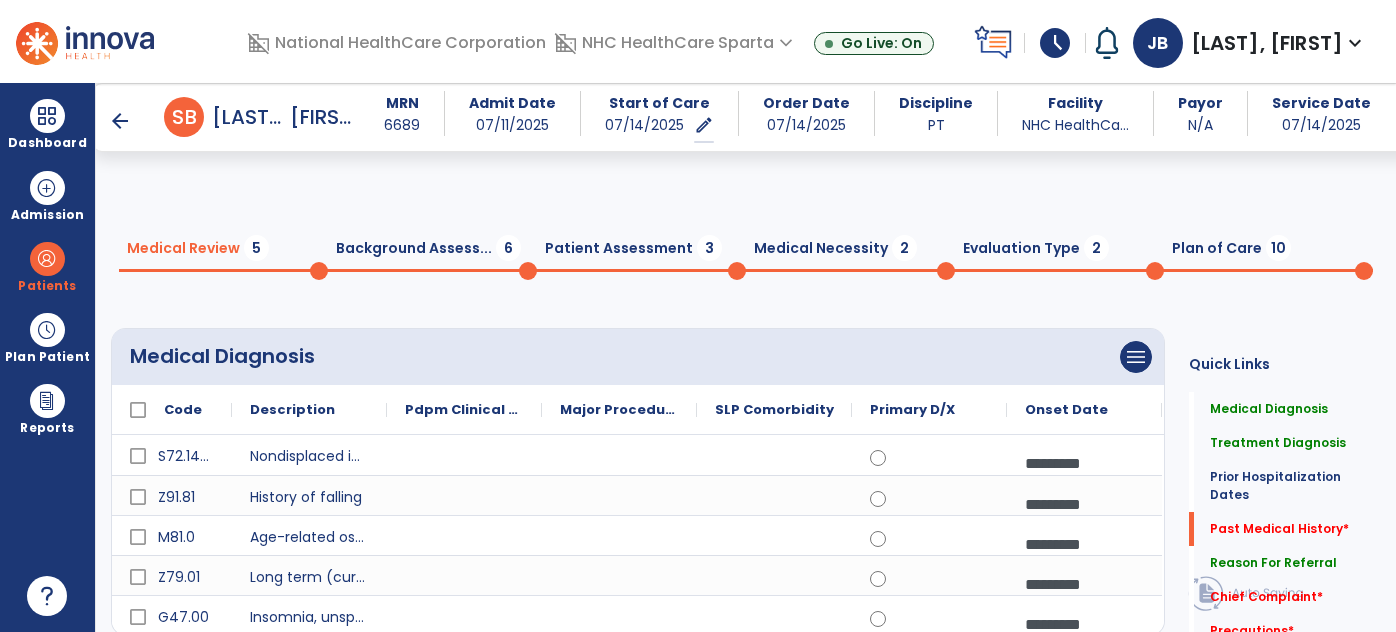 scroll, scrollTop: 0, scrollLeft: 0, axis: both 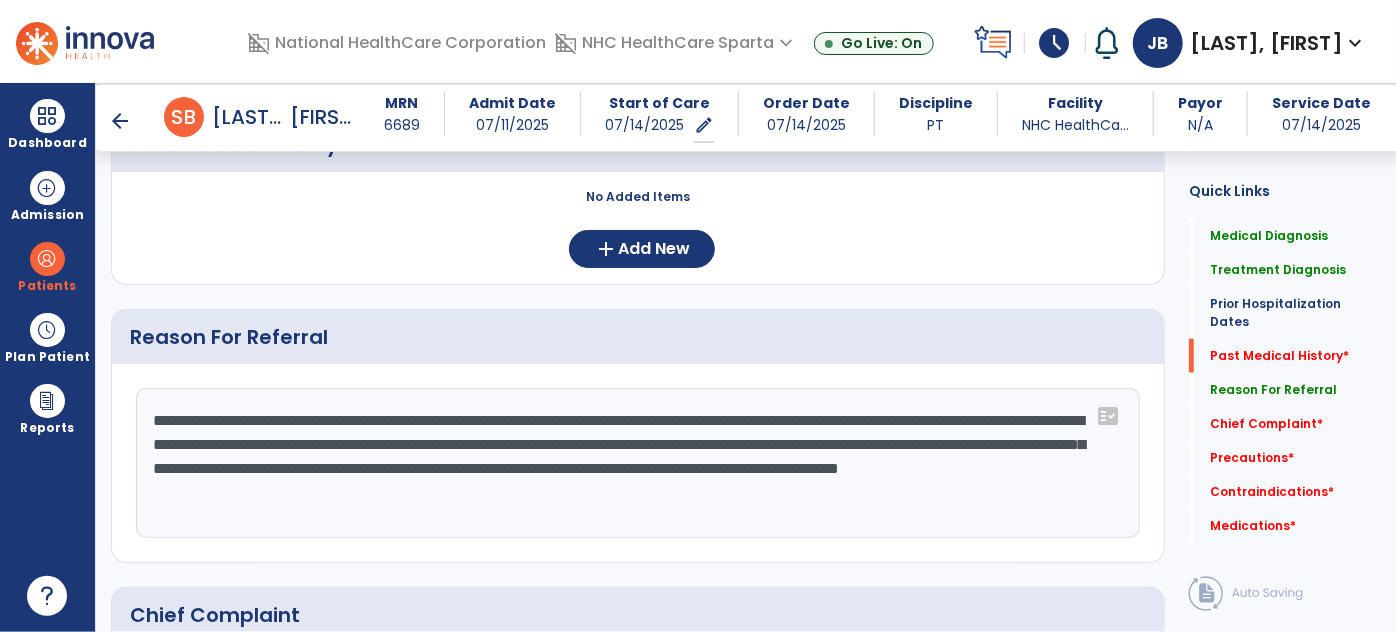 click on "**********" 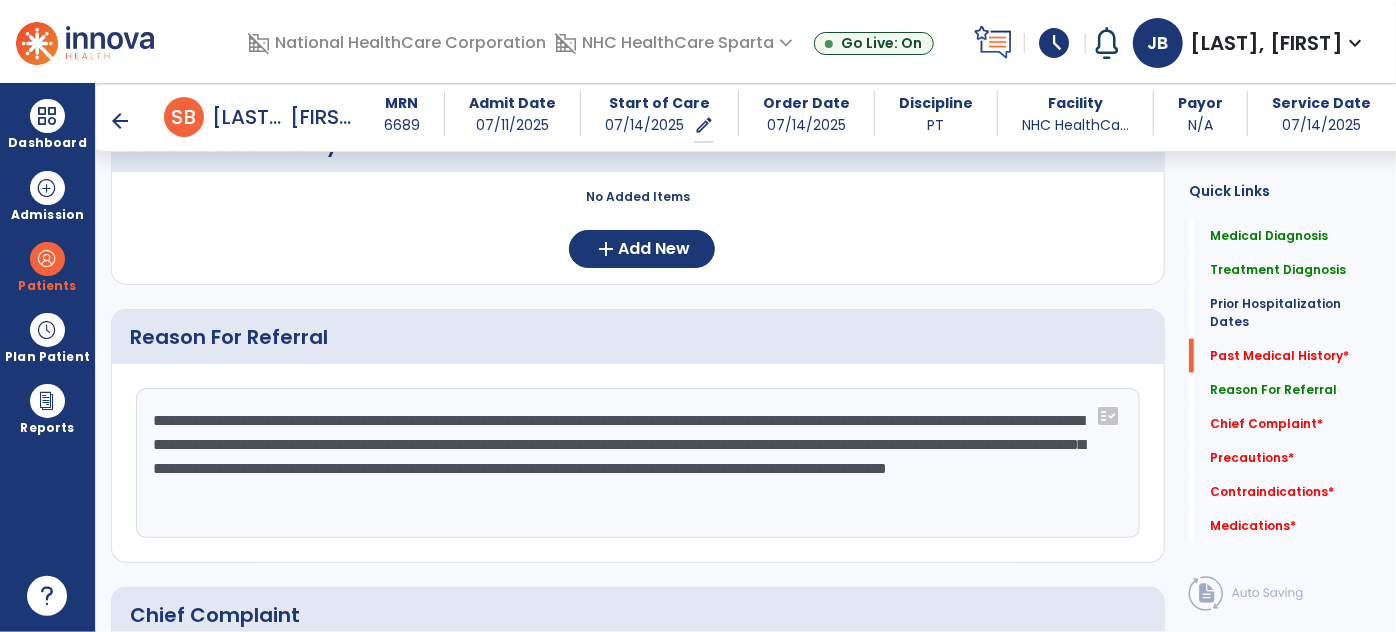 click on "**********" 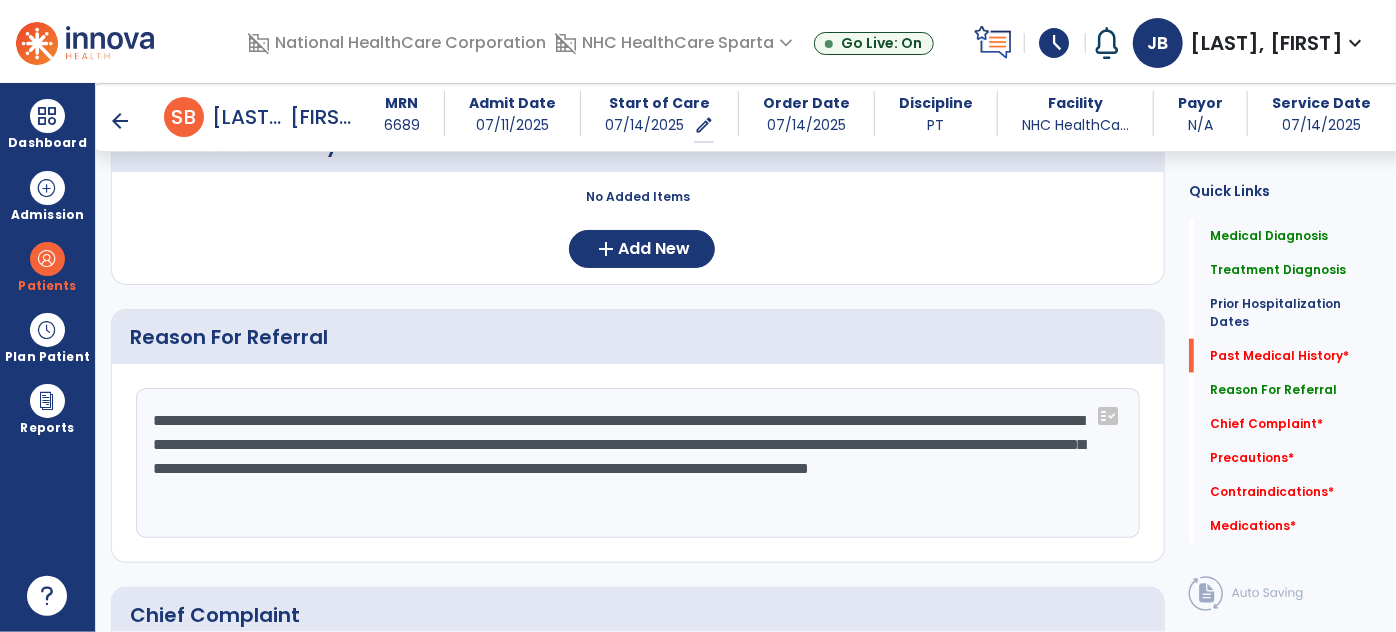 click on "**********" 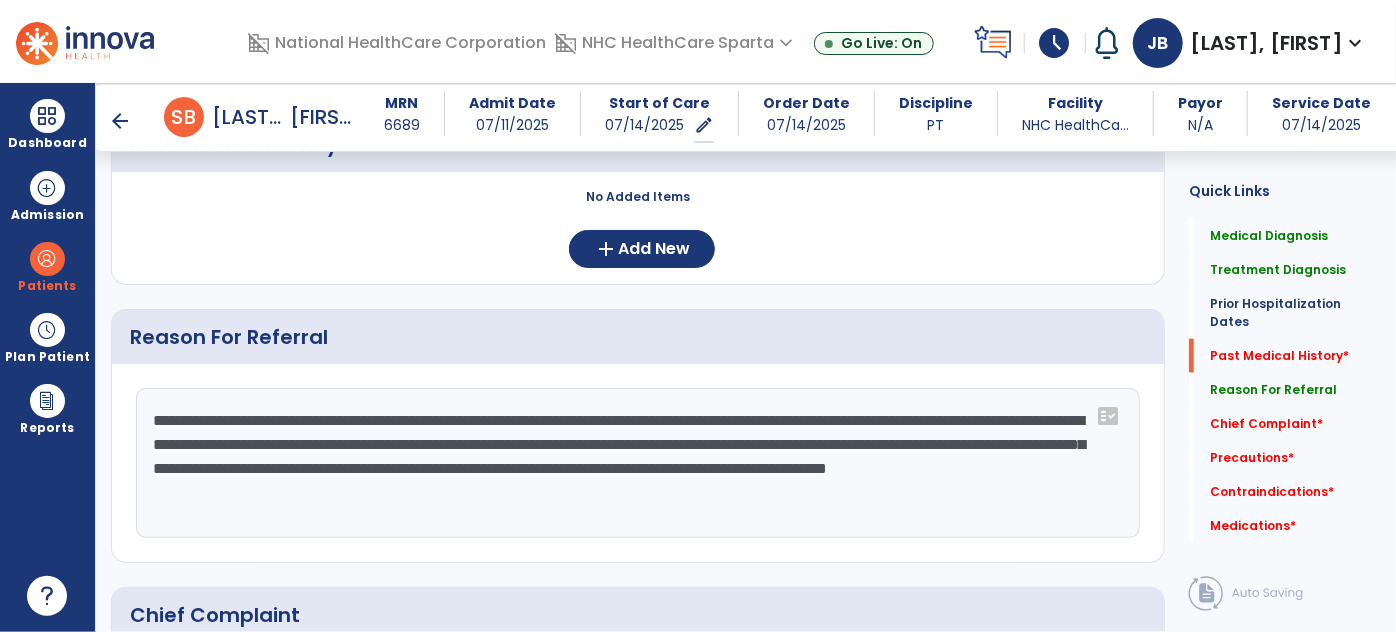 click on "**********" 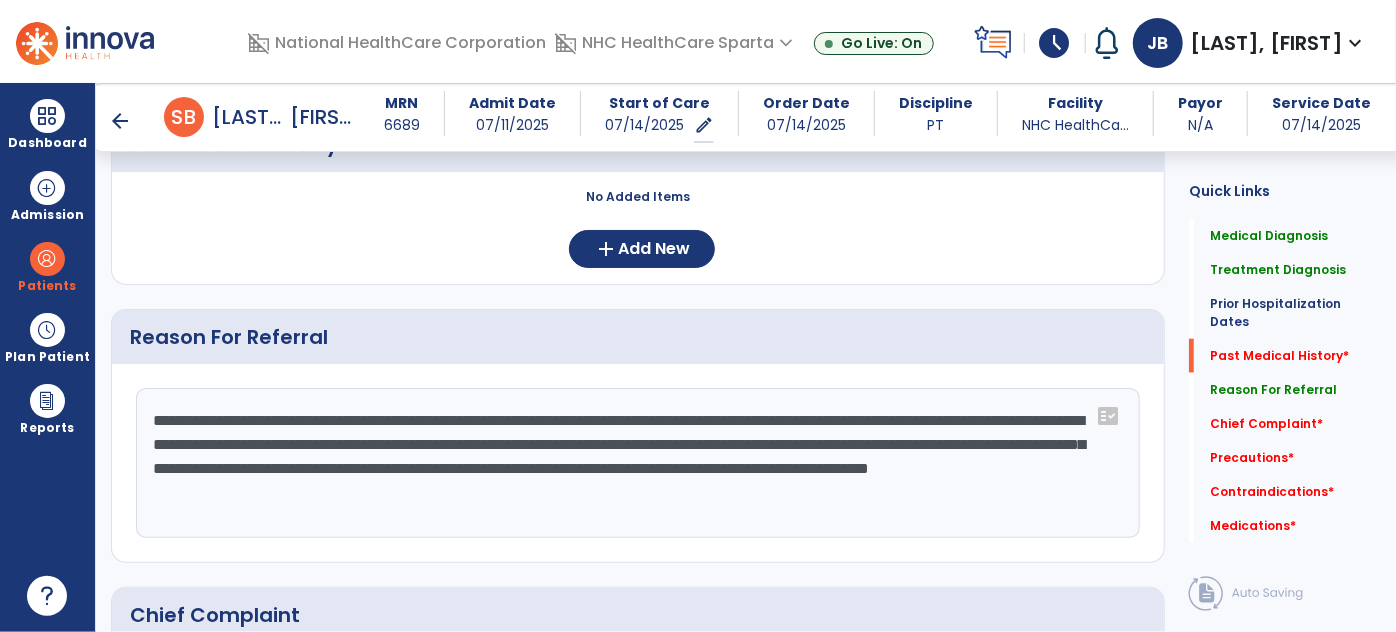 click on "**********" 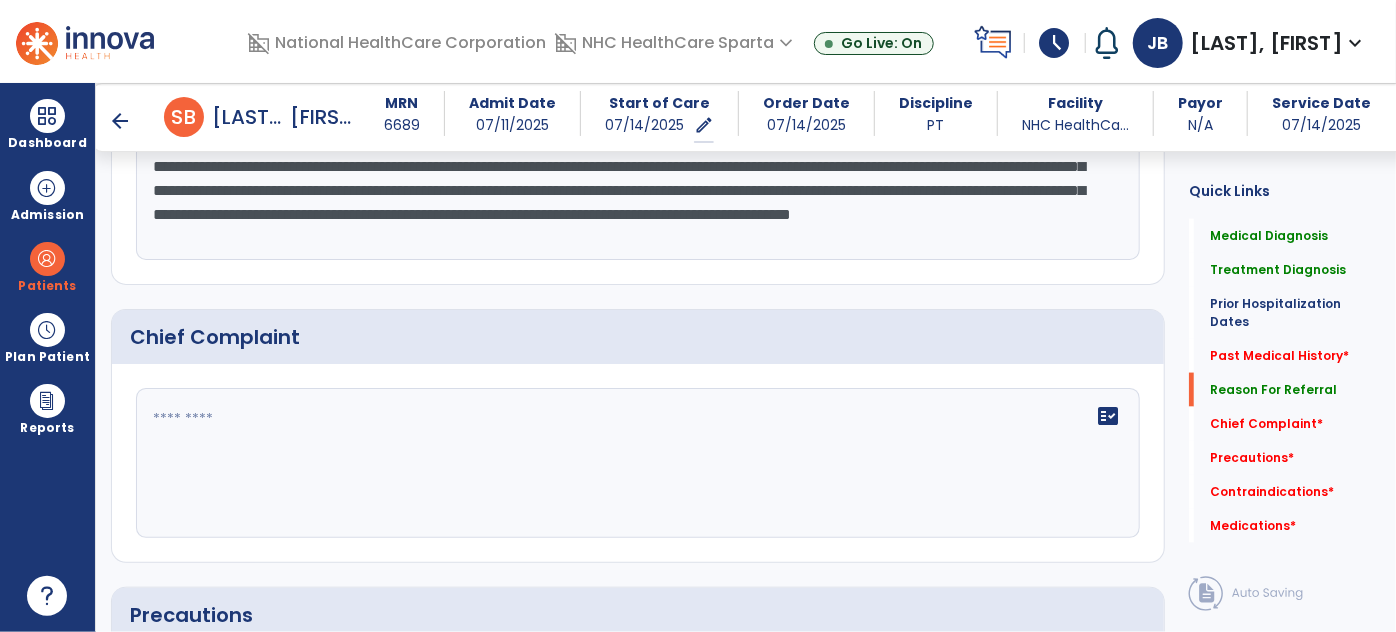 scroll, scrollTop: 1337, scrollLeft: 0, axis: vertical 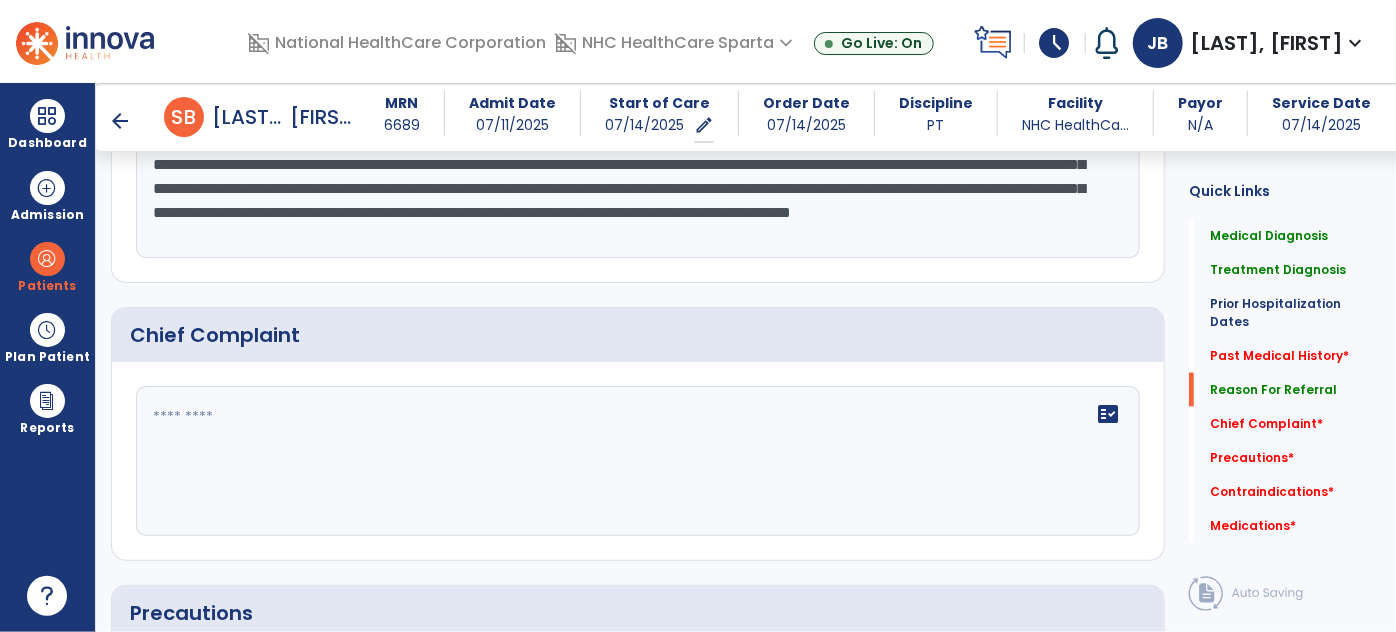 type on "**********" 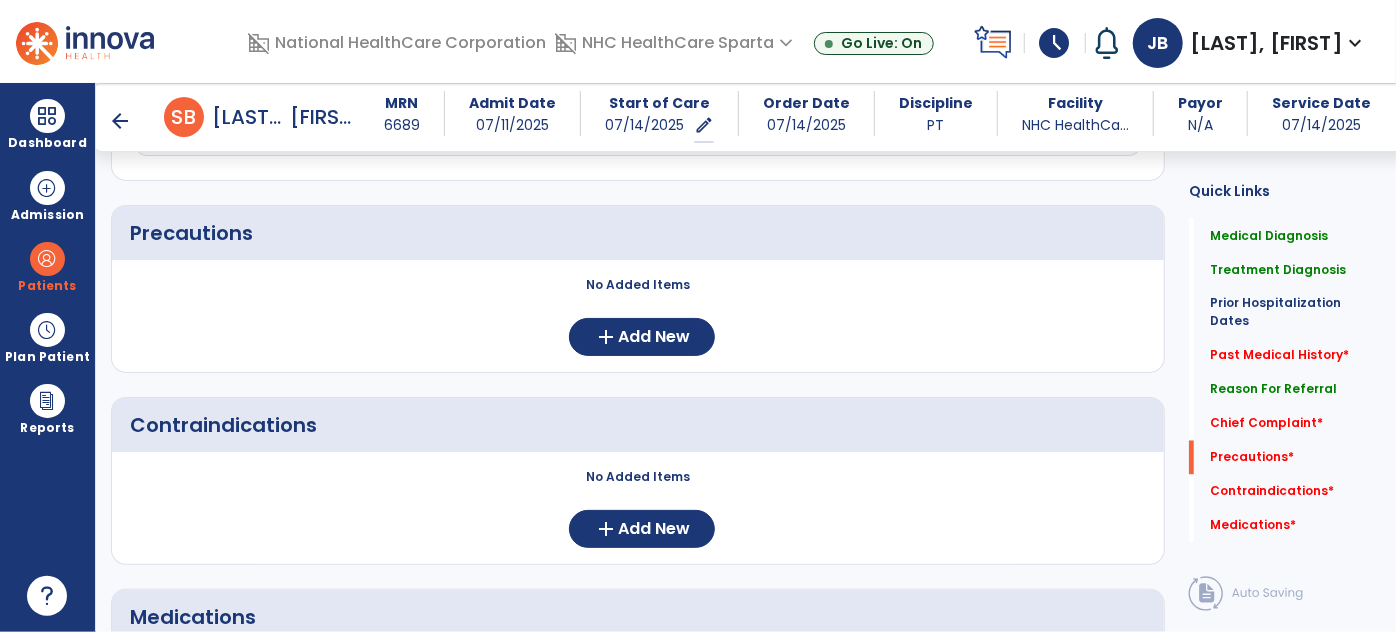scroll, scrollTop: 1718, scrollLeft: 0, axis: vertical 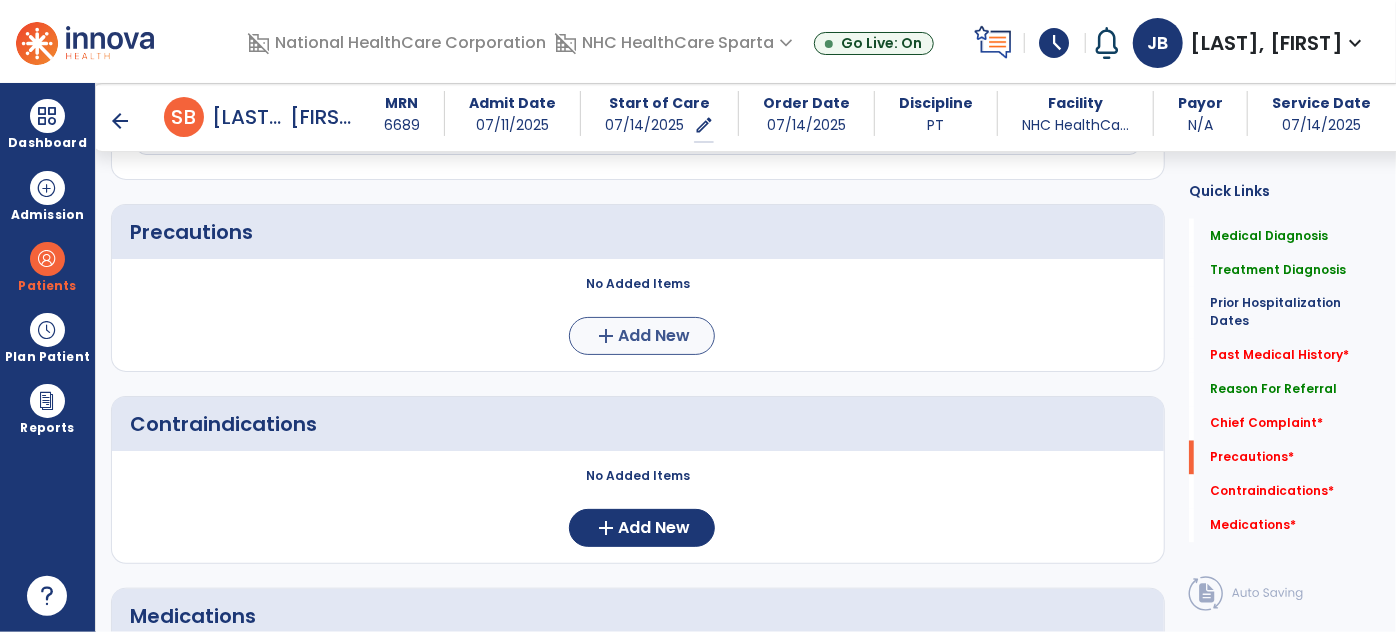 type on "**********" 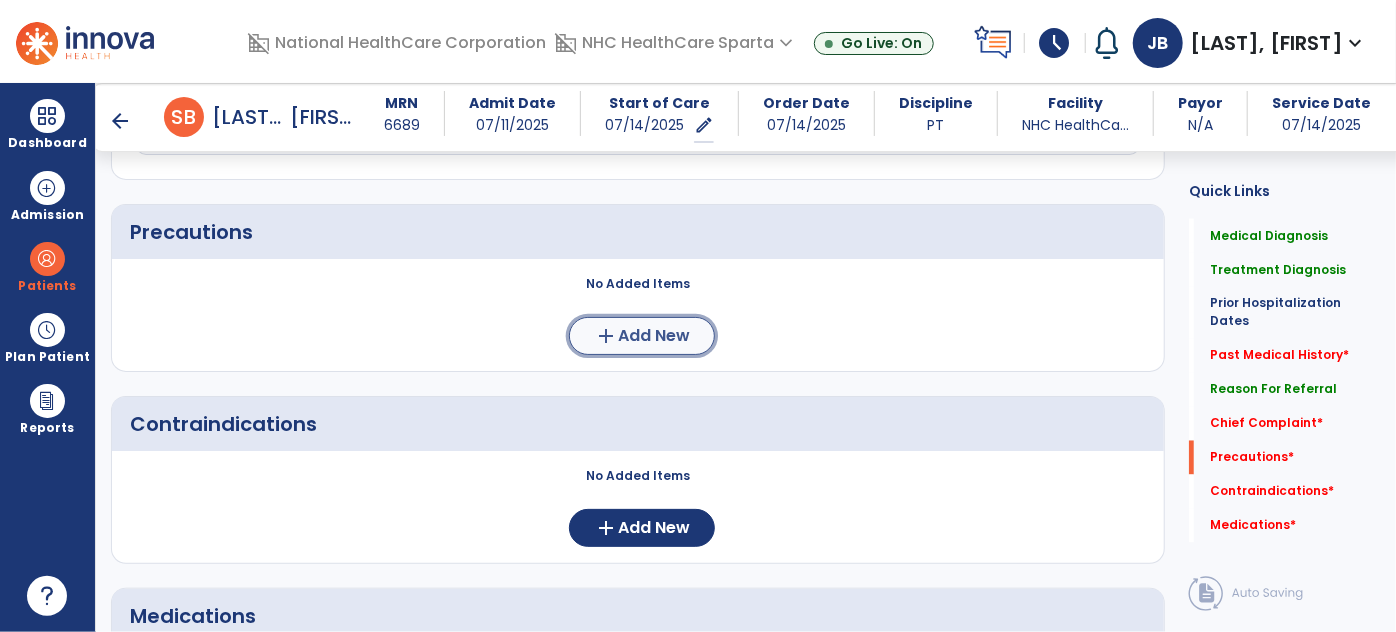 click on "add  Add New" 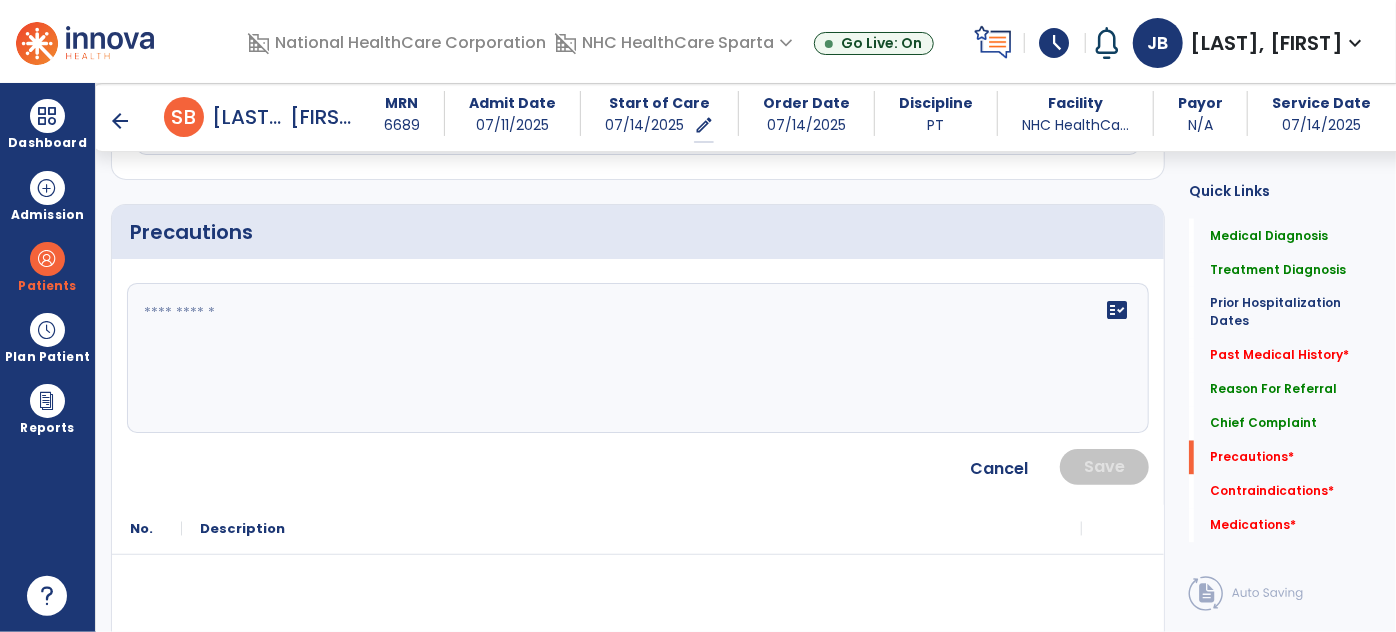 click 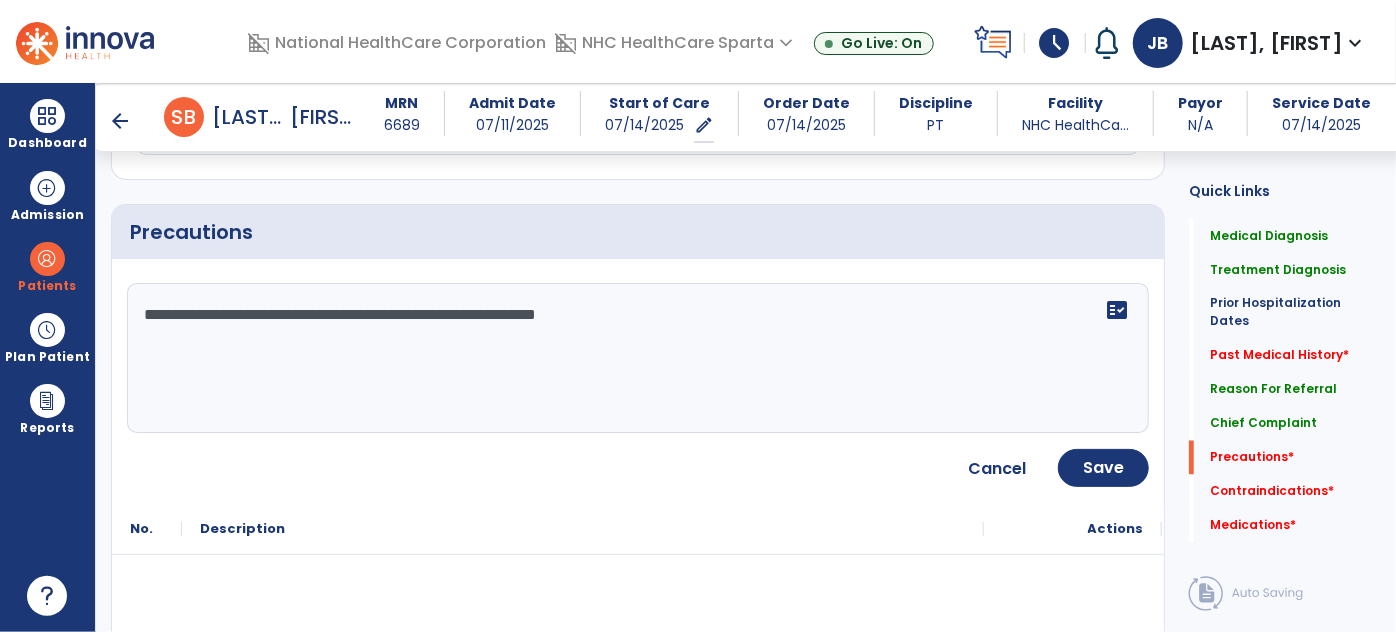 drag, startPoint x: 671, startPoint y: 316, endPoint x: 640, endPoint y: 319, distance: 31.144823 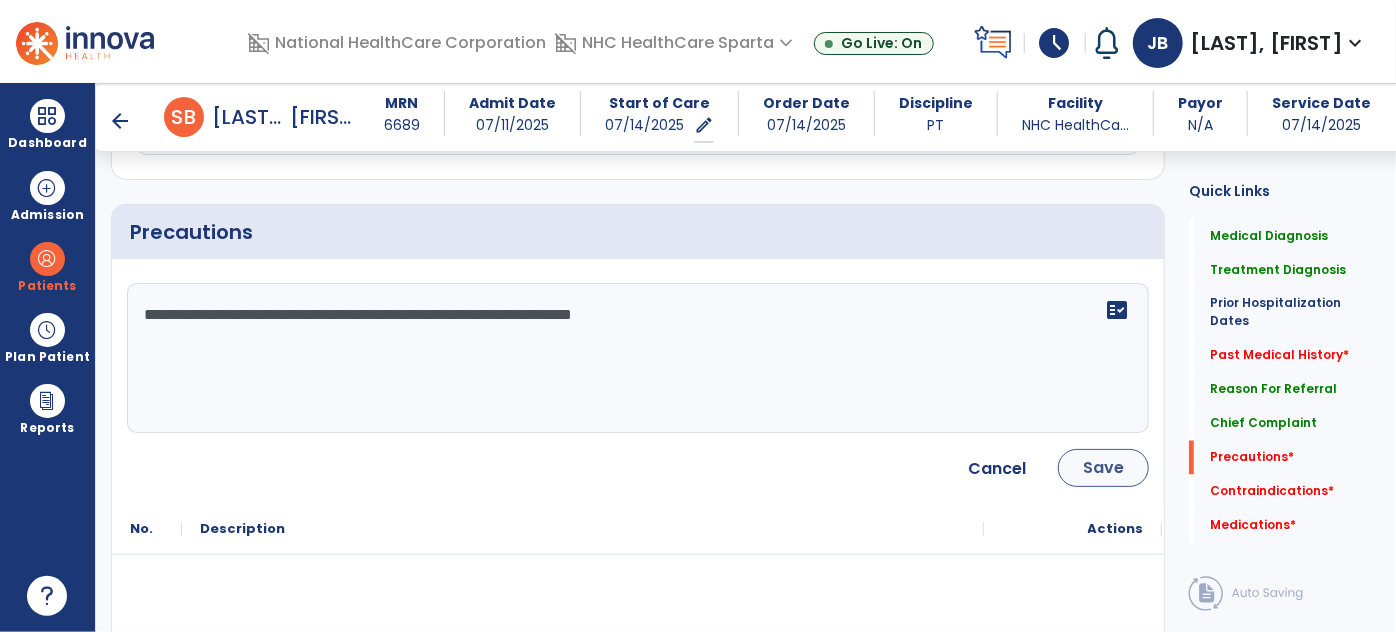 type on "**********" 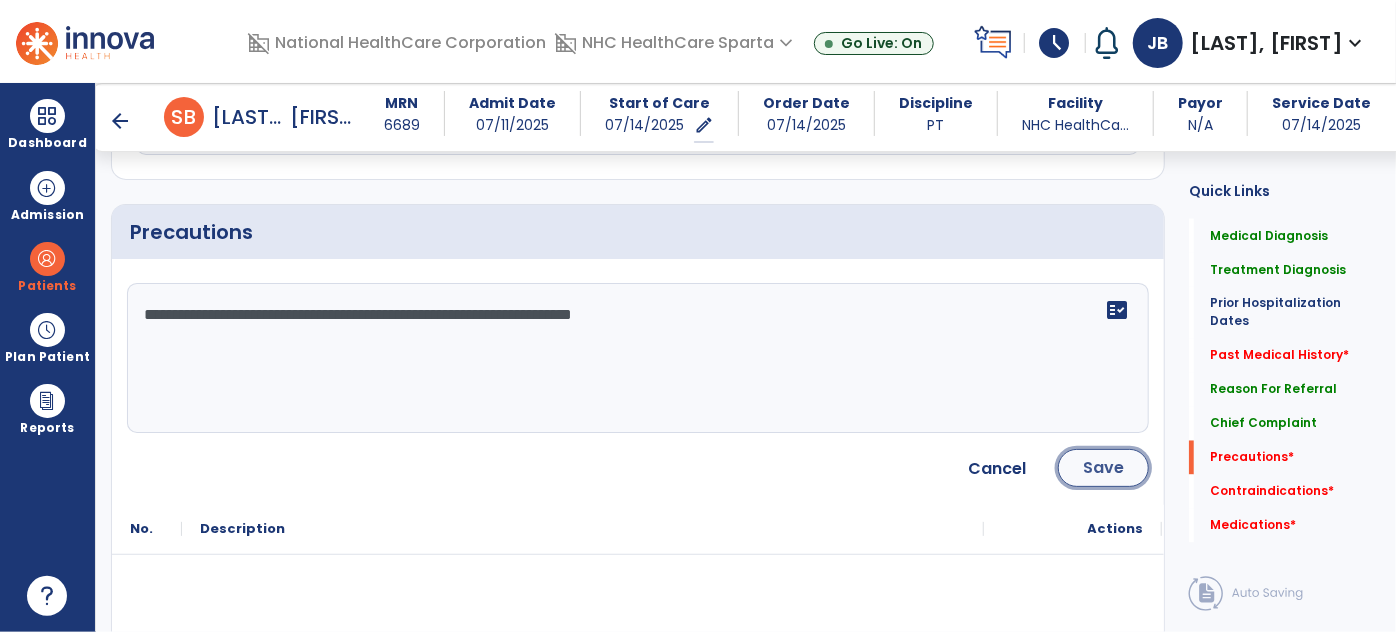 click on "Save" 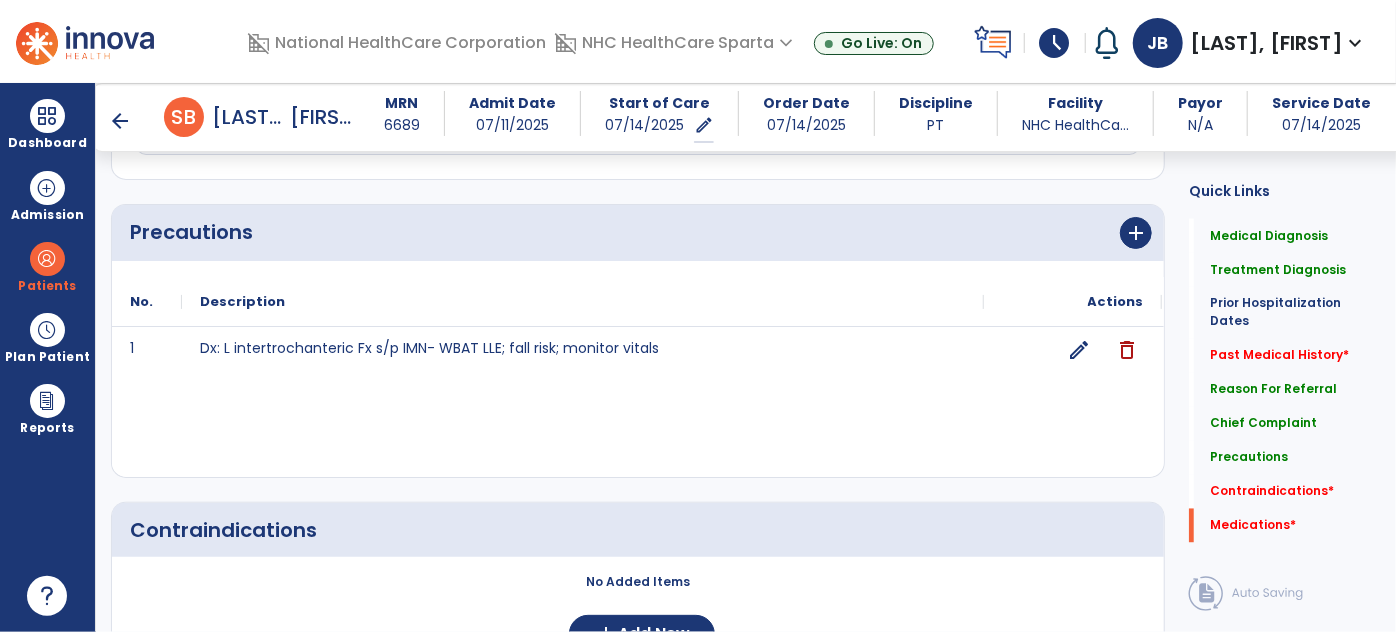 scroll, scrollTop: 1993, scrollLeft: 0, axis: vertical 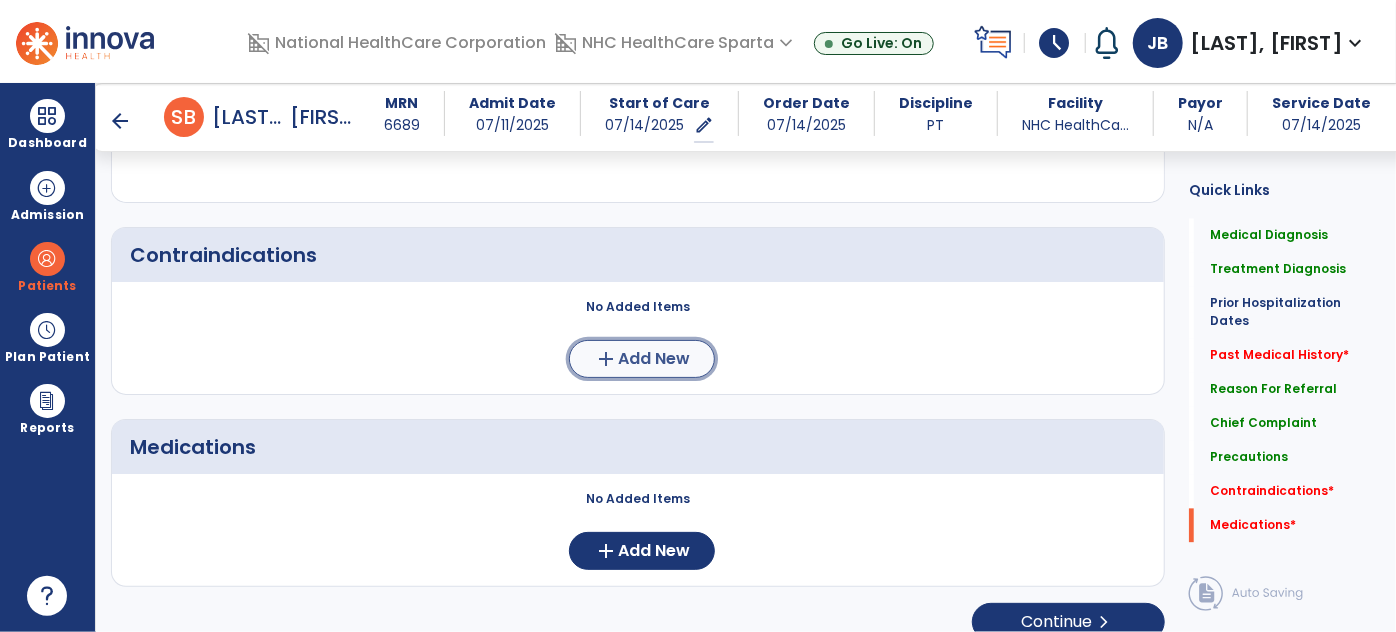 click on "Add New" 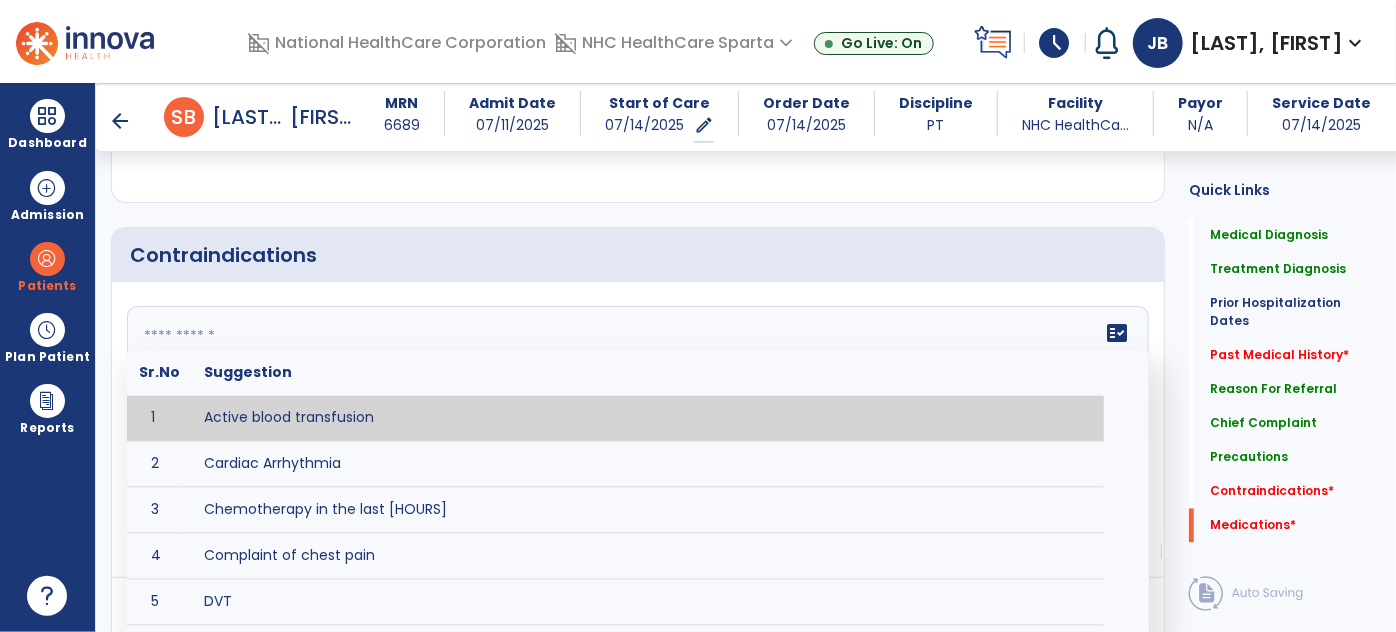 click on "fact_check  Sr.No Suggestion 1 Active blood transfusion 2 Cardiac Arrhythmia 3 Chemotherapy in the last [HOURS] 4 Complaint of chest pain 5 DVT 6 Hypertension [VALUES] 7 Inflammation or infection in the heart. 8 Oxygen saturation lower than [VALUE] 9 Pacemaker 10 Pulmonary infarction 11 Recent changes in EKG 12 Severe aortic stenosis 13 Severe dehydration 14 Severe diaphoresis 15 Severe orthostatic hypotension 16 Severe shortness of breath/dyspnea 17 Significantly elevated potassium levels 18 Significantly low potassium levels 19 Suspected or known dissecting aneurysm 20 Systemic infection 21 Uncontrolled diabetes with blood sugar levels greater than [VALUE] or less than [Value]  22 Unstable angina 23 Untreated blood clots" 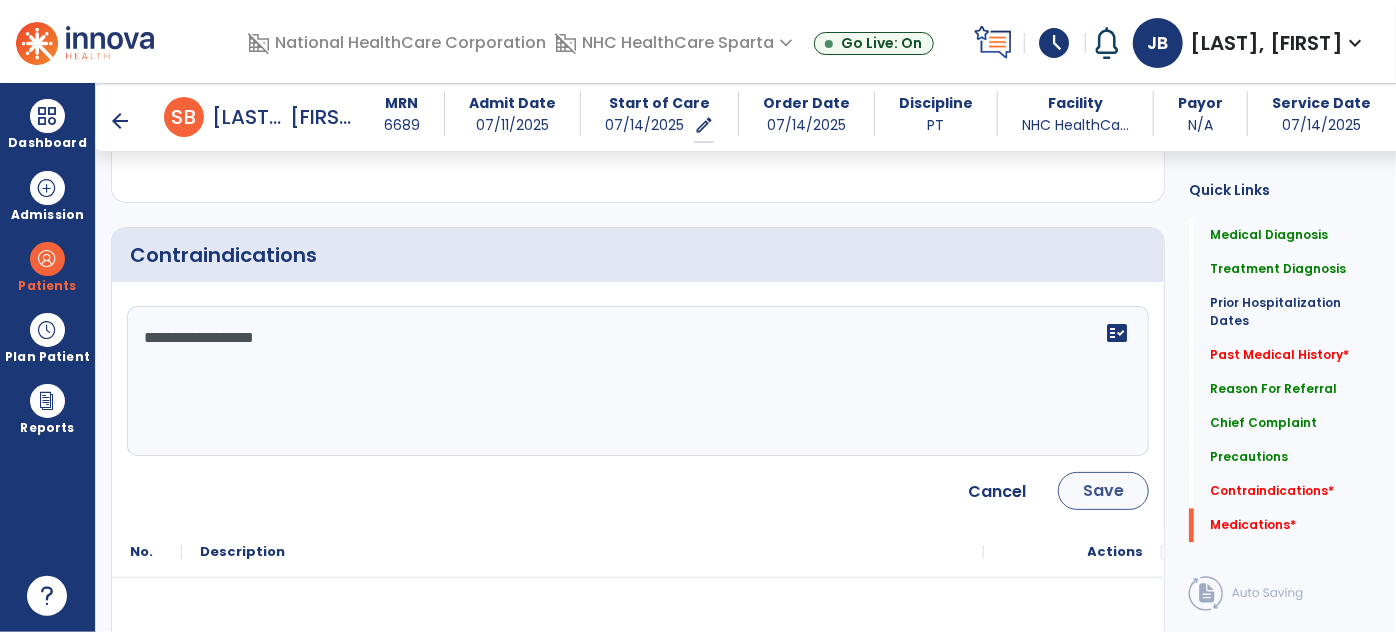 type on "**********" 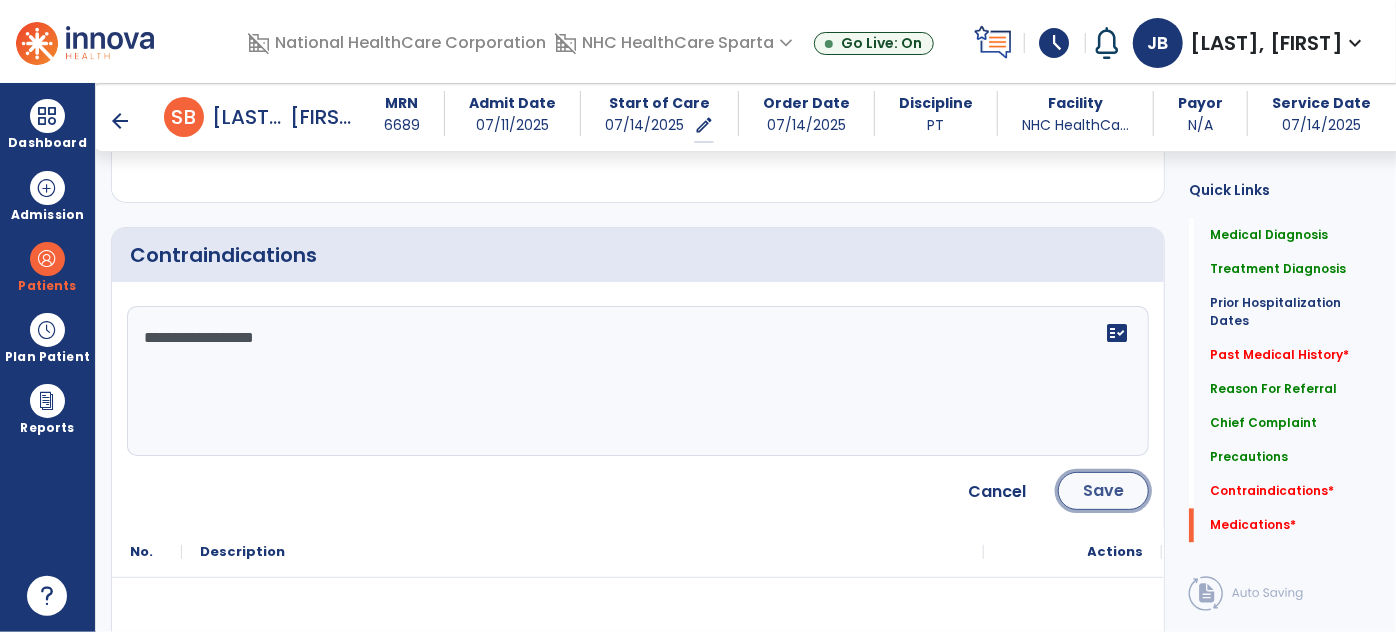 click on "Save" 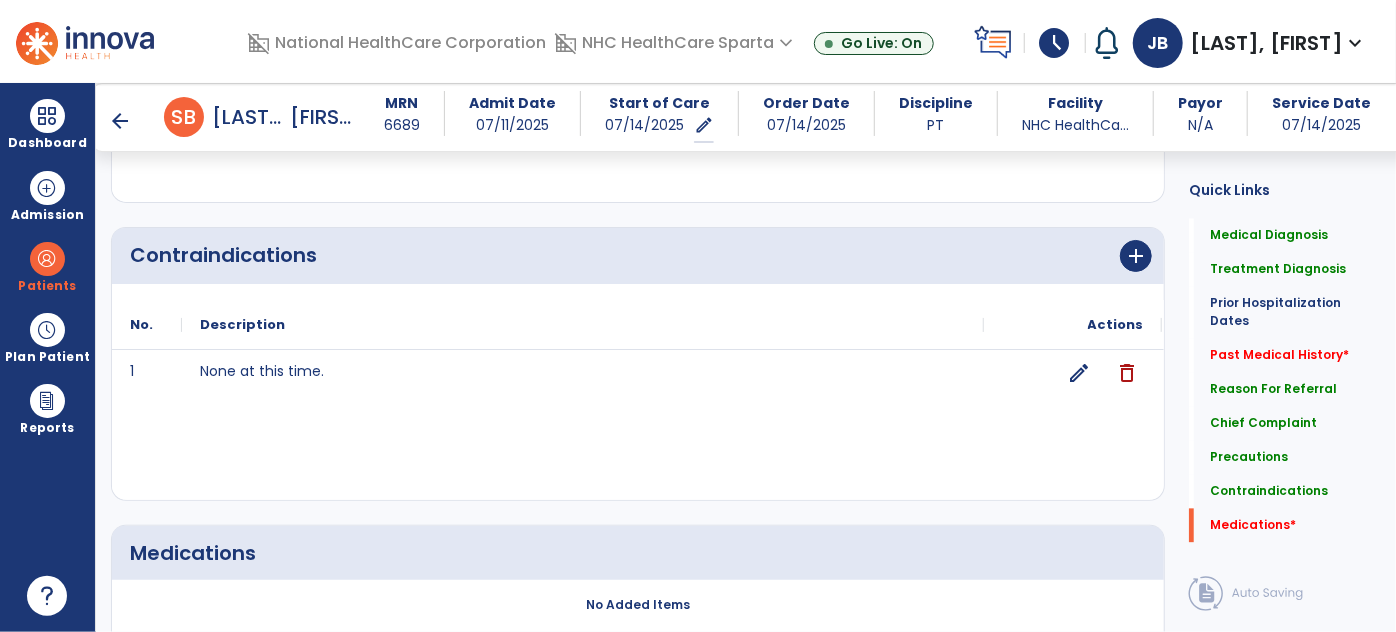 scroll, scrollTop: 2116, scrollLeft: 0, axis: vertical 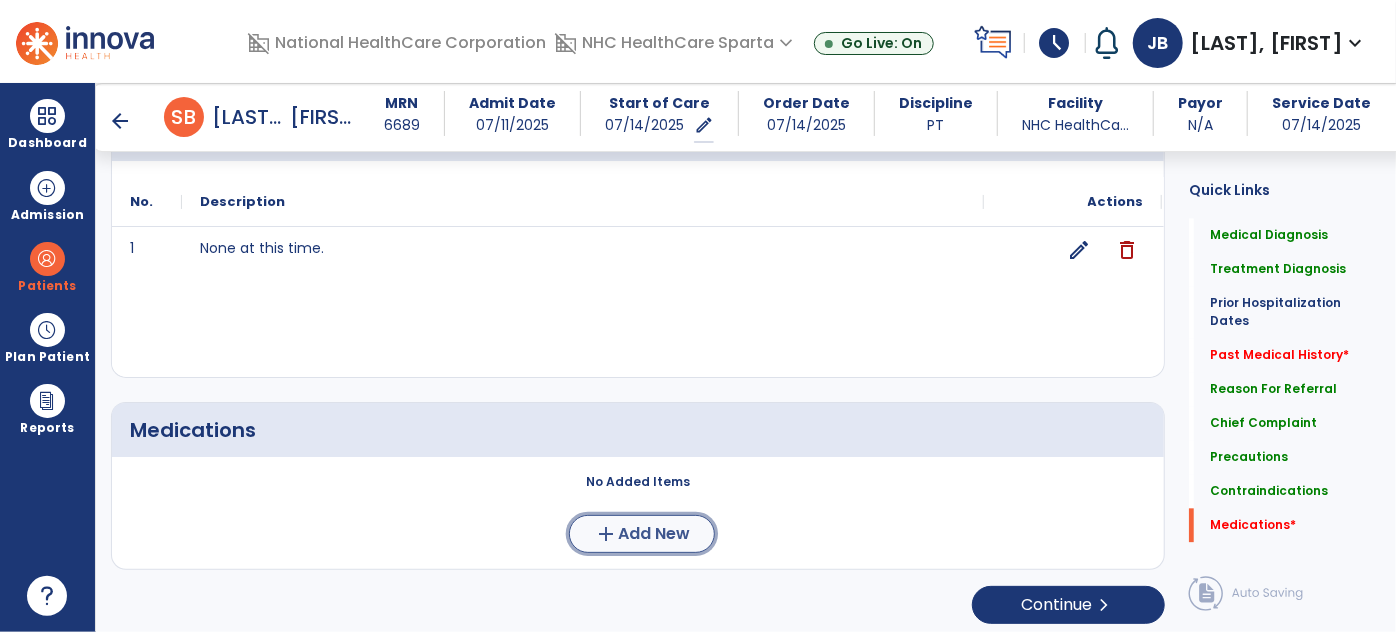 click on "Add New" 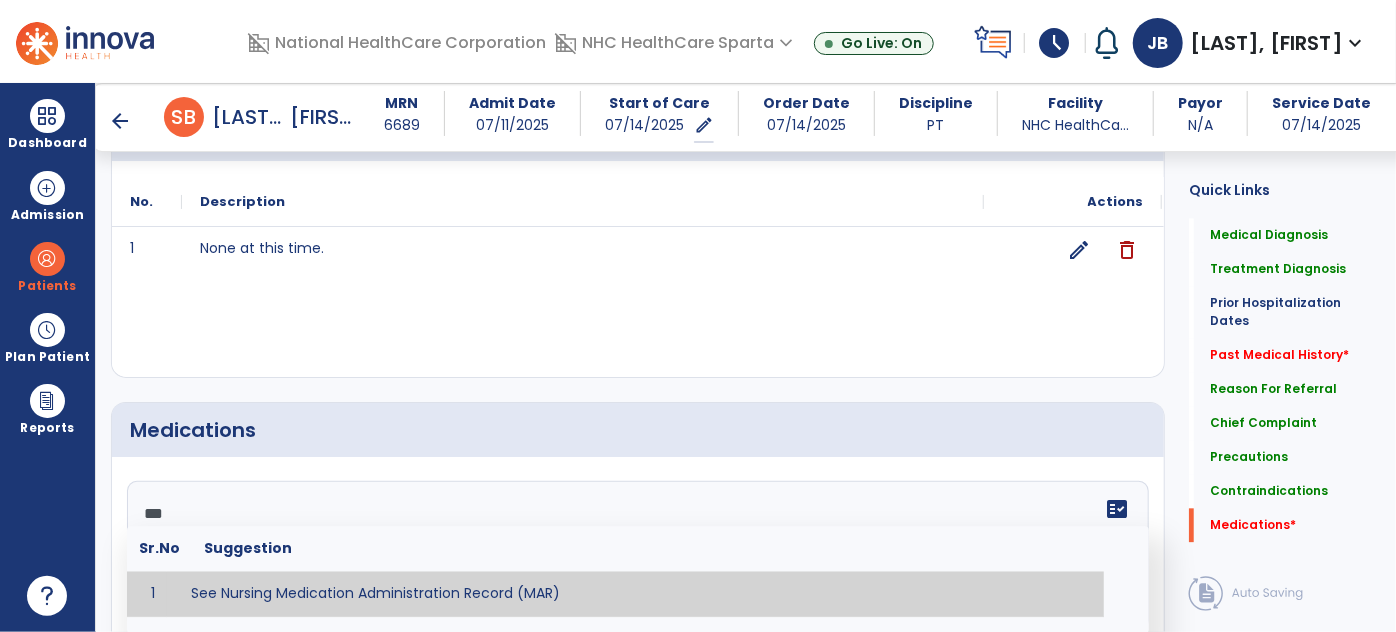 type on "**********" 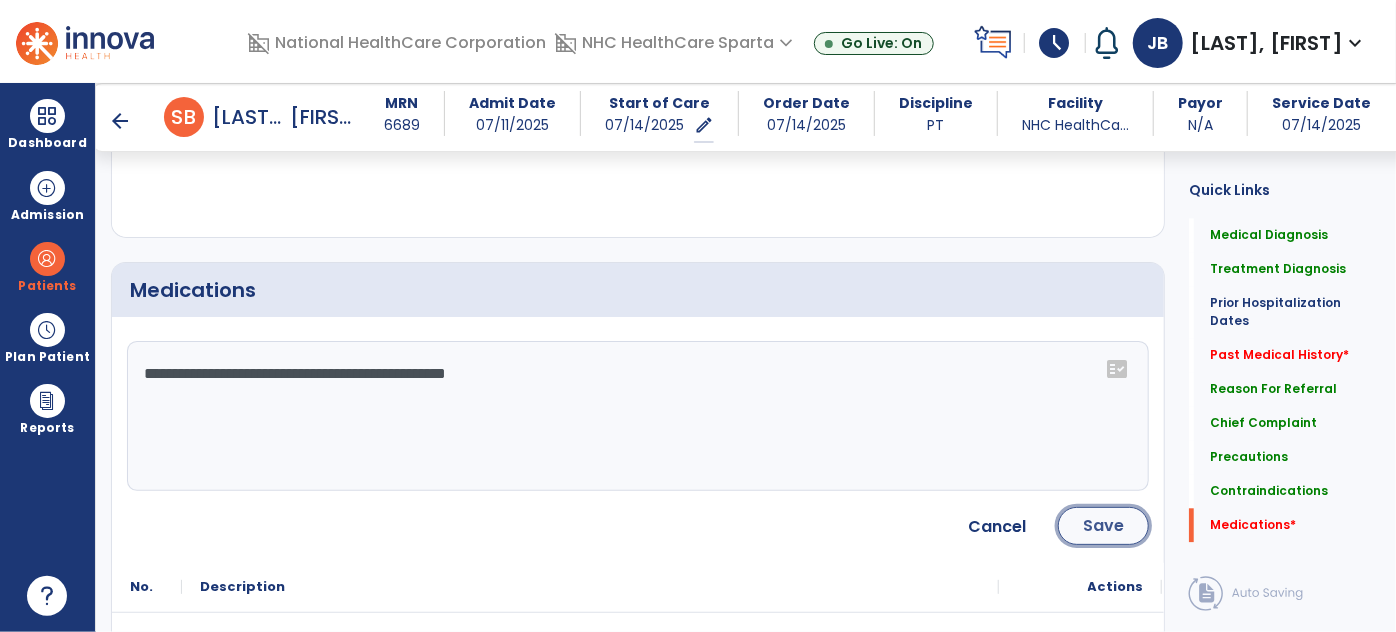 click on "Save" 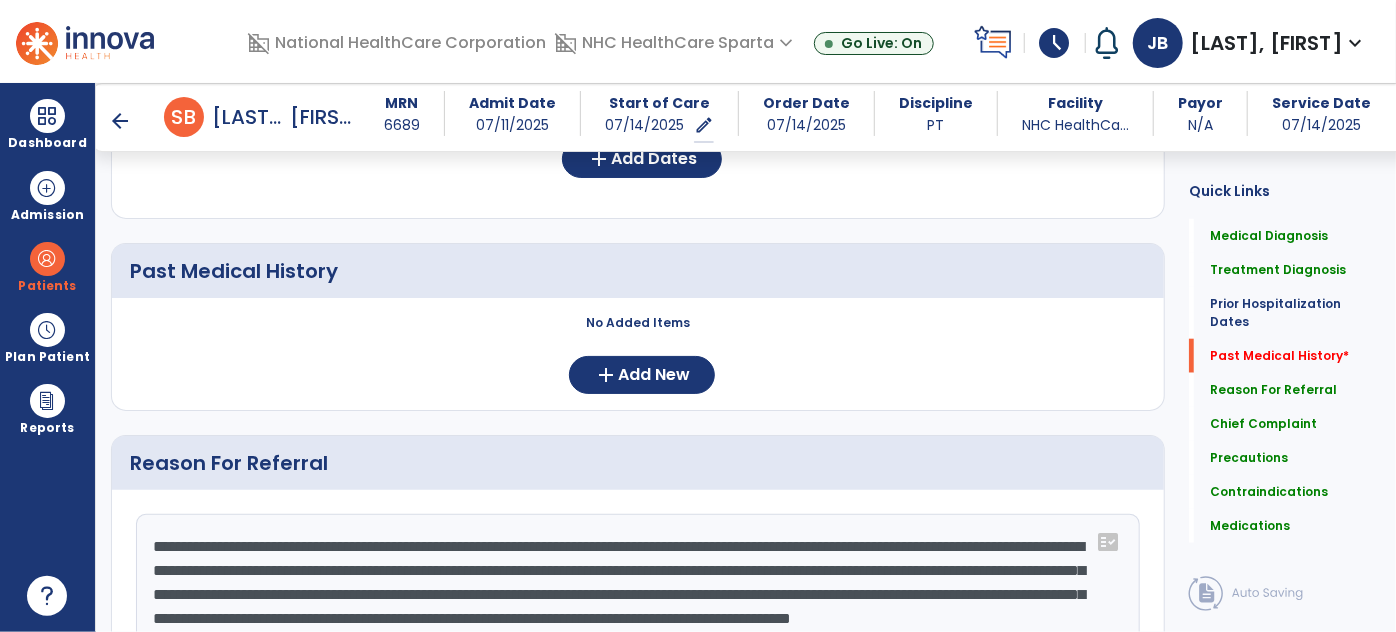 scroll, scrollTop: 930, scrollLeft: 0, axis: vertical 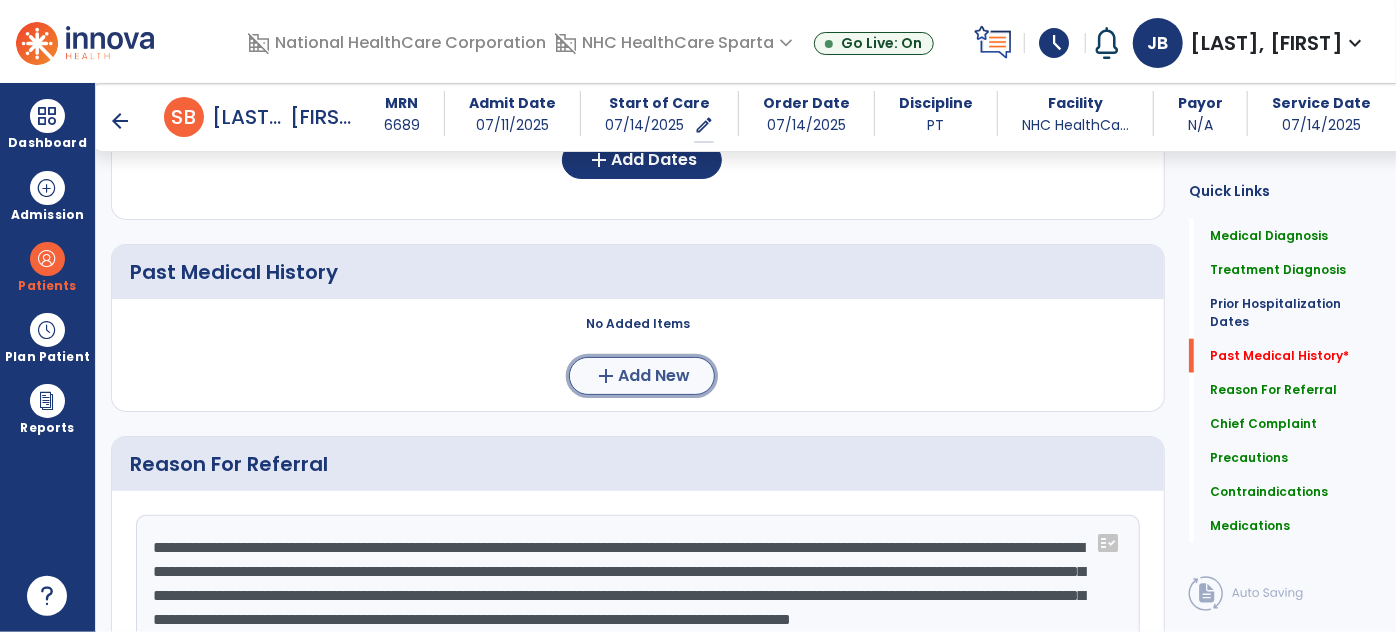 click on "add" 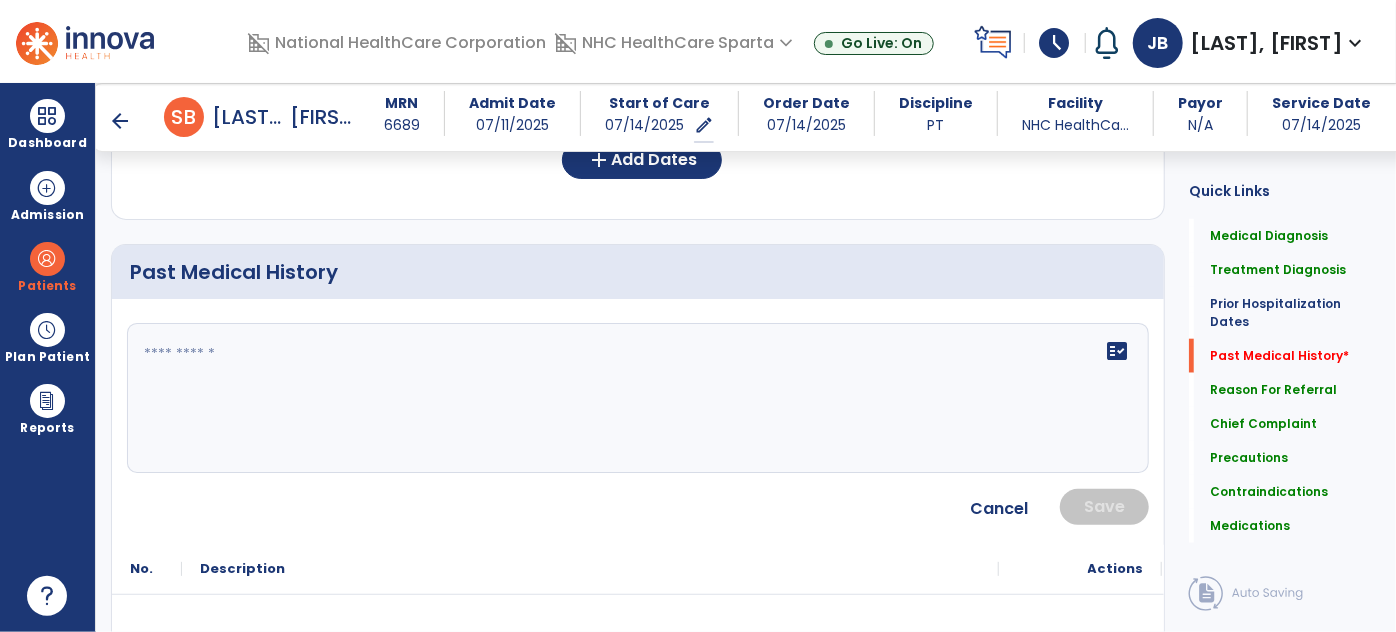 click on "fact_check" 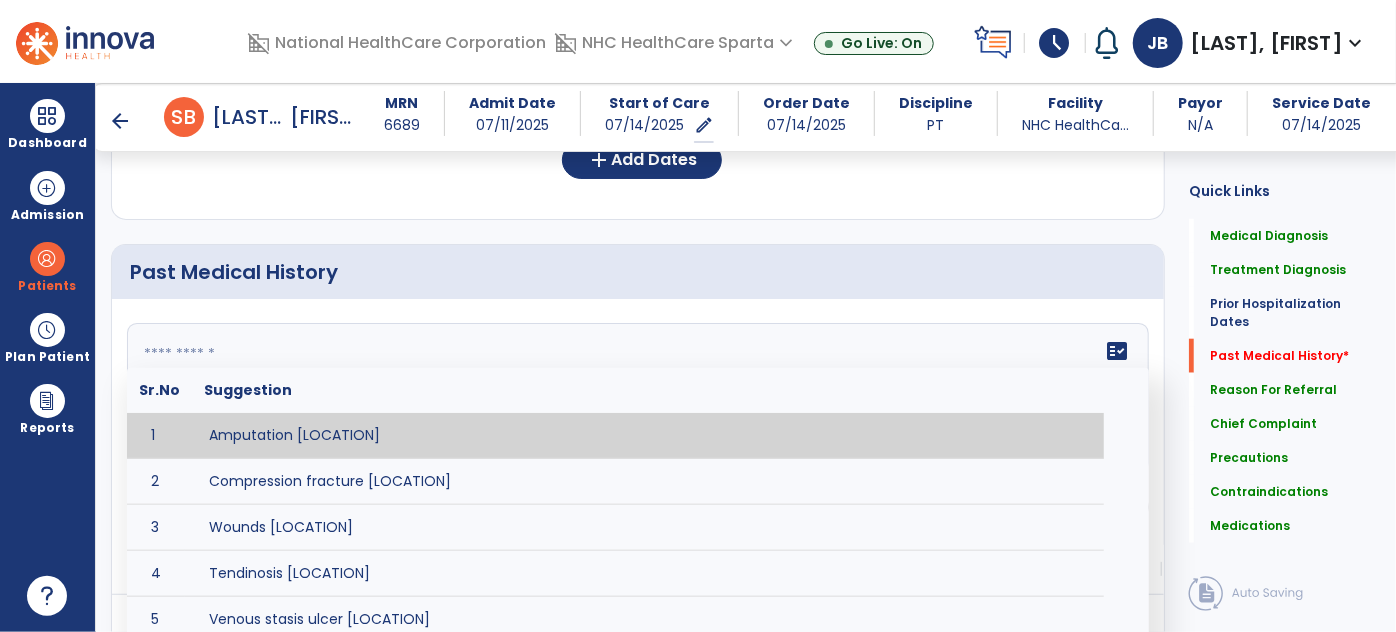 paste on "**********" 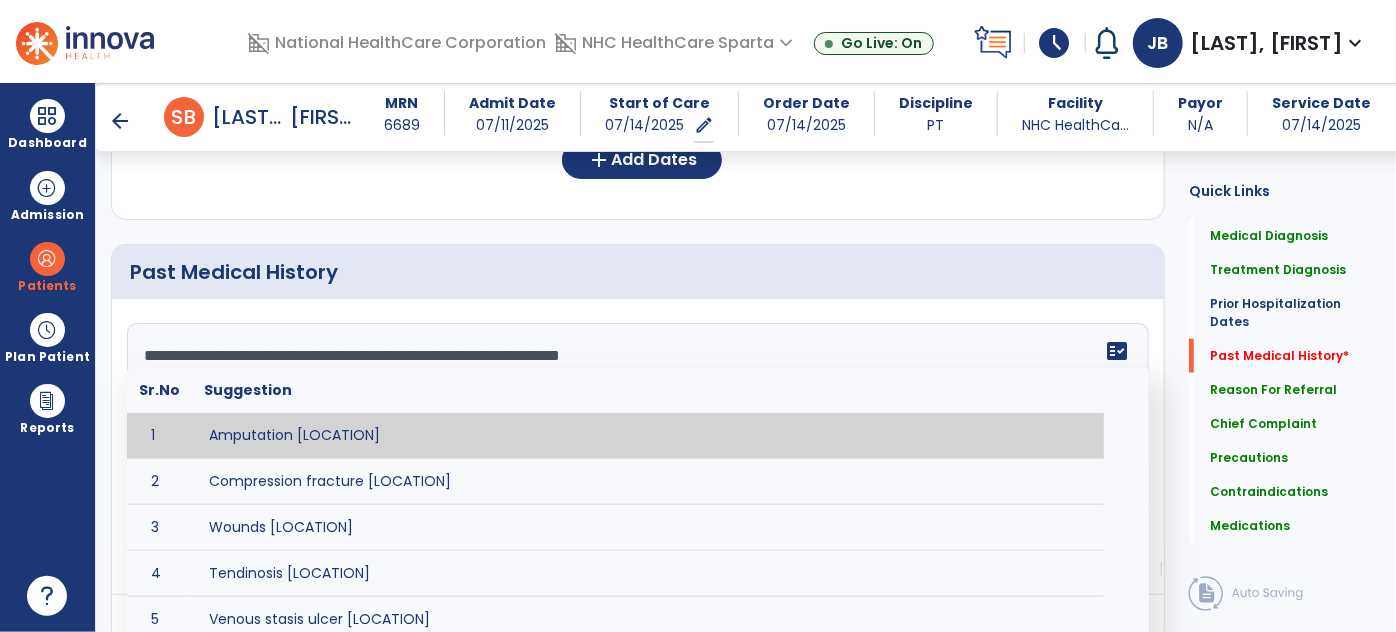 scroll, scrollTop: 63, scrollLeft: 0, axis: vertical 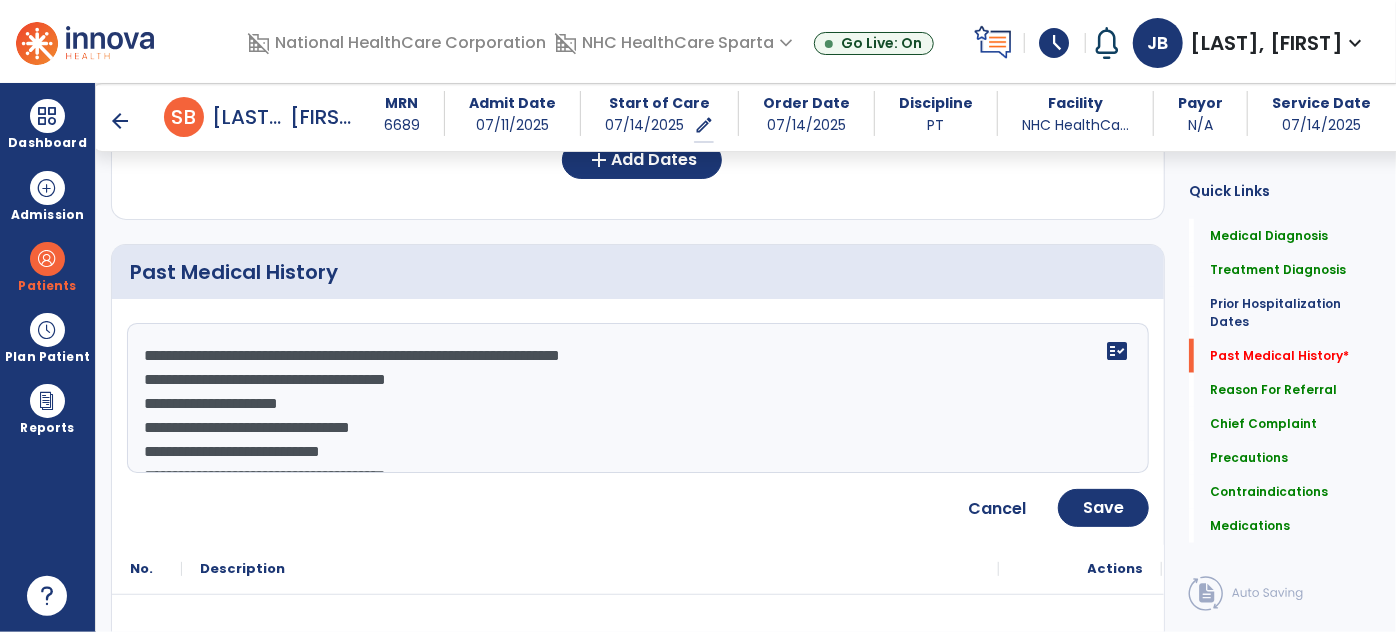 drag, startPoint x: 178, startPoint y: 336, endPoint x: 132, endPoint y: 401, distance: 79.630394 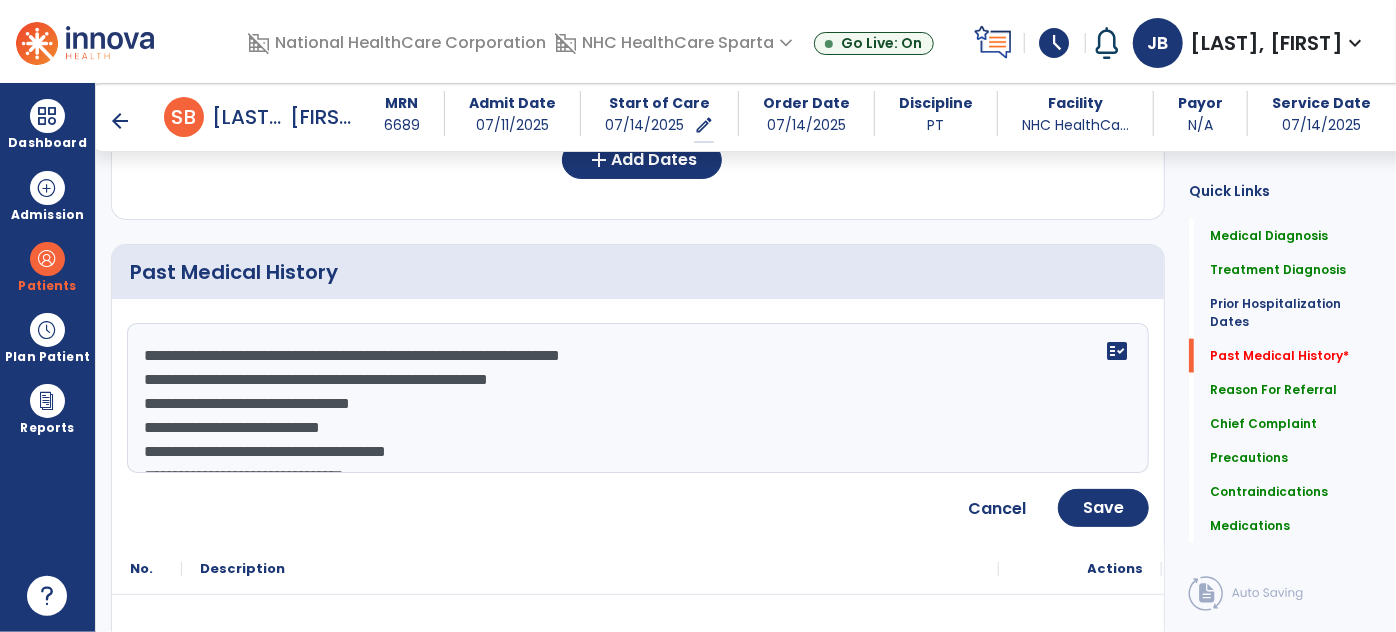 drag, startPoint x: 208, startPoint y: 377, endPoint x: 143, endPoint y: 383, distance: 65.27634 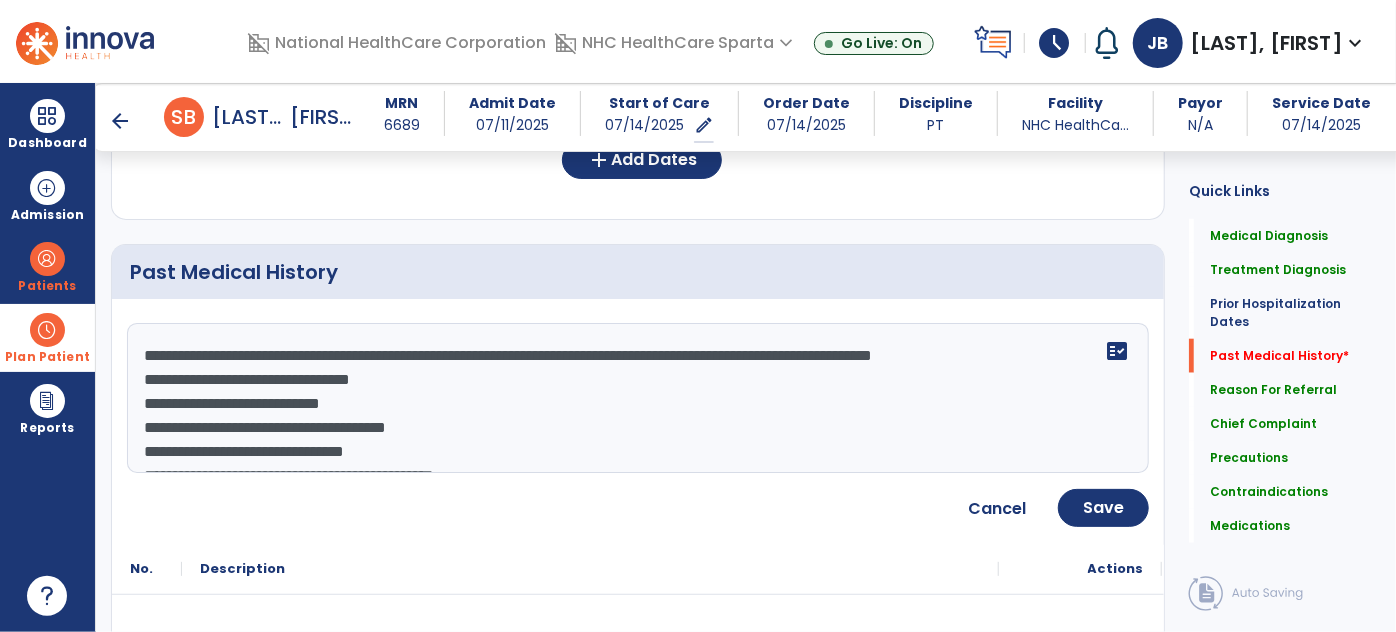 drag, startPoint x: 209, startPoint y: 356, endPoint x: 90, endPoint y: 359, distance: 119.03781 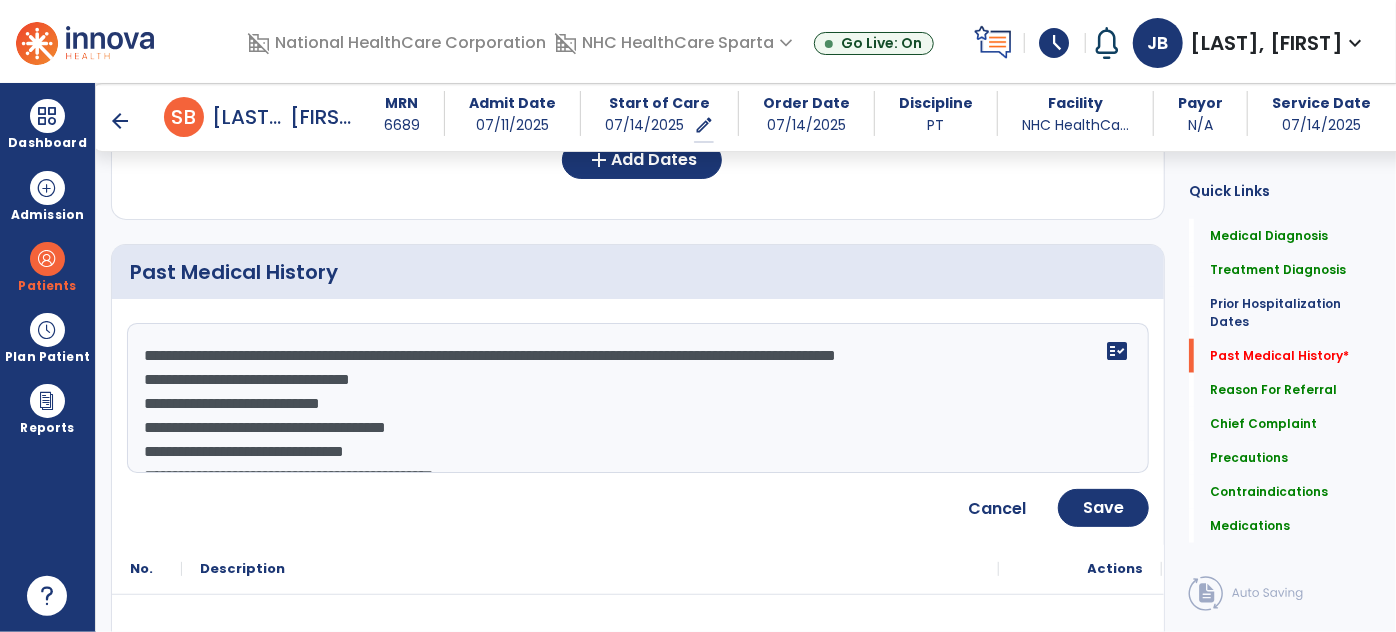 drag, startPoint x: 210, startPoint y: 379, endPoint x: 141, endPoint y: 378, distance: 69.00725 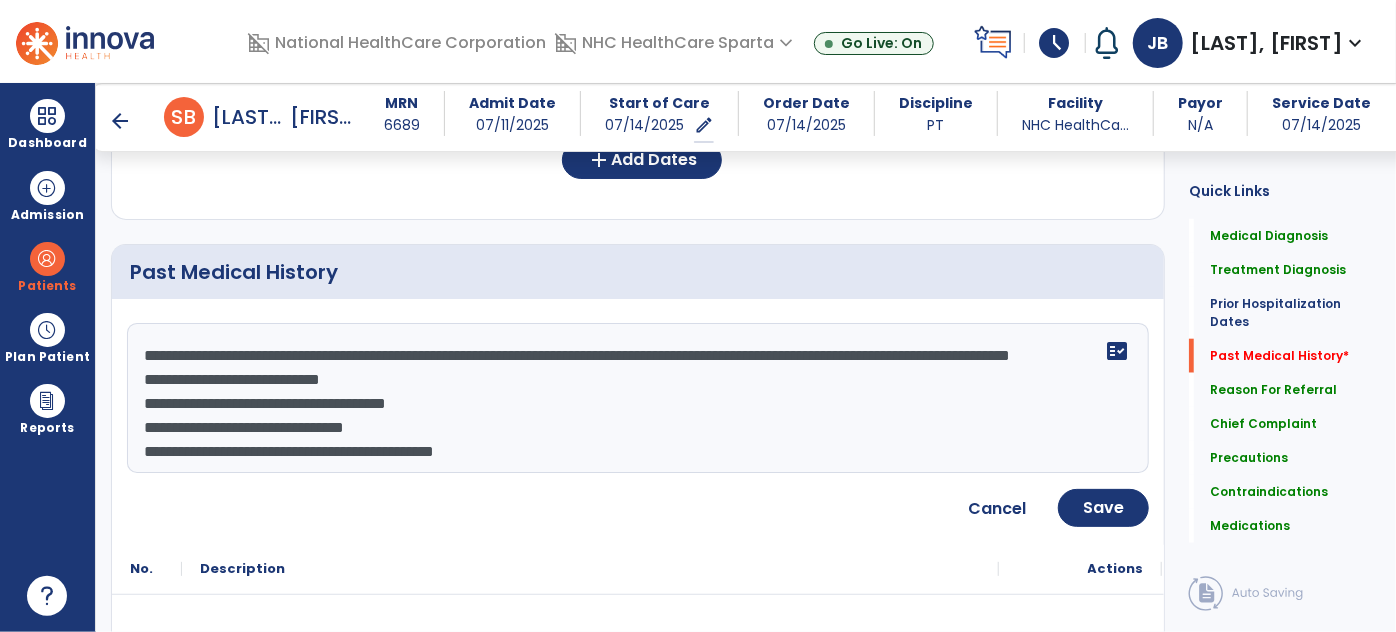 drag, startPoint x: 211, startPoint y: 404, endPoint x: 146, endPoint y: 399, distance: 65.192024 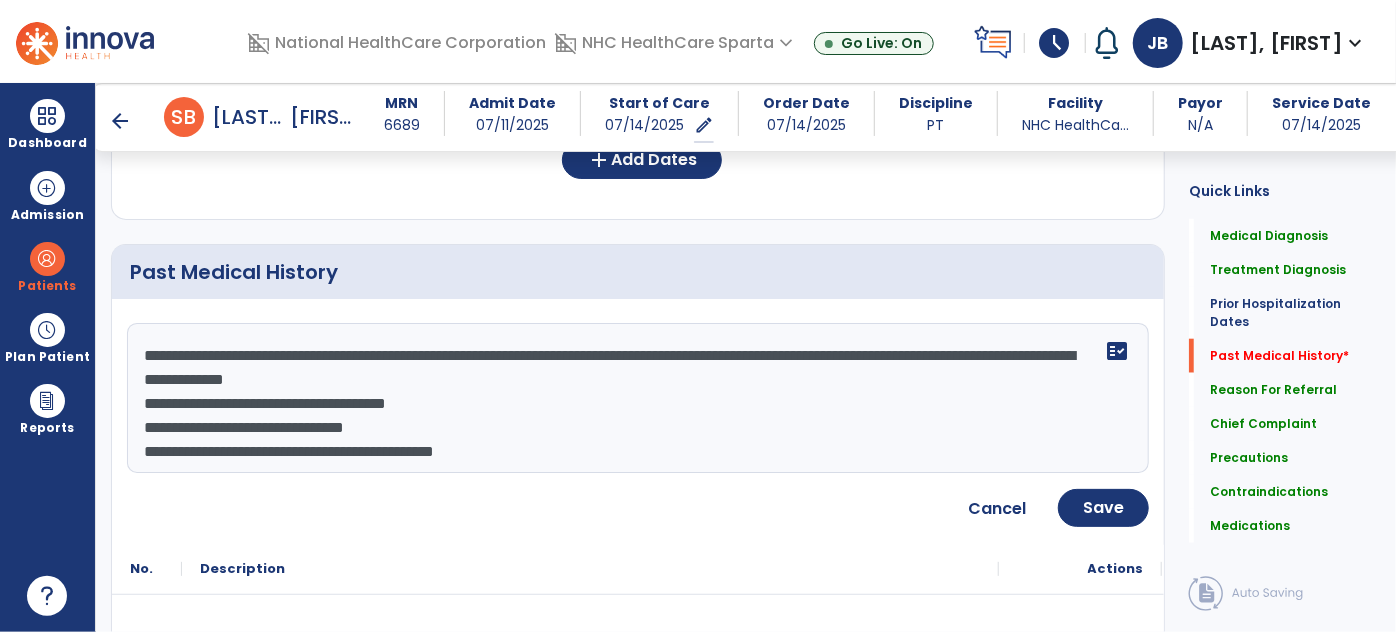 drag, startPoint x: 210, startPoint y: 402, endPoint x: 138, endPoint y: 396, distance: 72.249565 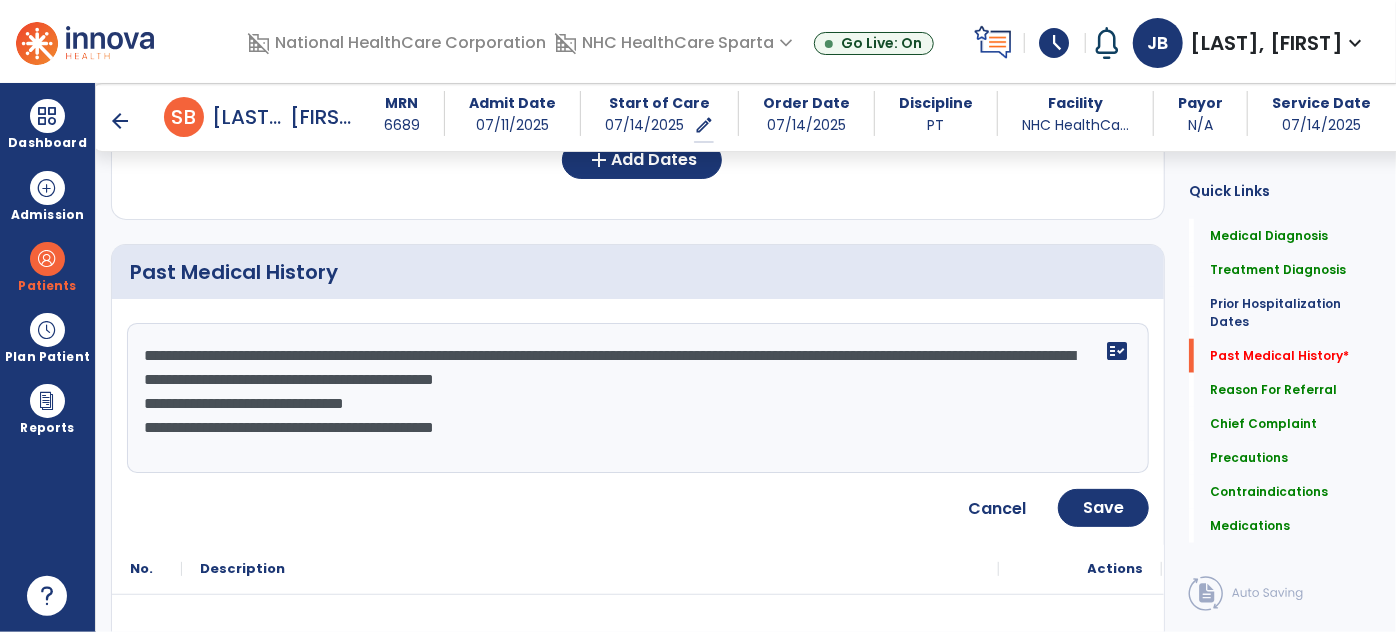 drag, startPoint x: 215, startPoint y: 402, endPoint x: 118, endPoint y: 404, distance: 97.020615 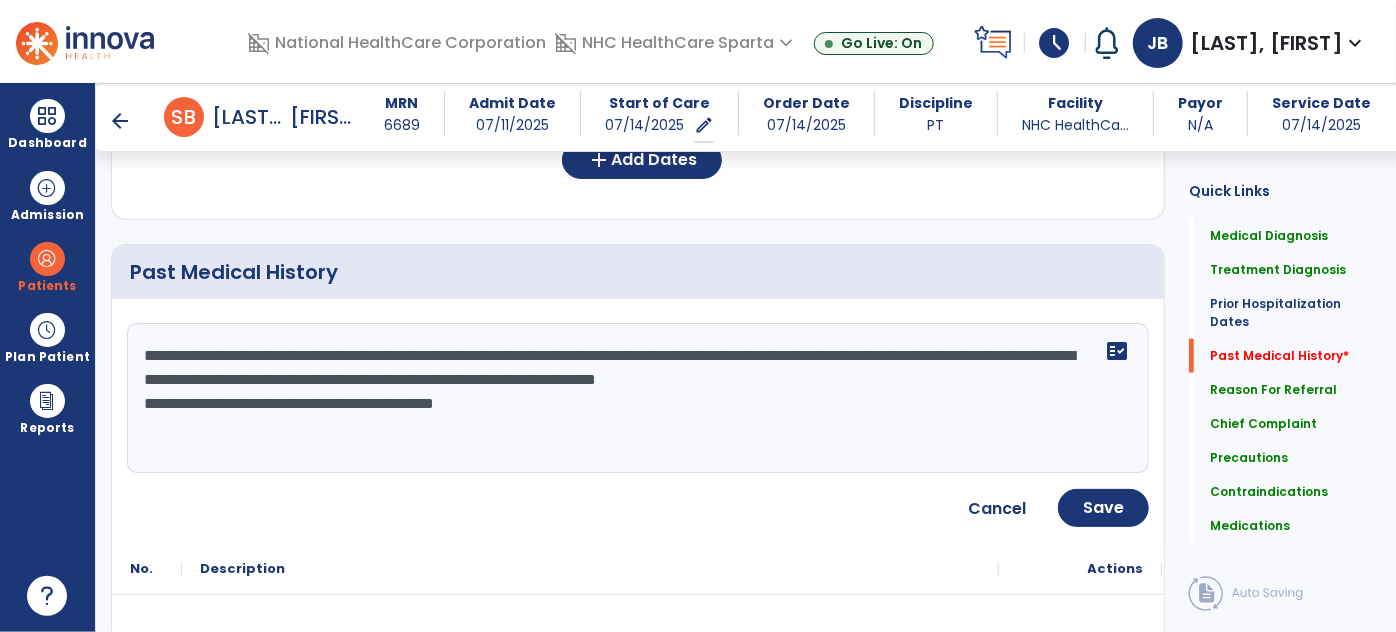 drag, startPoint x: 215, startPoint y: 402, endPoint x: 135, endPoint y: 399, distance: 80.05623 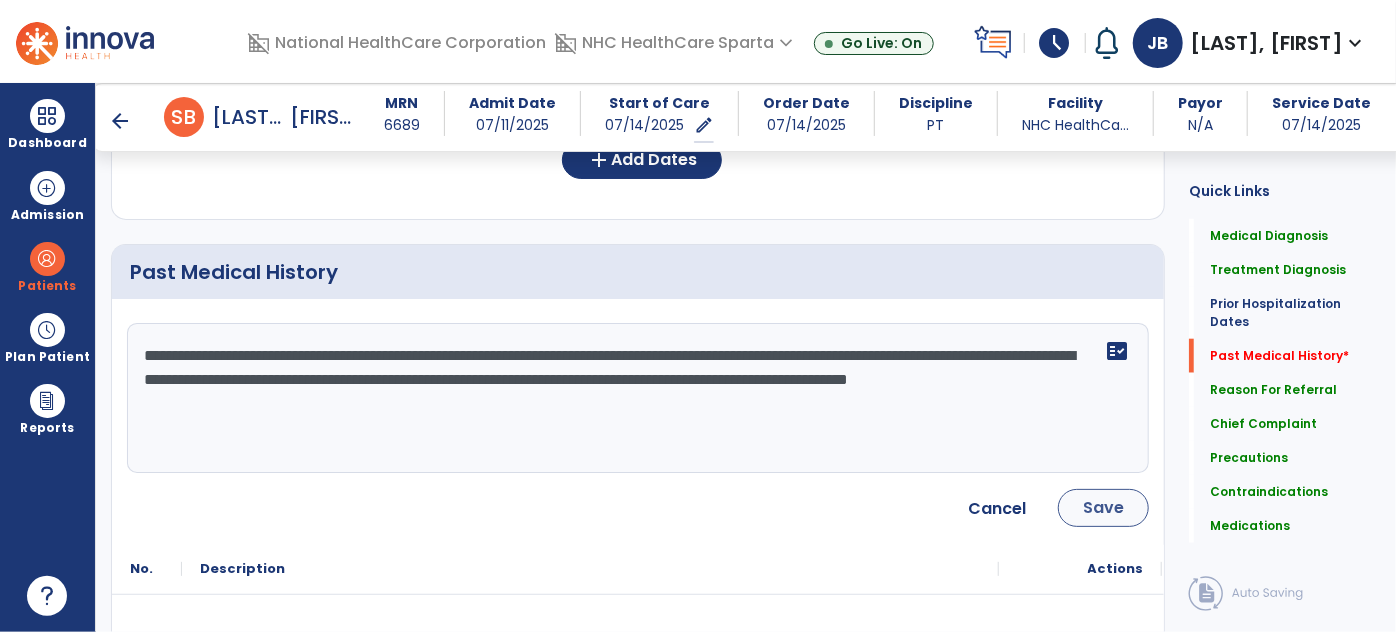 type on "**********" 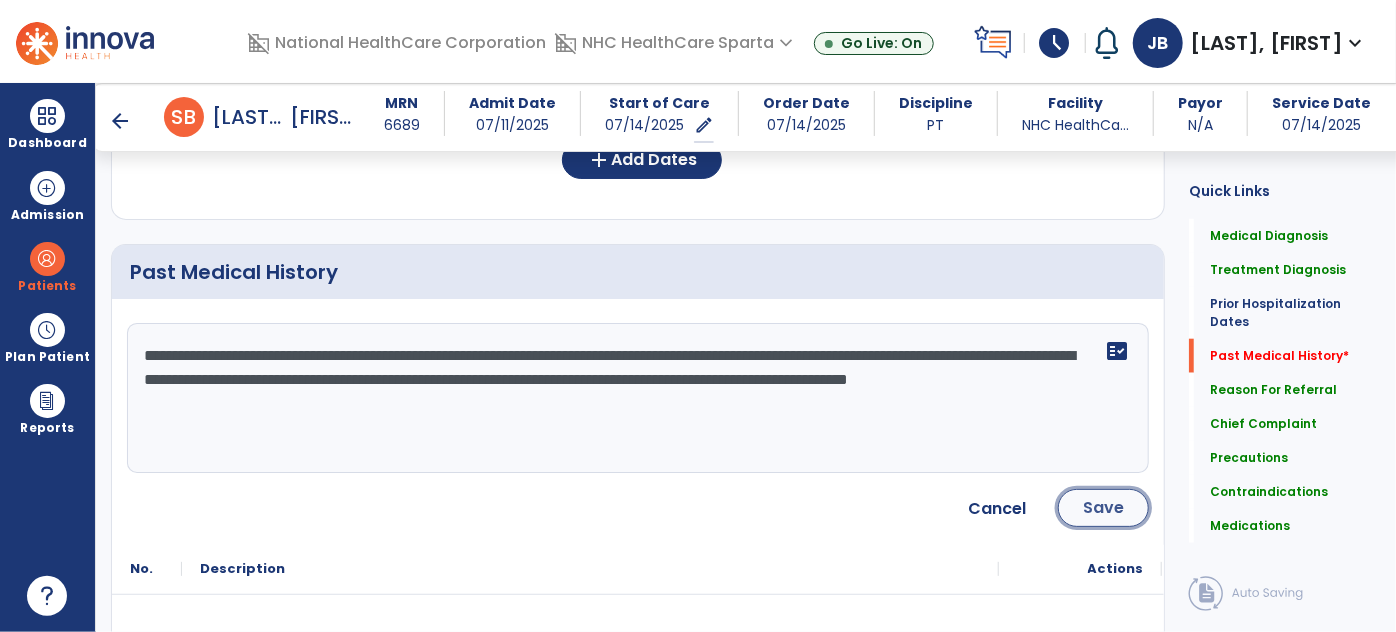 click on "Save" 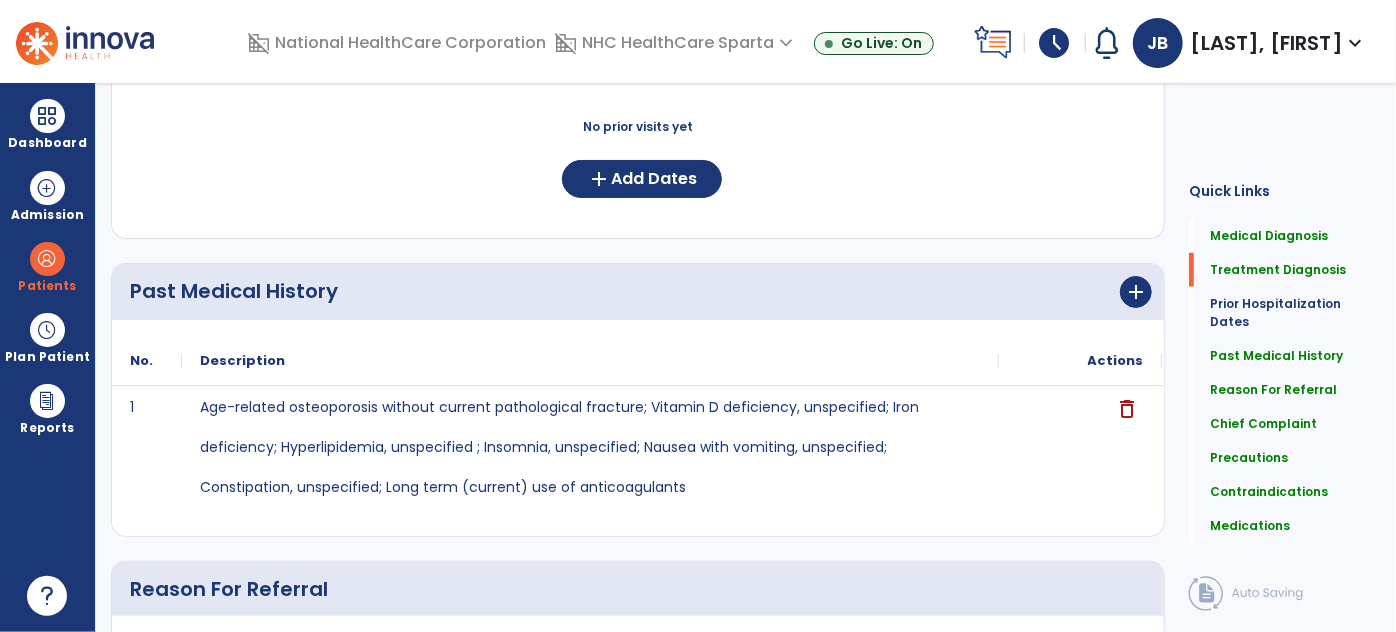 scroll, scrollTop: 0, scrollLeft: 0, axis: both 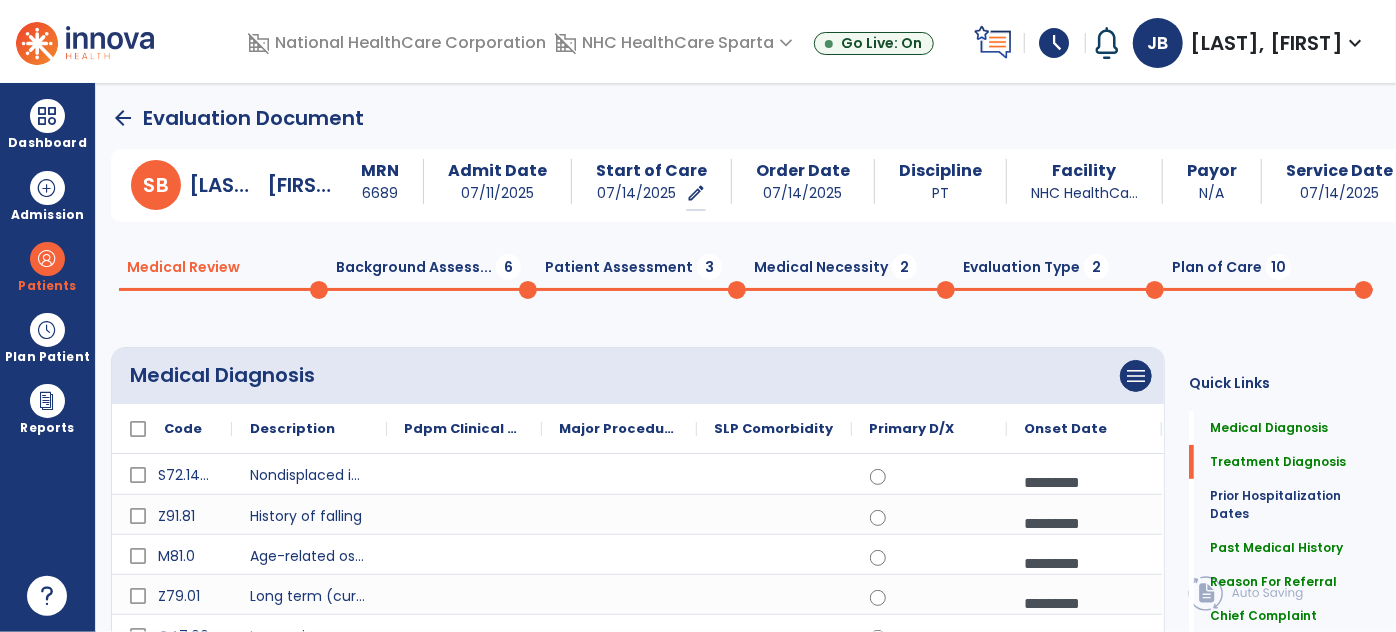 click on "Background Assess...  6" 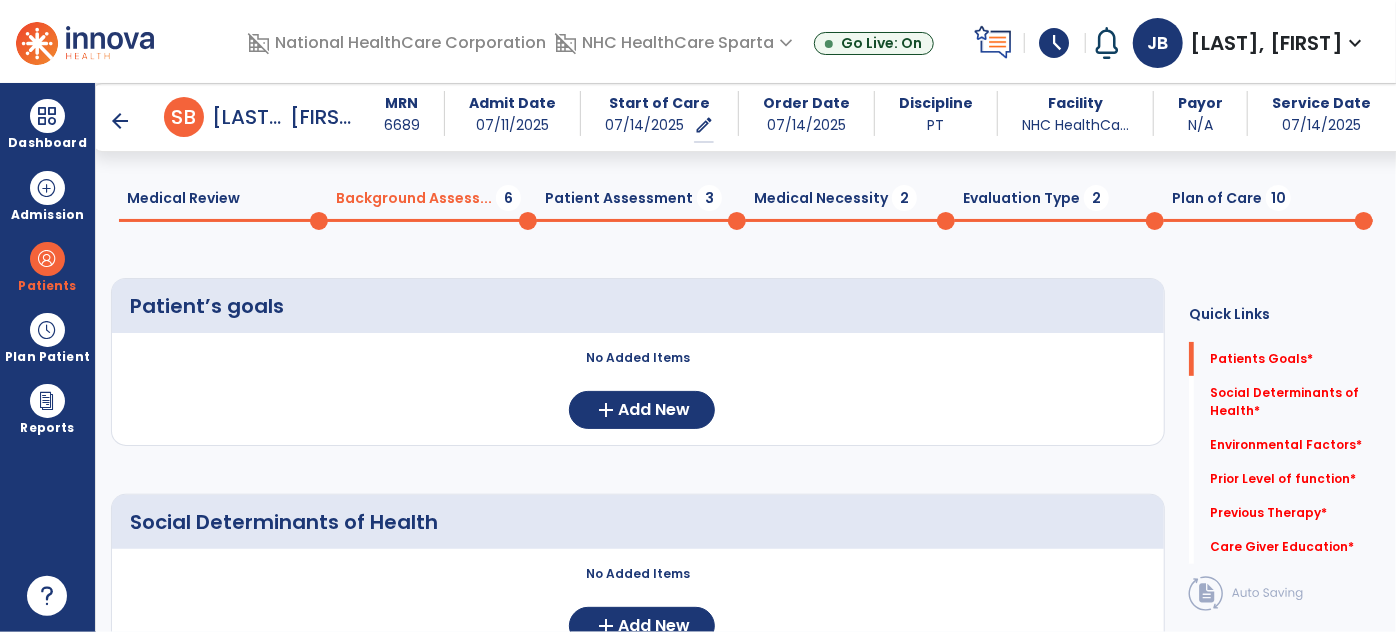 scroll, scrollTop: 69, scrollLeft: 0, axis: vertical 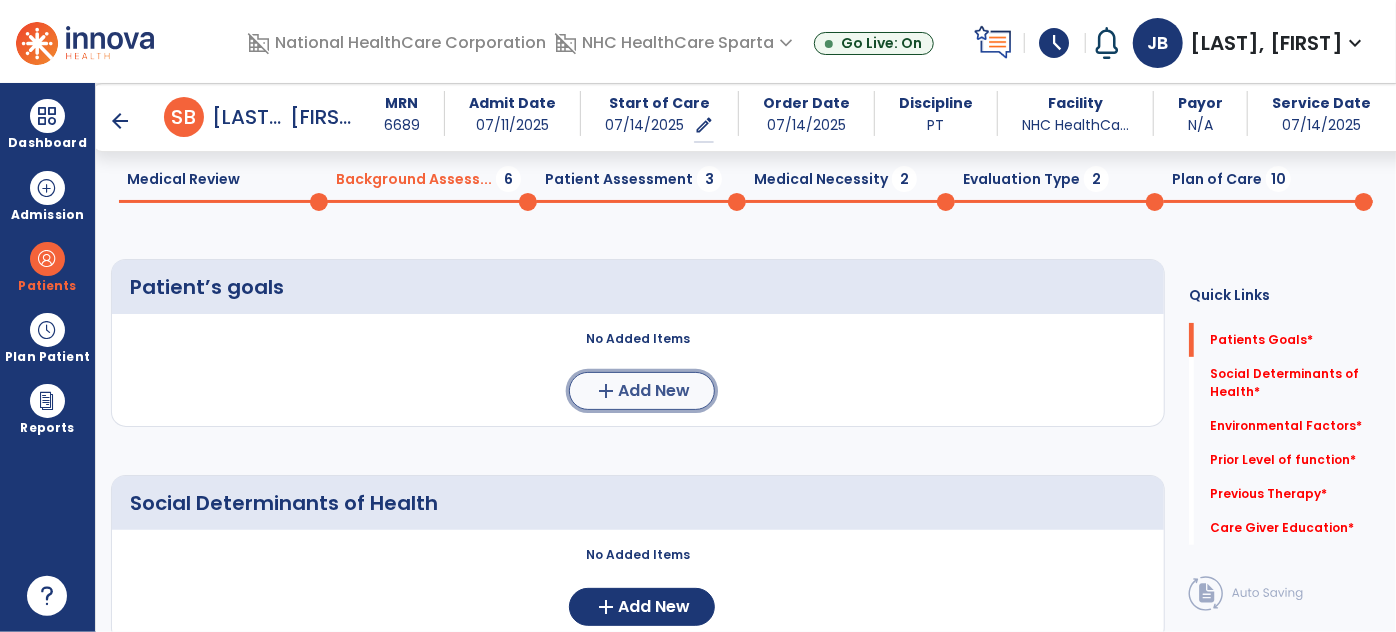 click on "add  Add New" 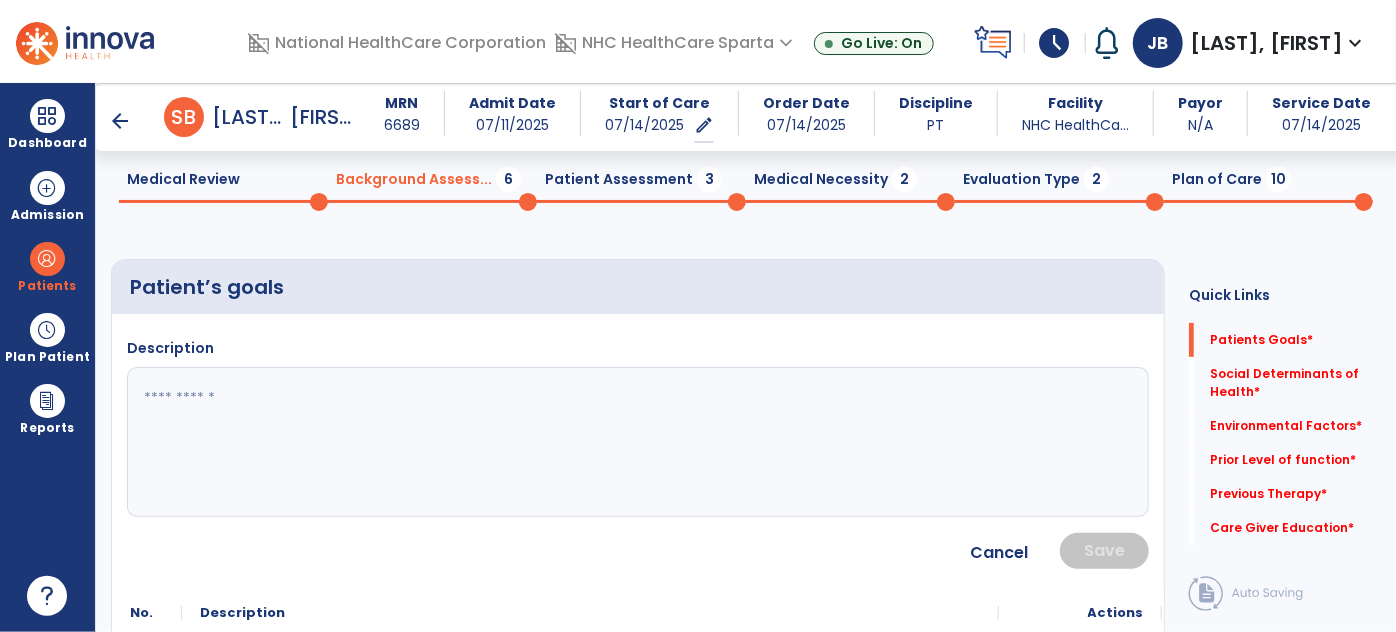drag, startPoint x: 609, startPoint y: 391, endPoint x: 536, endPoint y: 402, distance: 73.82411 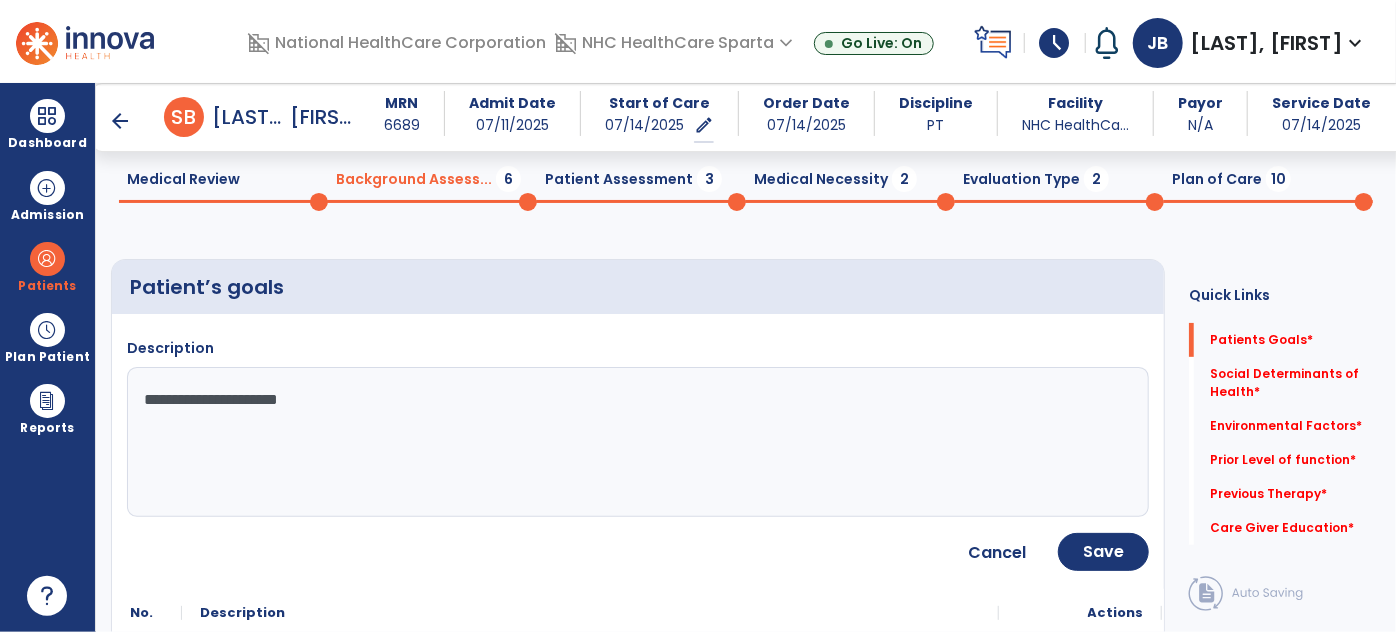 type on "**********" 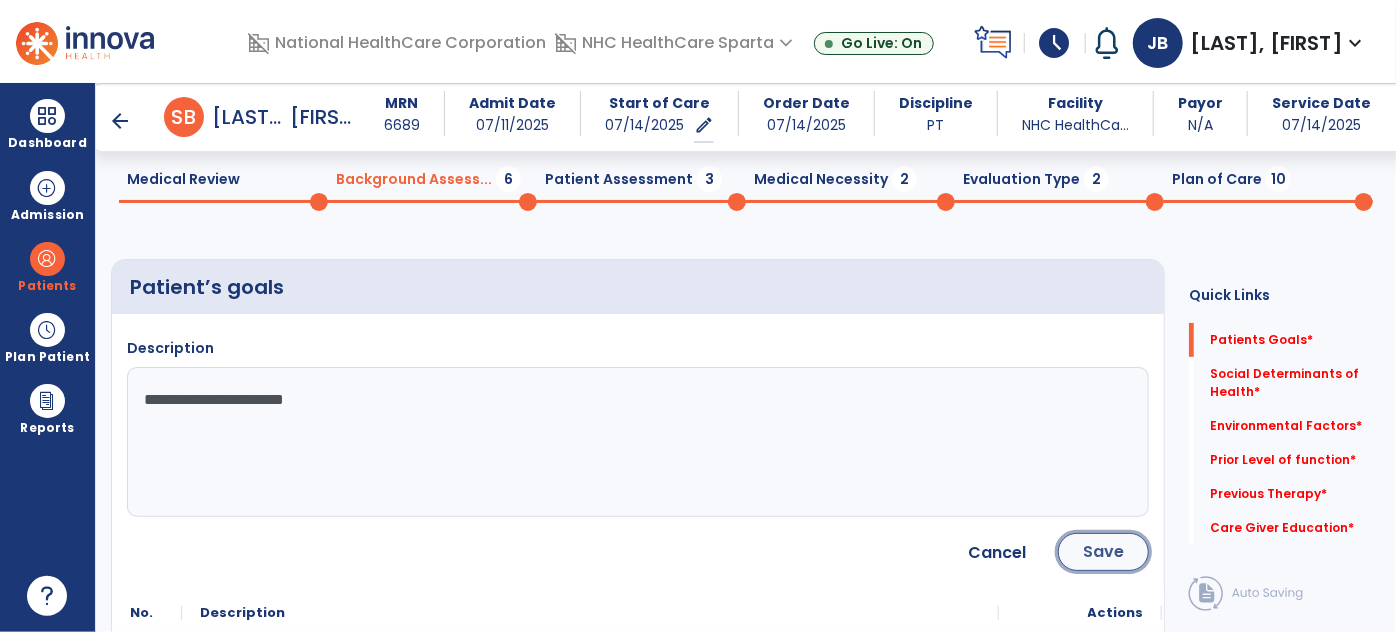 click on "Save" 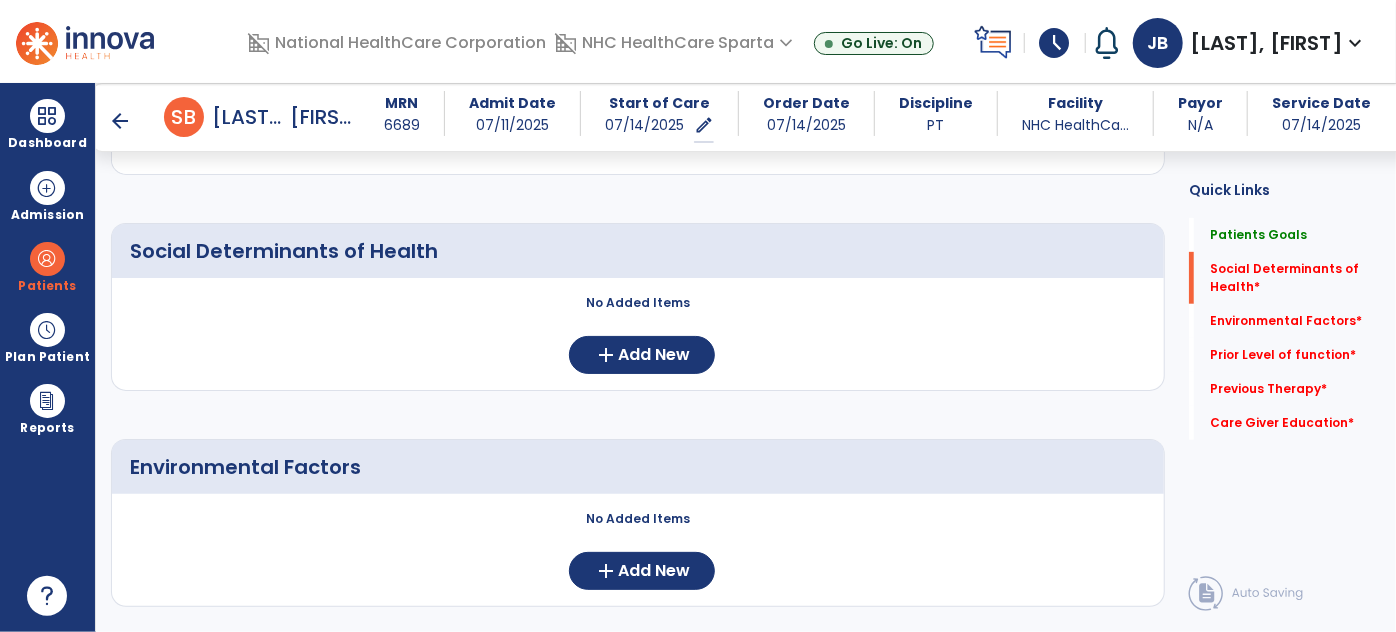 scroll, scrollTop: 428, scrollLeft: 0, axis: vertical 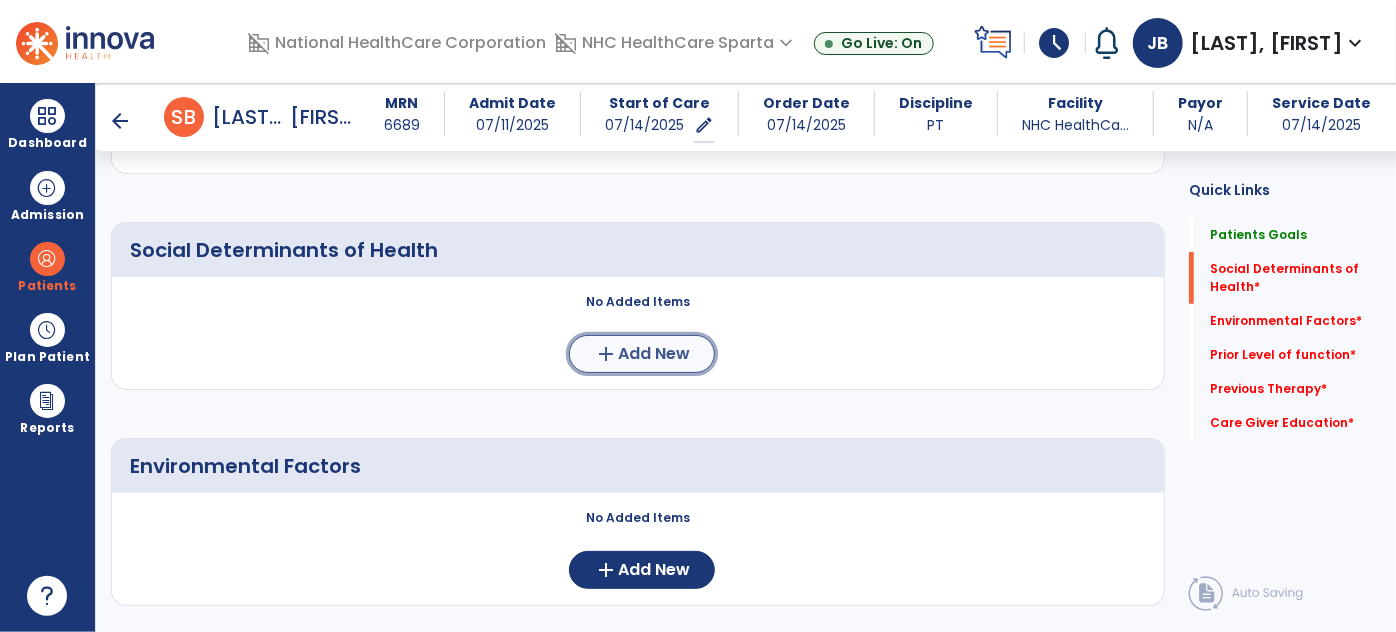 click on "Add New" 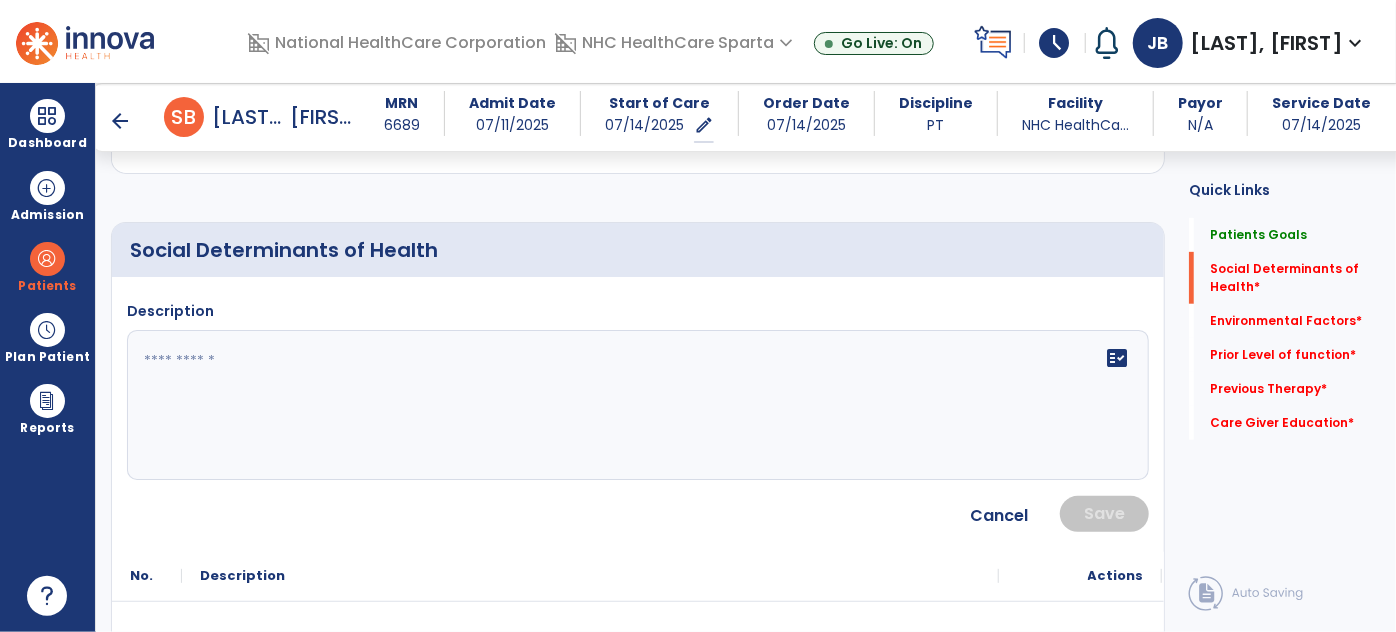 click 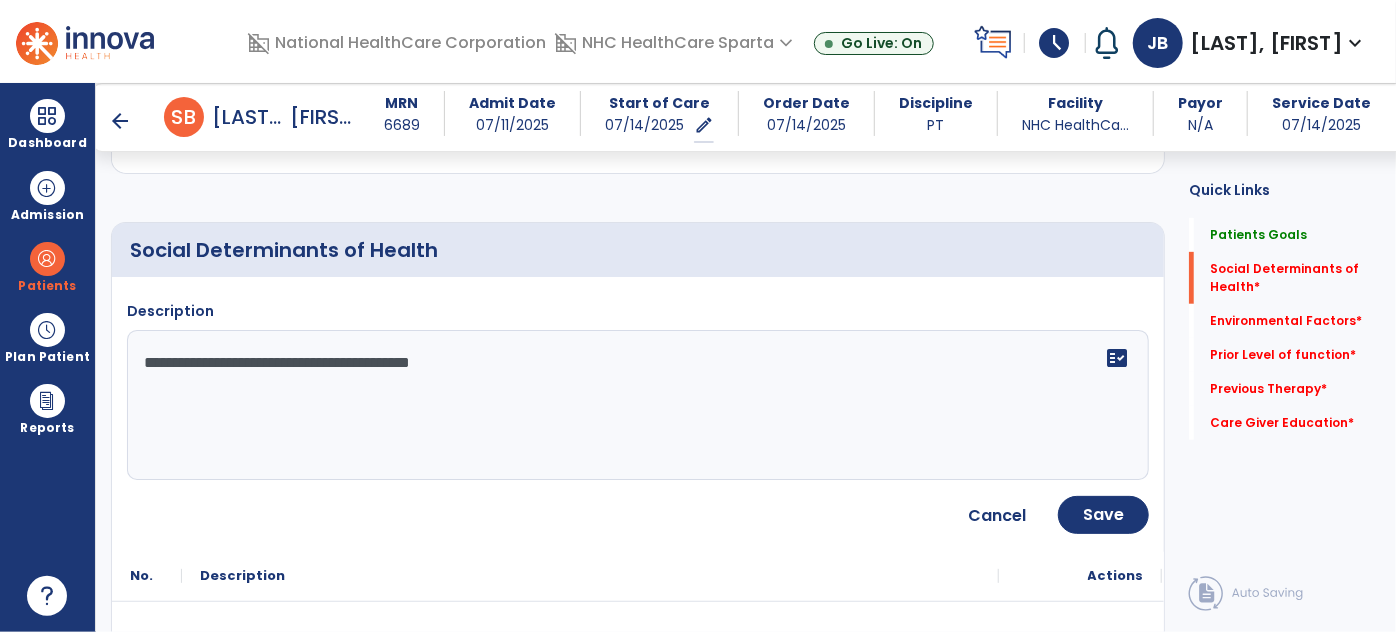 type on "**********" 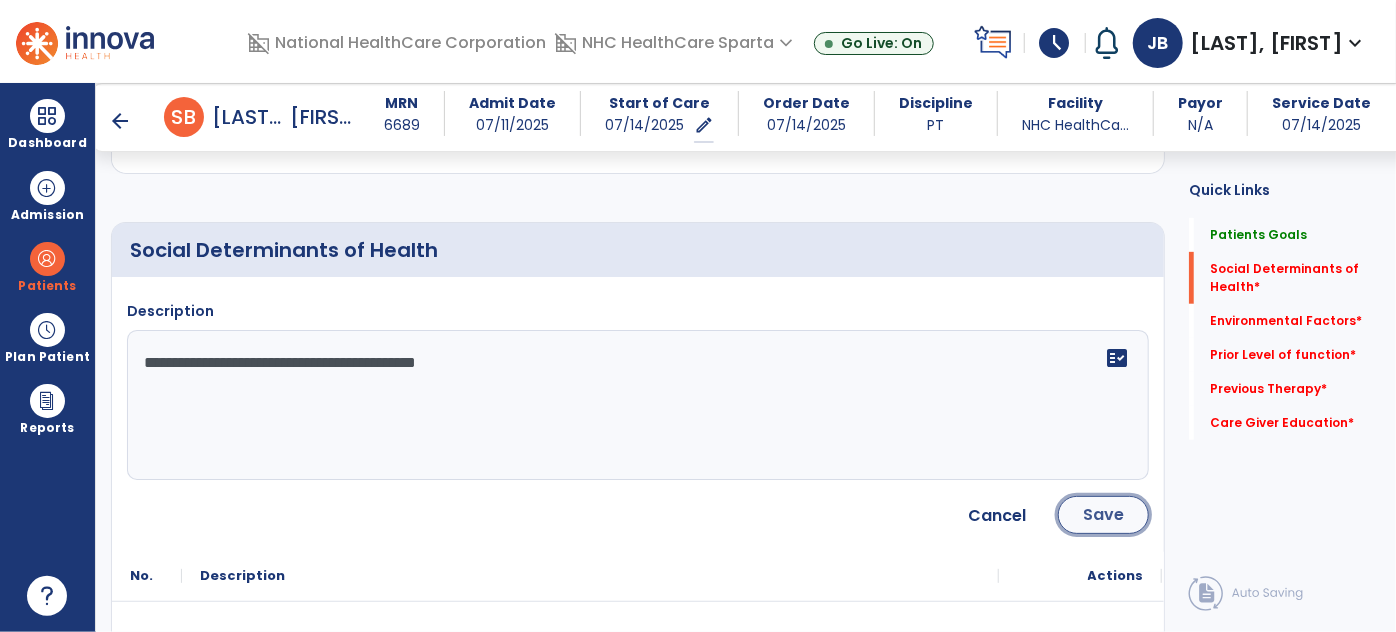 click on "Save" 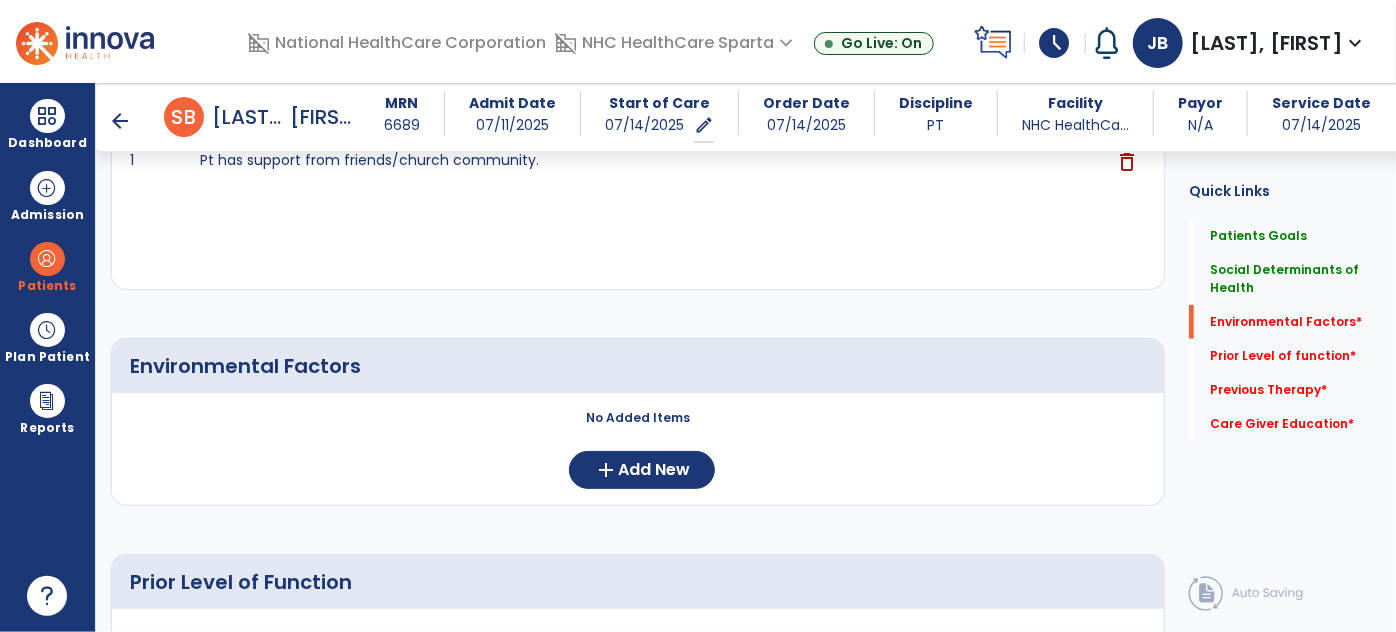 scroll, scrollTop: 635, scrollLeft: 0, axis: vertical 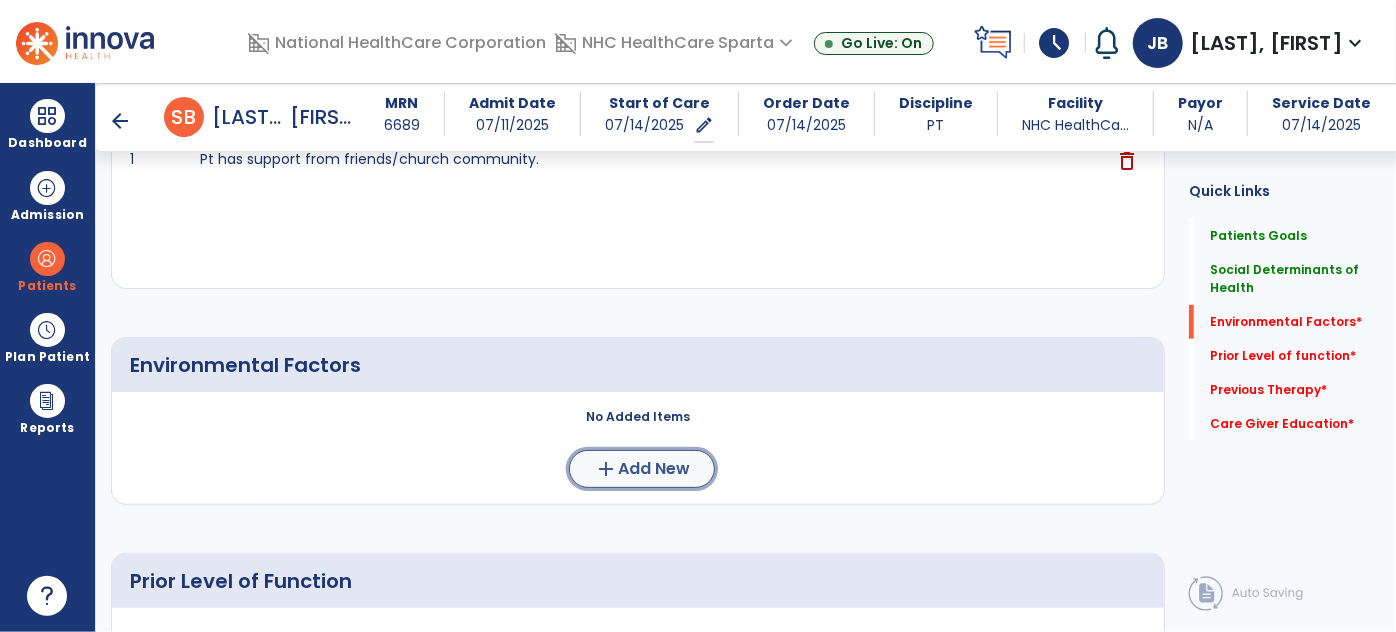 click on "add  Add New" 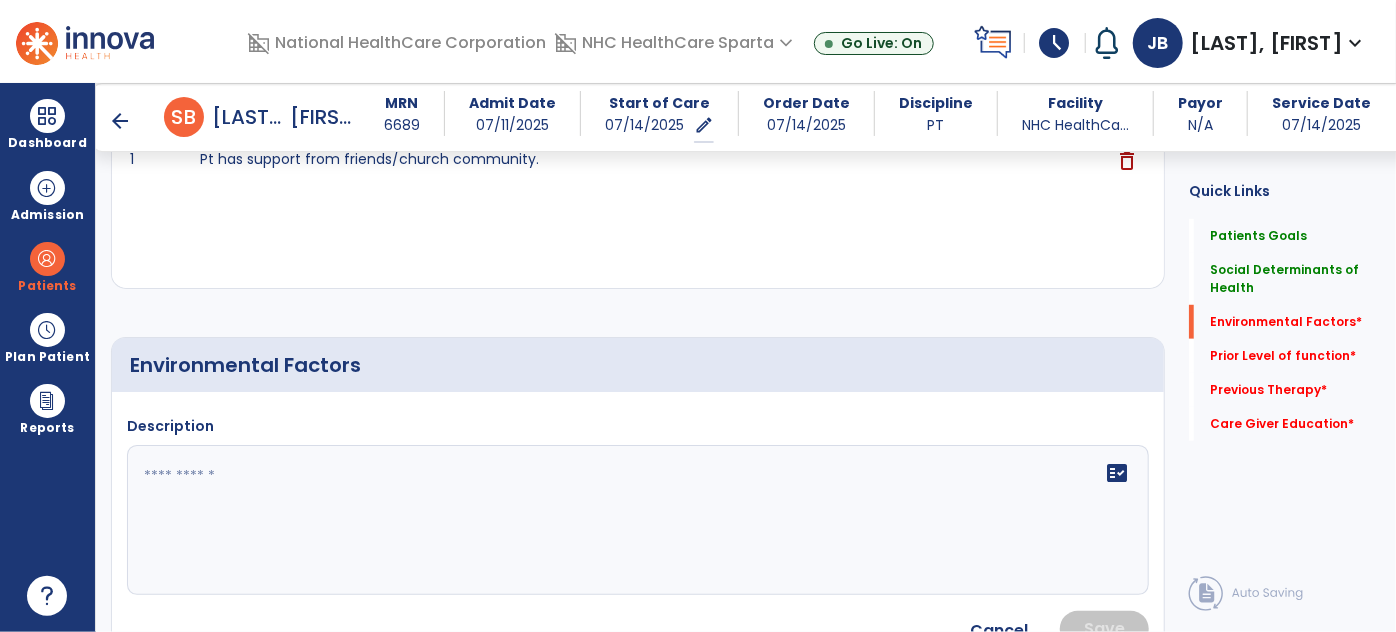 click 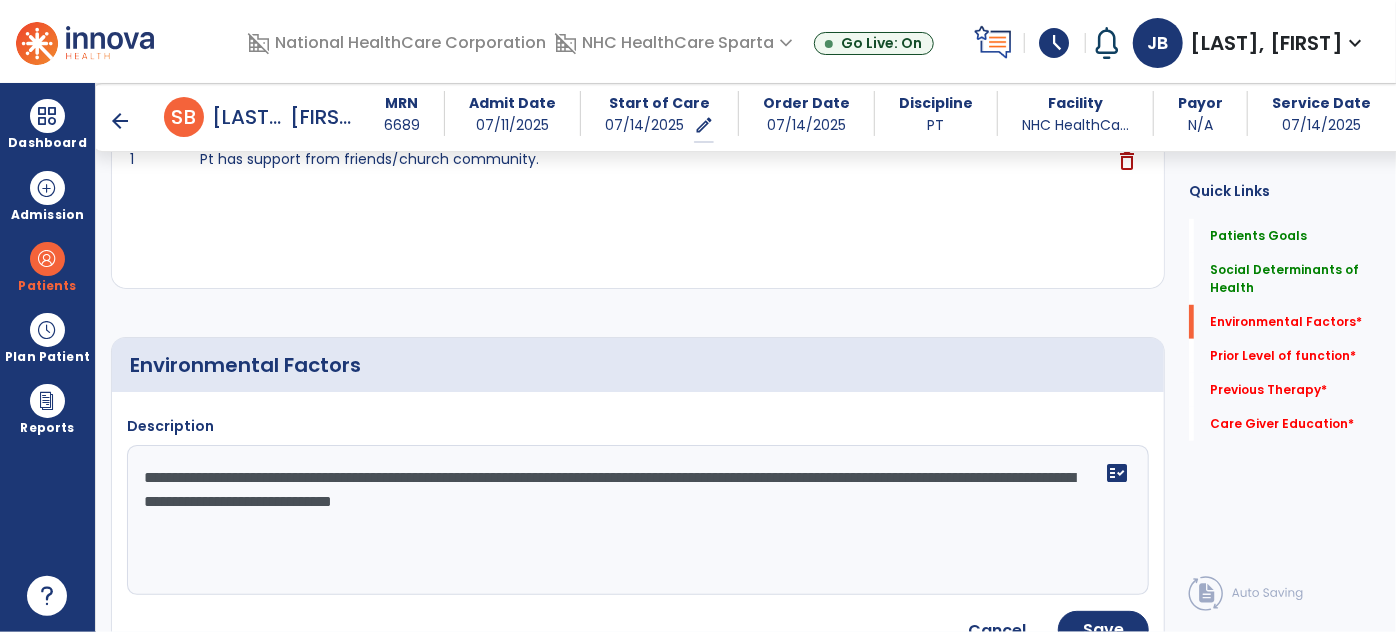 scroll, scrollTop: 923, scrollLeft: 0, axis: vertical 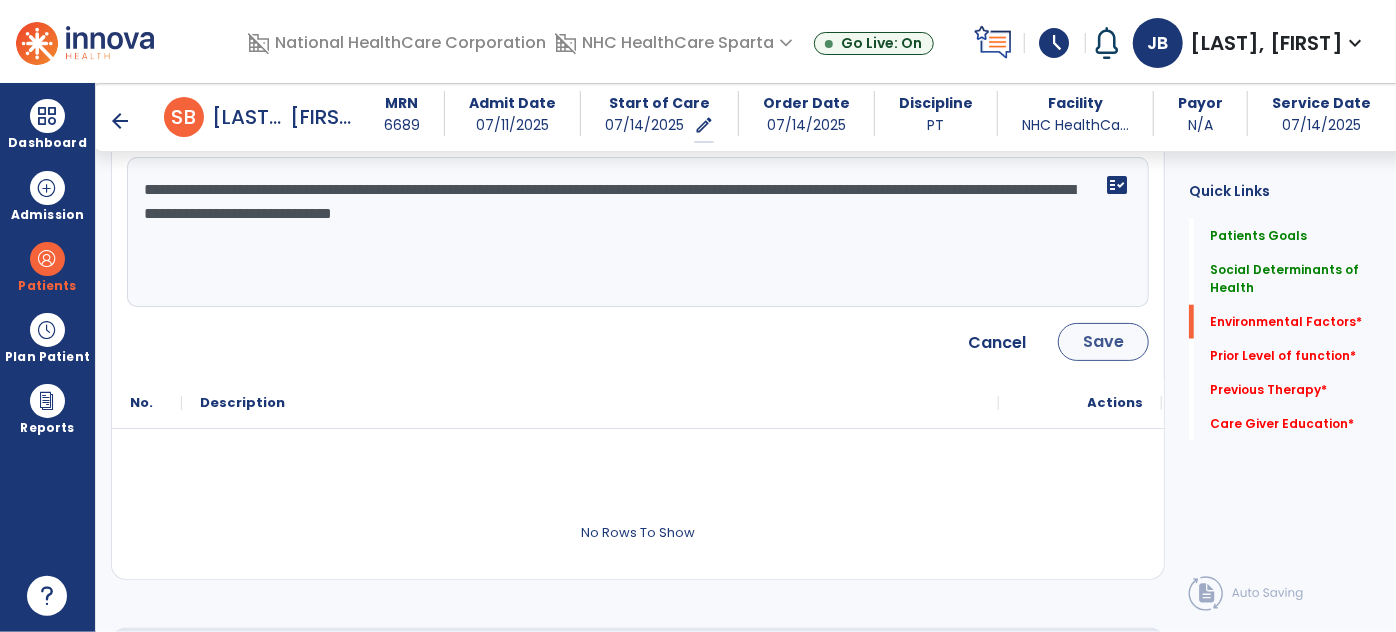 type on "**********" 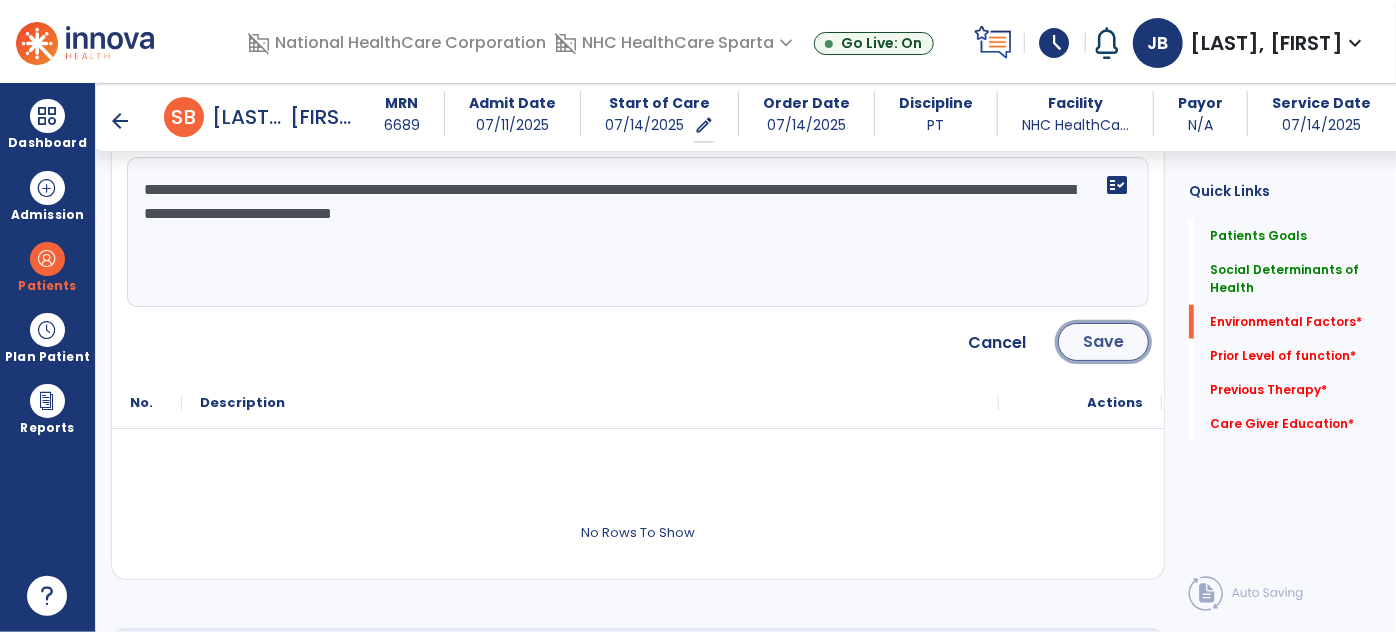 click on "Save" 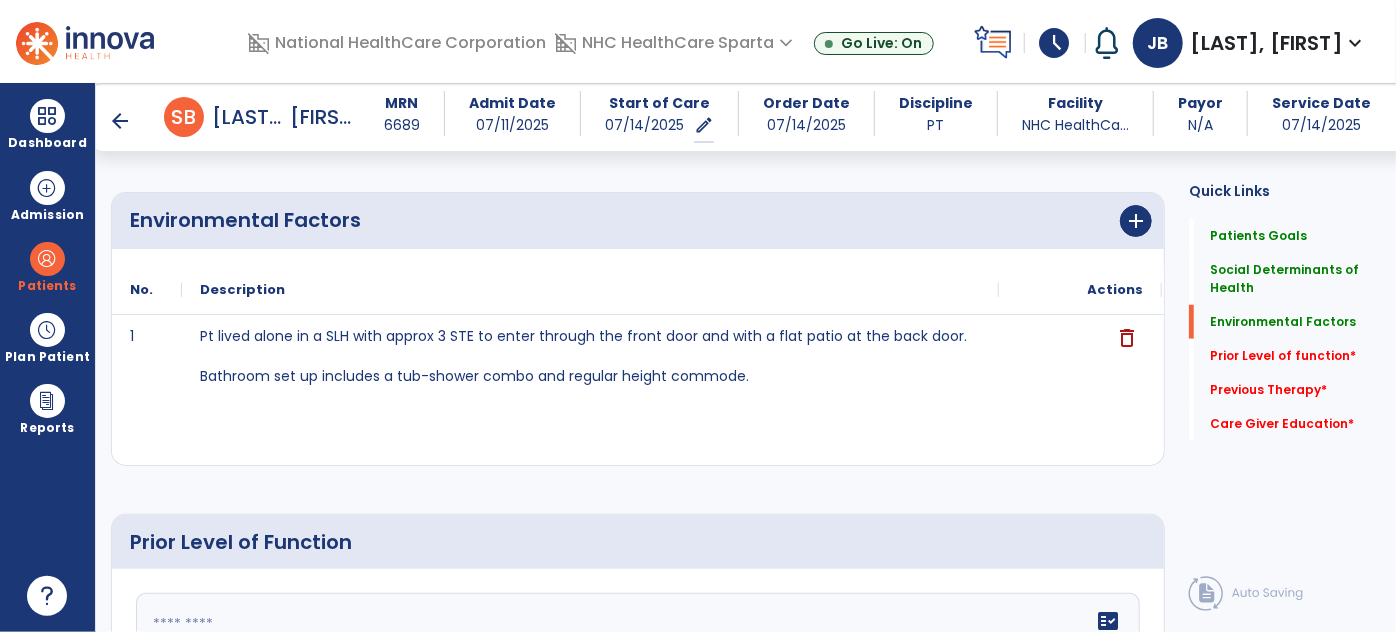 scroll, scrollTop: 785, scrollLeft: 0, axis: vertical 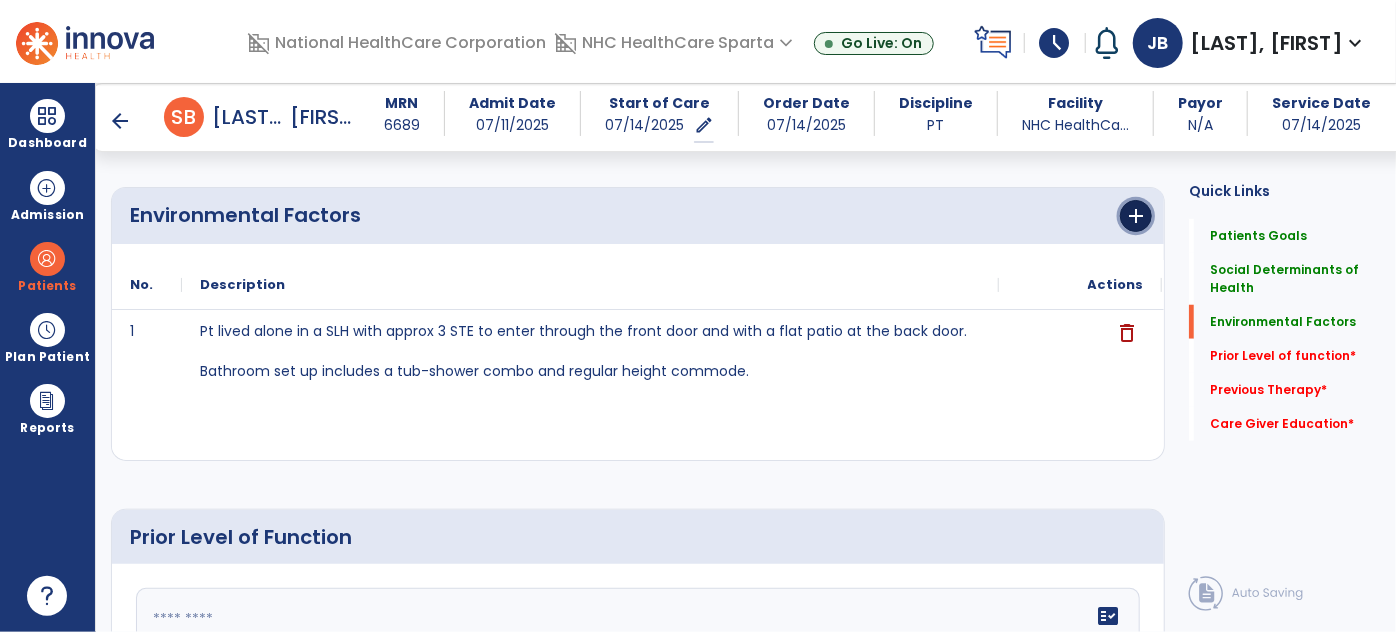 click on "add" 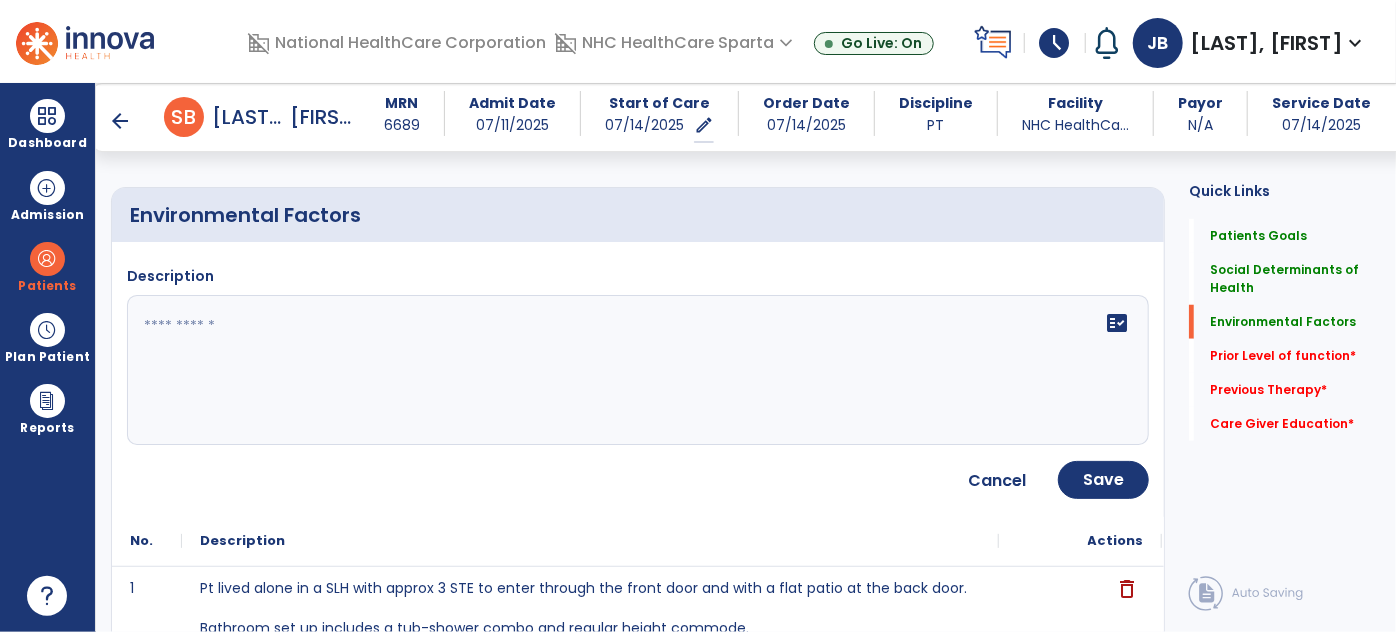 click 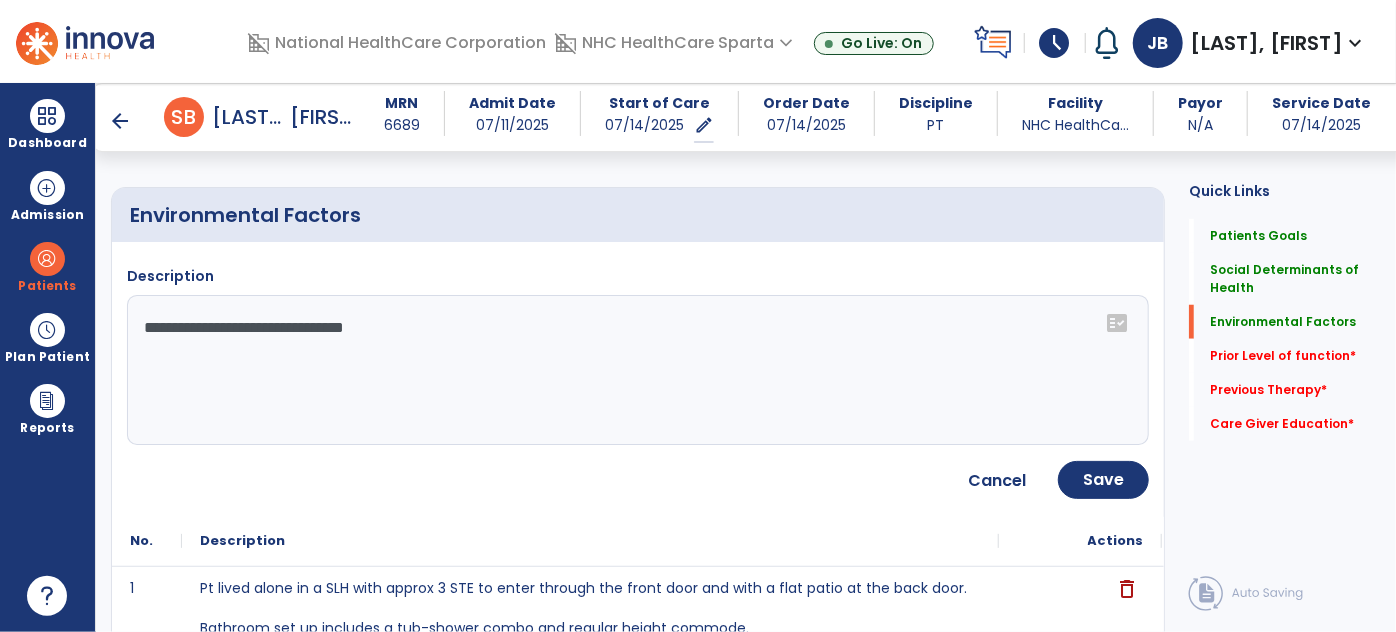 click on "**********" 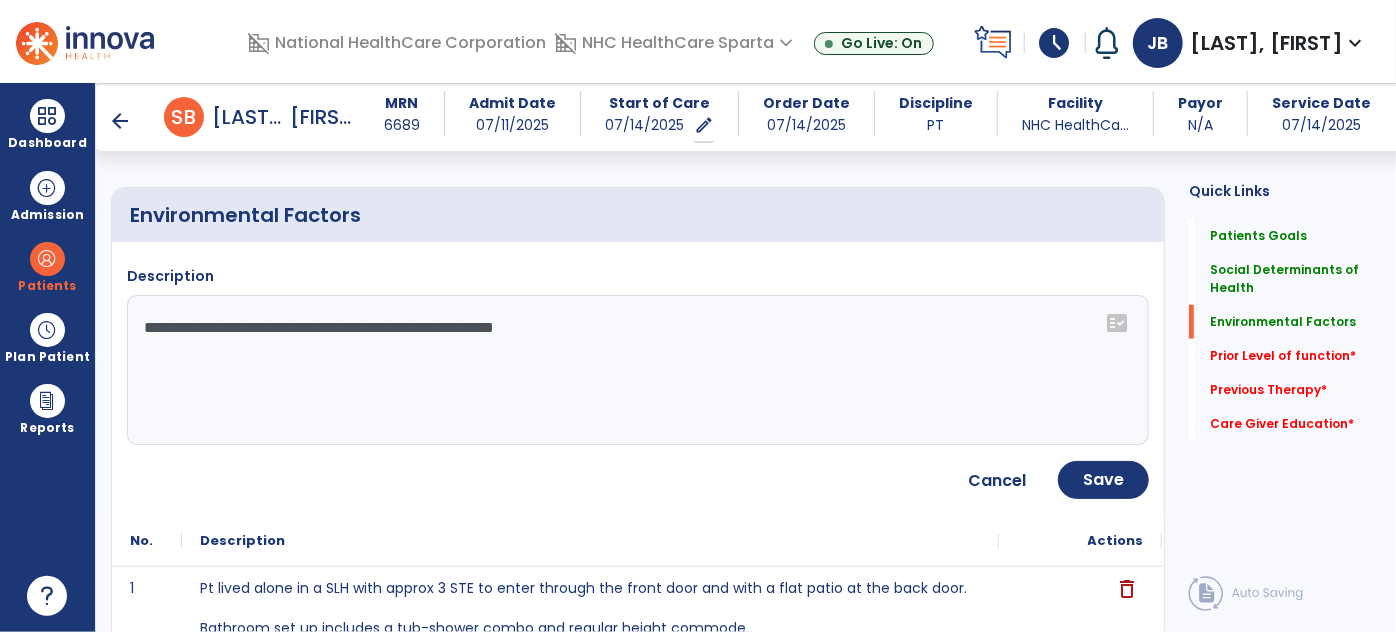 type on "**********" 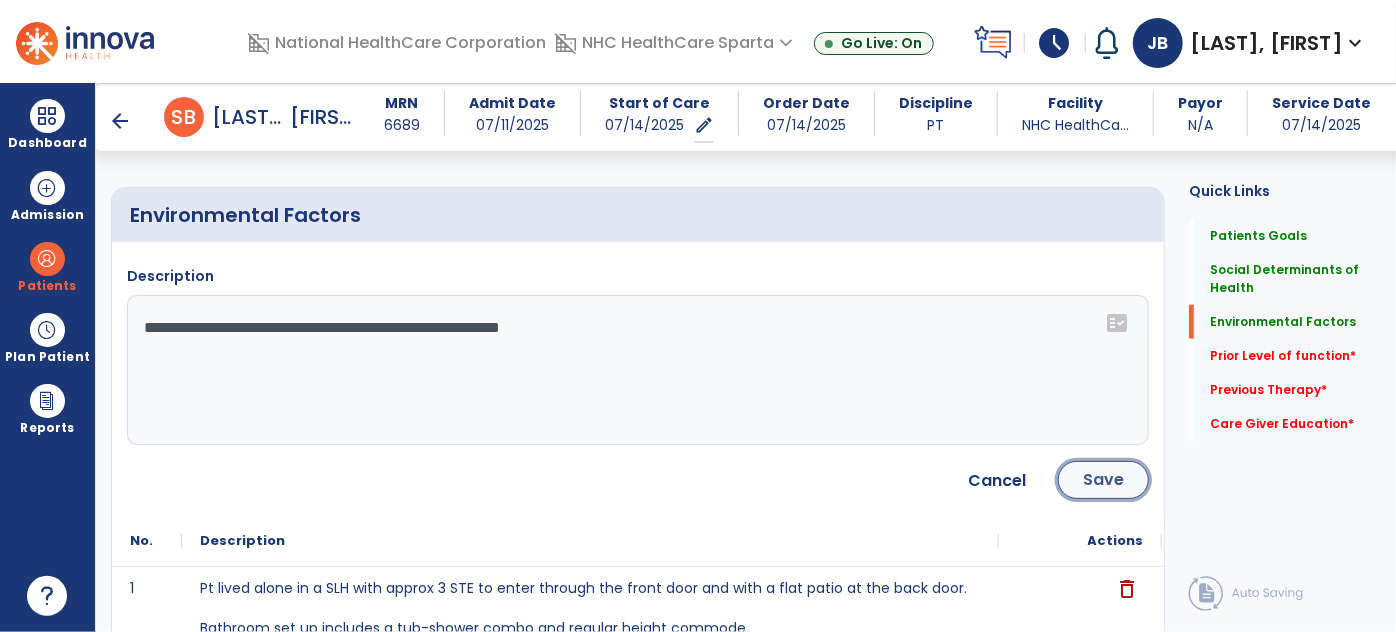 click on "Save" 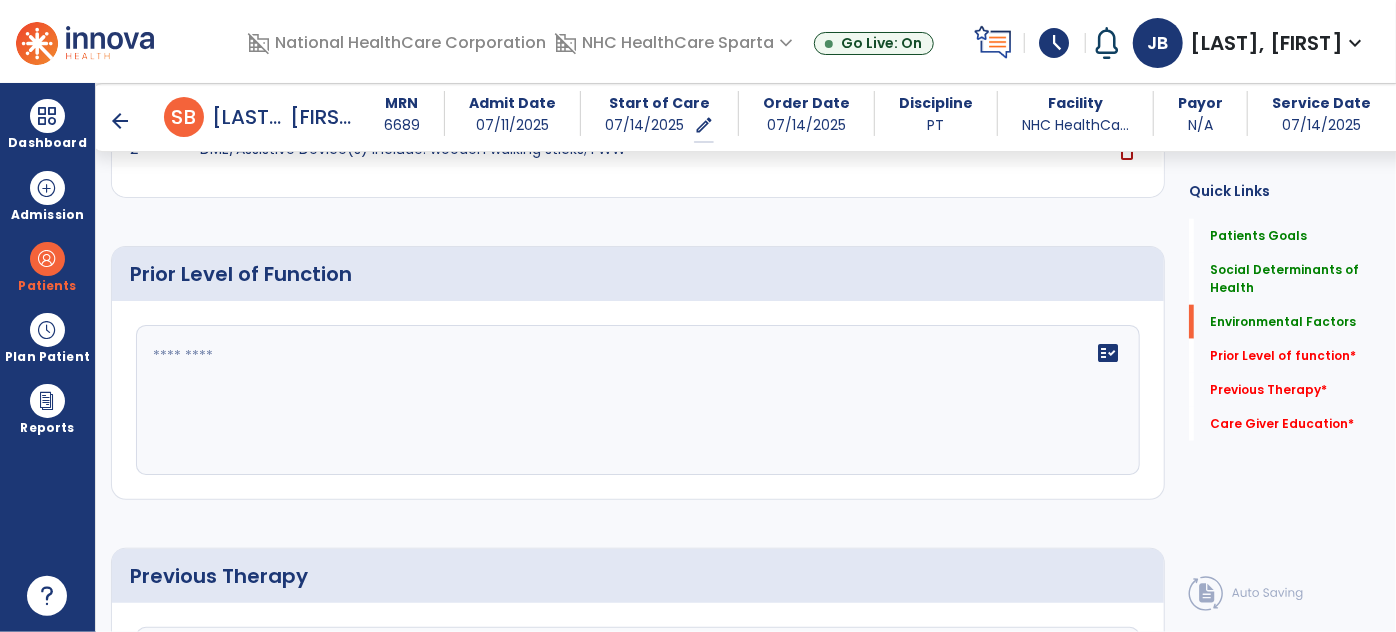 scroll, scrollTop: 1050, scrollLeft: 0, axis: vertical 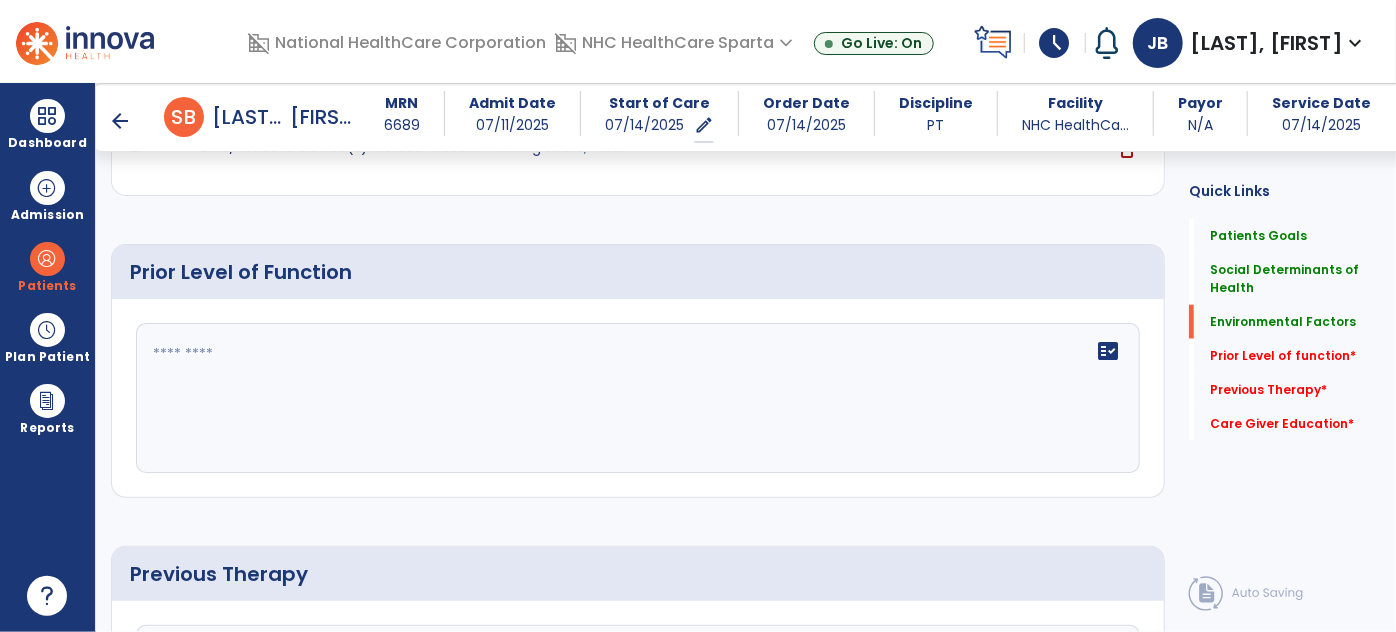 click 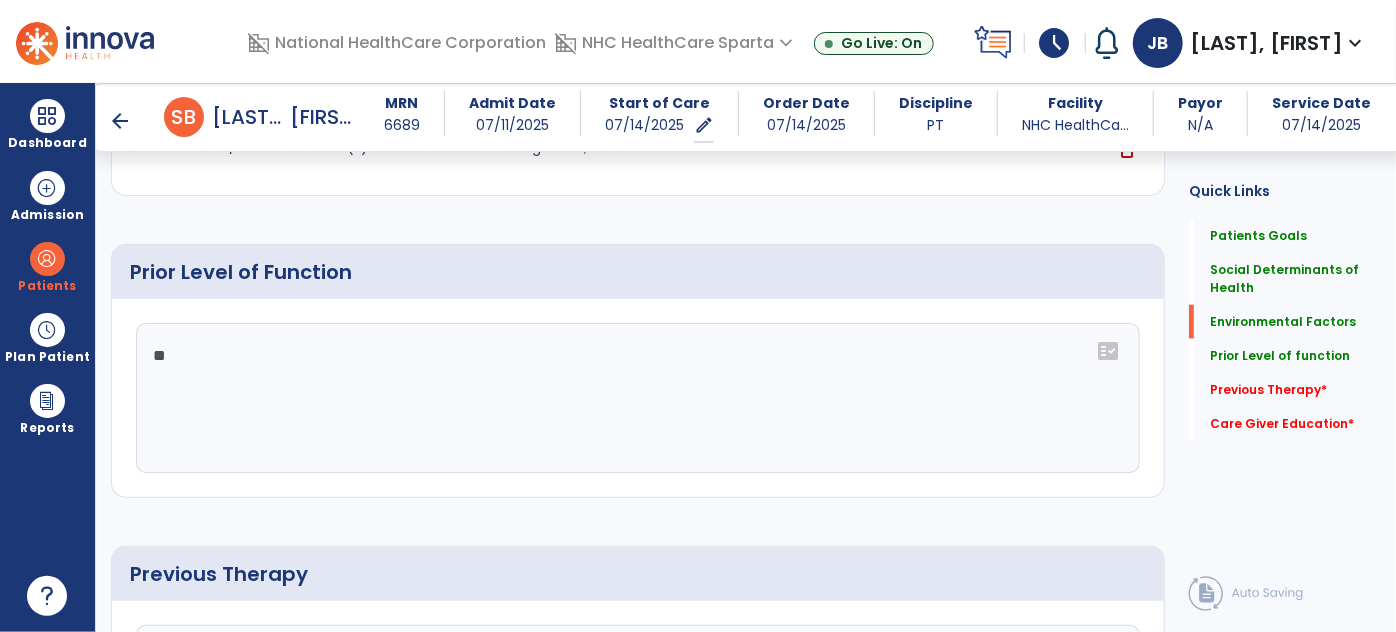 type on "*" 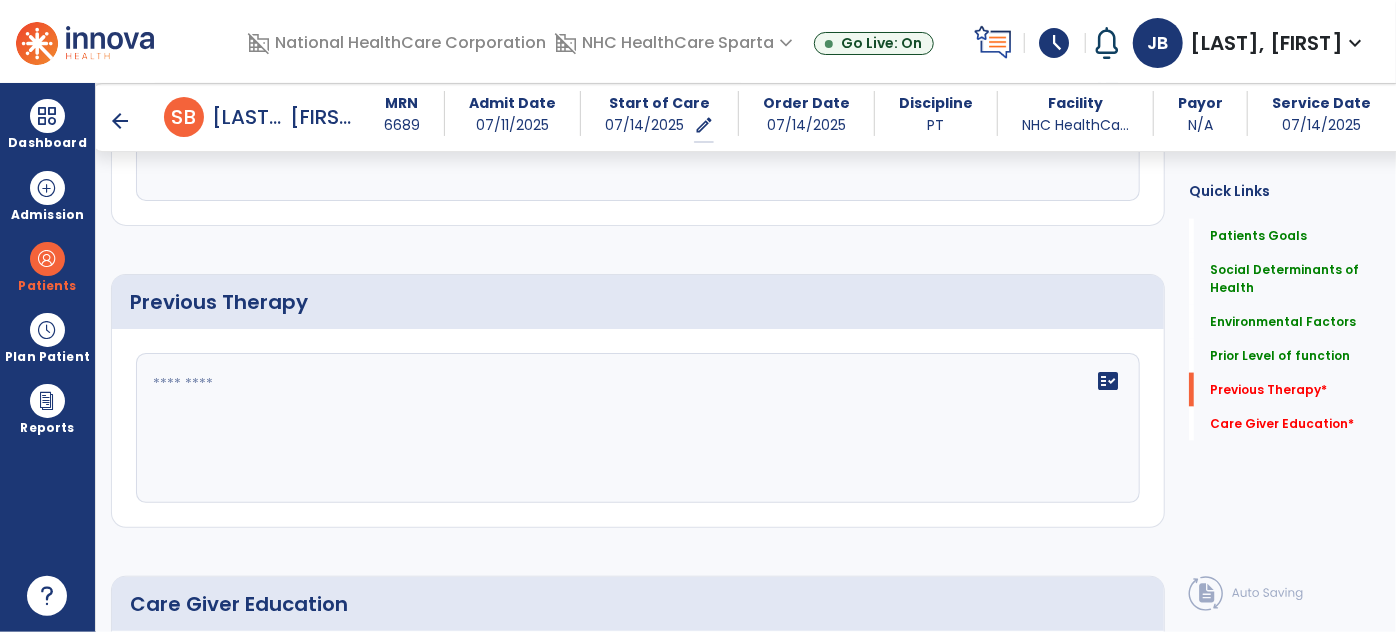 scroll, scrollTop: 1324, scrollLeft: 0, axis: vertical 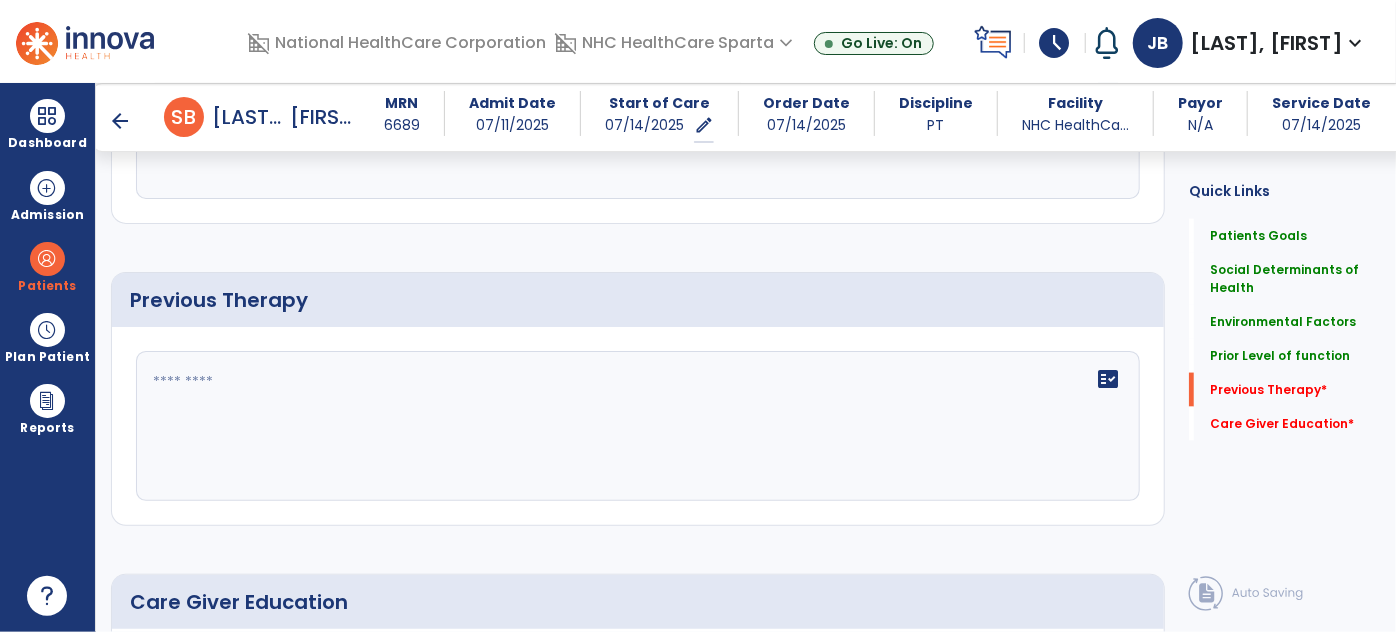 type on "**********" 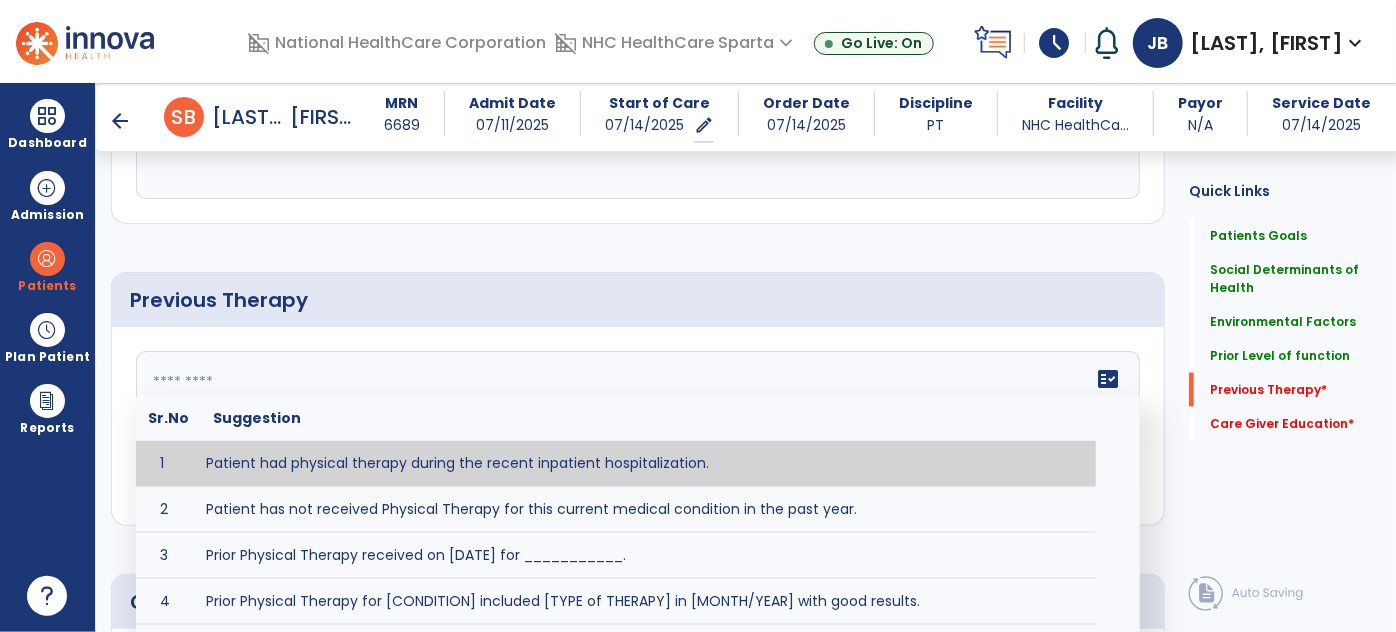 click on "fact_check  Sr.No Suggestion 1 Patient had physical therapy during the recent inpatient hospitalization. 2 Patient has not received Physical Therapy for this current medical condition in the past year. 3 Prior Physical Therapy received on [DATE] for ___________. 4 Prior Physical Therapy for [CONDITION] included [TYPE of THERAPY] in [MONTH/YEAR] with good results. 5 Patient has not received Physical Therapy for this current medical condition in the past year and had yet to achieve LTGs prior to being hospitalized. 6 Prior to this recent hospitalization, the patient had been on therapy case load for [TIME]and was still working to achieve LTGs before being hospitalized." 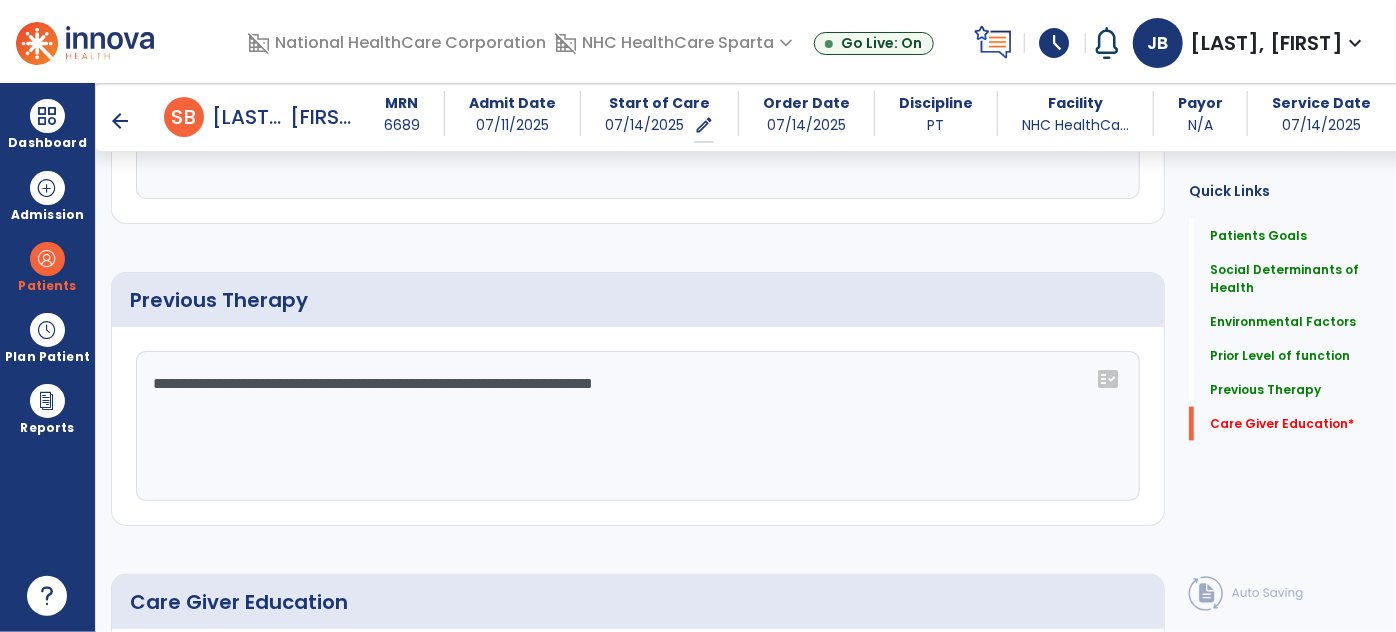 scroll, scrollTop: 1584, scrollLeft: 0, axis: vertical 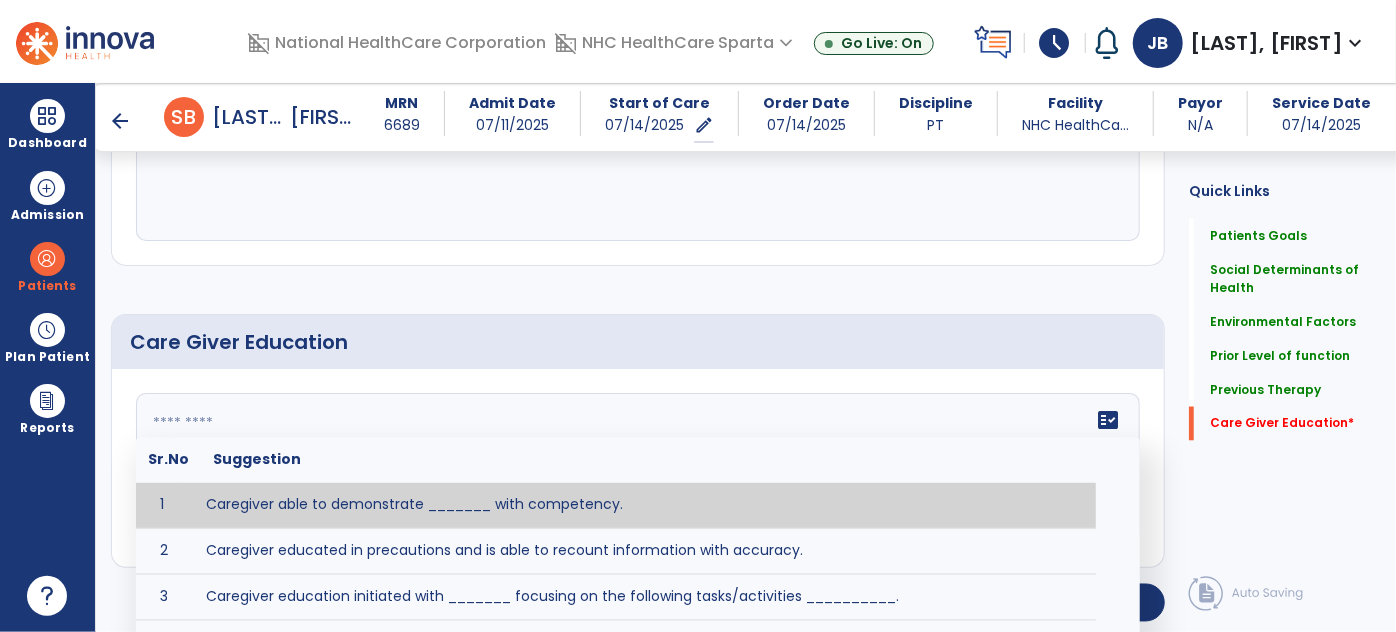 click 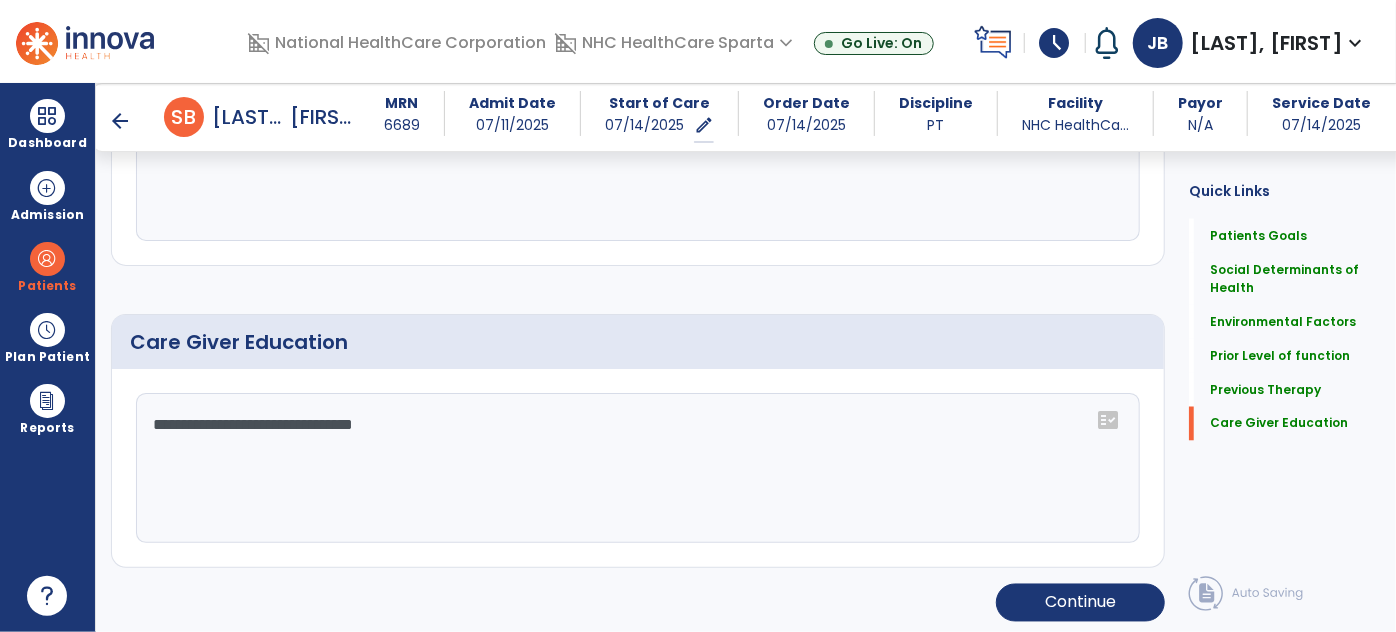 scroll, scrollTop: 1584, scrollLeft: 0, axis: vertical 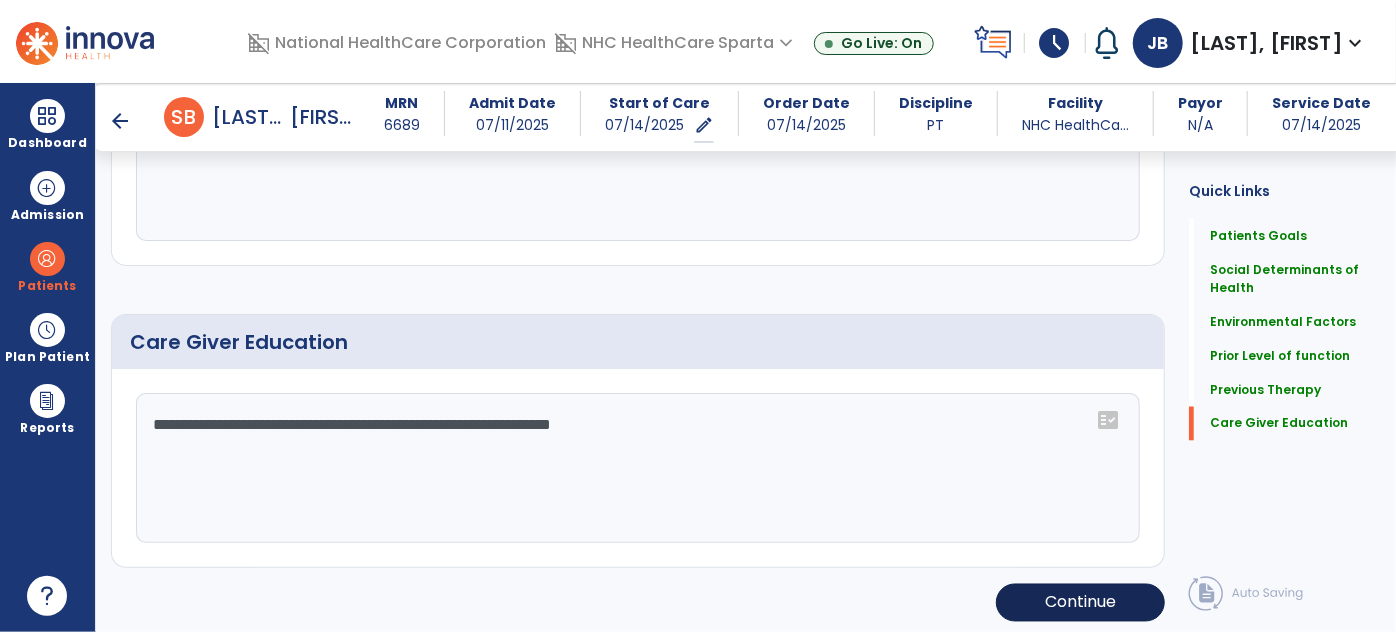 type on "**********" 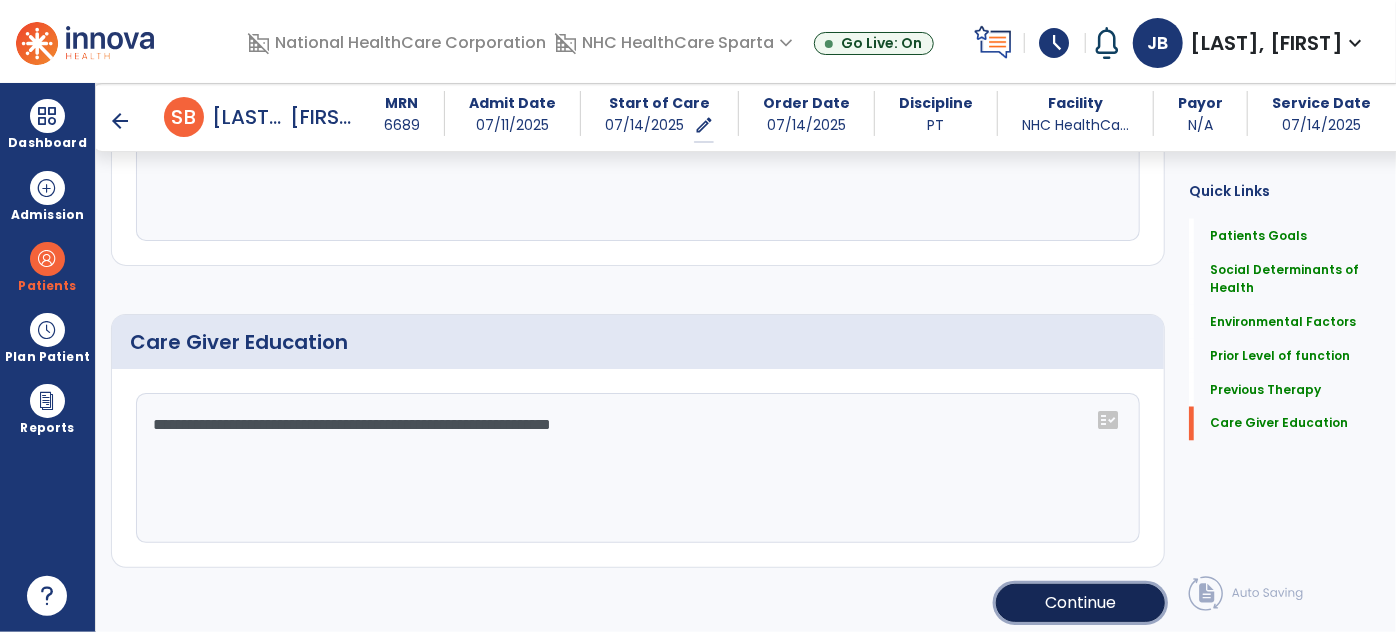 click on "Continue" 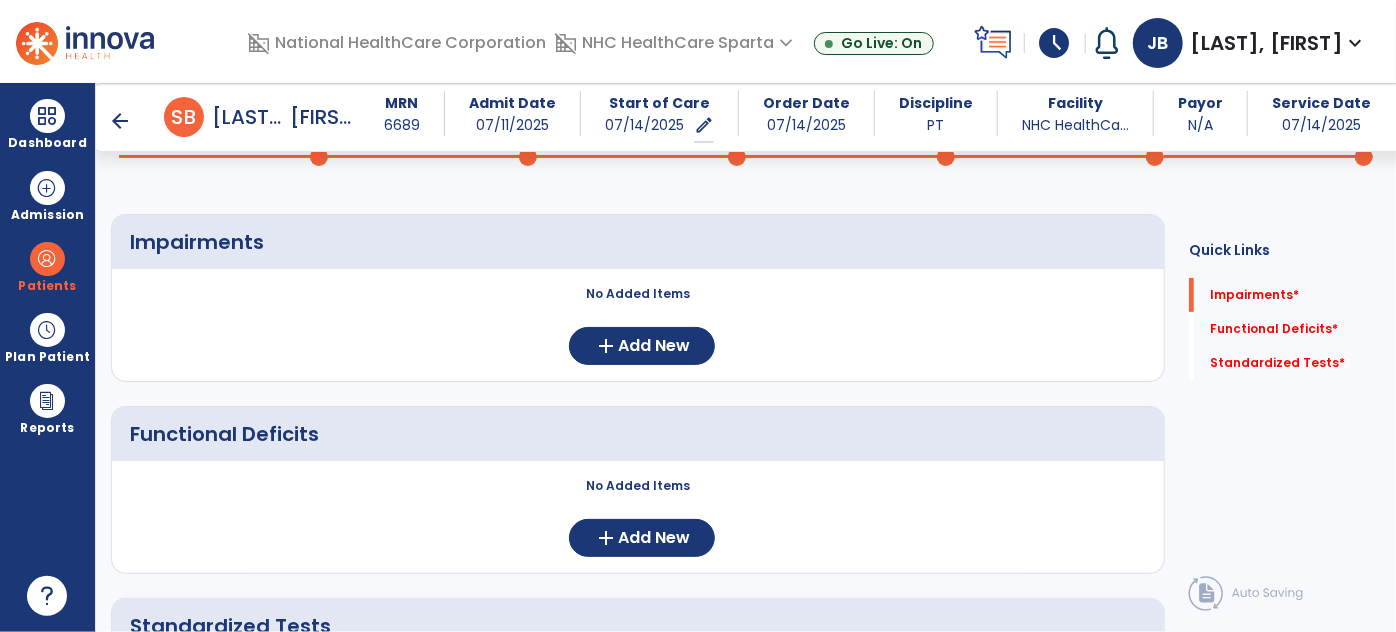 scroll, scrollTop: 114, scrollLeft: 0, axis: vertical 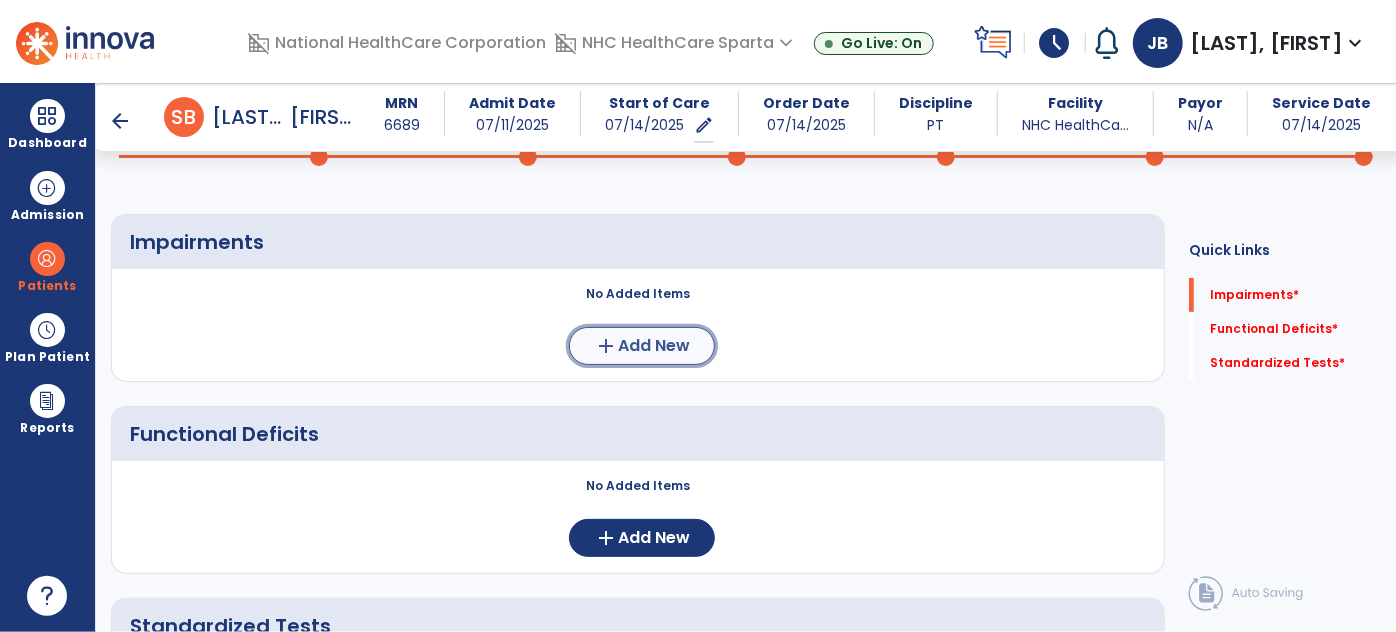 click on "Add New" 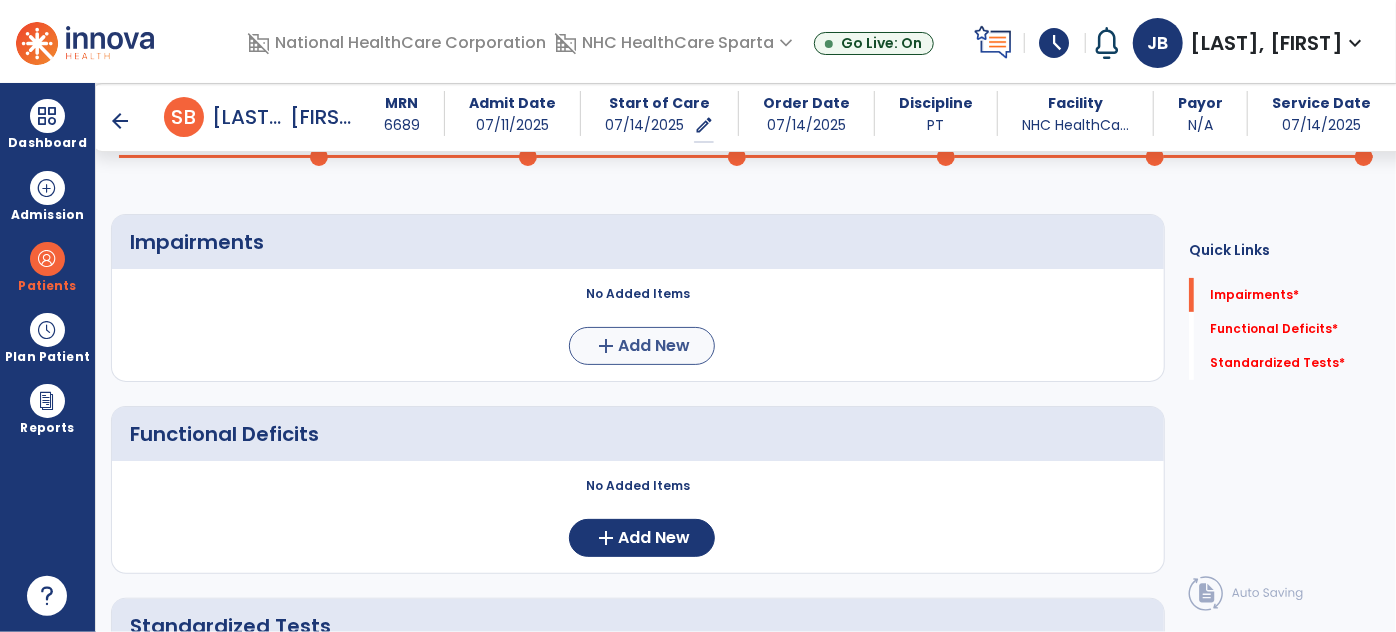 scroll, scrollTop: 0, scrollLeft: 0, axis: both 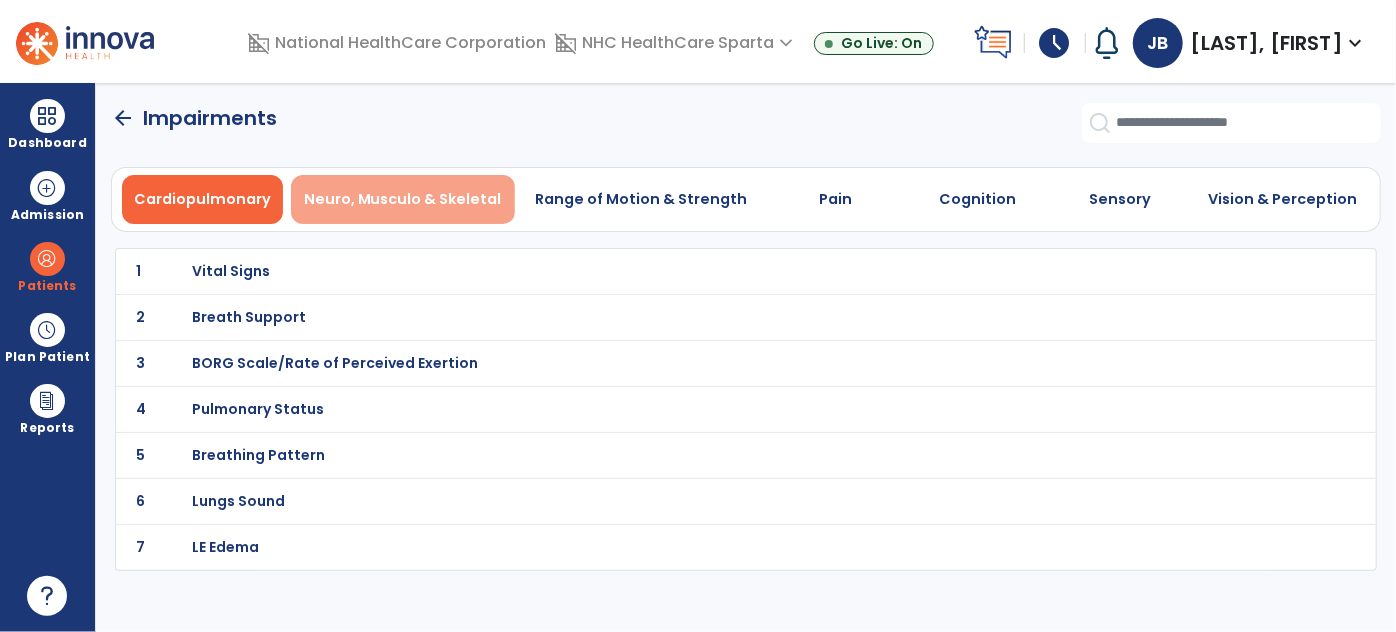 click on "Neuro, Musculo & Skeletal" at bounding box center (403, 199) 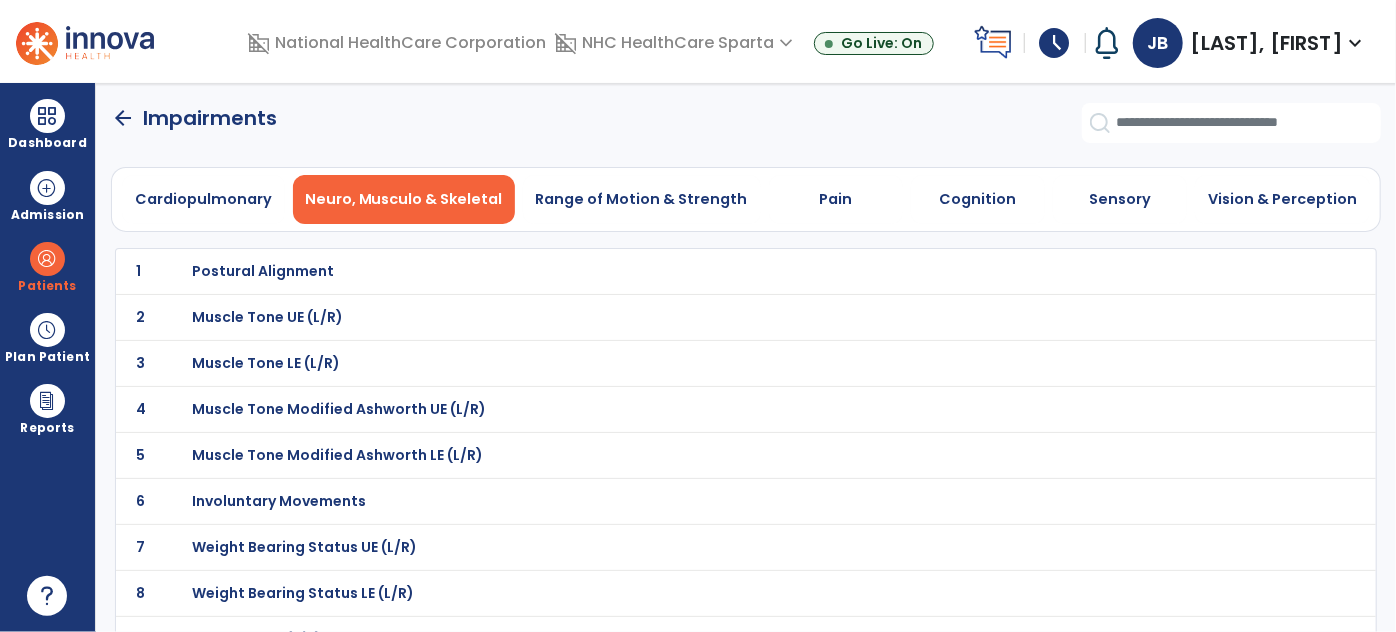 click on "Postural Alignment" at bounding box center (263, 271) 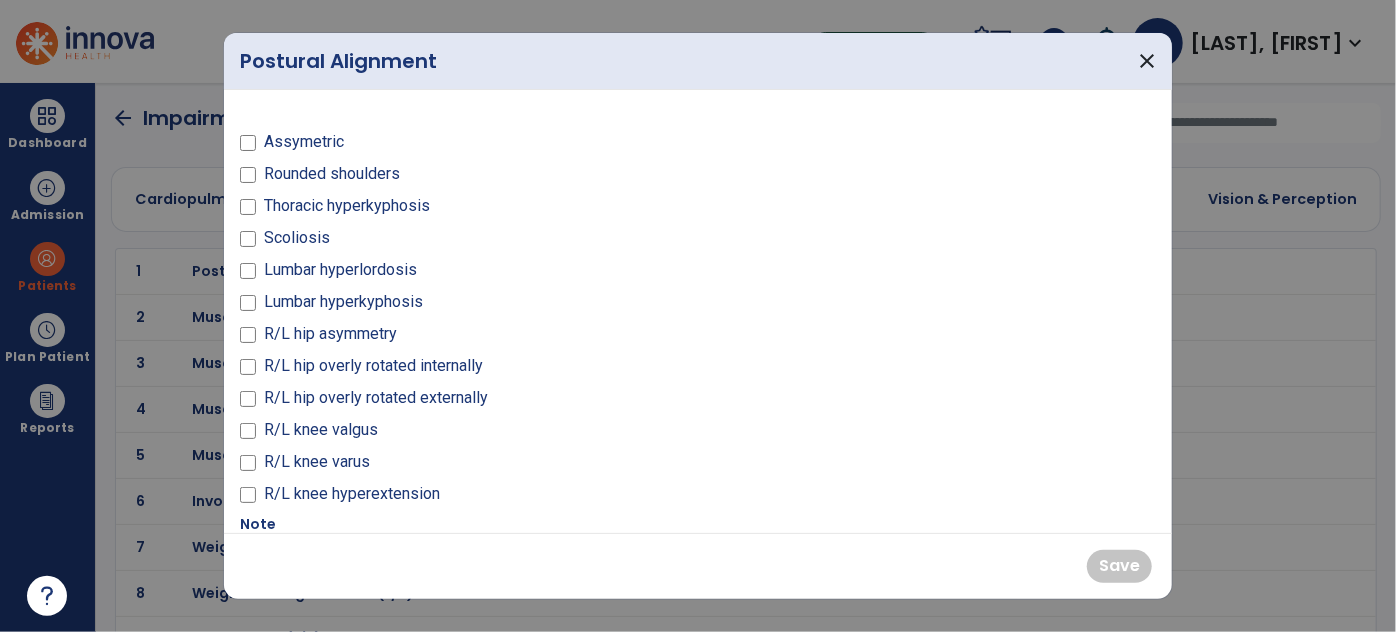 click on "Assymetric" at bounding box center [304, 142] 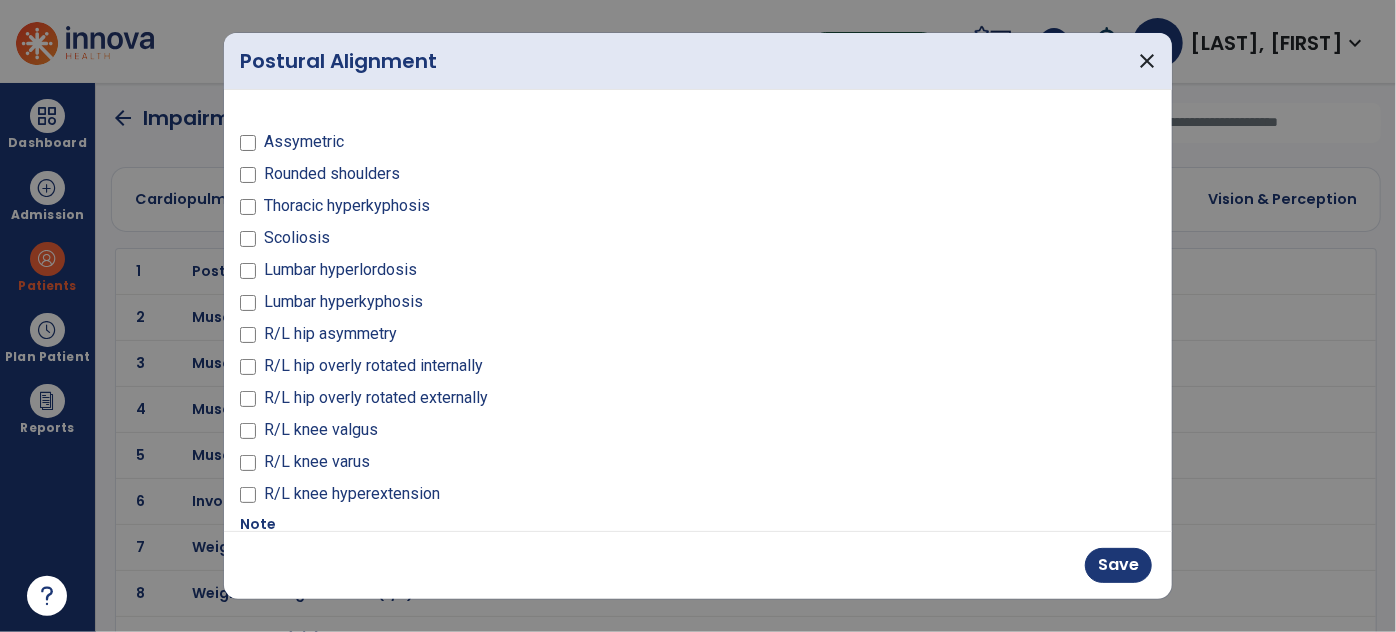 click on "Rounded shoulders" at bounding box center [332, 174] 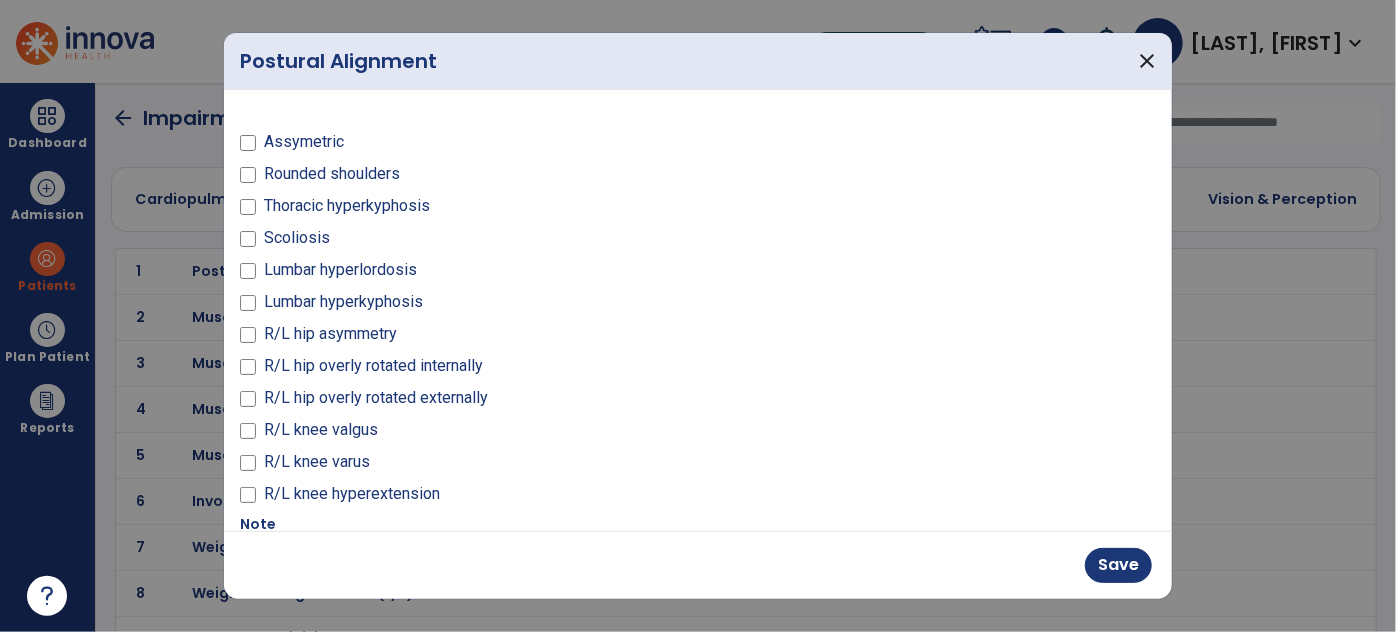 click on "R/L hip asymmetry" at bounding box center (330, 334) 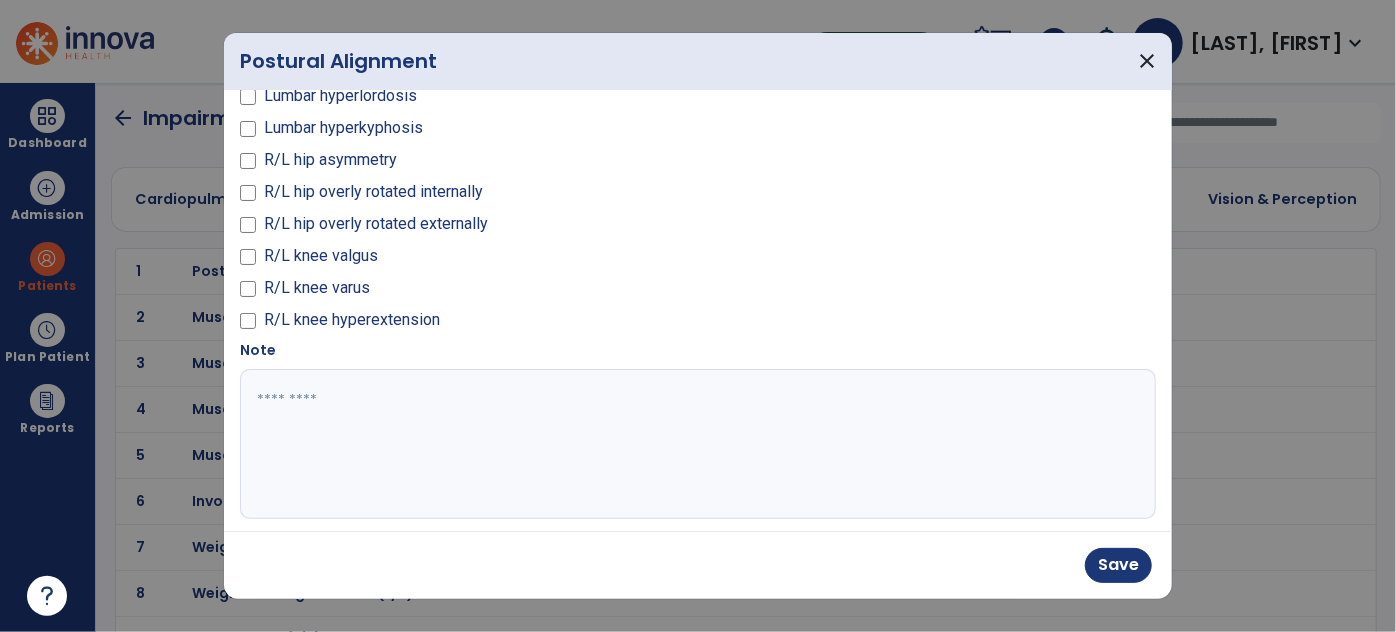 scroll, scrollTop: 190, scrollLeft: 0, axis: vertical 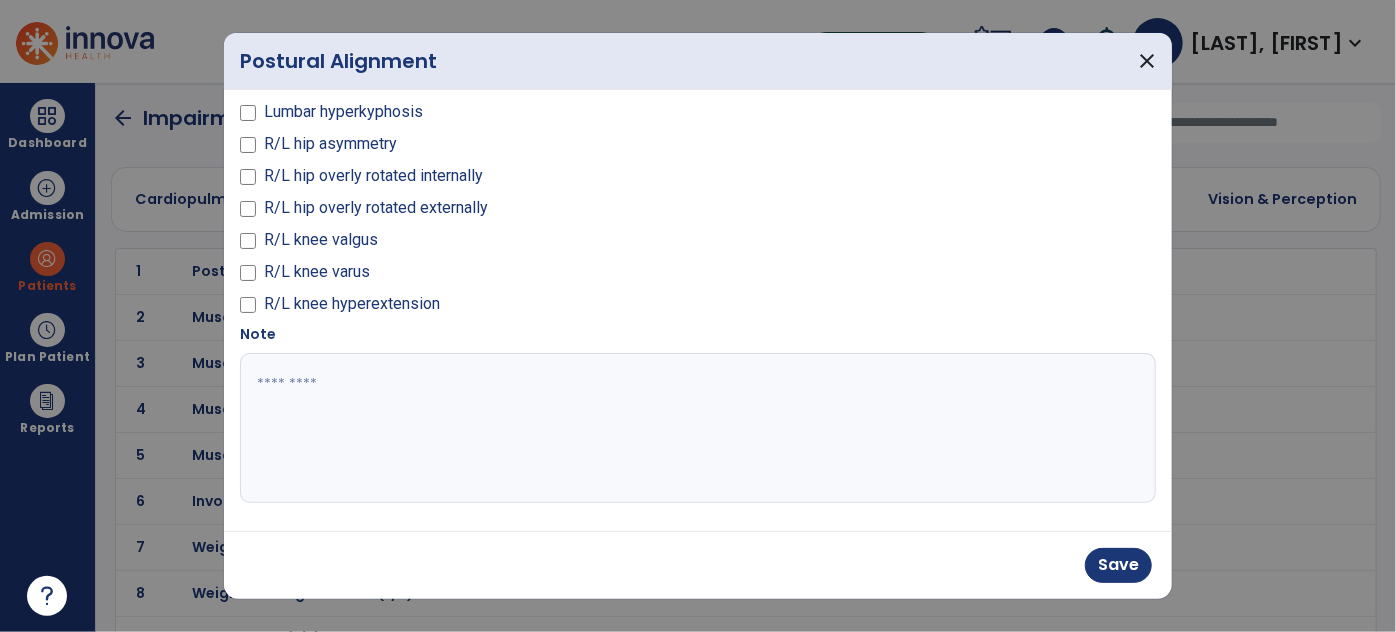 click at bounding box center (696, 428) 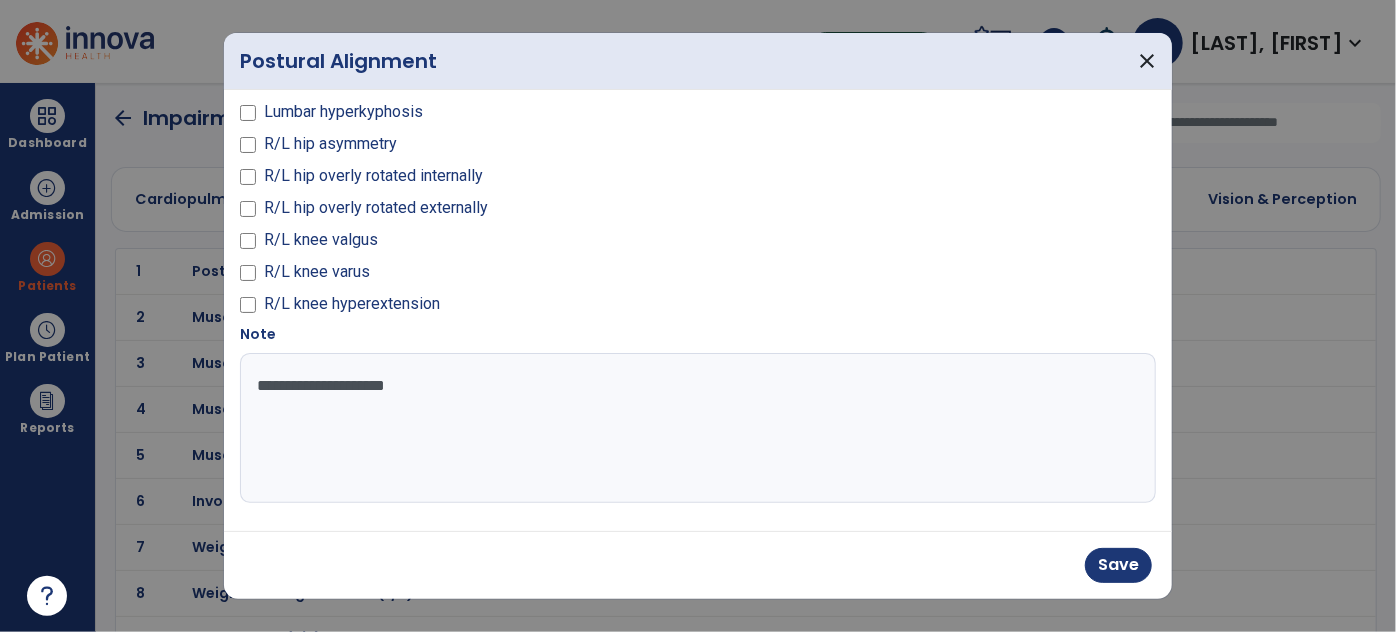 click on "**********" at bounding box center (696, 428) 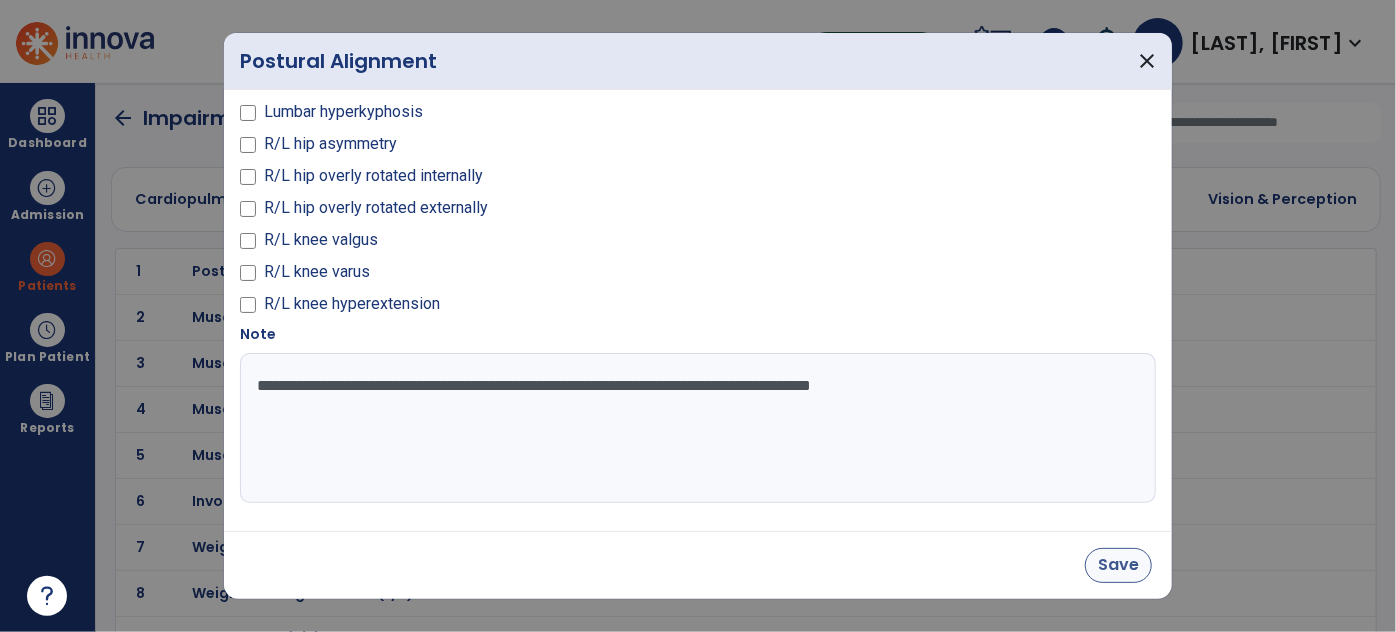 type on "**********" 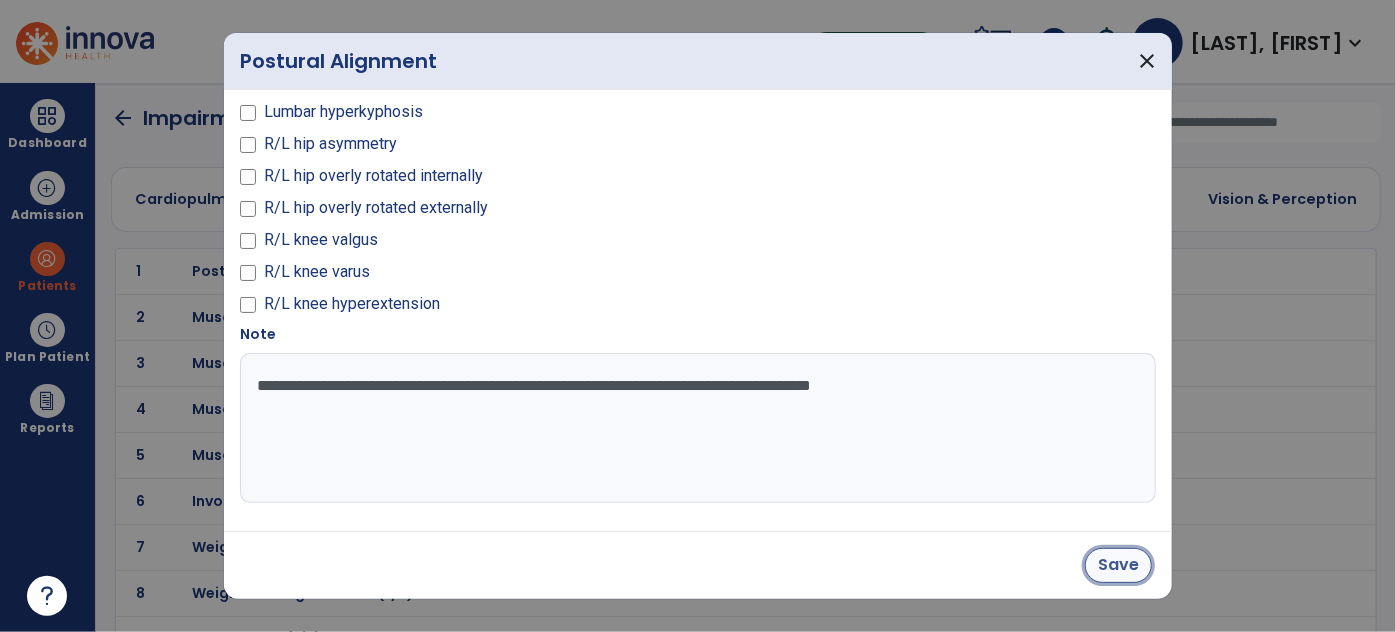 click on "Save" at bounding box center [1118, 565] 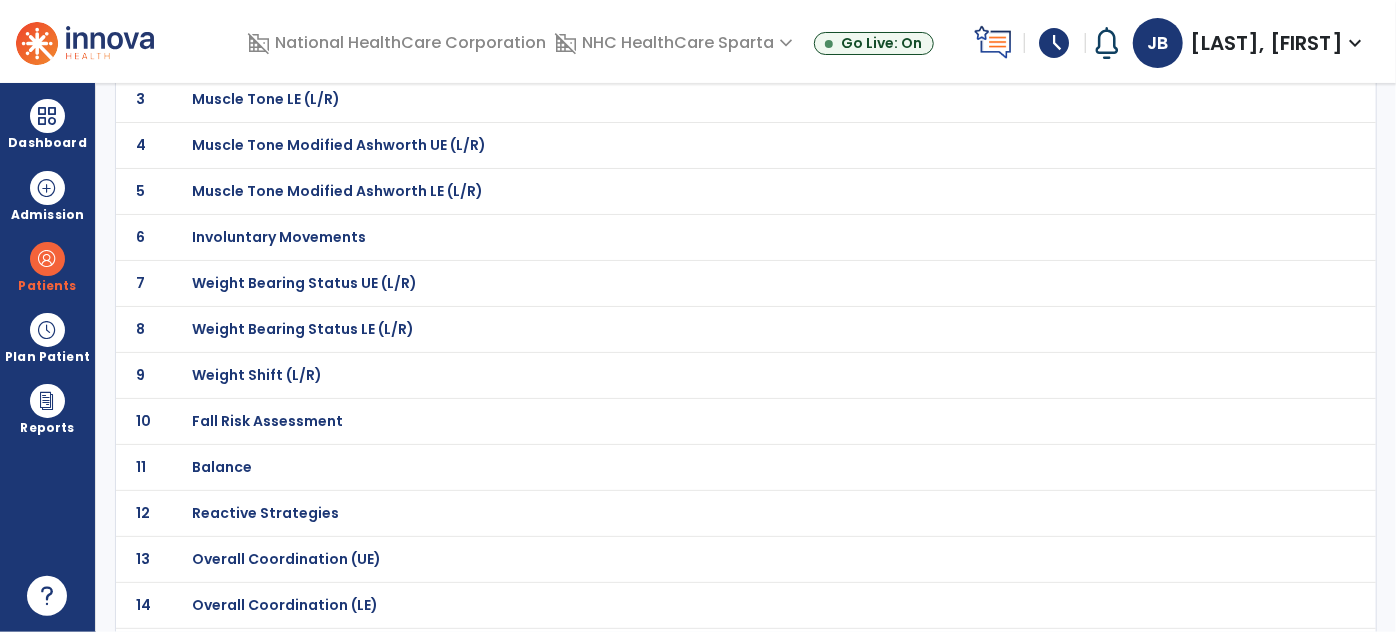 scroll, scrollTop: 272, scrollLeft: 0, axis: vertical 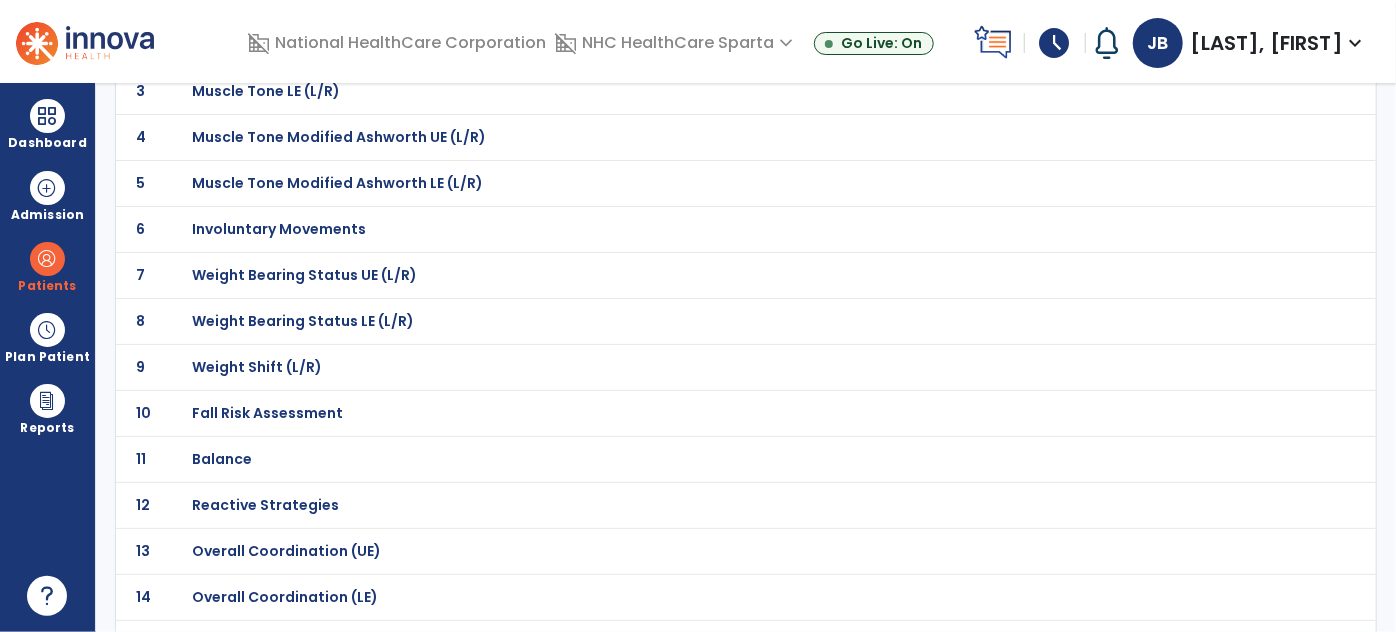 click on "Weight Bearing Status LE (L/R)" at bounding box center [263, -1] 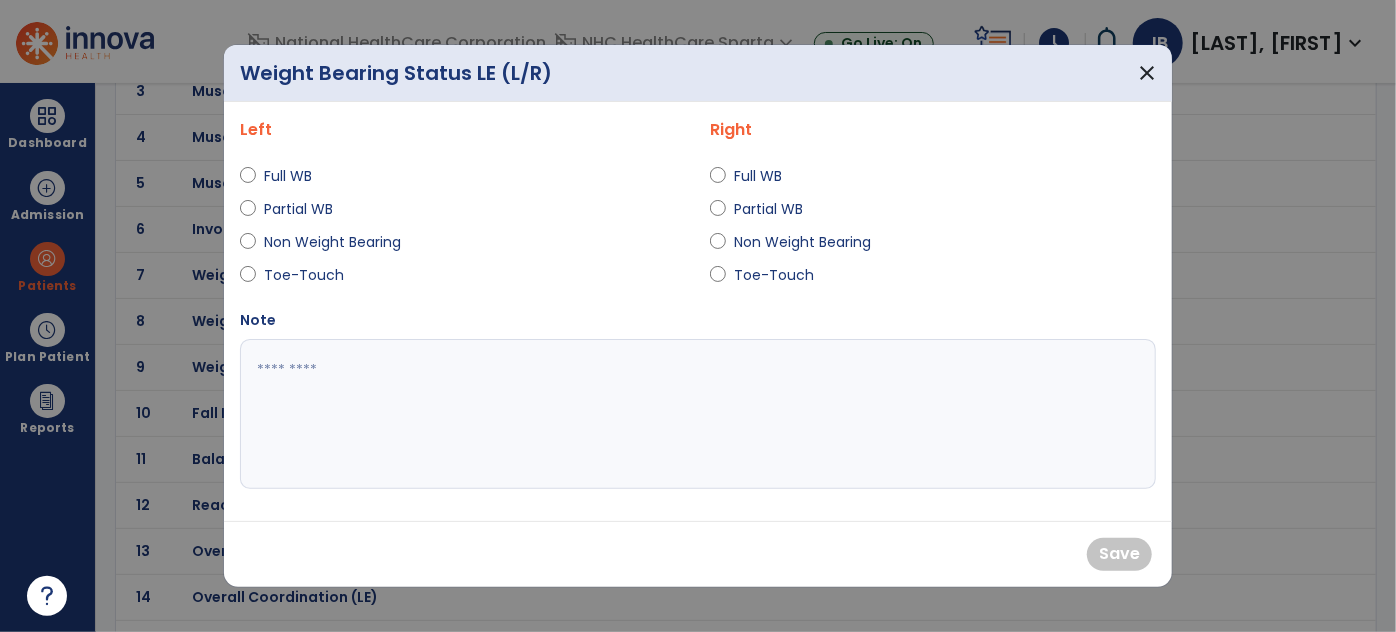 click on "Full WB" at bounding box center [299, 176] 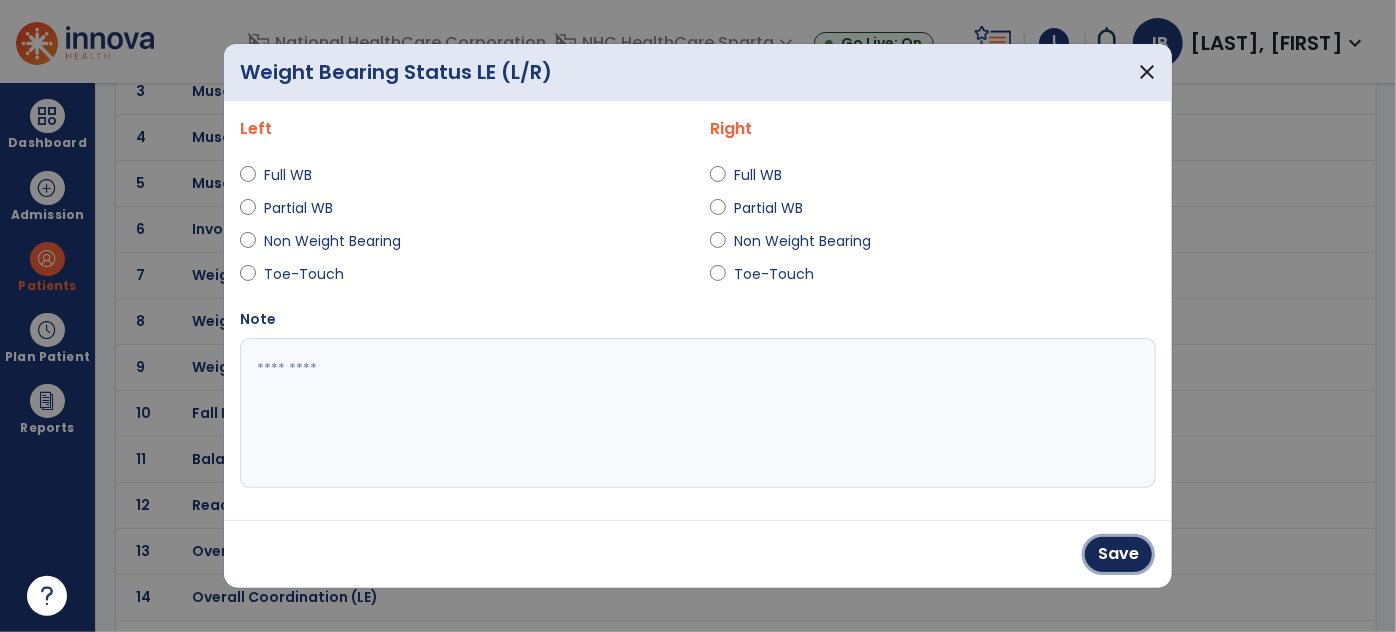 drag, startPoint x: 1123, startPoint y: 550, endPoint x: 849, endPoint y: 520, distance: 275.63745 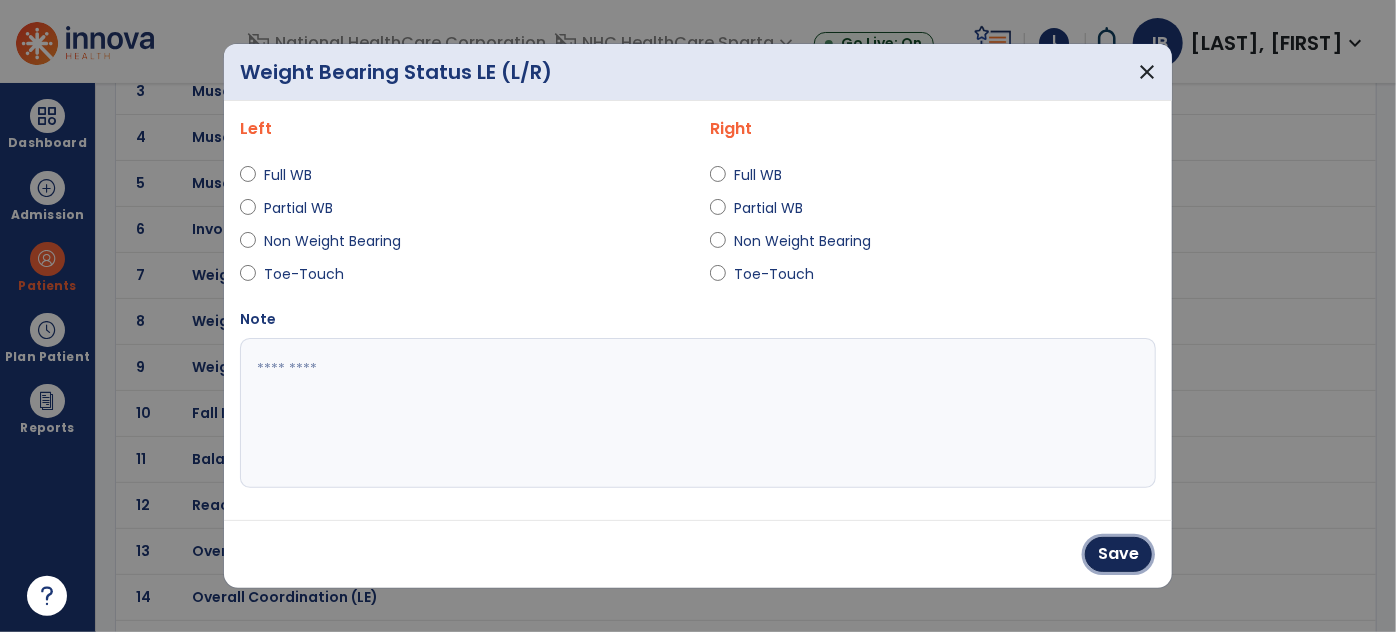 click on "Save" at bounding box center [1118, 554] 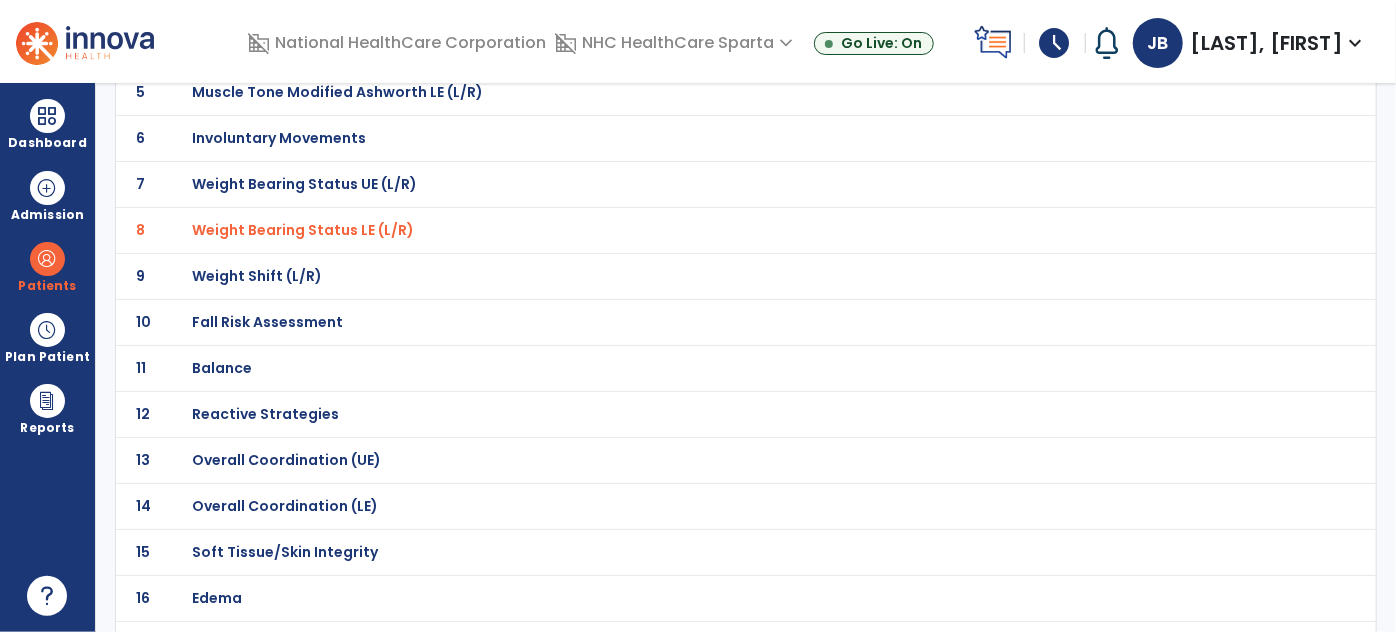 scroll, scrollTop: 454, scrollLeft: 0, axis: vertical 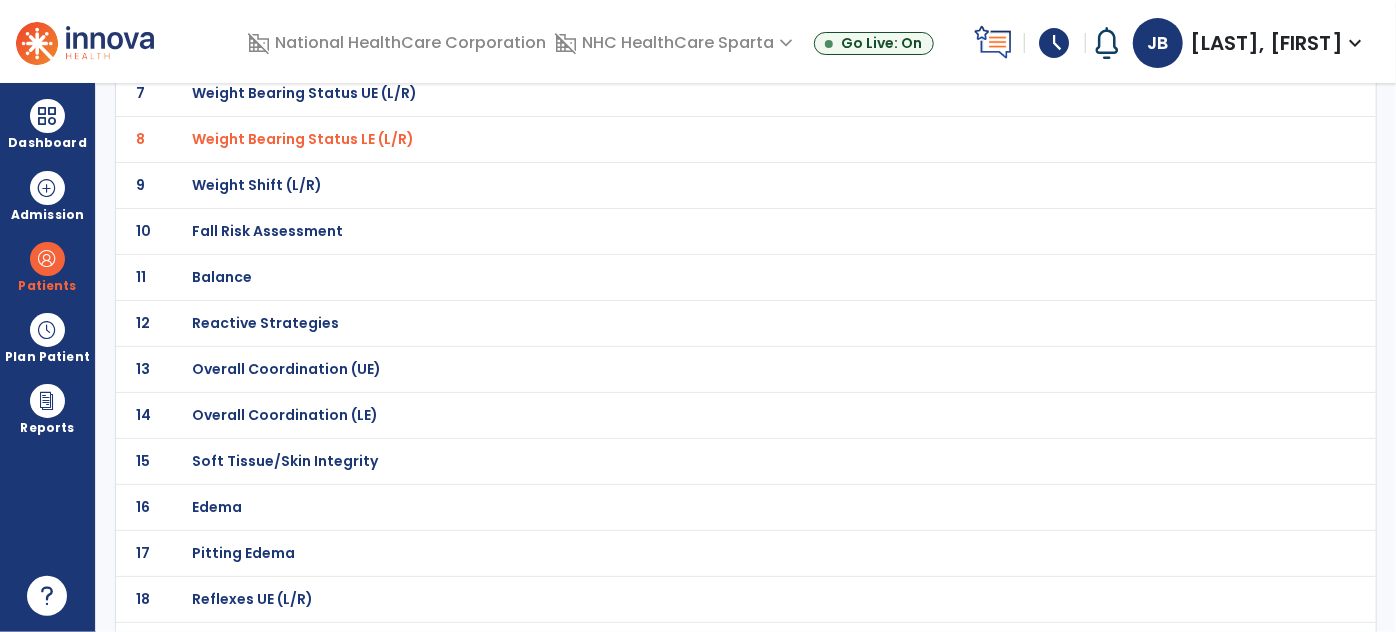 click on "Fall Risk Assessment" at bounding box center [263, -183] 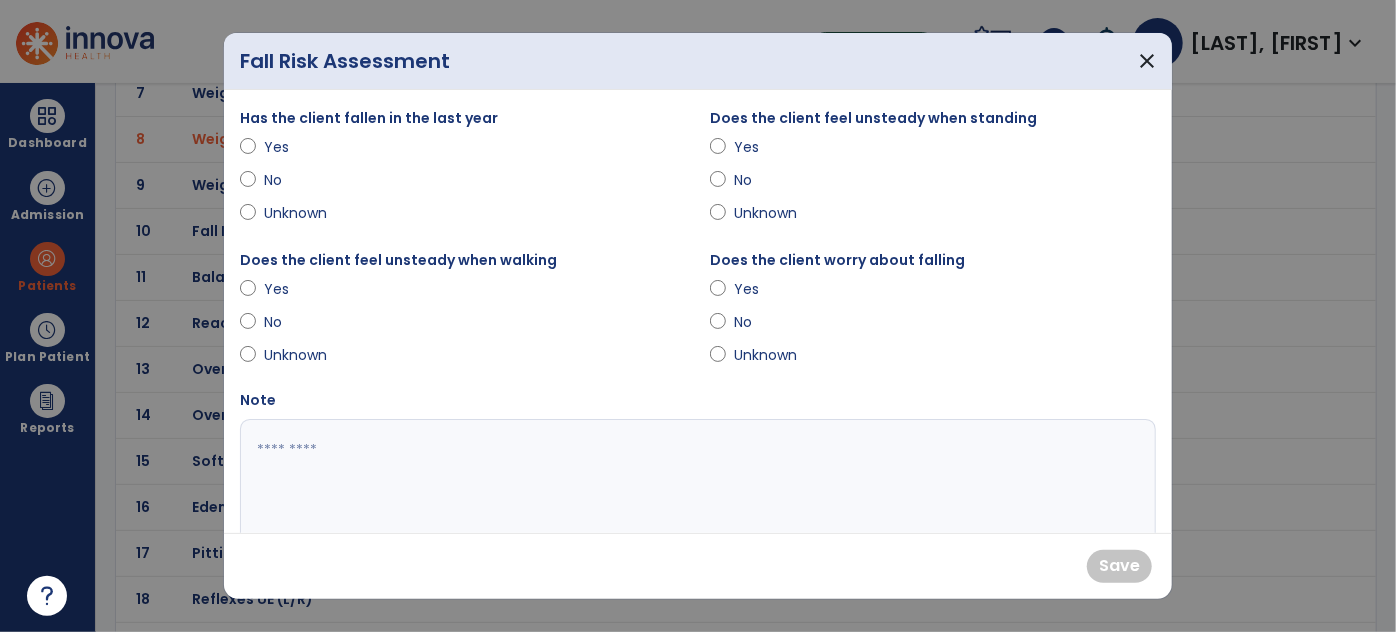 click on "Yes" at bounding box center [463, 151] 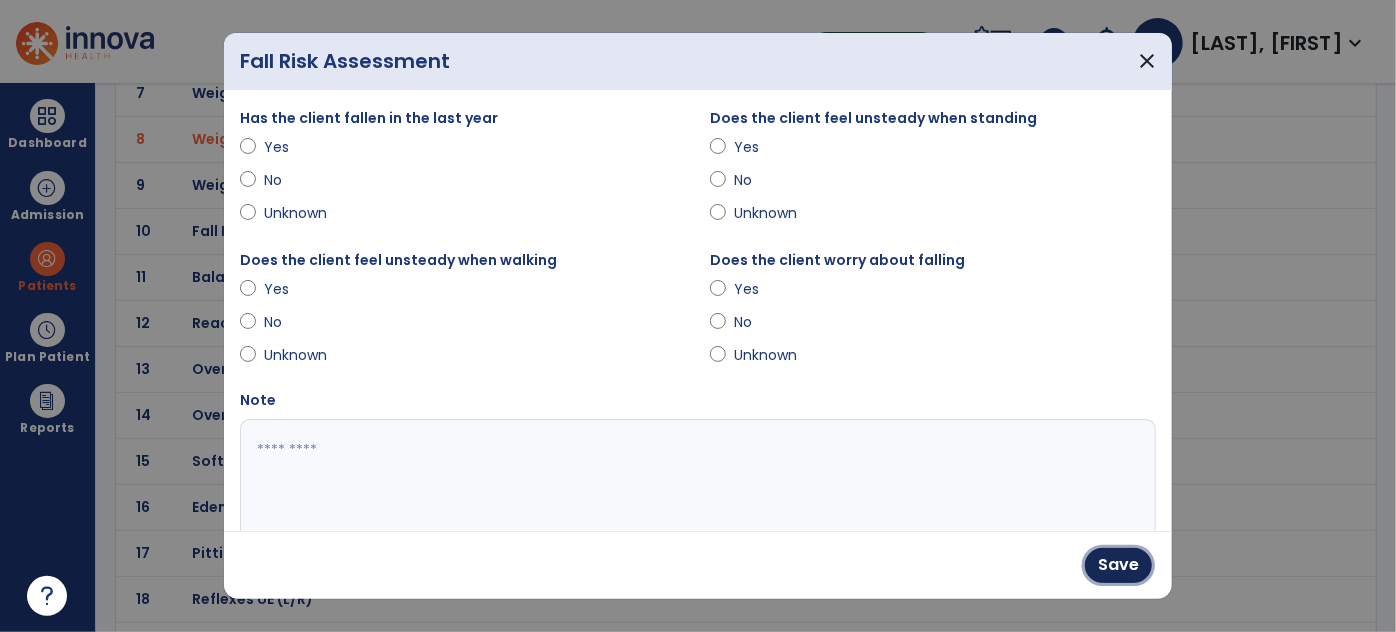 drag, startPoint x: 1114, startPoint y: 561, endPoint x: 288, endPoint y: 500, distance: 828.2493 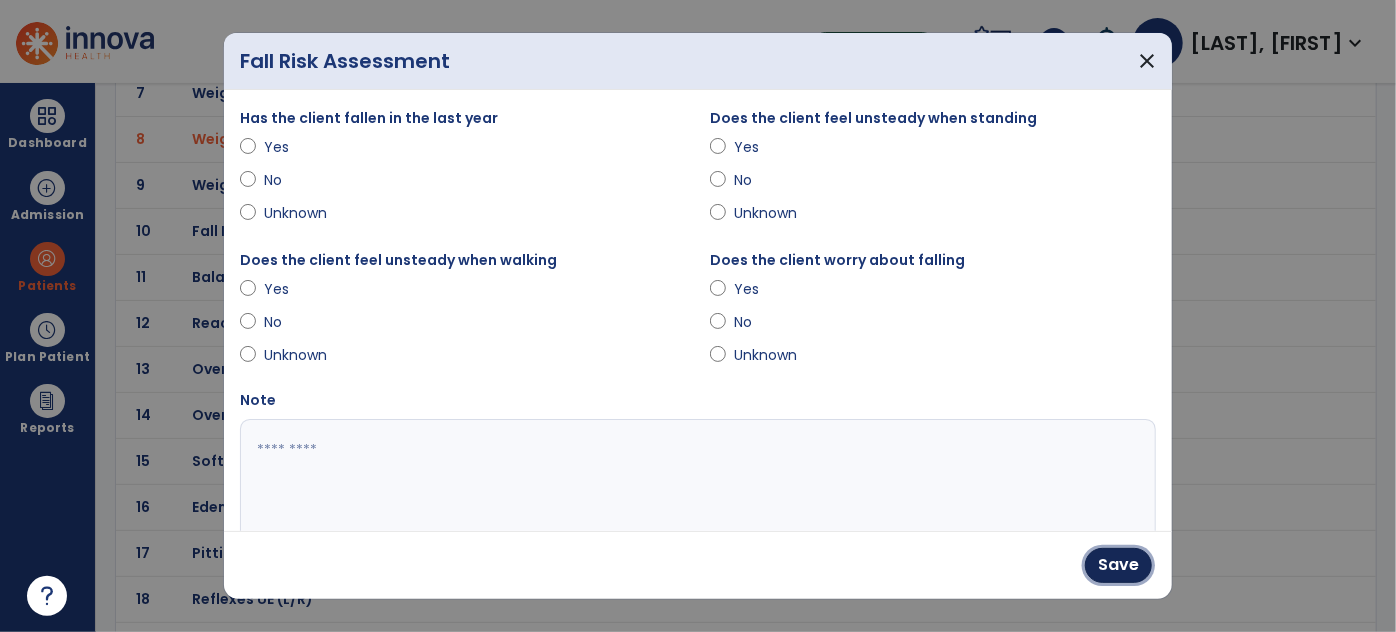 click on "Save" at bounding box center (1118, 565) 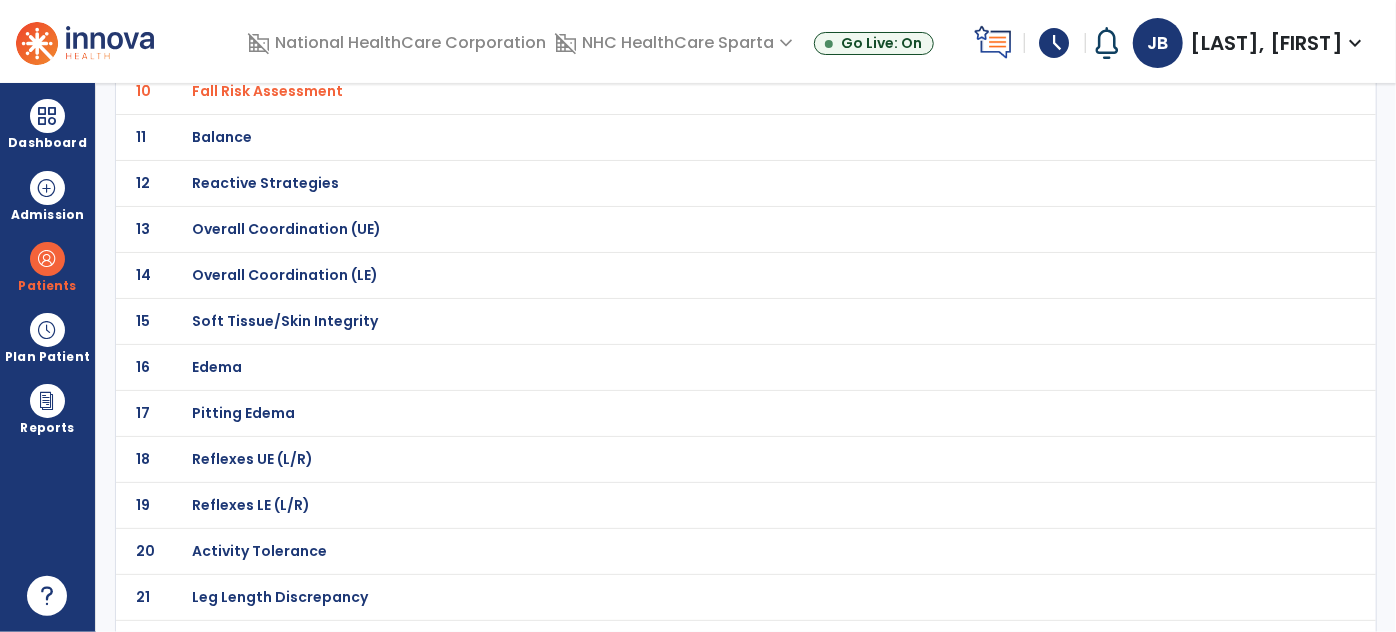 scroll, scrollTop: 760, scrollLeft: 0, axis: vertical 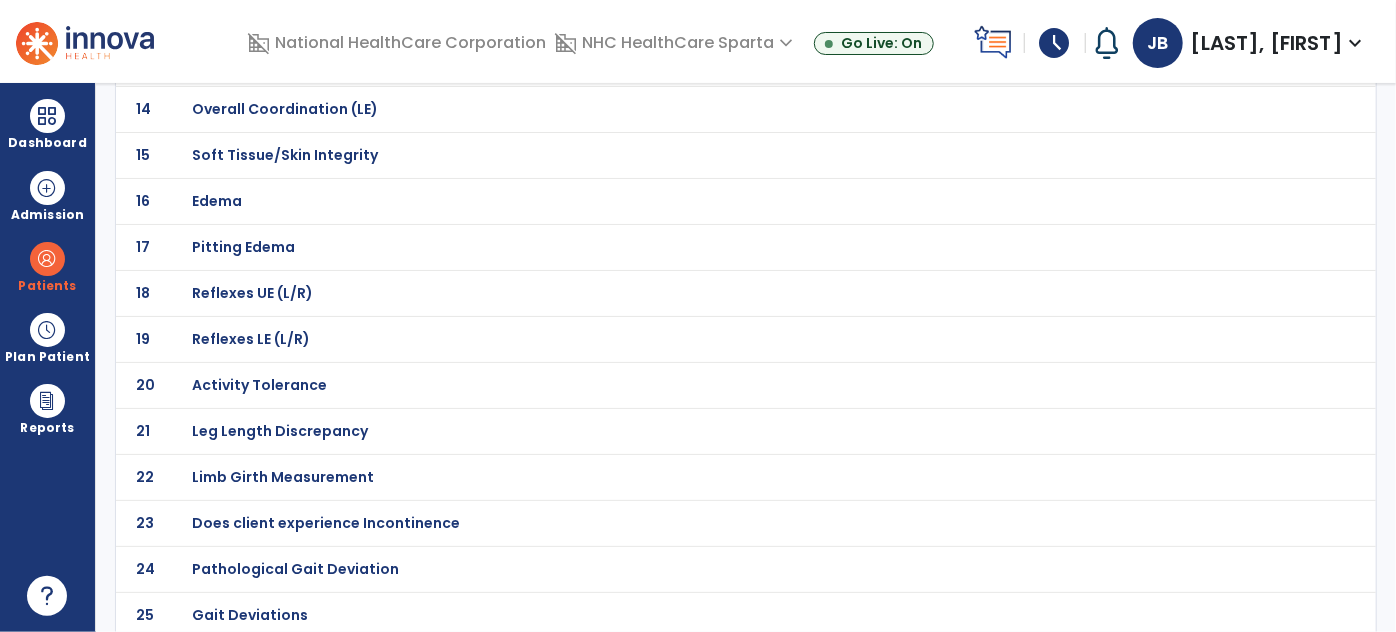 click on "Gait Deviations" at bounding box center (263, -489) 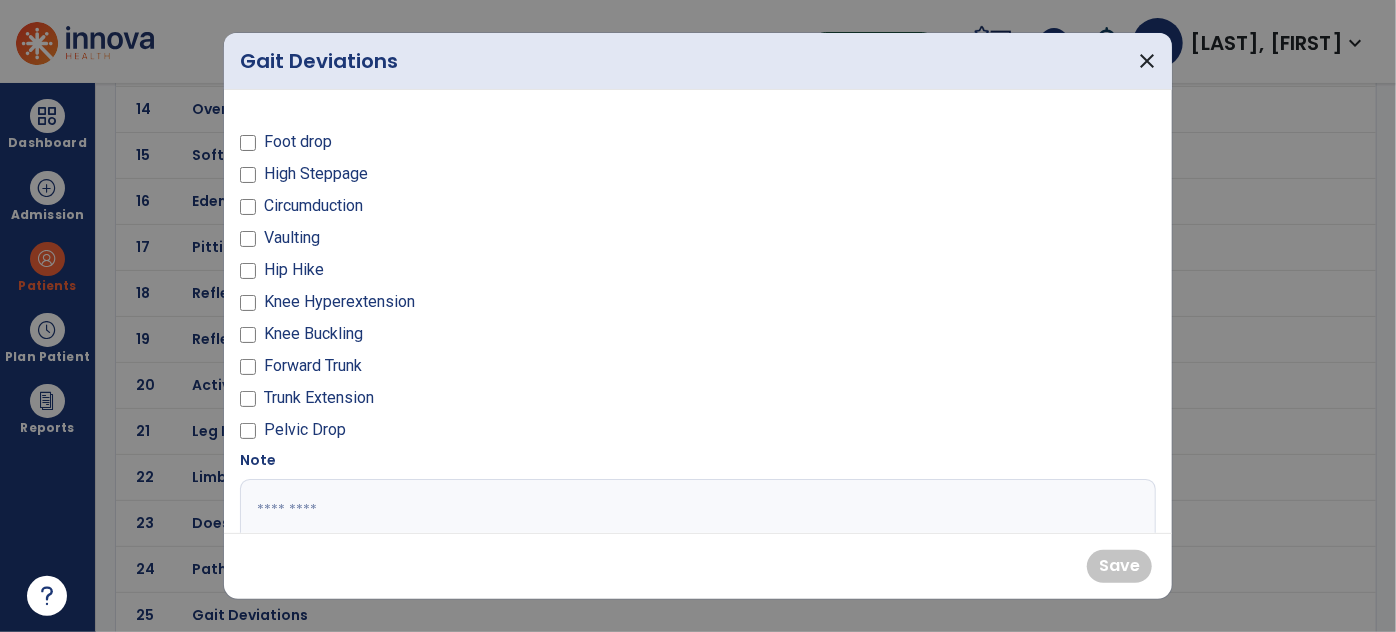 click on "Foot drop" at bounding box center [298, 142] 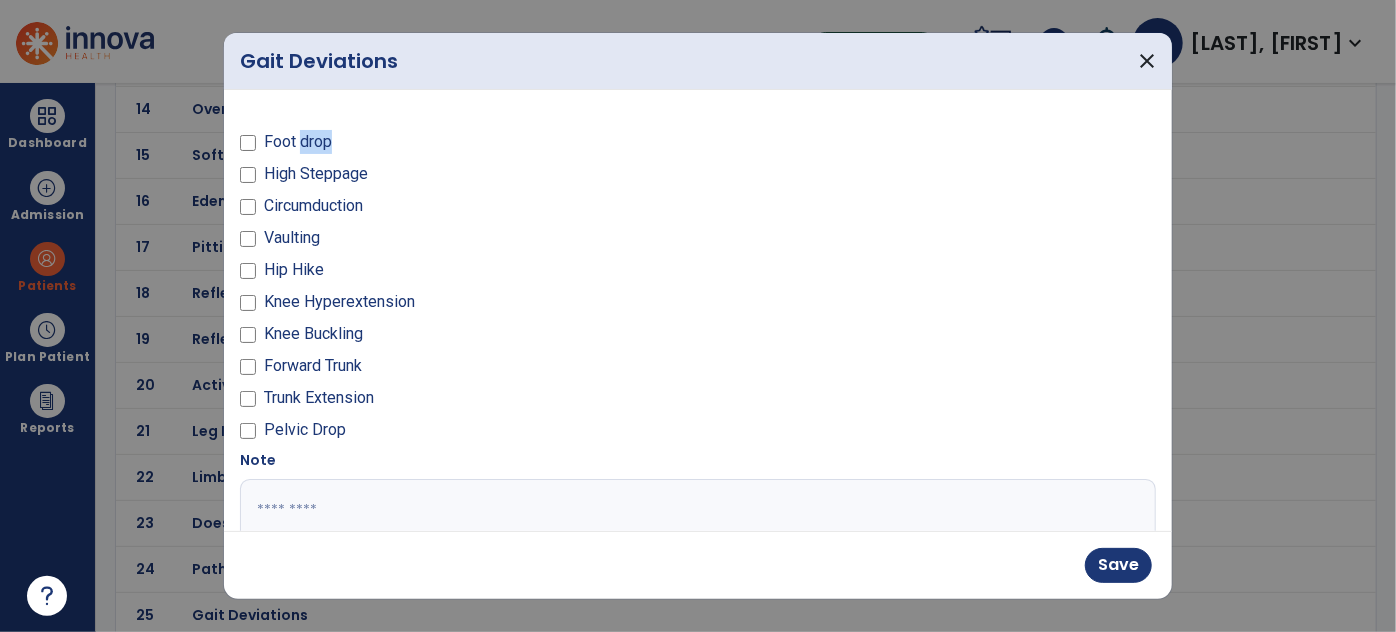 click on "Foot drop" at bounding box center (298, 142) 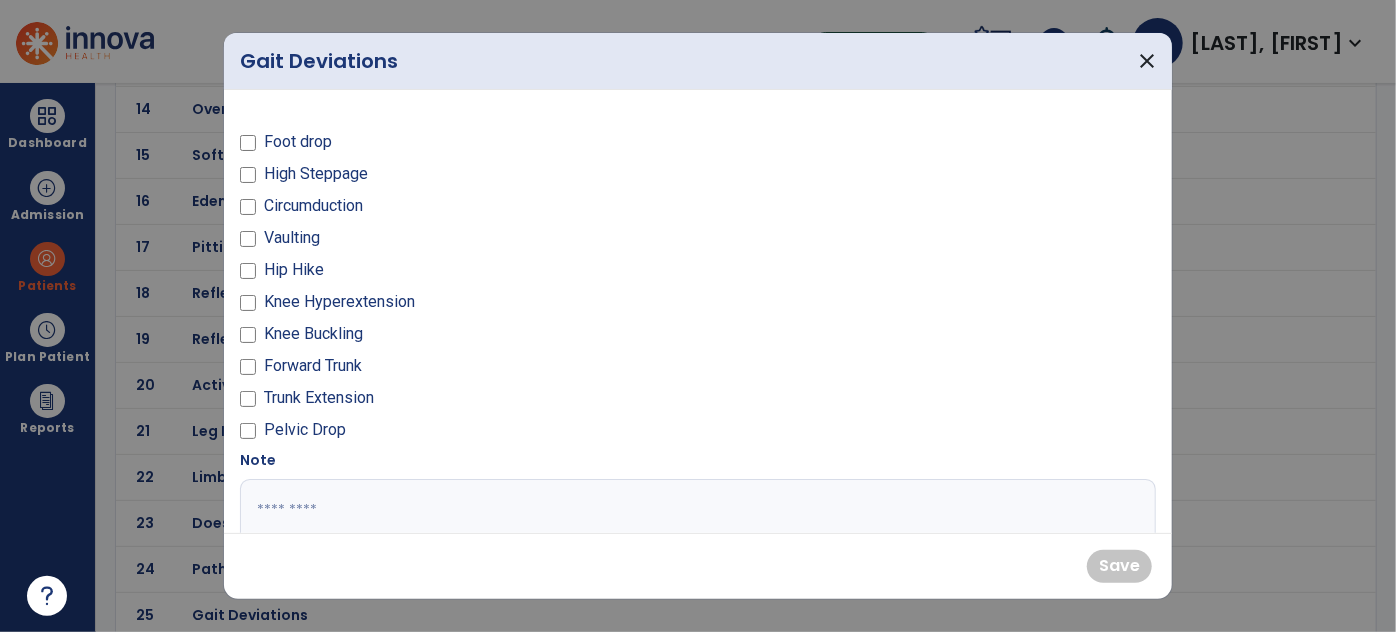 click on "Hip Hike" at bounding box center [294, 270] 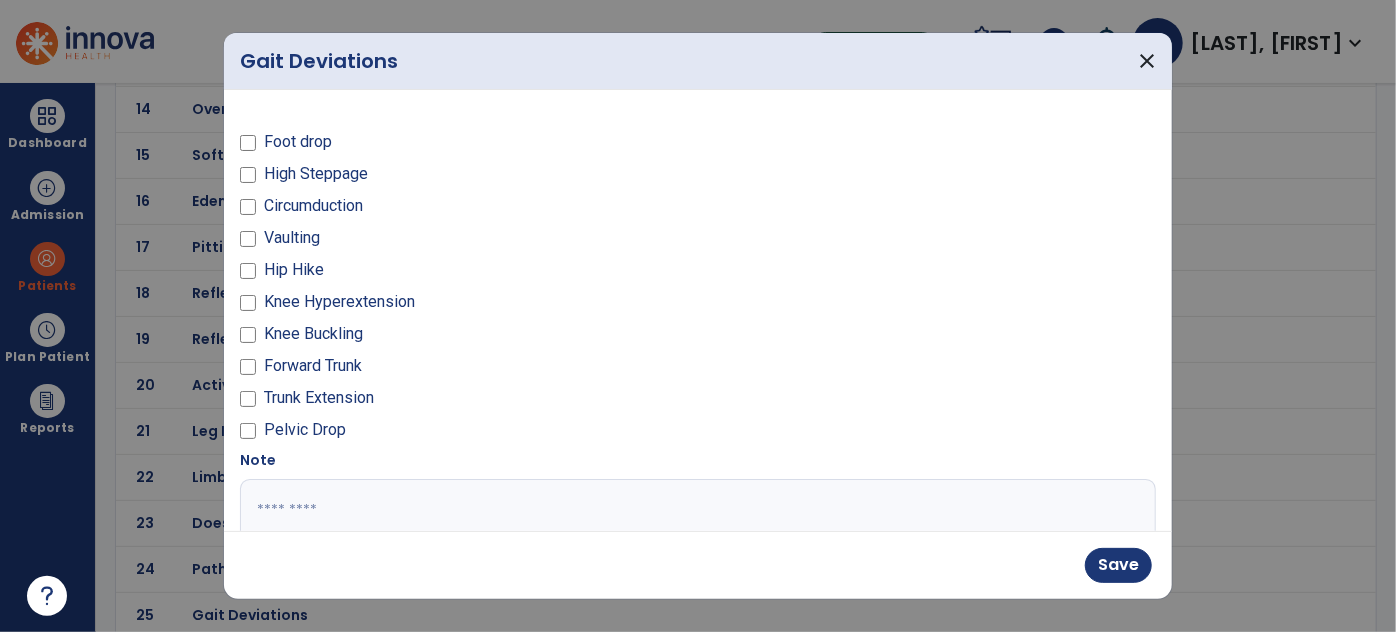 click on "Vaulting" at bounding box center (292, 238) 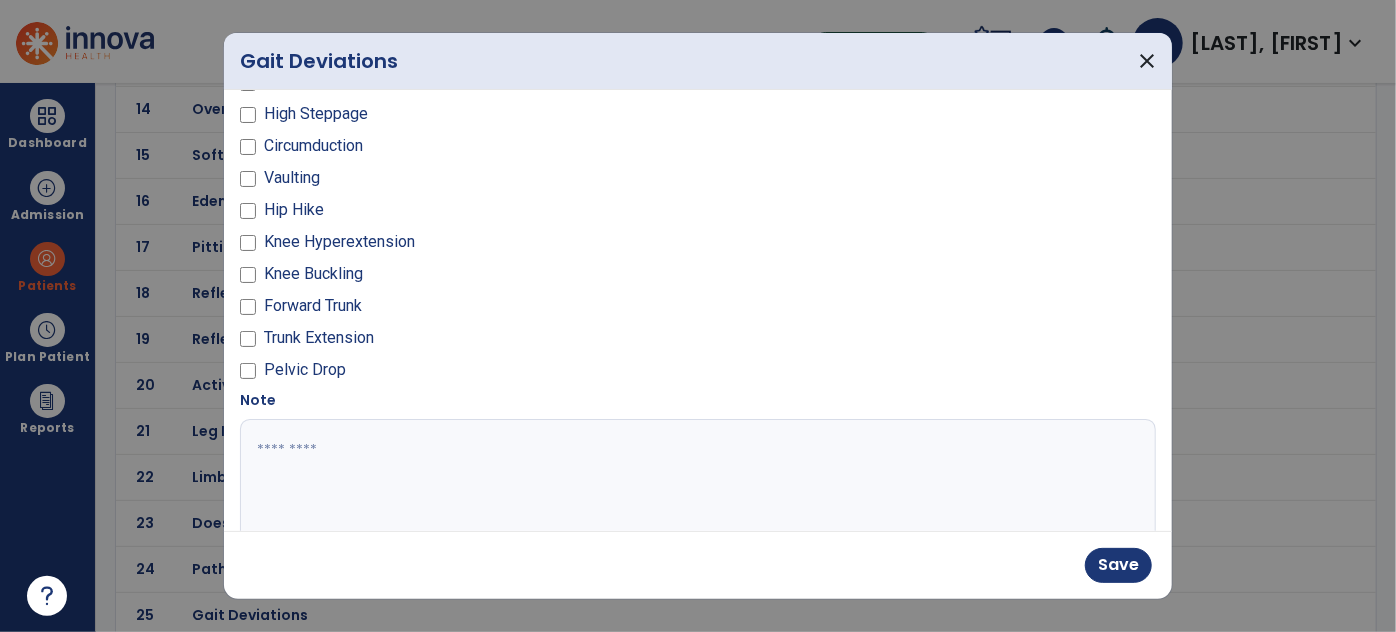 scroll, scrollTop: 90, scrollLeft: 0, axis: vertical 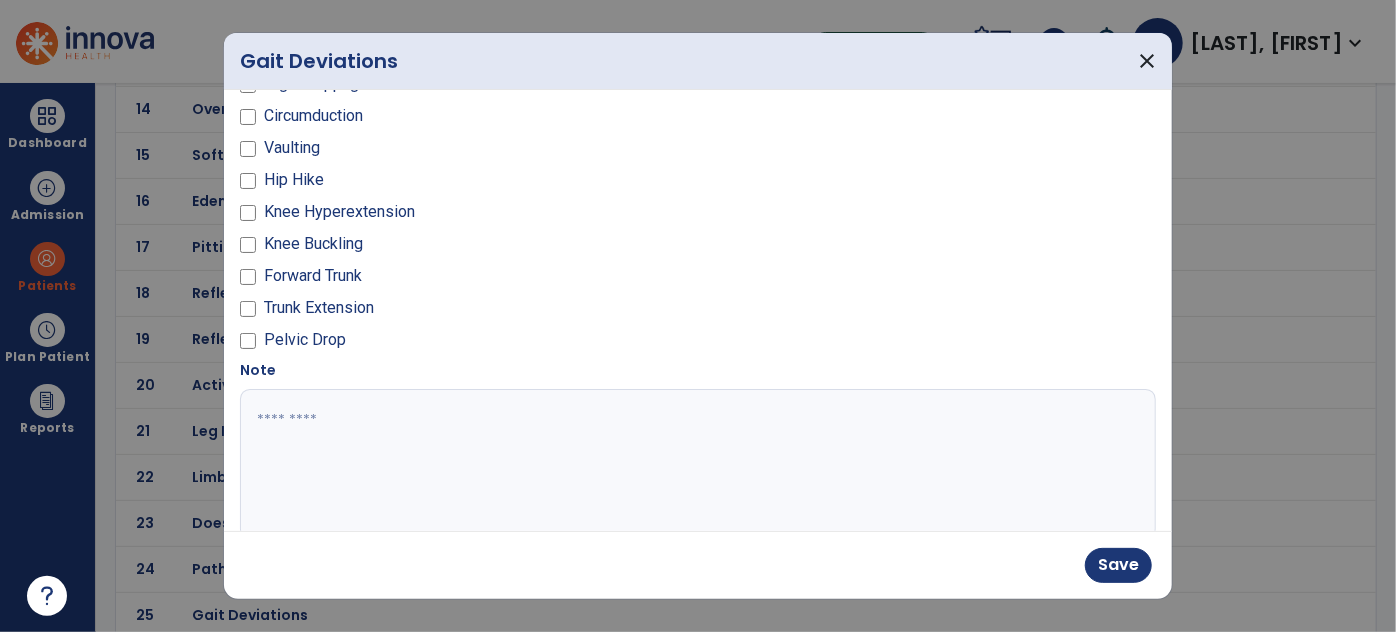 click on "Forward Trunk" at bounding box center [313, 276] 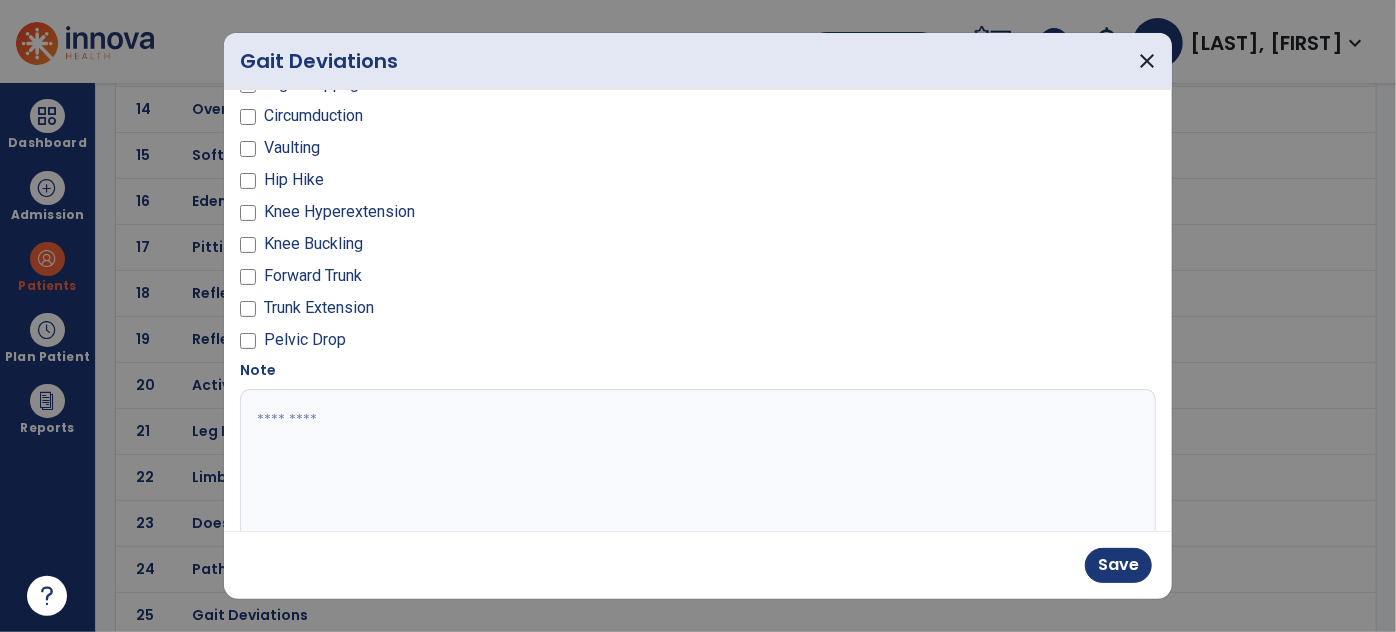 click at bounding box center [696, 464] 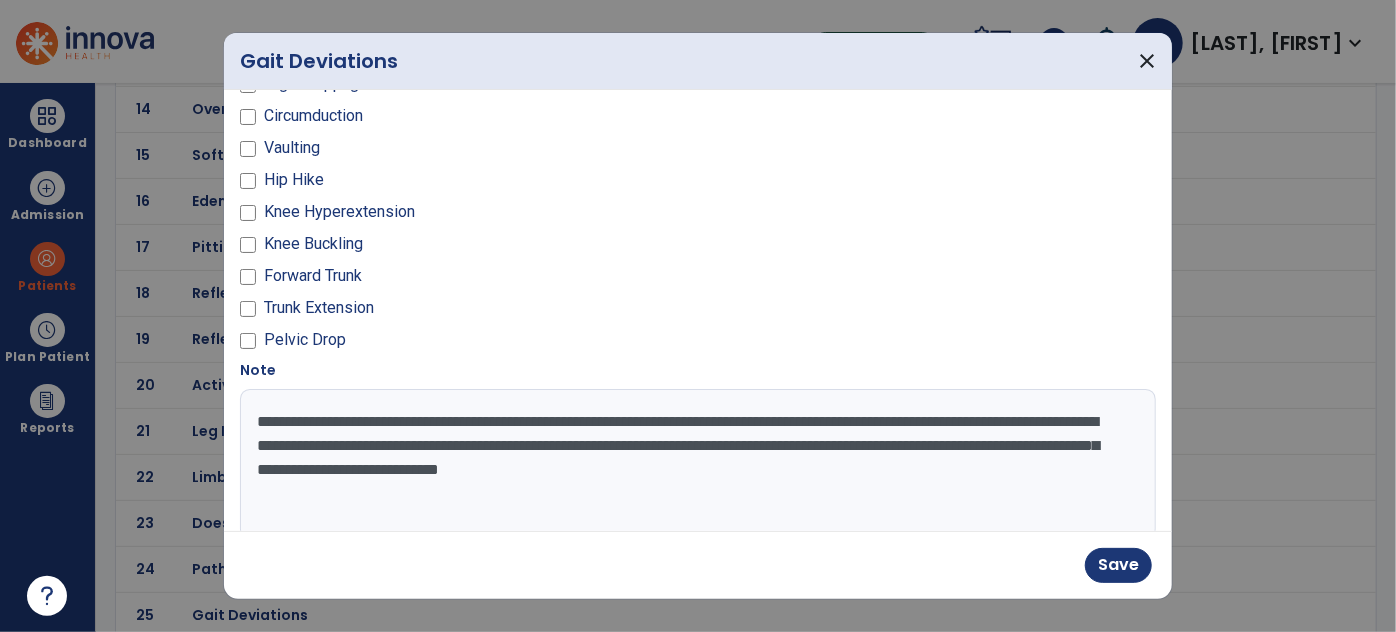 click on "Vaulting" at bounding box center (292, 148) 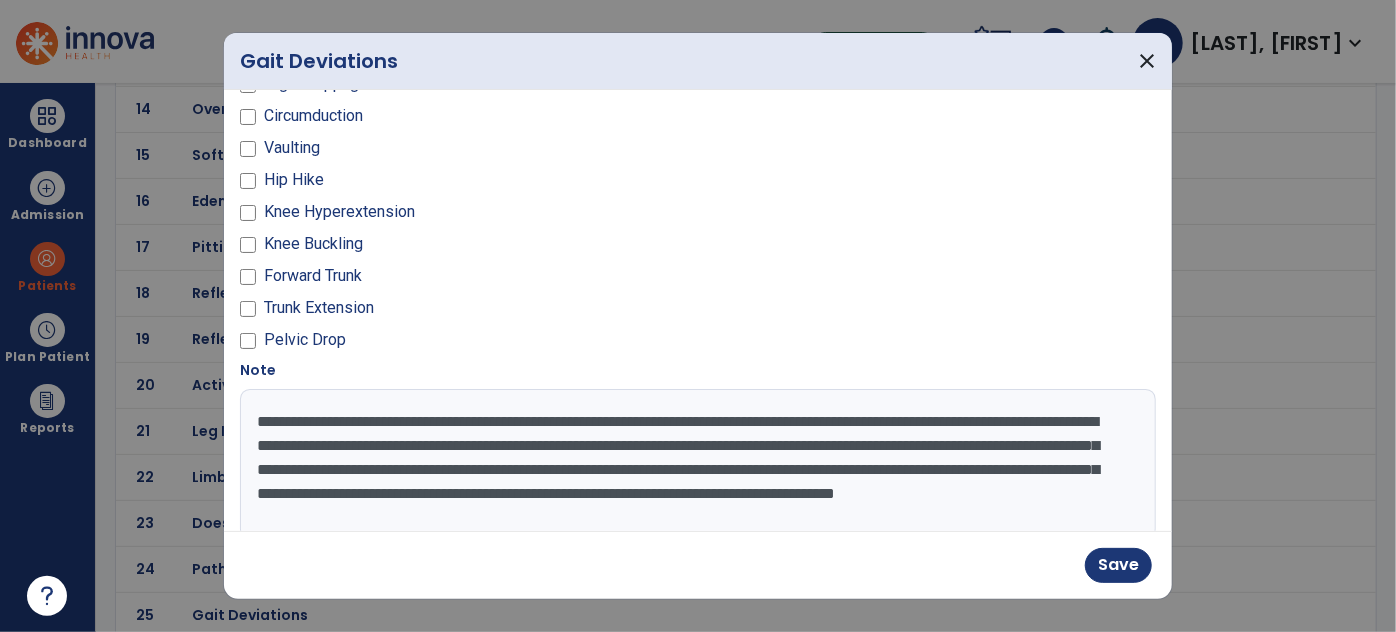 type on "**********" 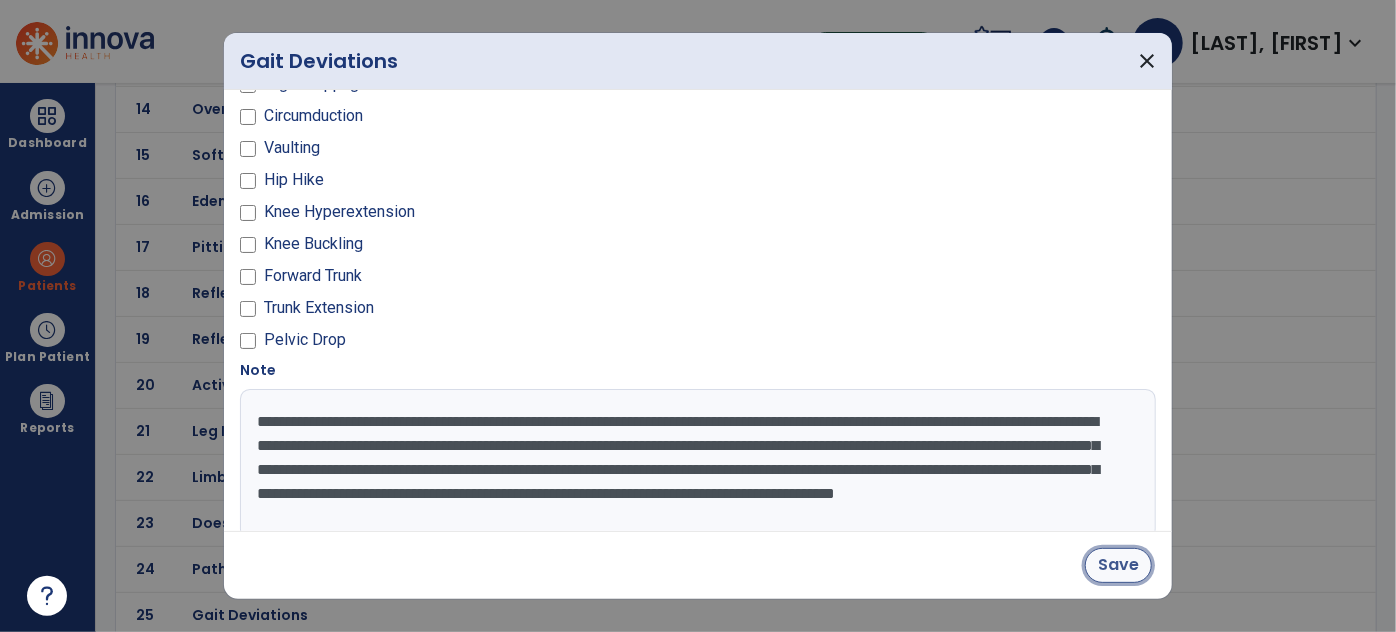 click on "Save" at bounding box center [1118, 565] 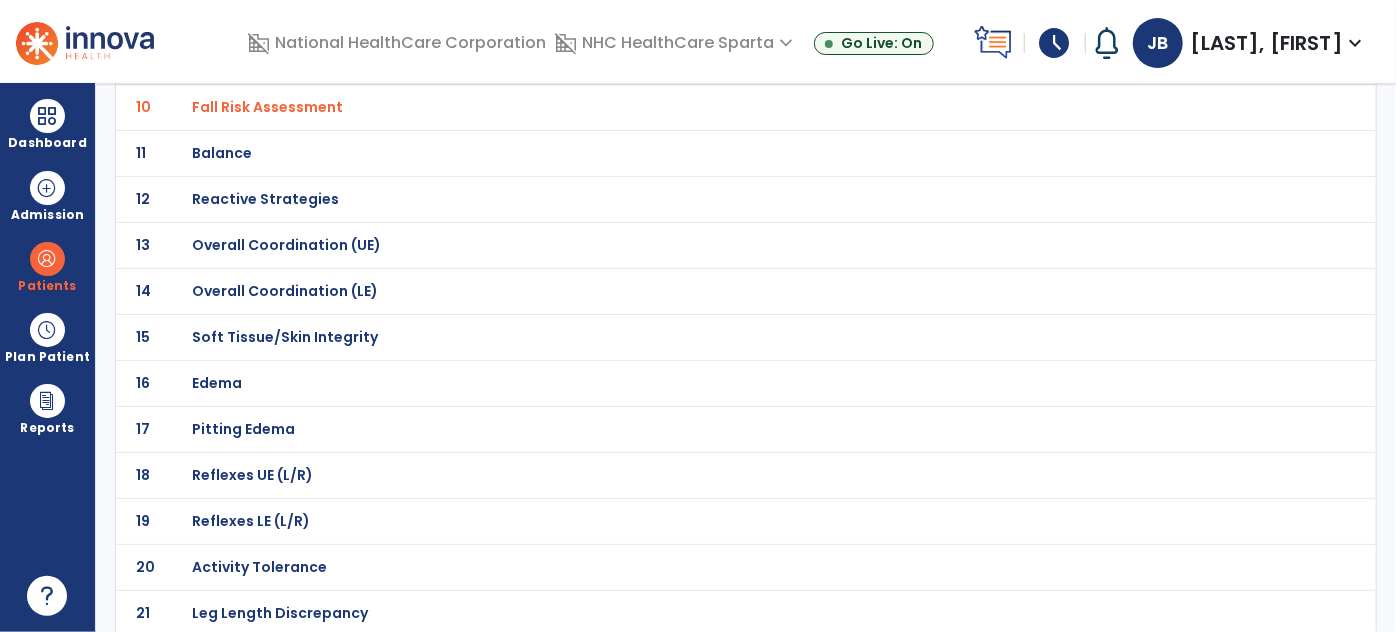 scroll, scrollTop: 760, scrollLeft: 0, axis: vertical 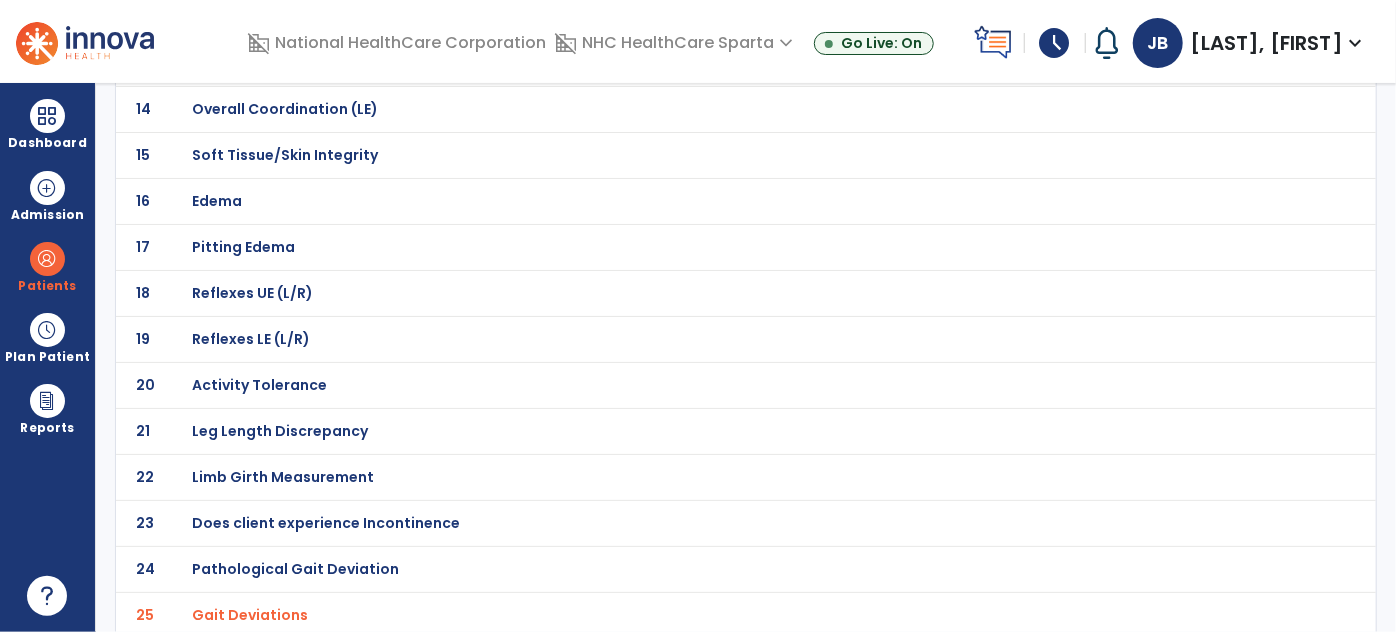 click on "Leg Length Discrepancy" at bounding box center [263, -489] 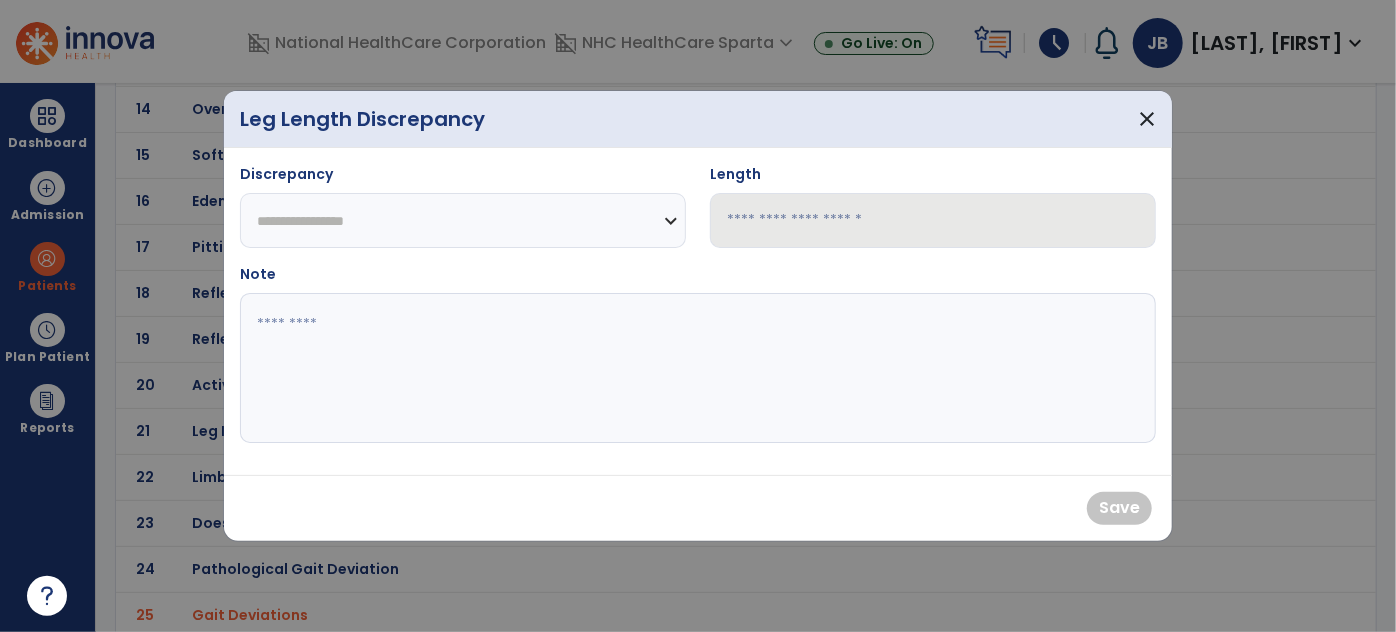 click on "**********" at bounding box center (463, 220) 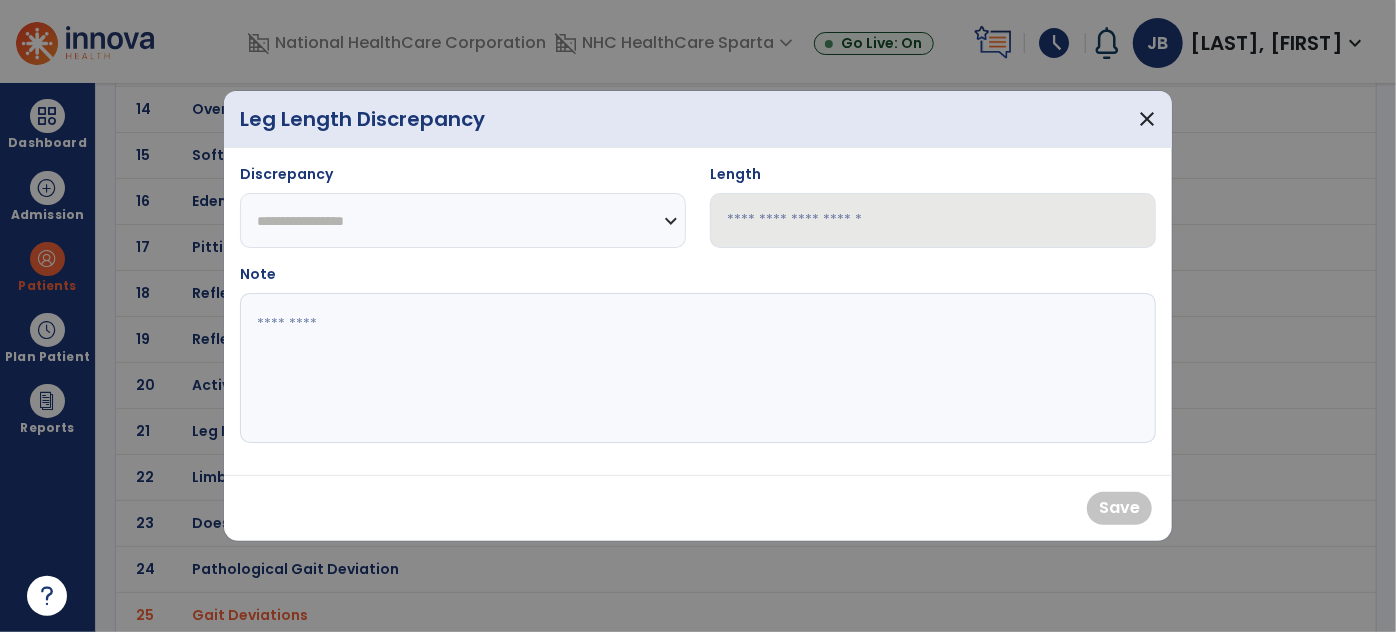 select on "**********" 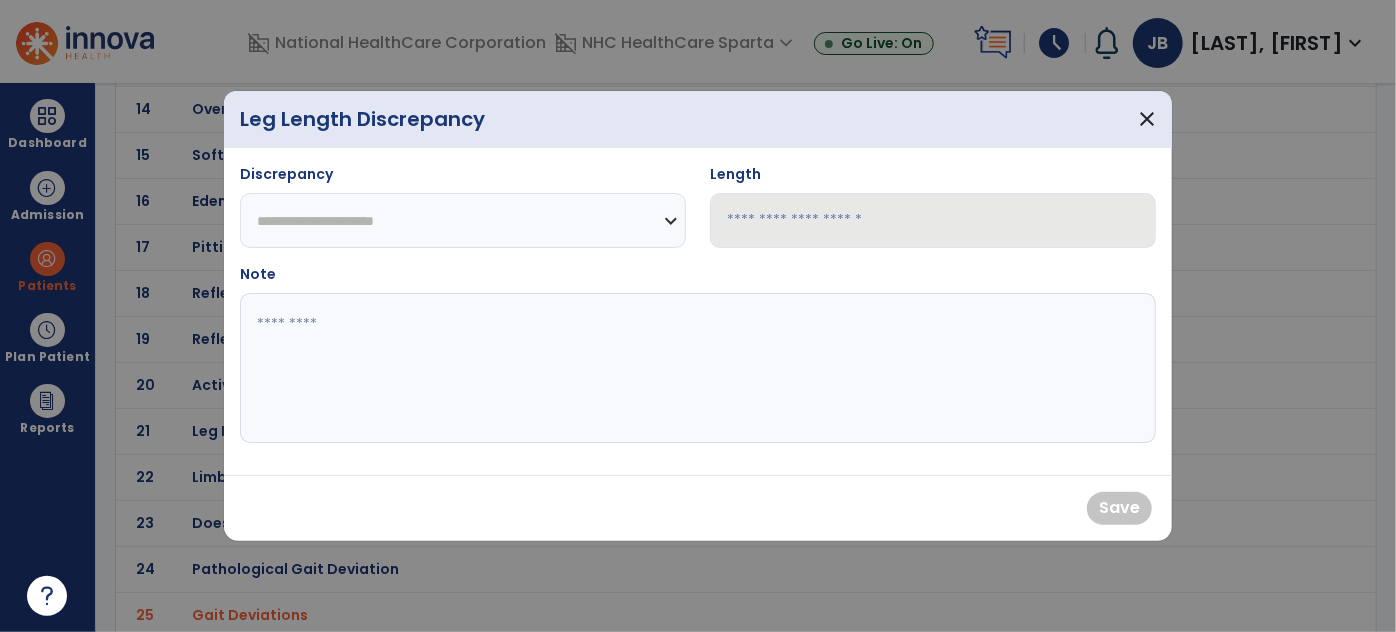 click on "**********" at bounding box center (463, 220) 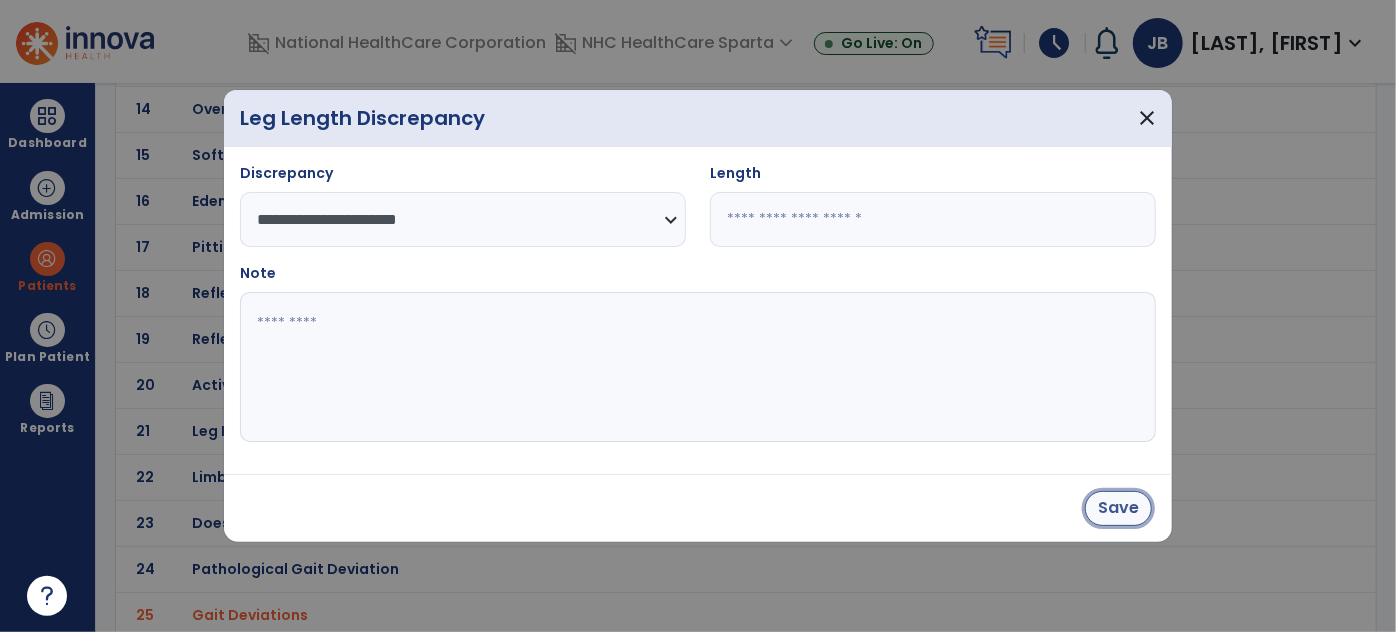 click on "Save" at bounding box center (1118, 508) 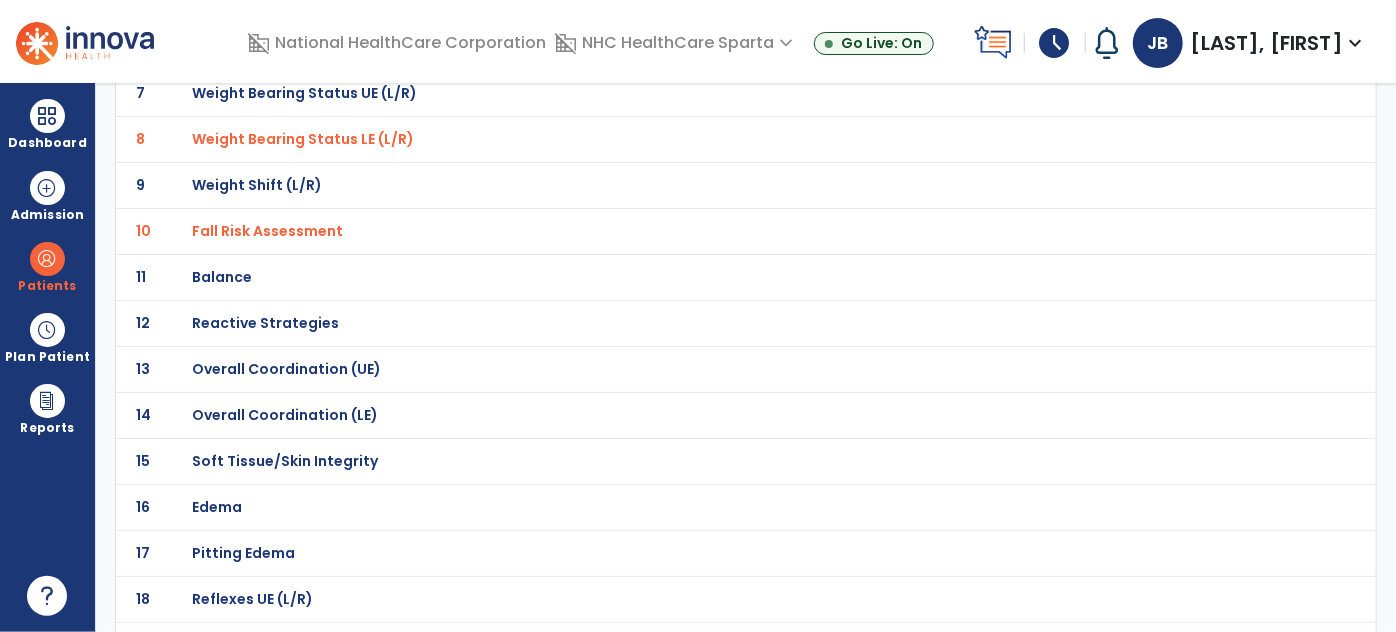 scroll, scrollTop: 760, scrollLeft: 0, axis: vertical 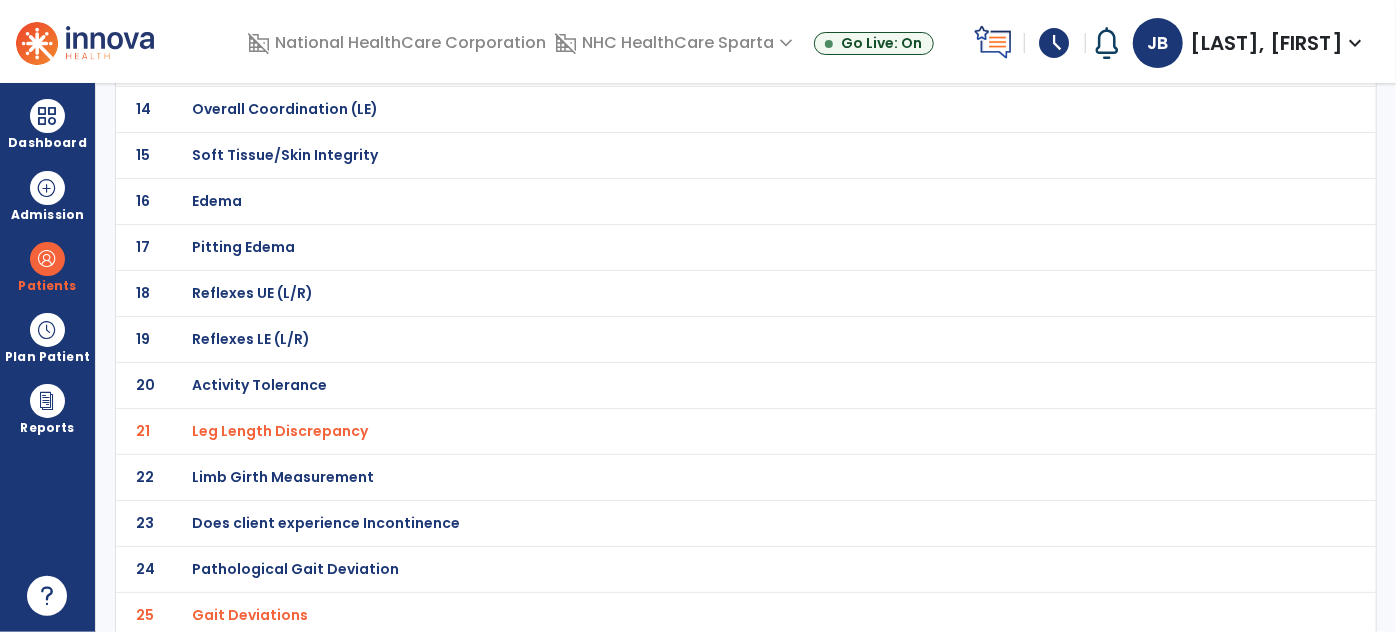 click on "Leg Length Discrepancy" at bounding box center [263, -489] 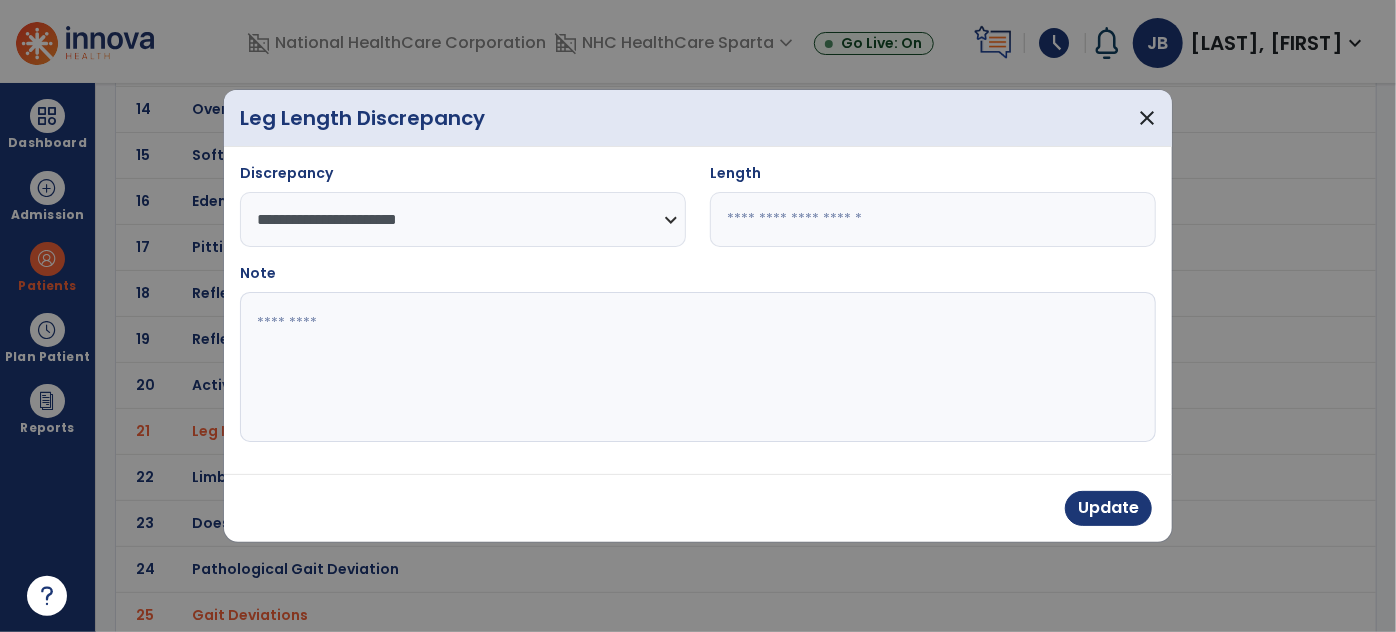 click at bounding box center [698, 367] 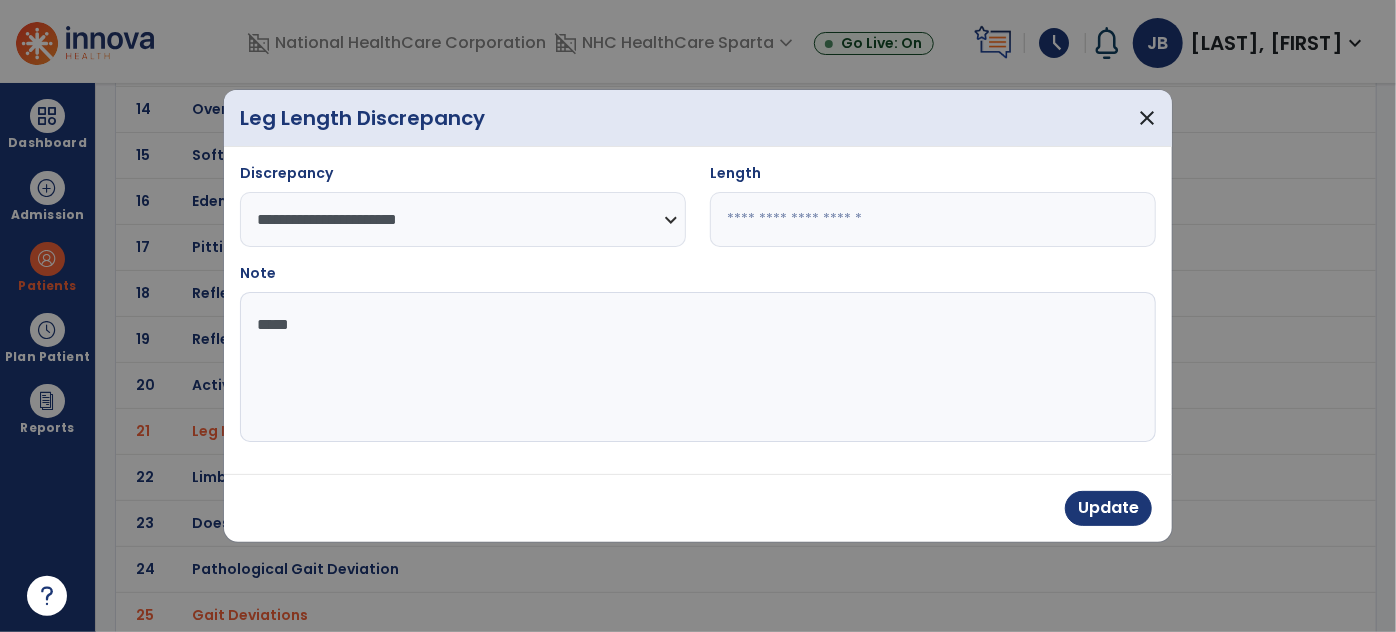 type on "******" 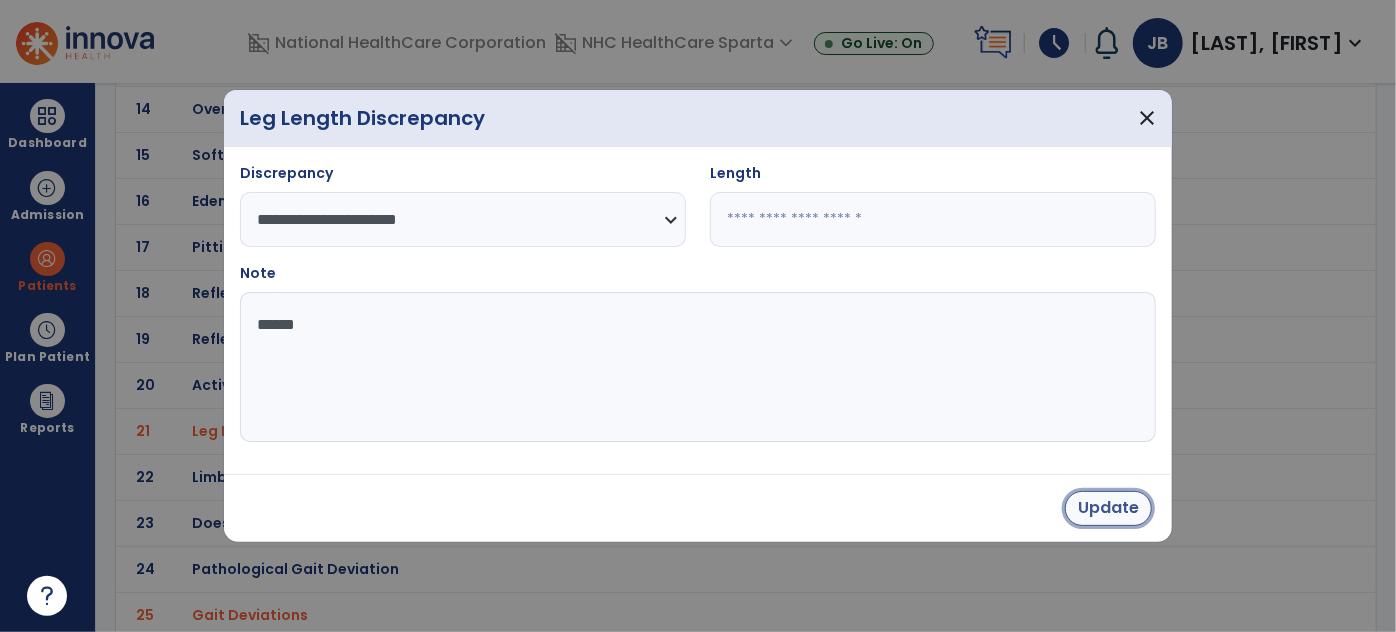 click on "Update" at bounding box center (1108, 508) 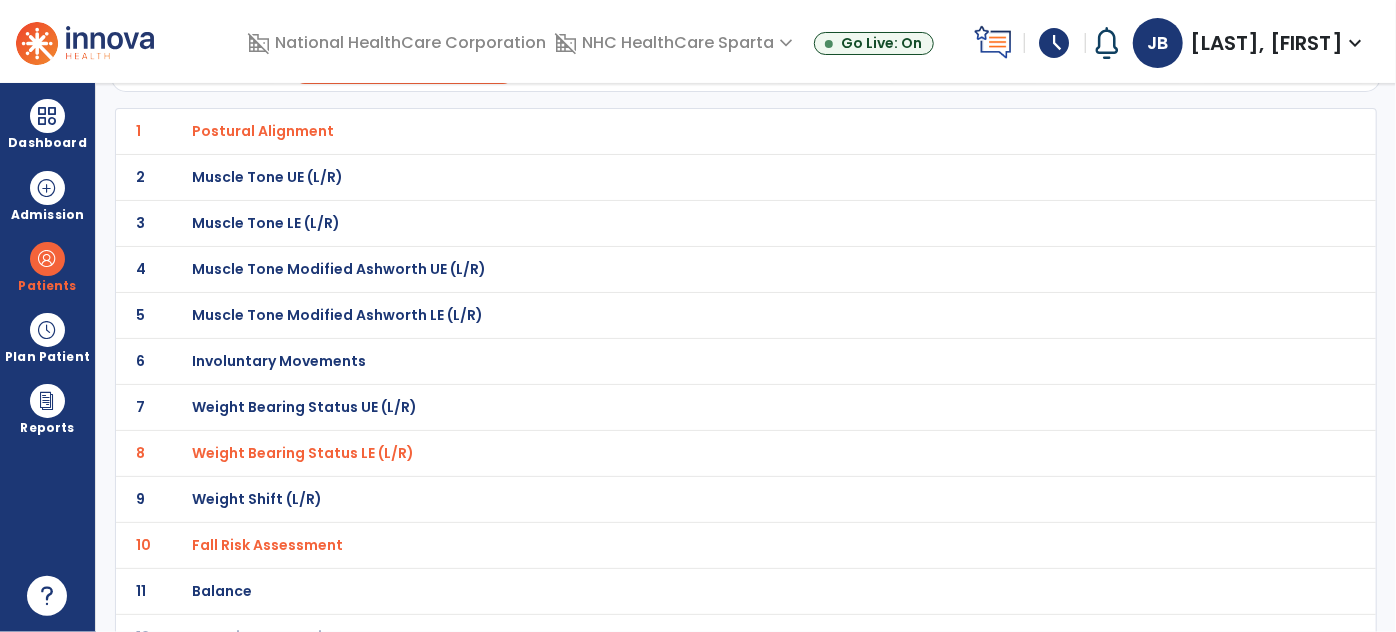 scroll, scrollTop: 0, scrollLeft: 0, axis: both 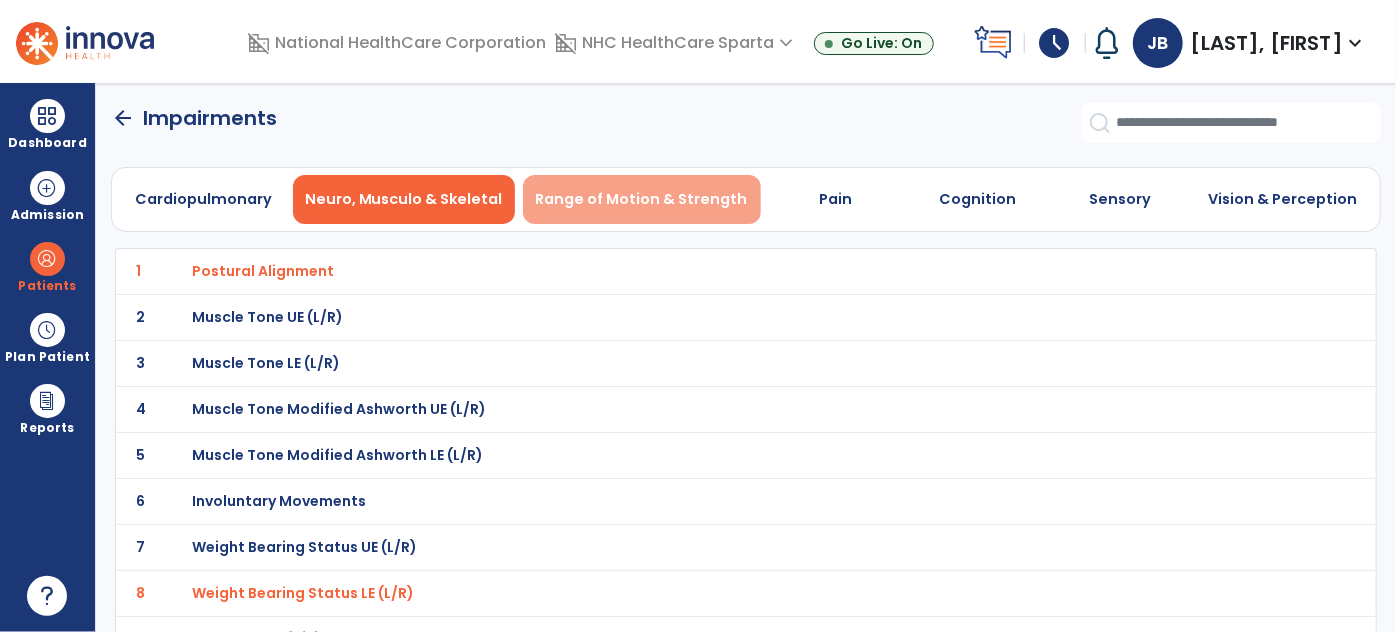 click on "Range of Motion & Strength" at bounding box center [642, 199] 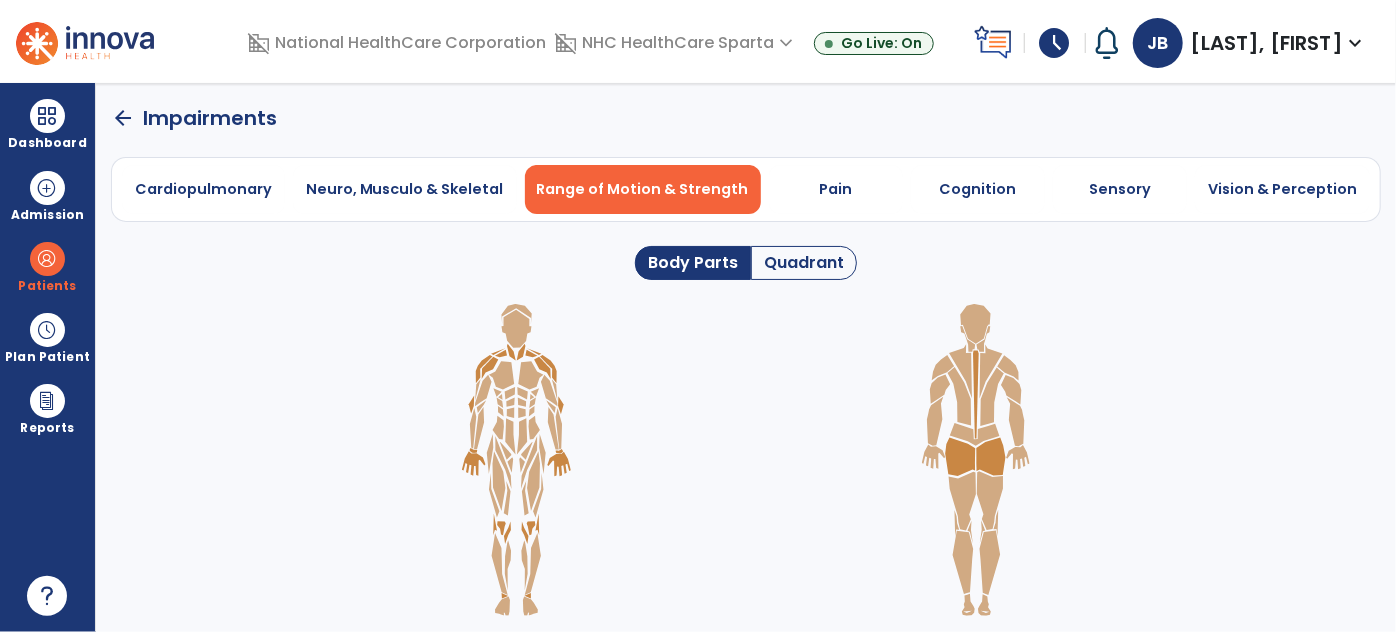 click on "Quadrant" 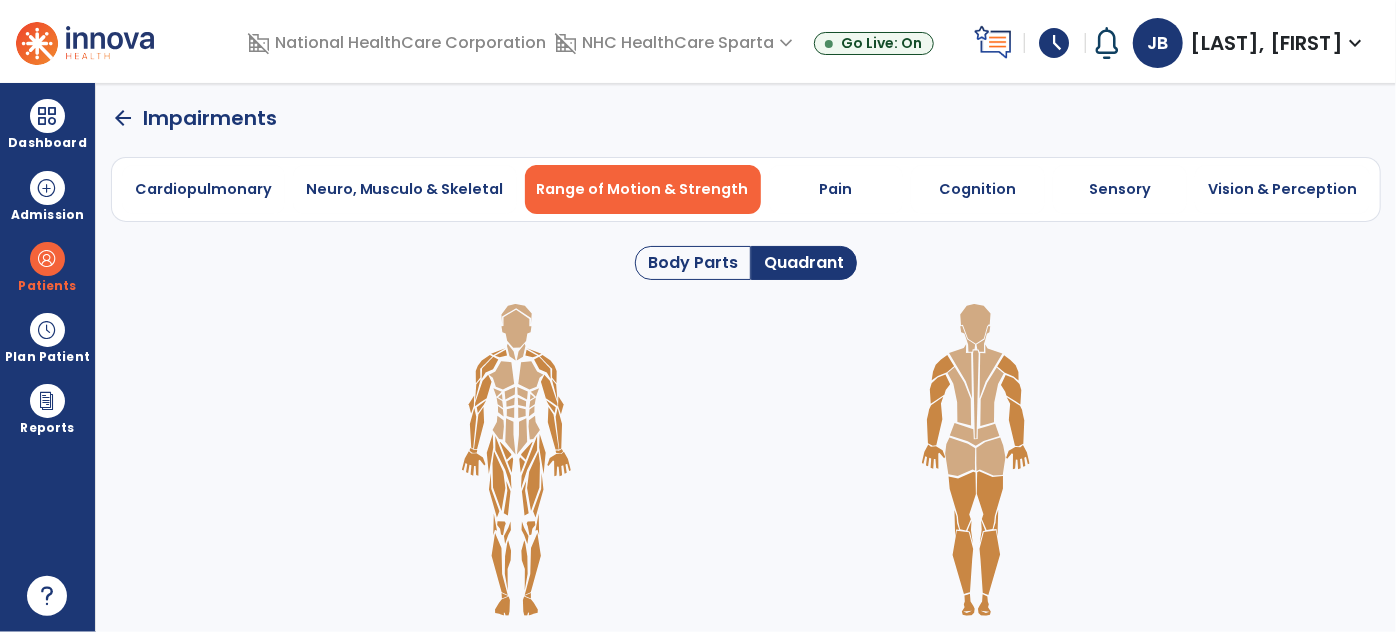 click 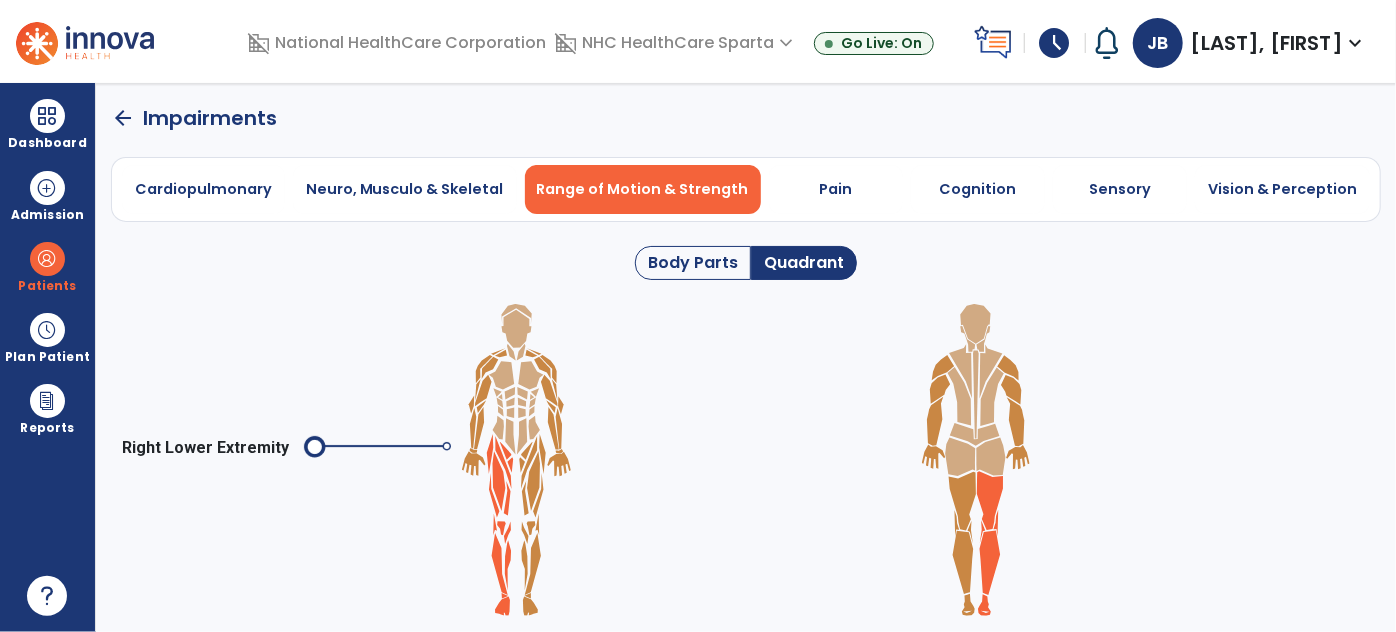 click 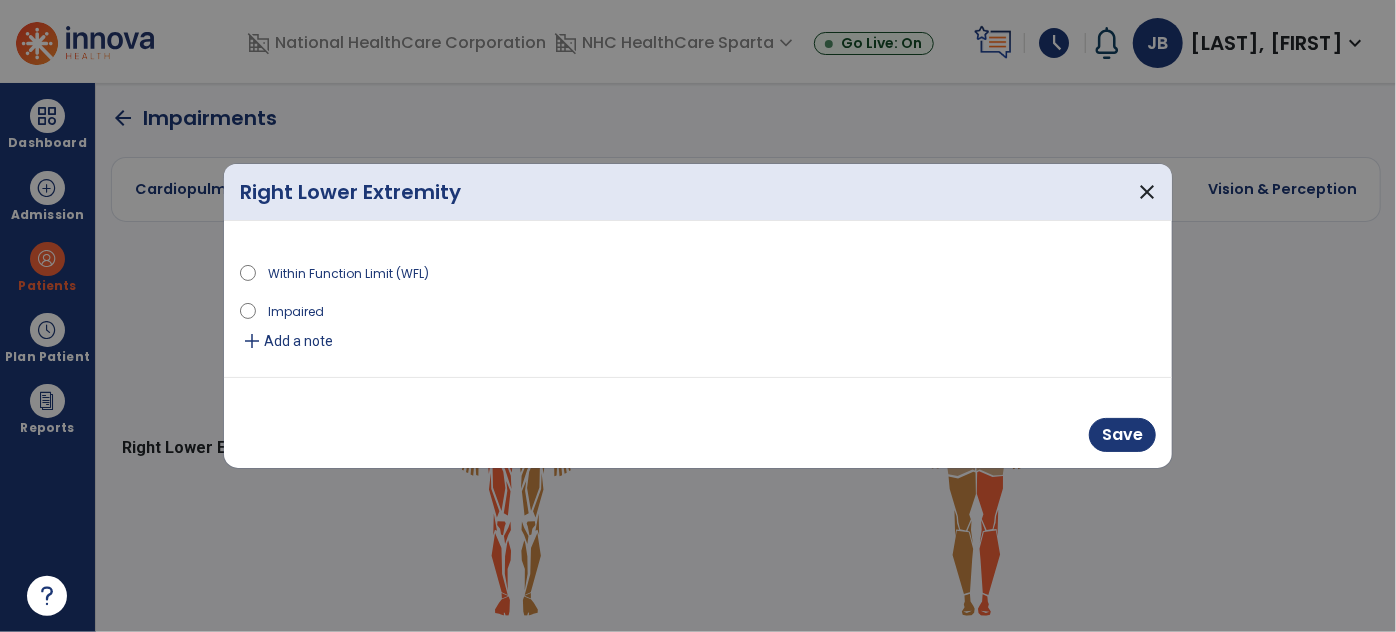 click on "Impaired" at bounding box center (296, 310) 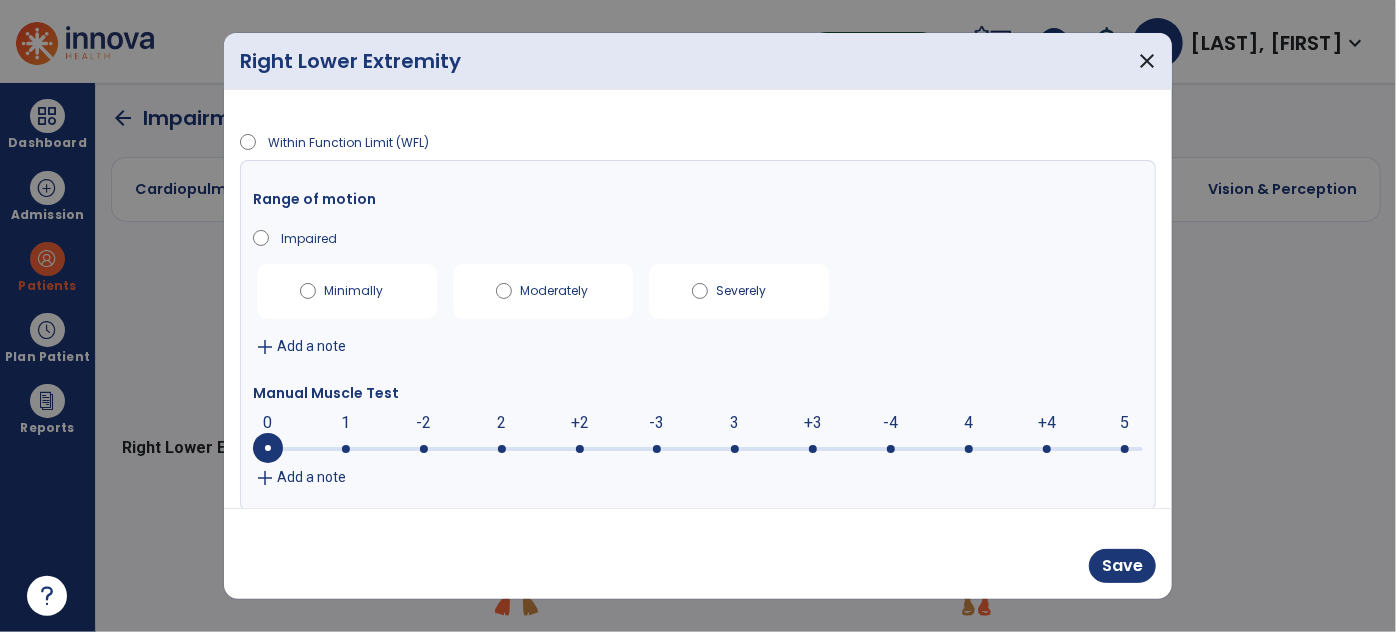 click on "+3" at bounding box center [813, 423] 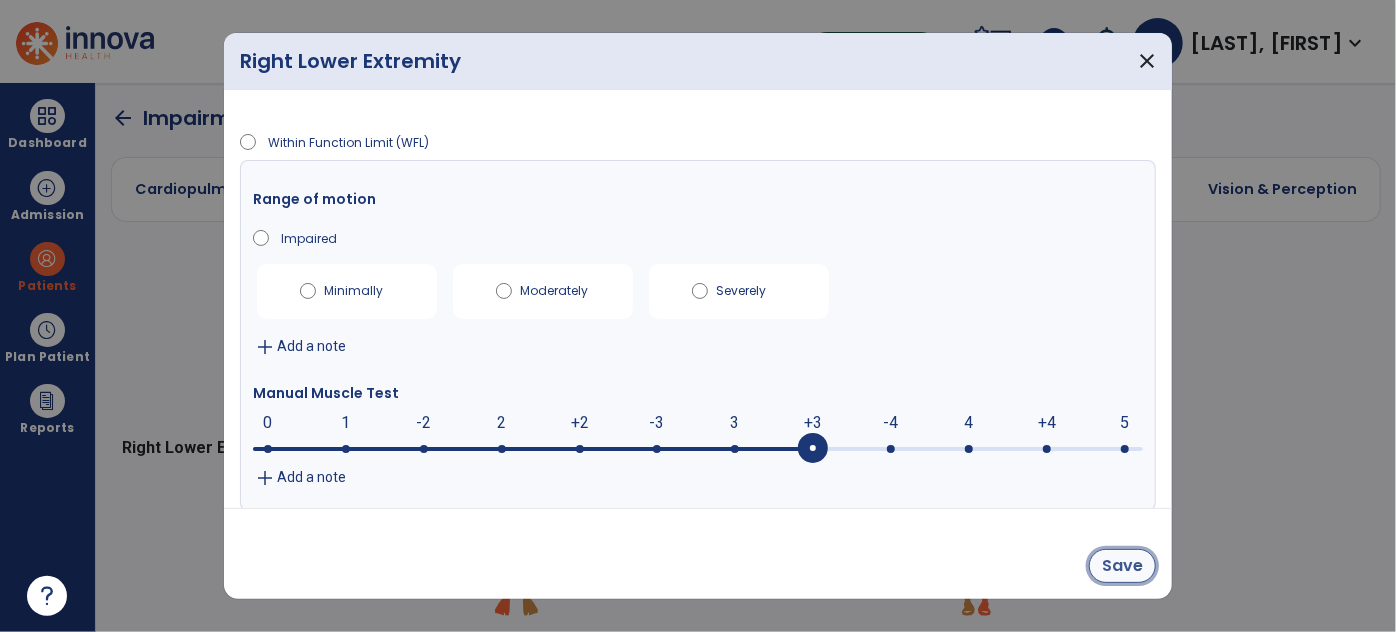 click on "Save" at bounding box center (1122, 566) 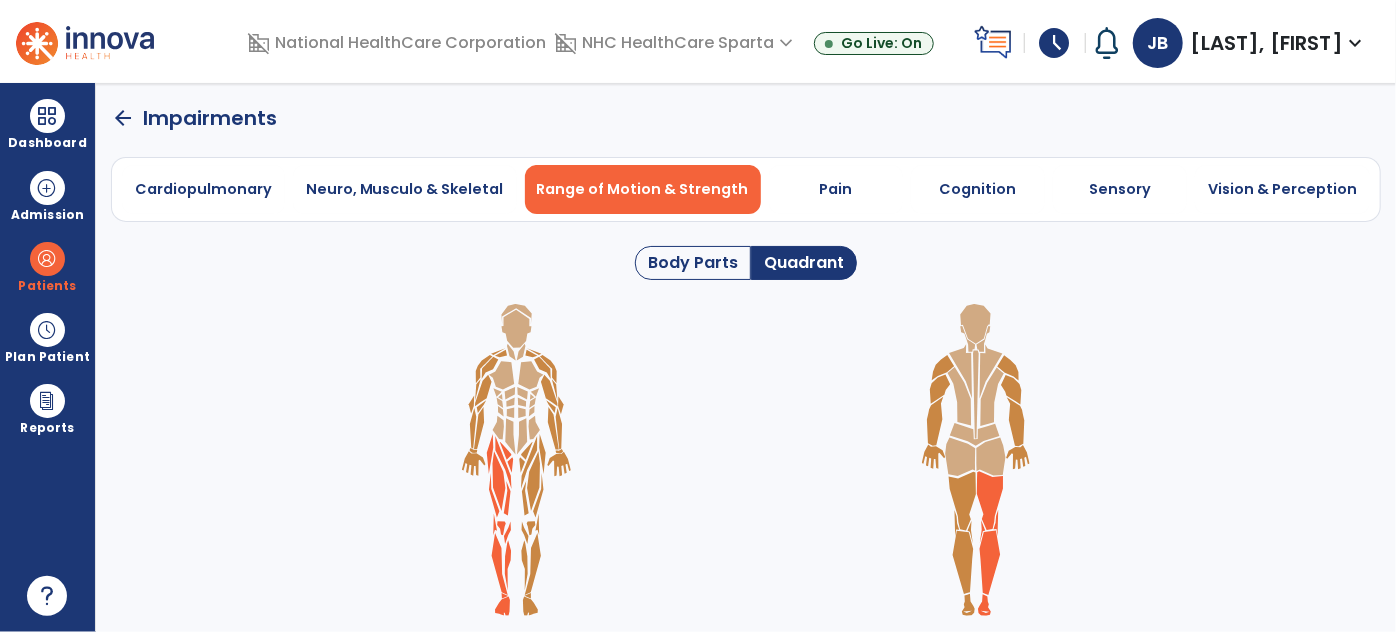 click 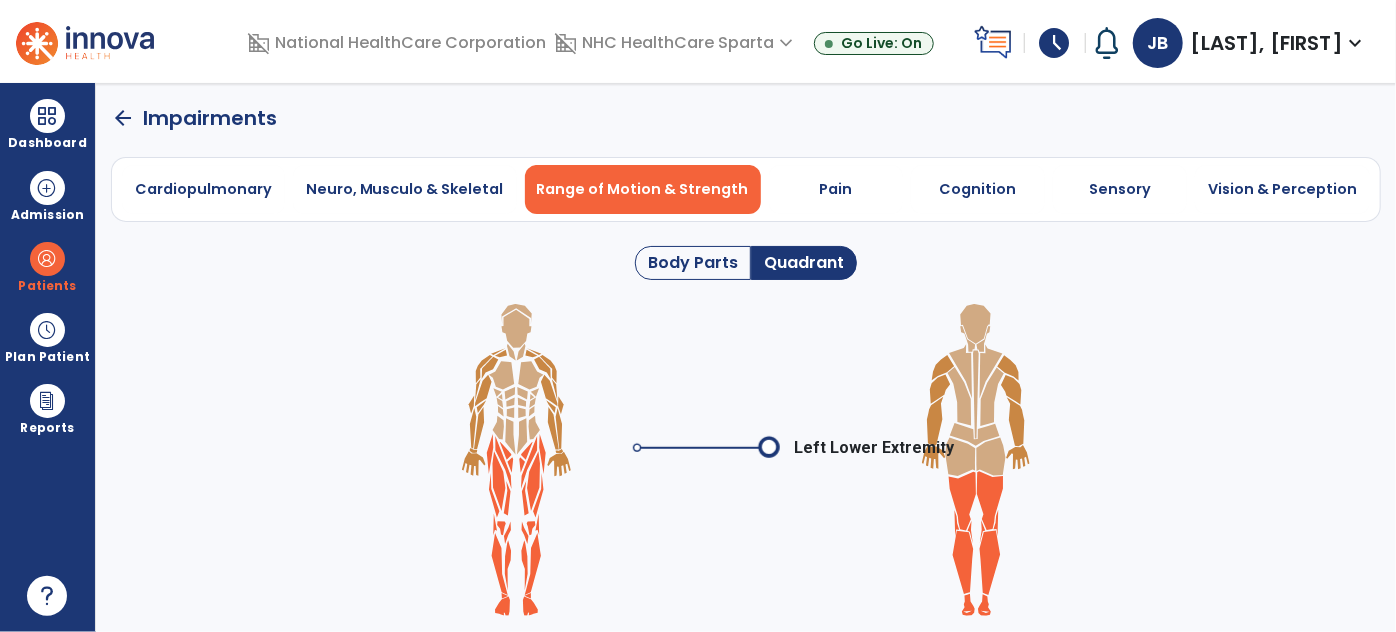 click 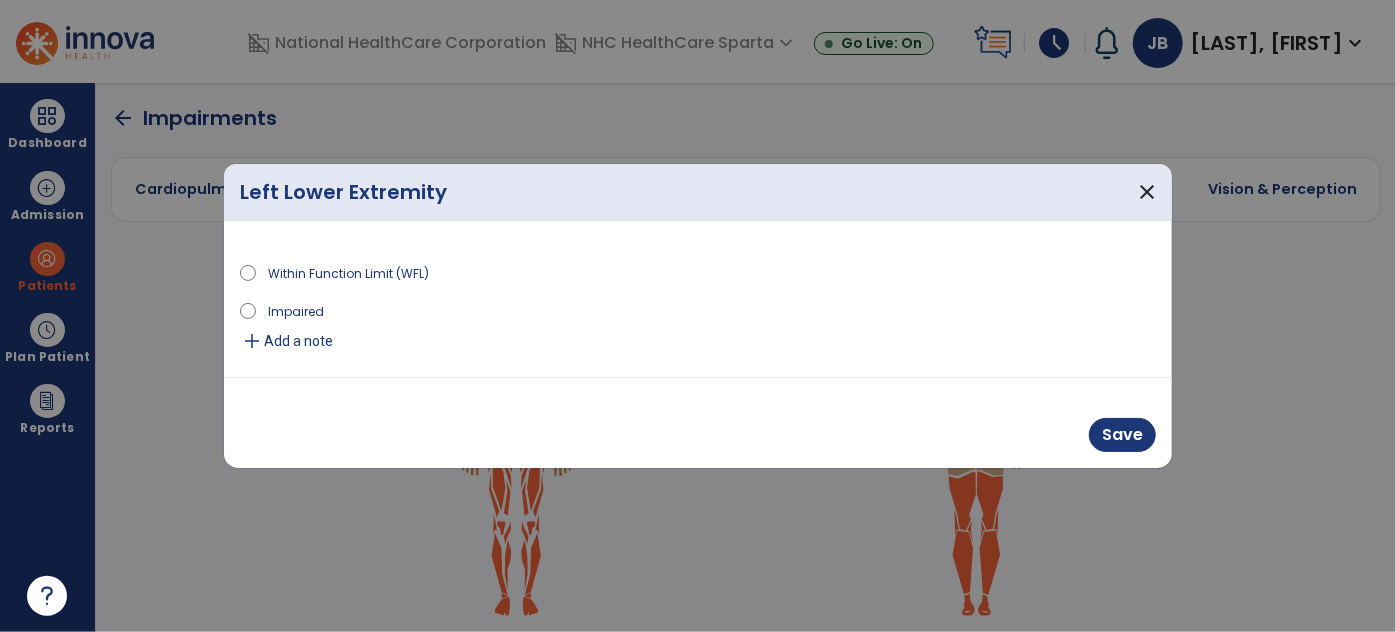 click on "Impaired" at bounding box center [296, 310] 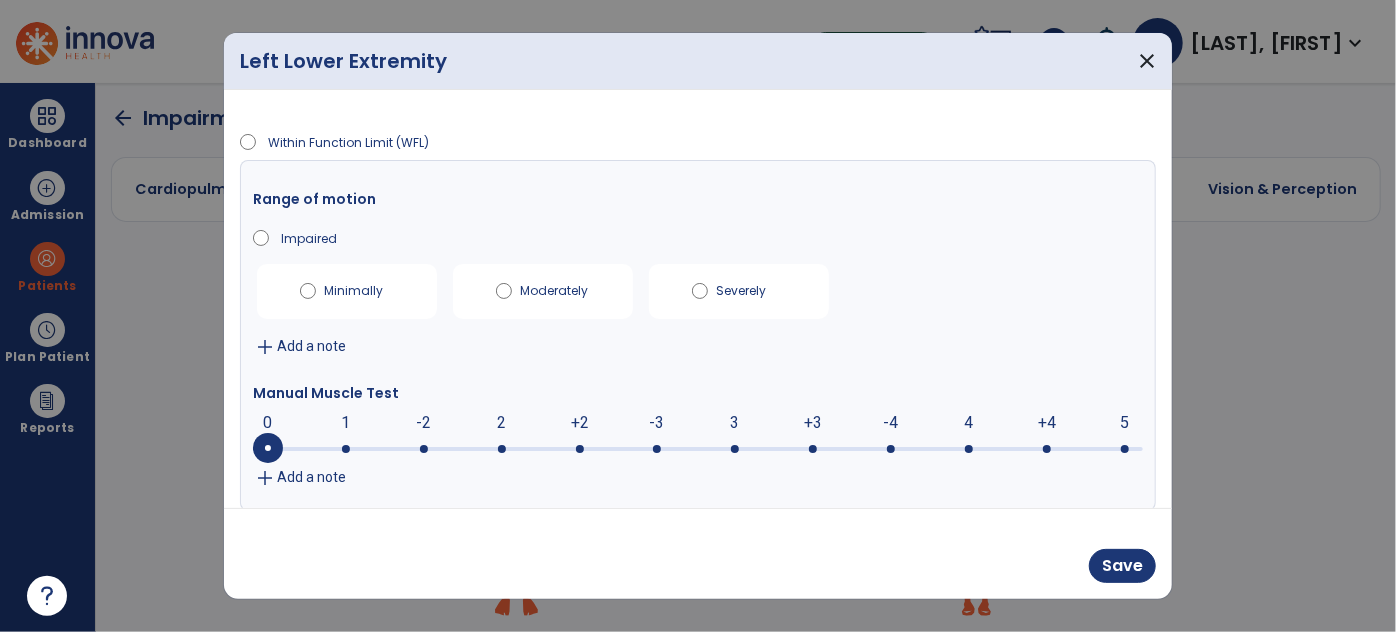 click at bounding box center (698, 447) 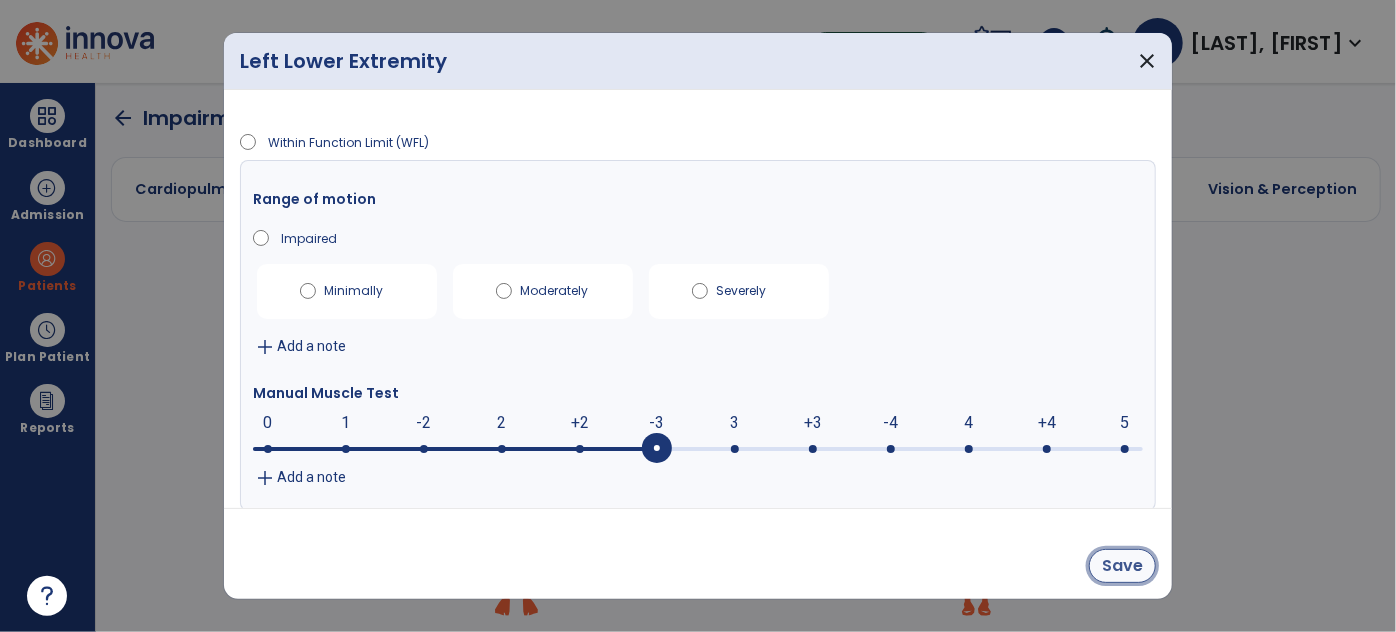 click on "Save" at bounding box center (1122, 566) 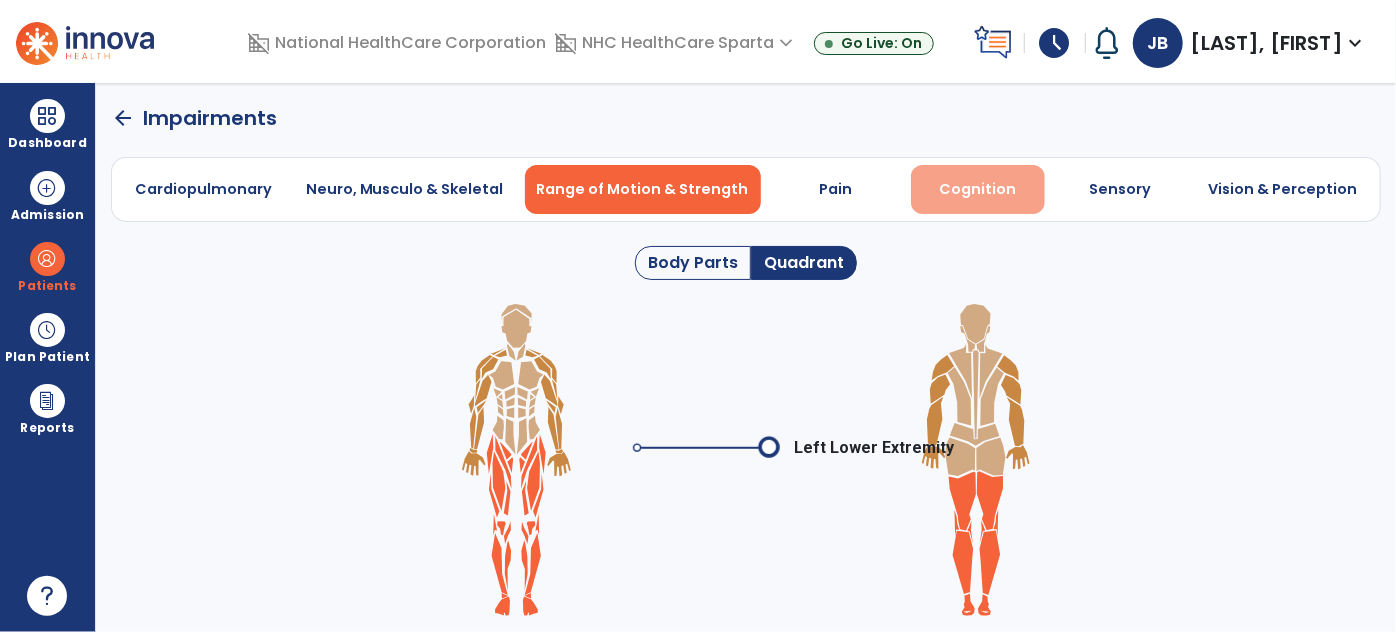 click on "Cognition" at bounding box center (978, 189) 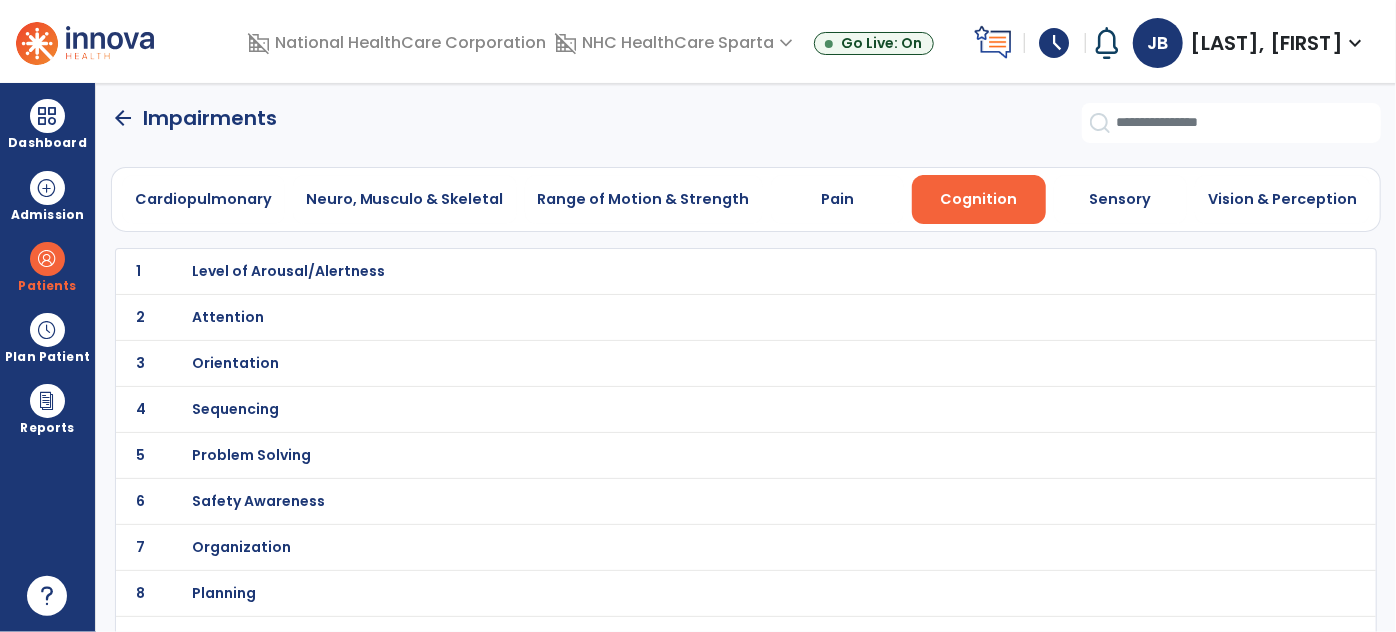 click on "1 Level of Arousal/Alertness" 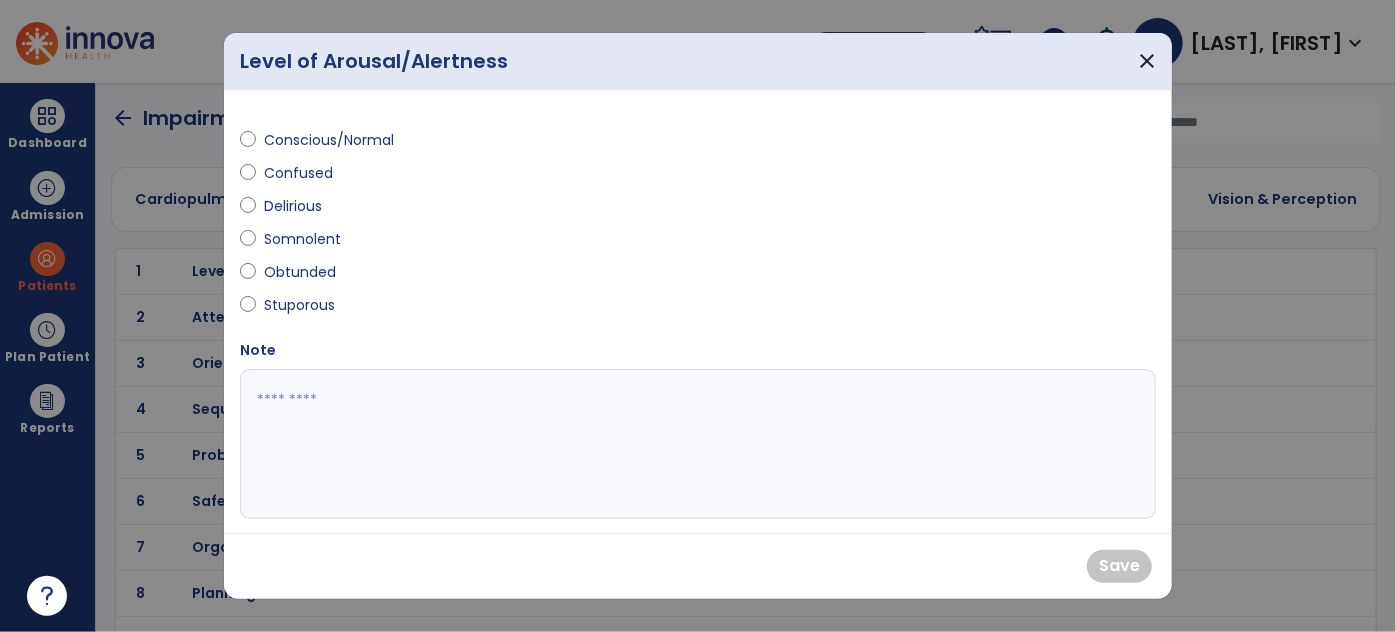 click on "Conscious/Normal" at bounding box center [329, 140] 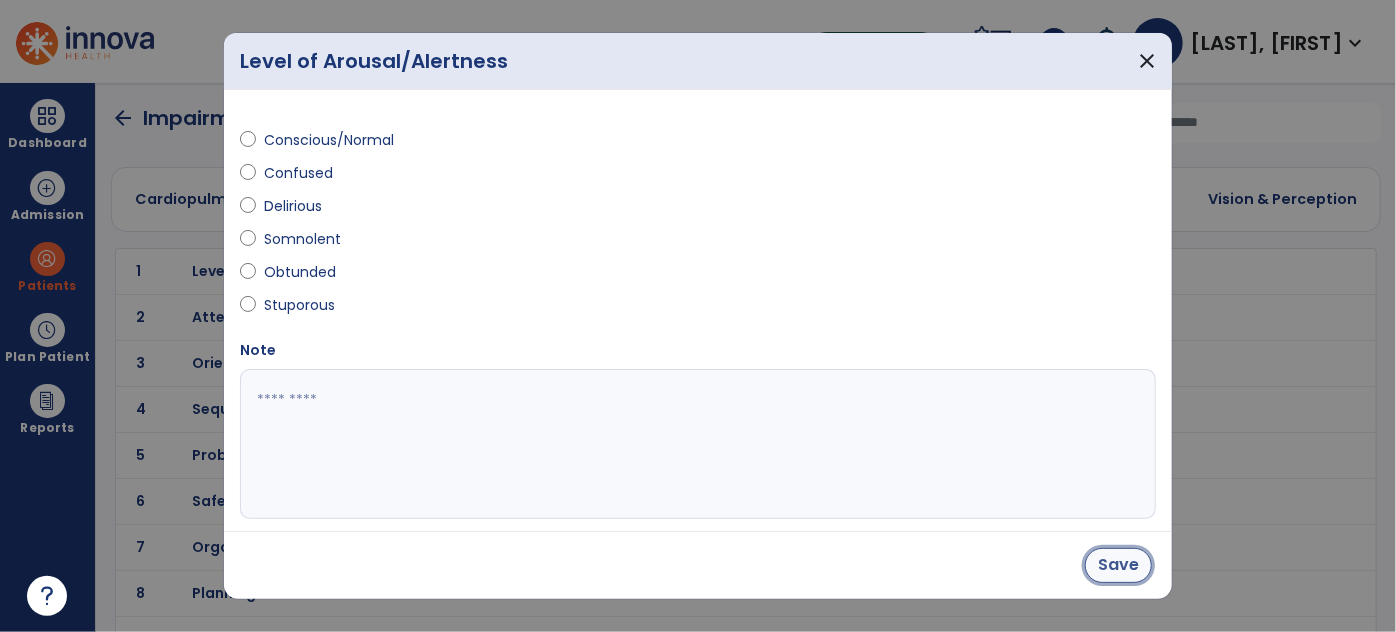 click on "Save" at bounding box center (1118, 565) 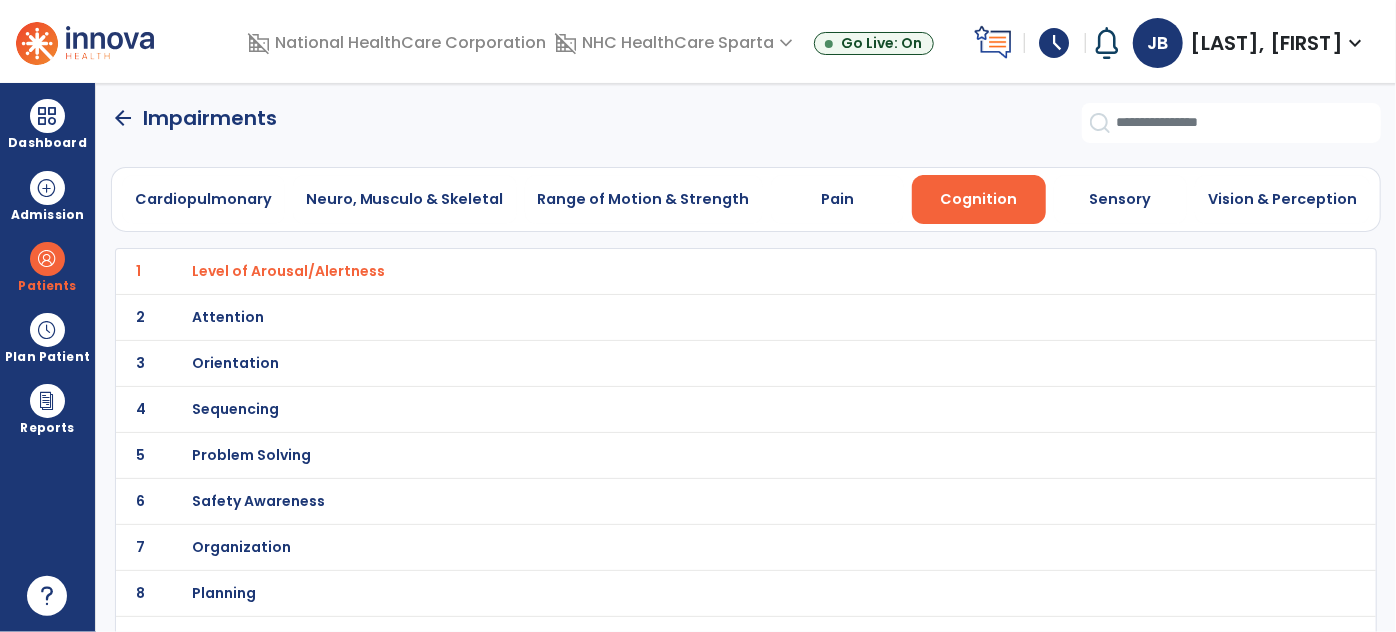 click on "Orientation" at bounding box center [288, 271] 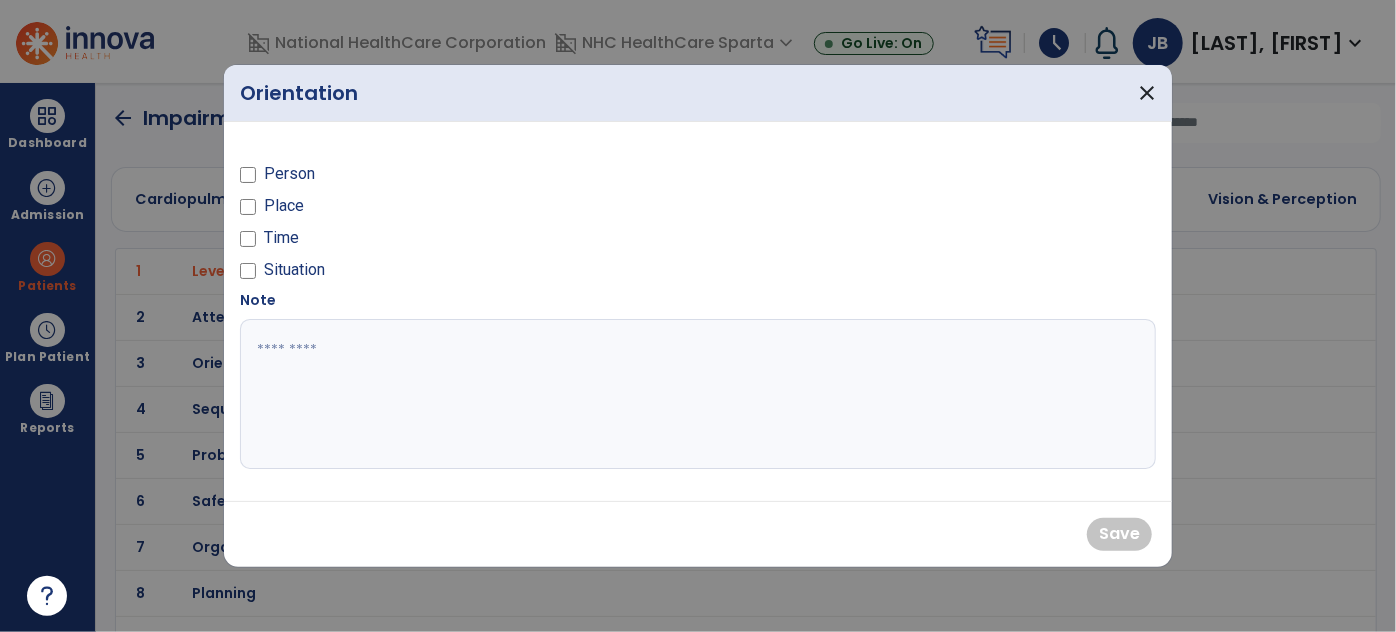 click on "Person" at bounding box center (289, 174) 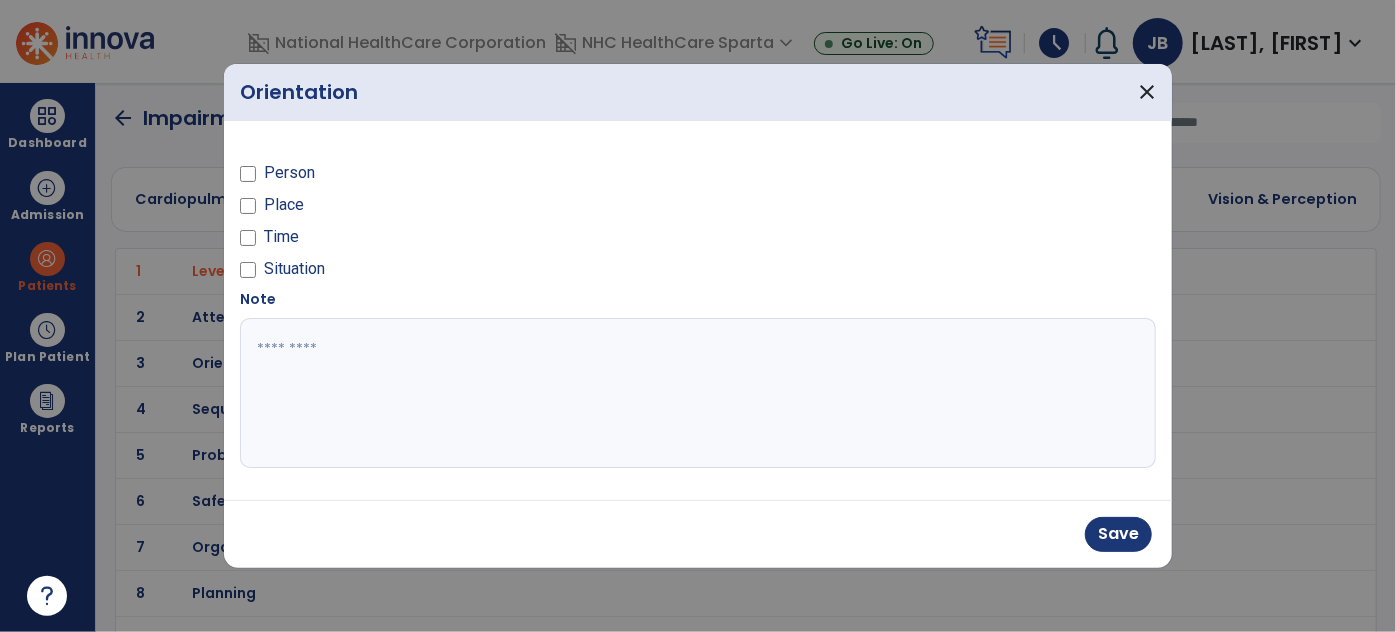 click on "Place" at bounding box center [284, 205] 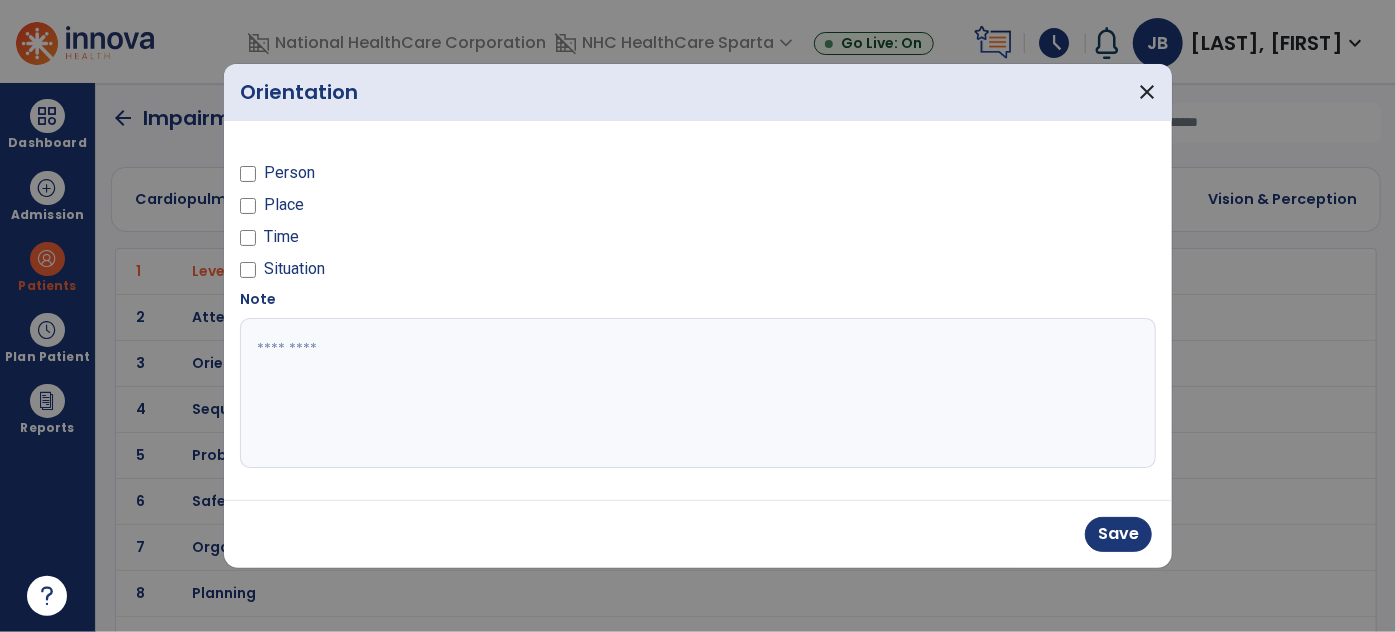 click on "Time" at bounding box center [281, 237] 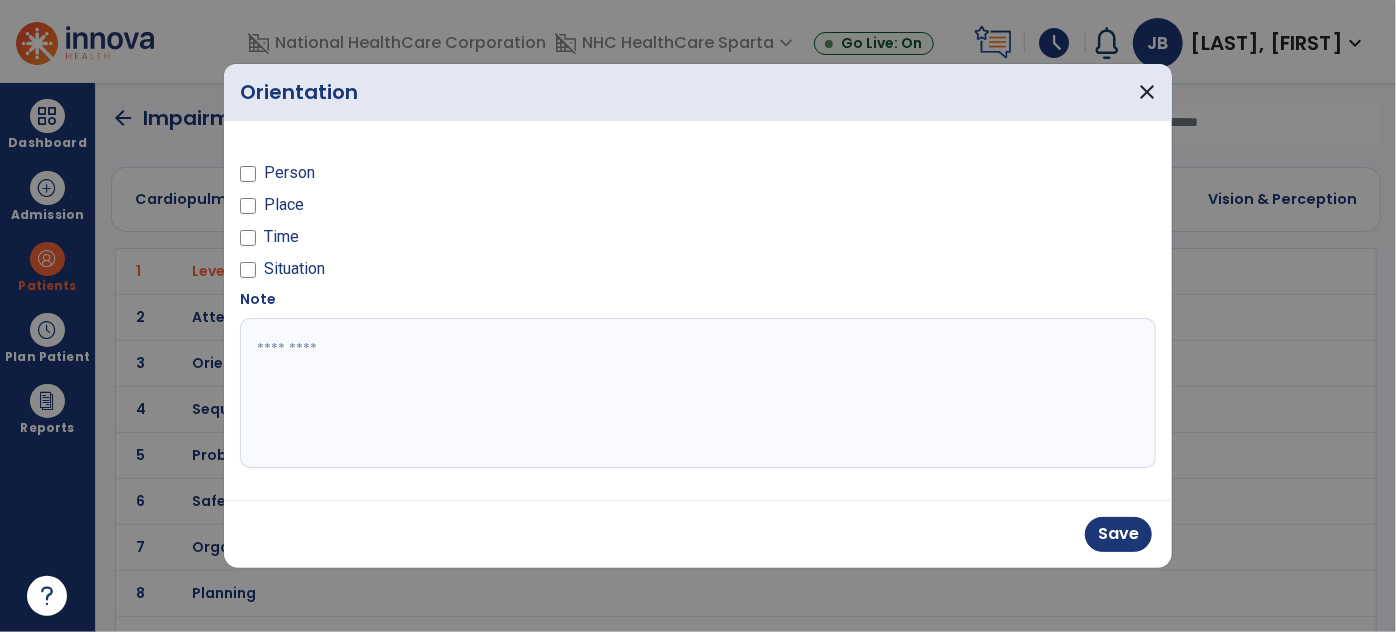 click on "Situation" at bounding box center (294, 269) 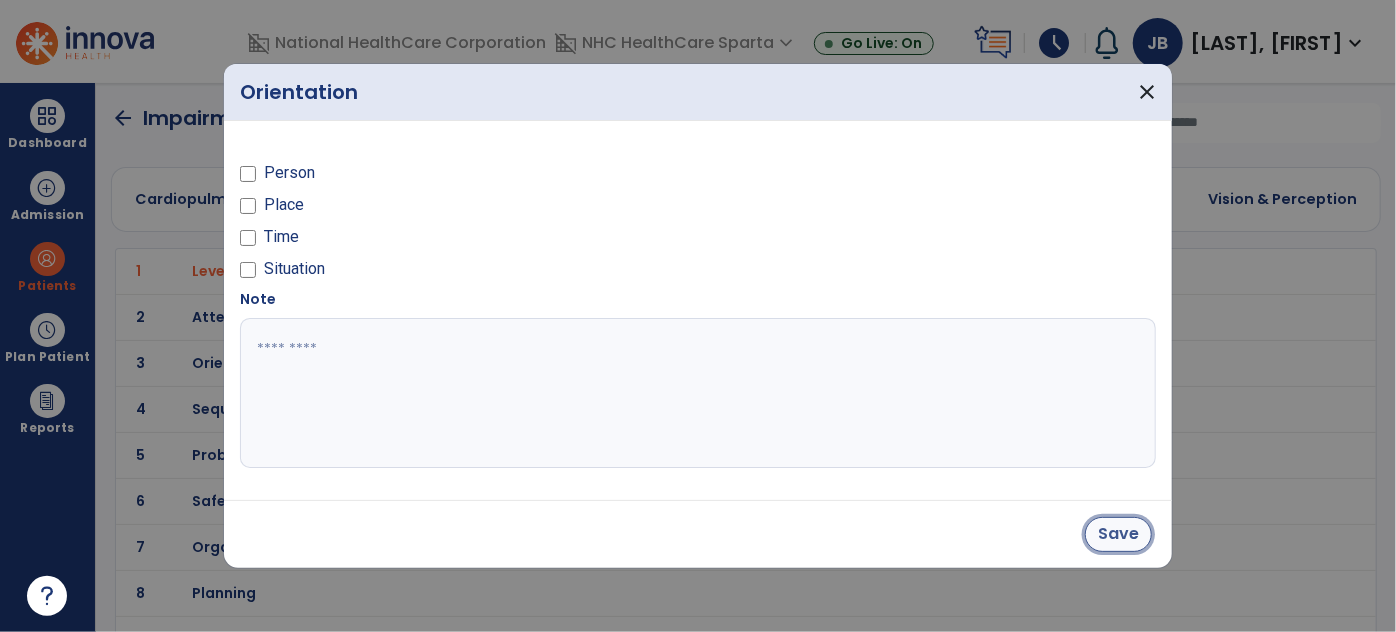 click on "Save" at bounding box center [1118, 534] 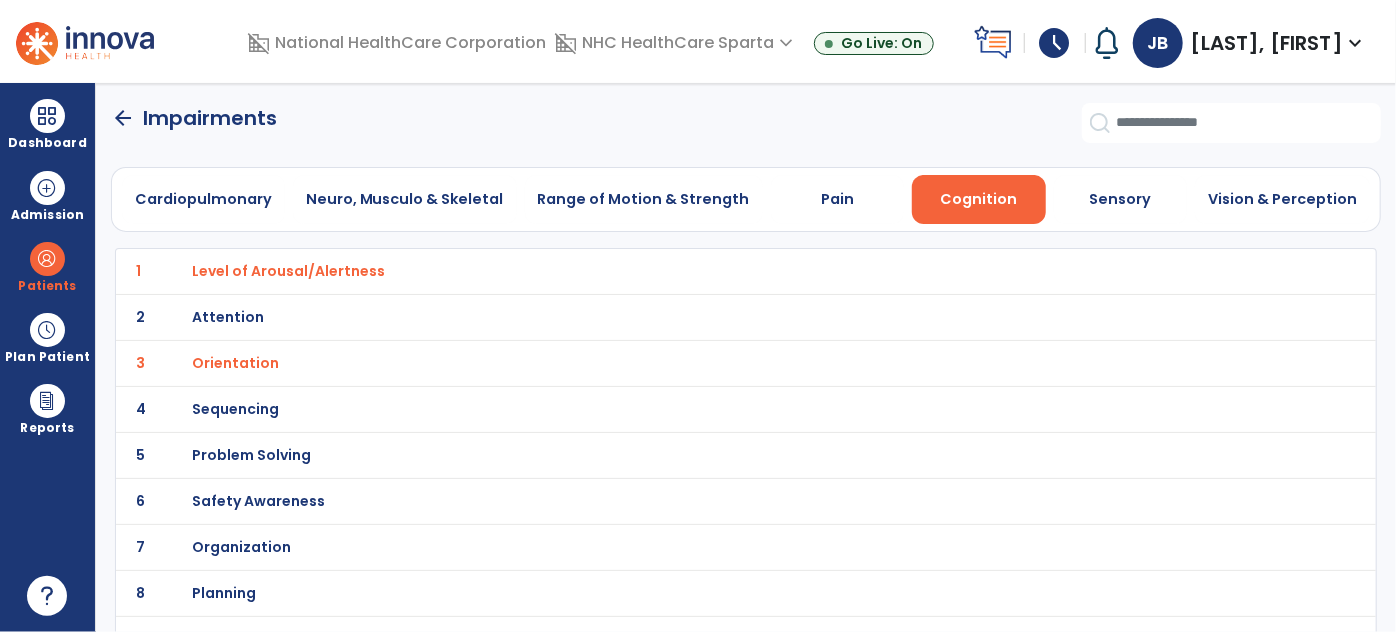 click on "arrow_back" 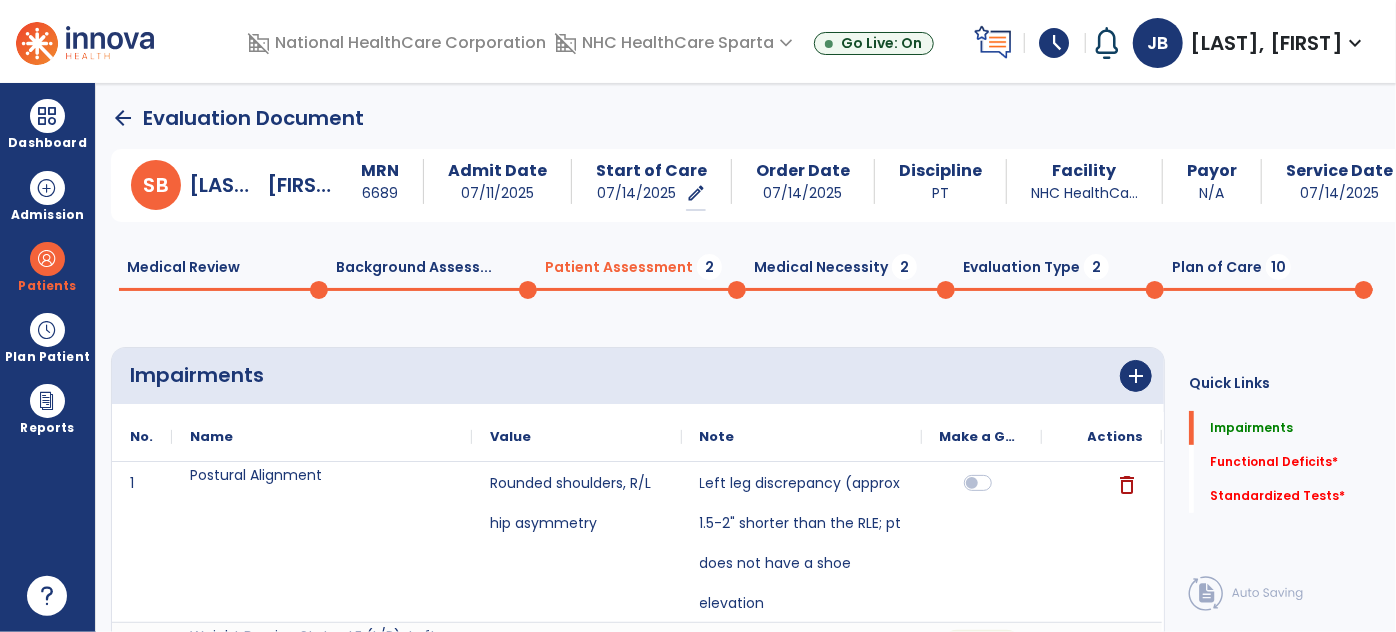 click on "Impairments      add
No.
Name
Value" 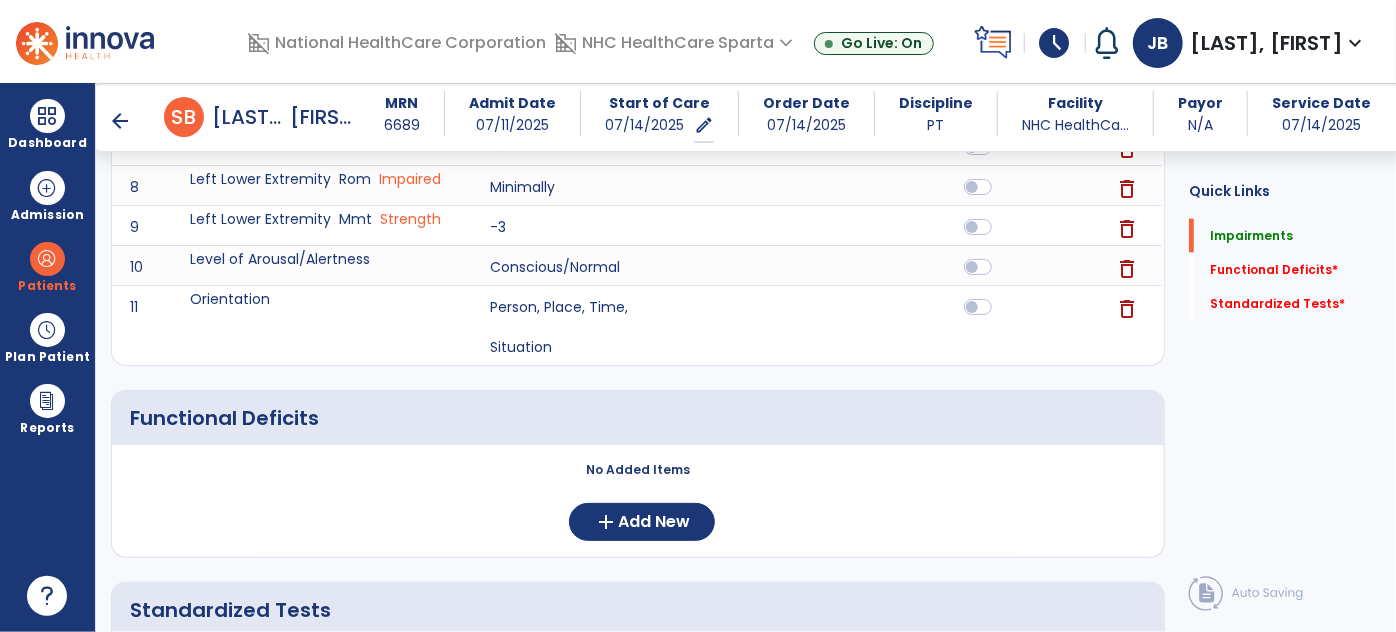 scroll, scrollTop: 1639, scrollLeft: 0, axis: vertical 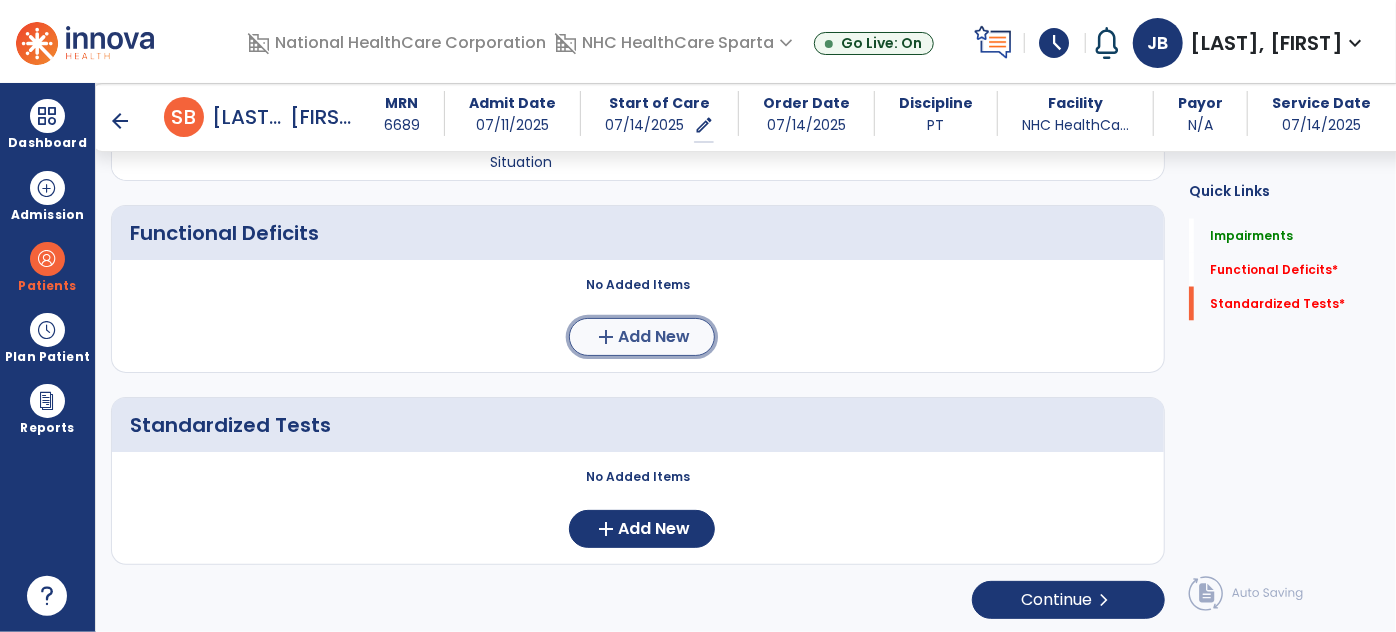 click on "add" 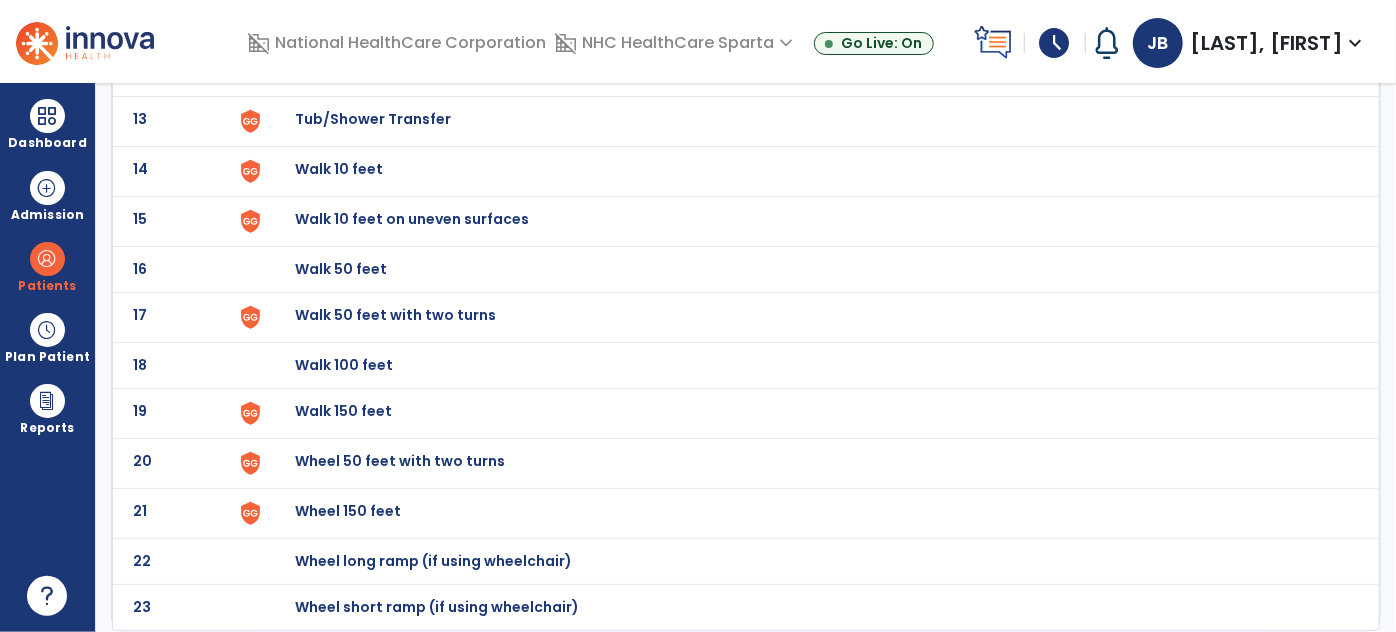 scroll, scrollTop: 0, scrollLeft: 0, axis: both 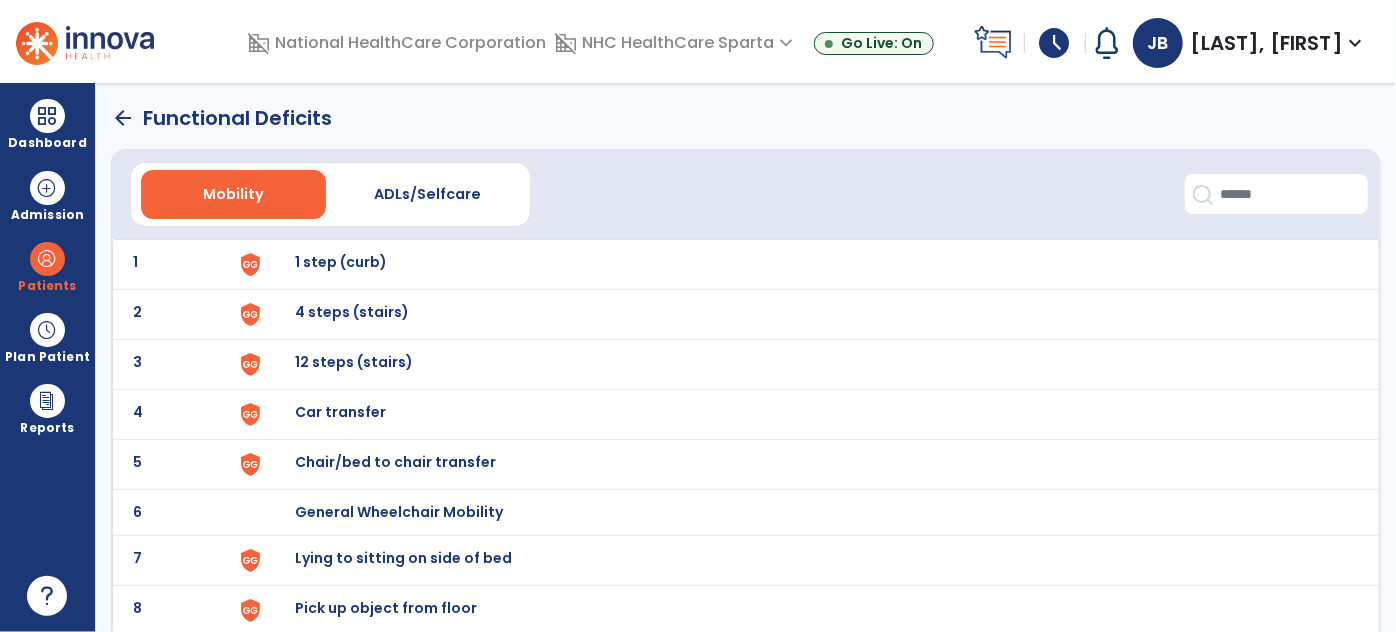 click on "4 steps (stairs)" at bounding box center (341, 262) 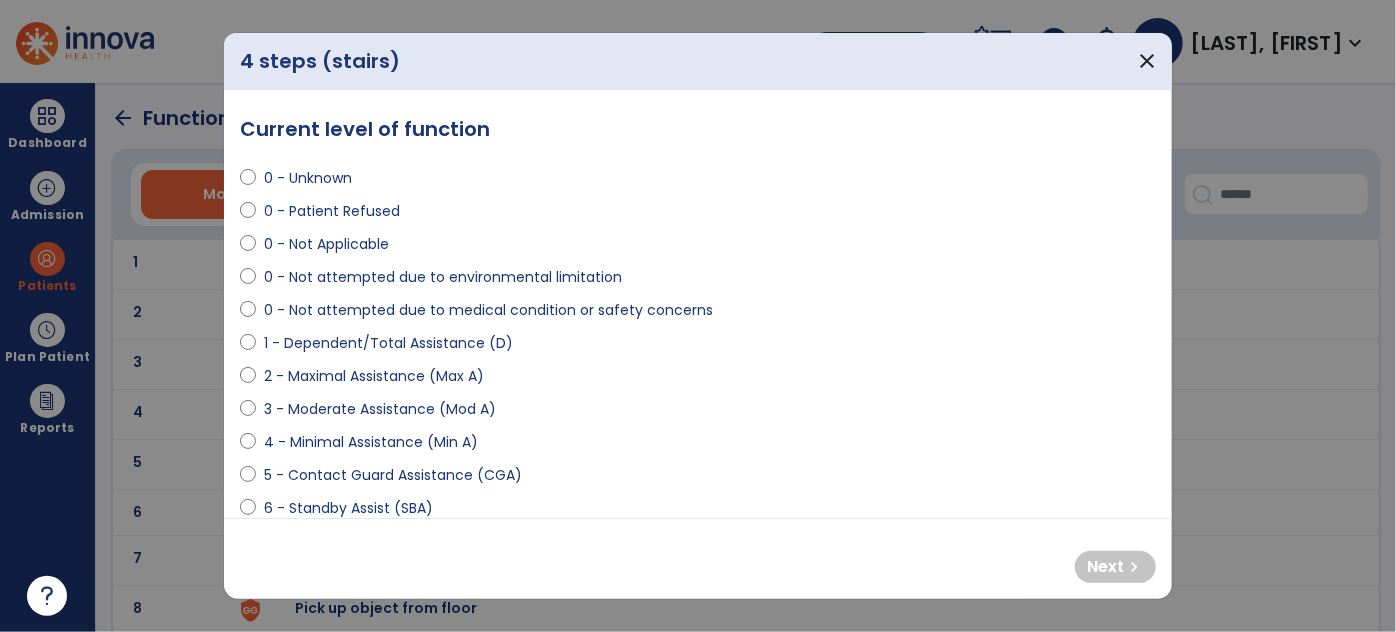click on "0 - Not attempted due to medical condition or safety concerns" at bounding box center [488, 310] 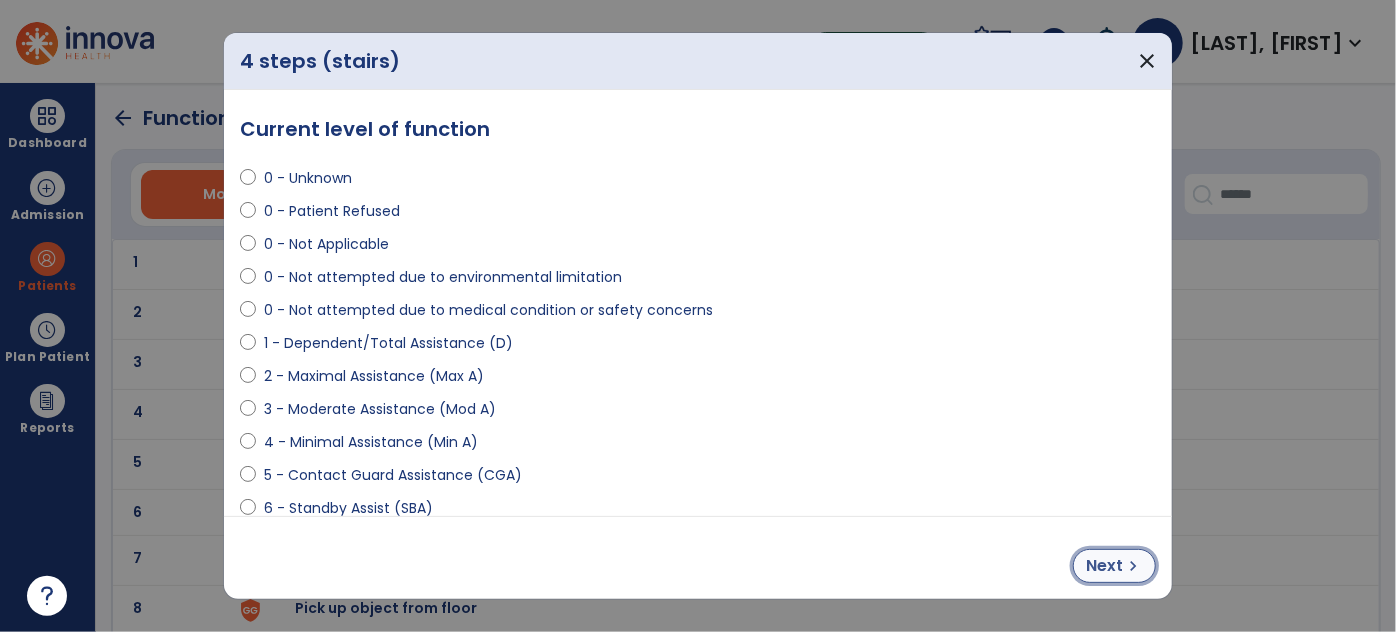 click on "Next" at bounding box center (1104, 566) 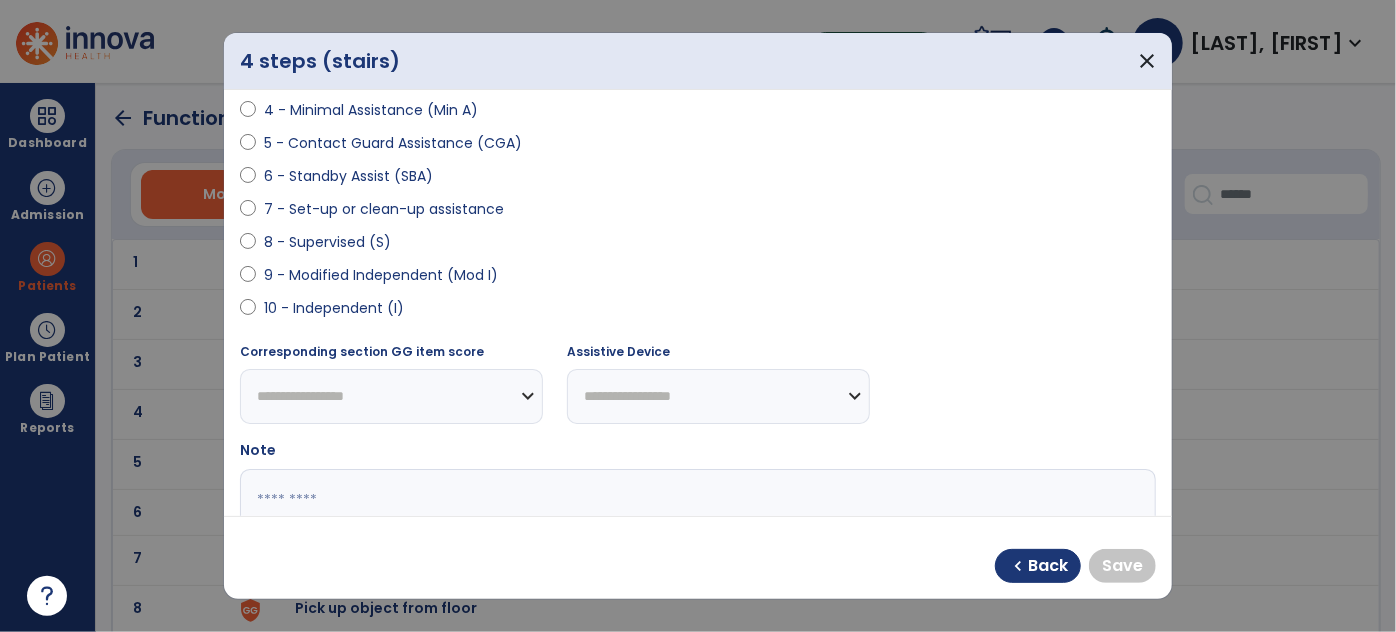 scroll, scrollTop: 363, scrollLeft: 0, axis: vertical 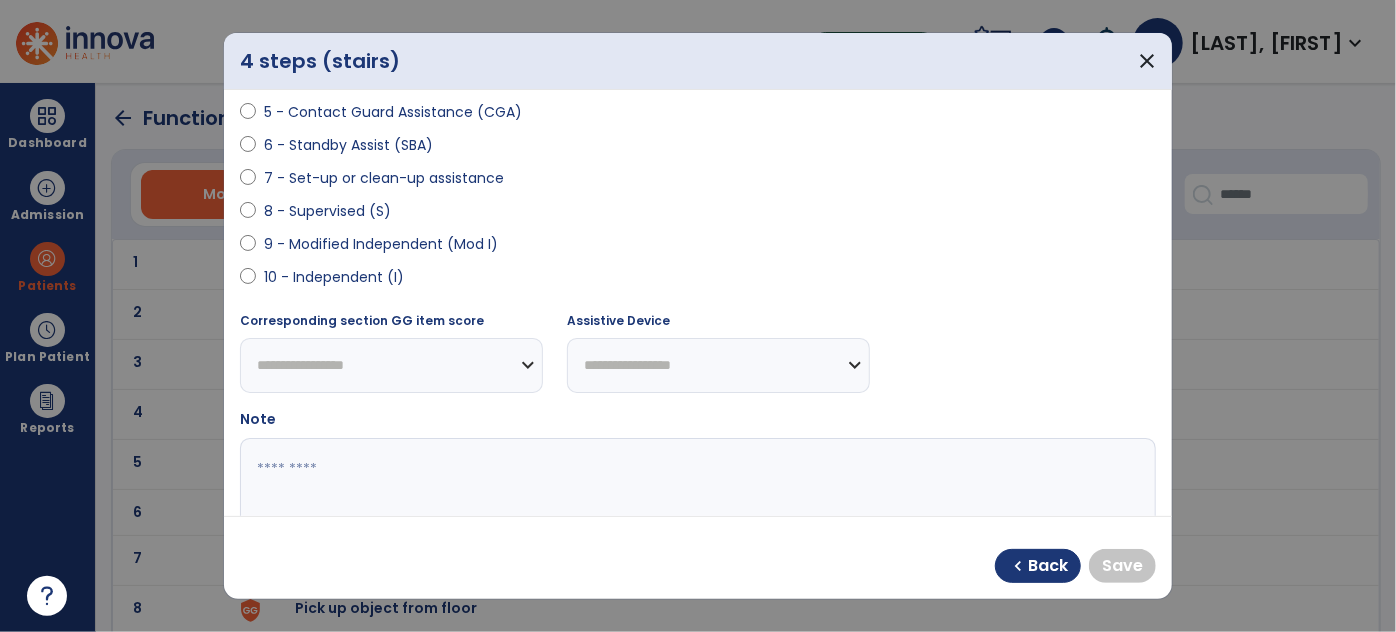 click on "9 - Modified Independent (Mod I)" at bounding box center (381, 244) 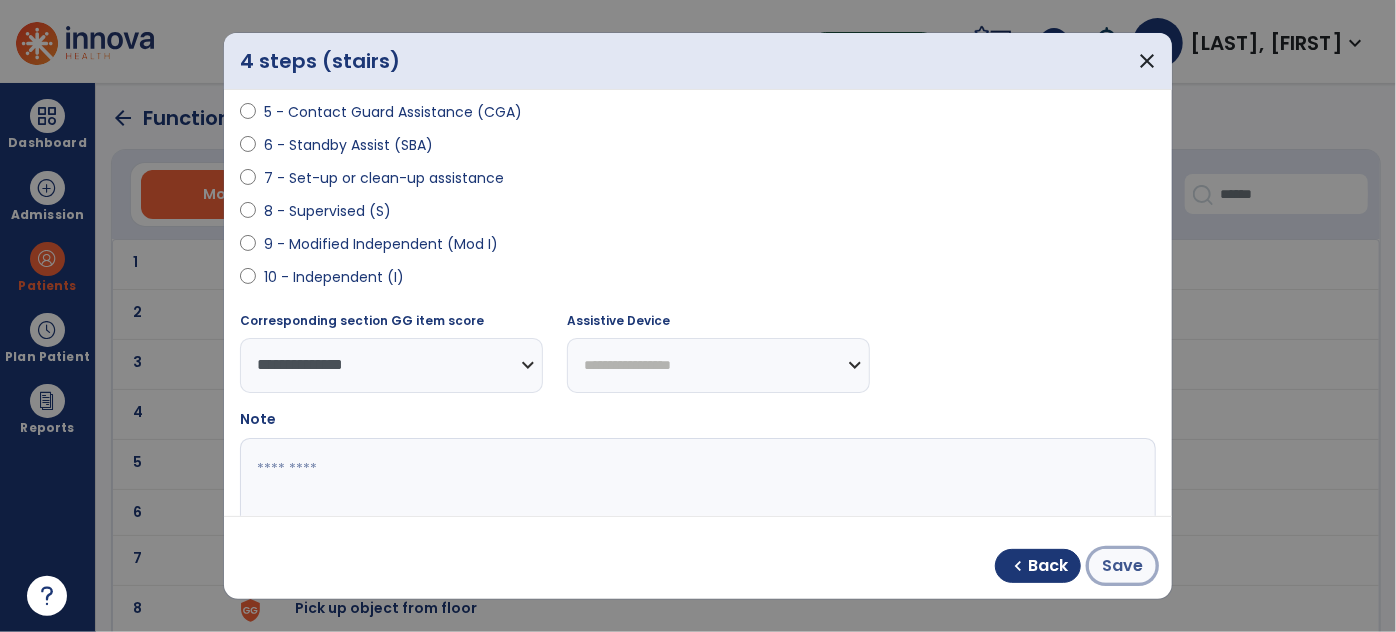 click on "Save" at bounding box center (1122, 566) 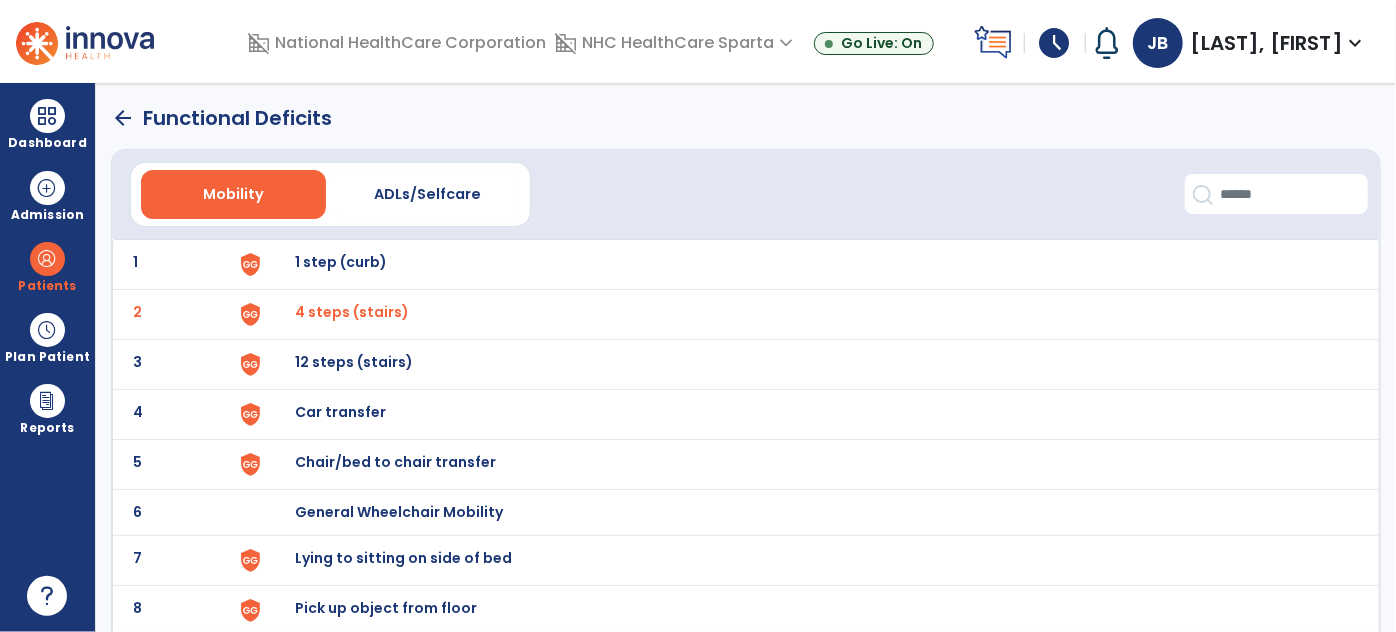 click on "Chair/bed to chair transfer" at bounding box center (341, 262) 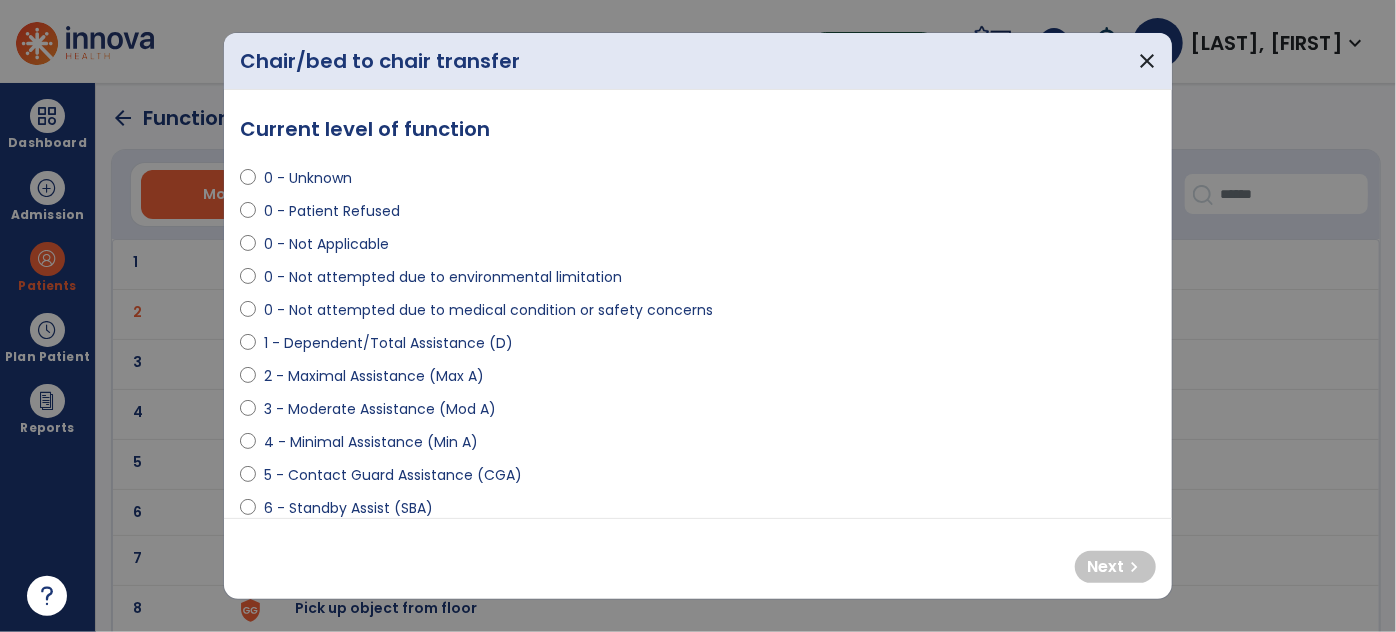 click on "5 - Contact Guard Assistance (CGA)" at bounding box center (393, 475) 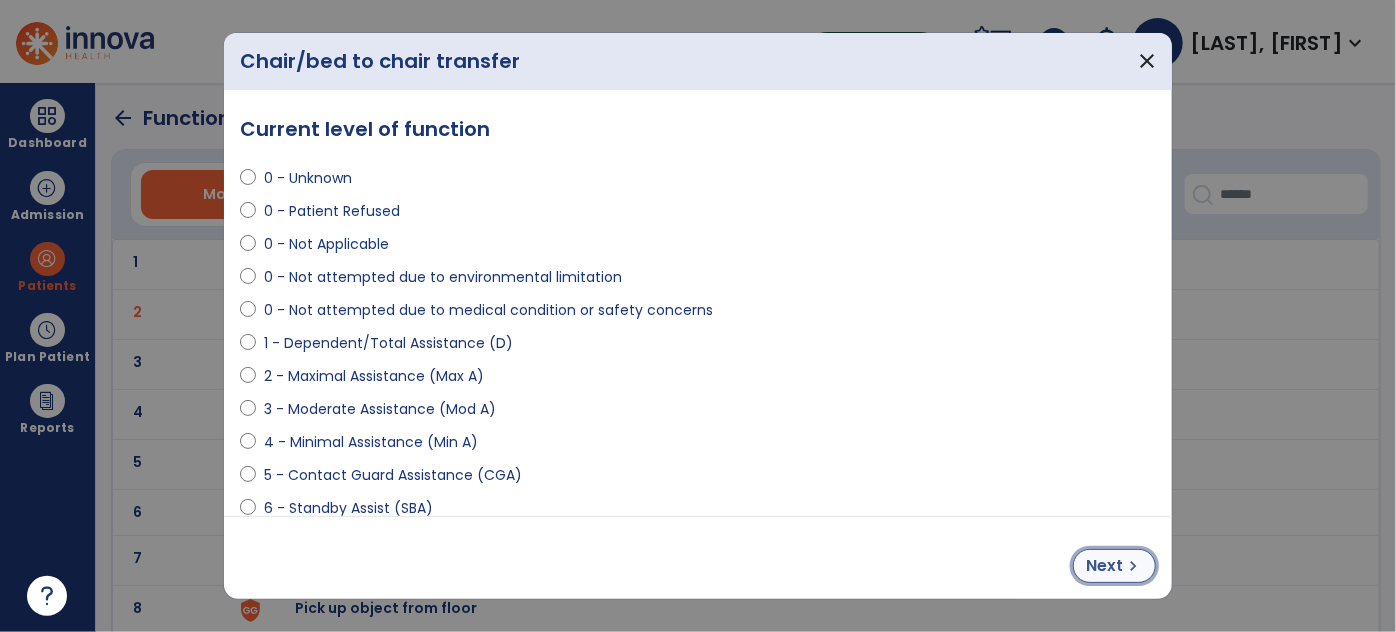 click on "Next" at bounding box center (1104, 566) 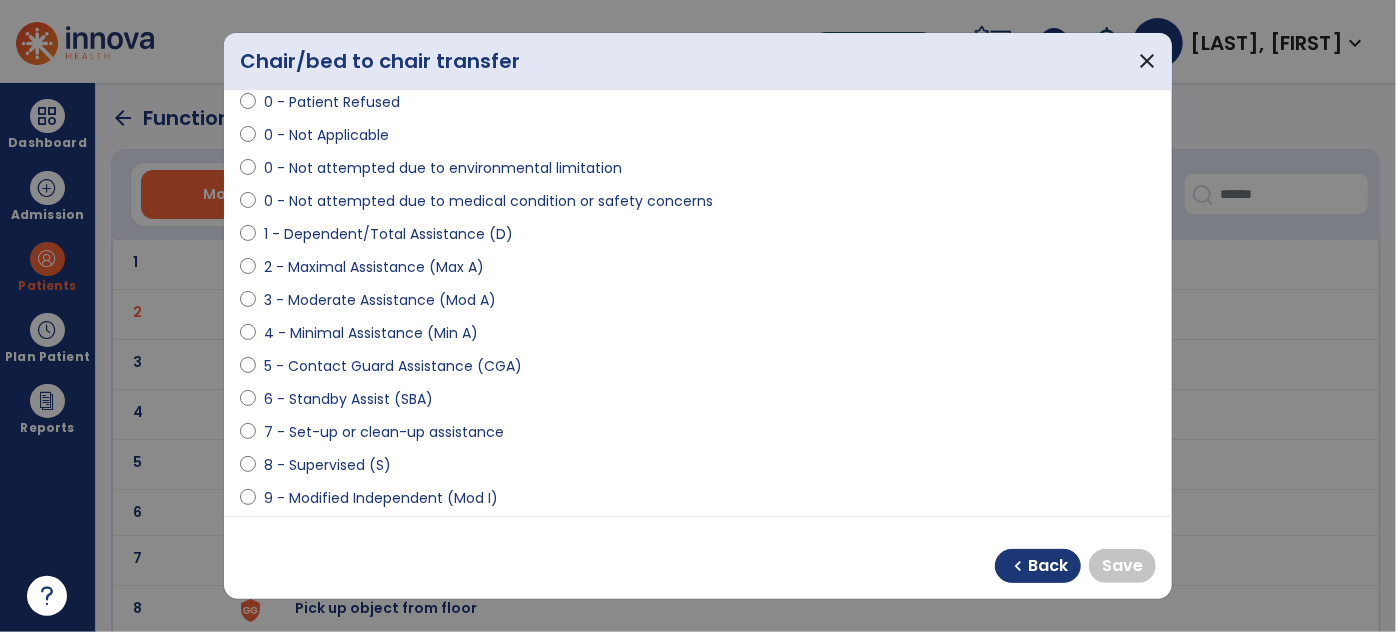 scroll, scrollTop: 464, scrollLeft: 0, axis: vertical 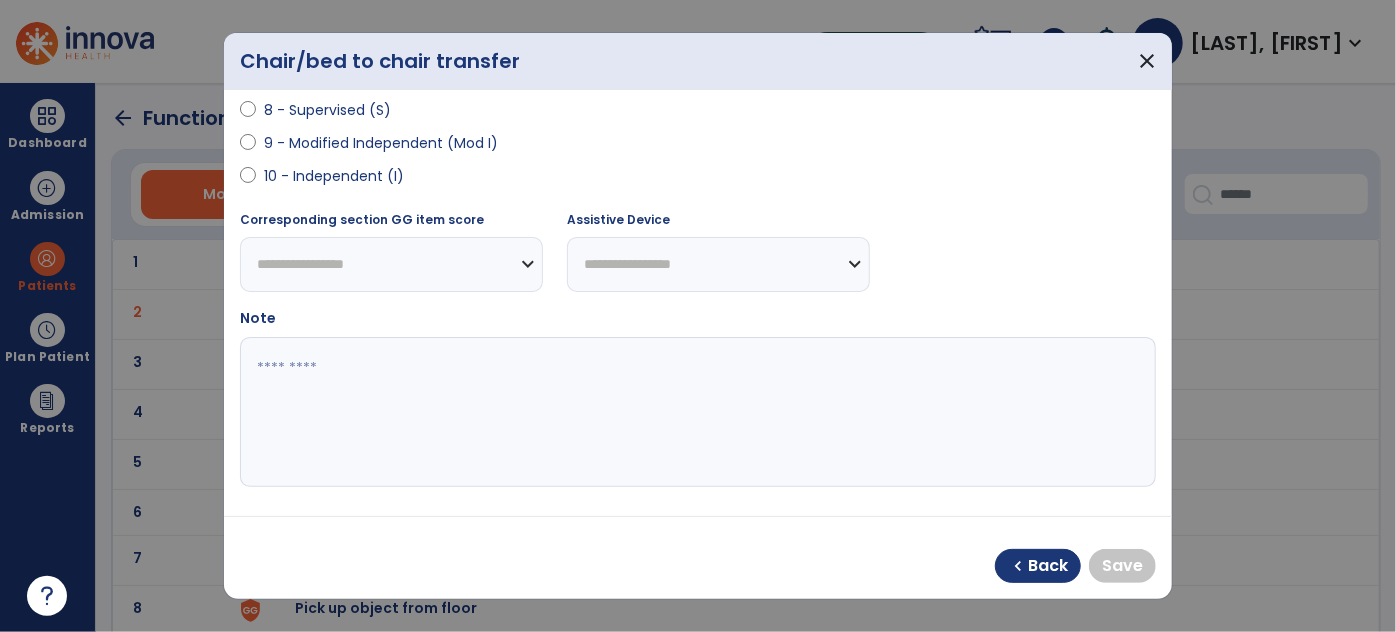 click on "10 - Independent (I)" at bounding box center (334, 176) 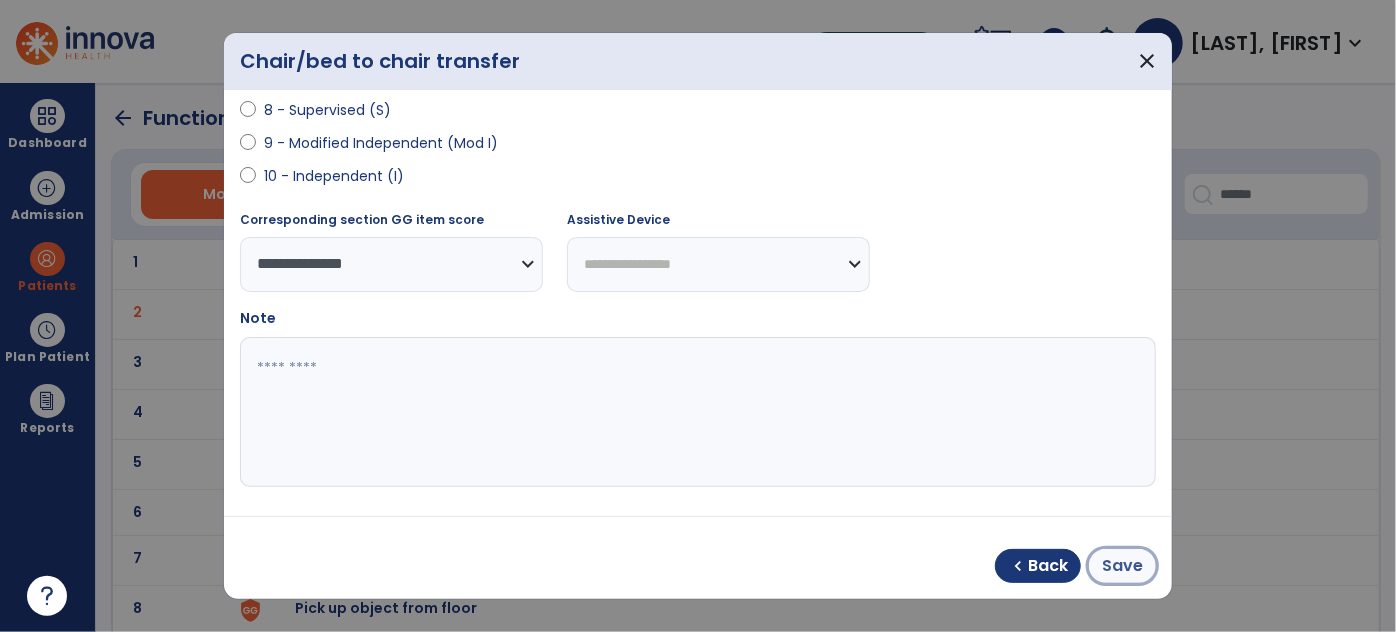 click on "Save" at bounding box center [1122, 566] 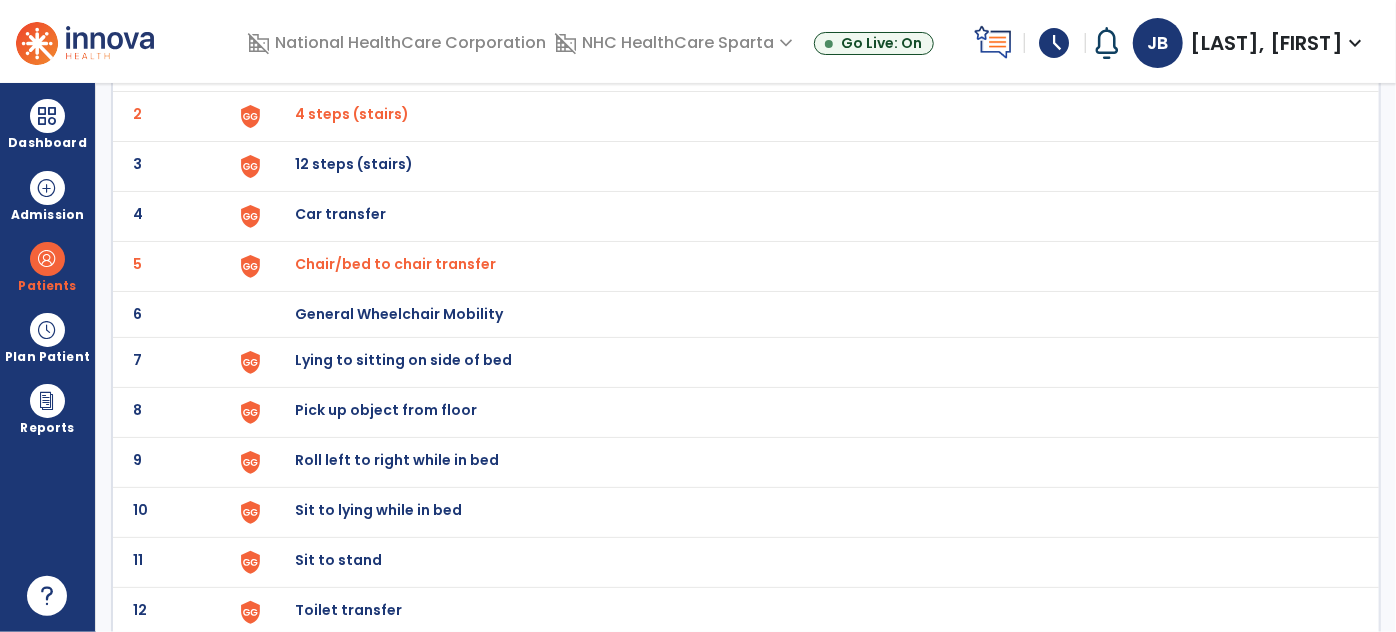 scroll, scrollTop: 363, scrollLeft: 0, axis: vertical 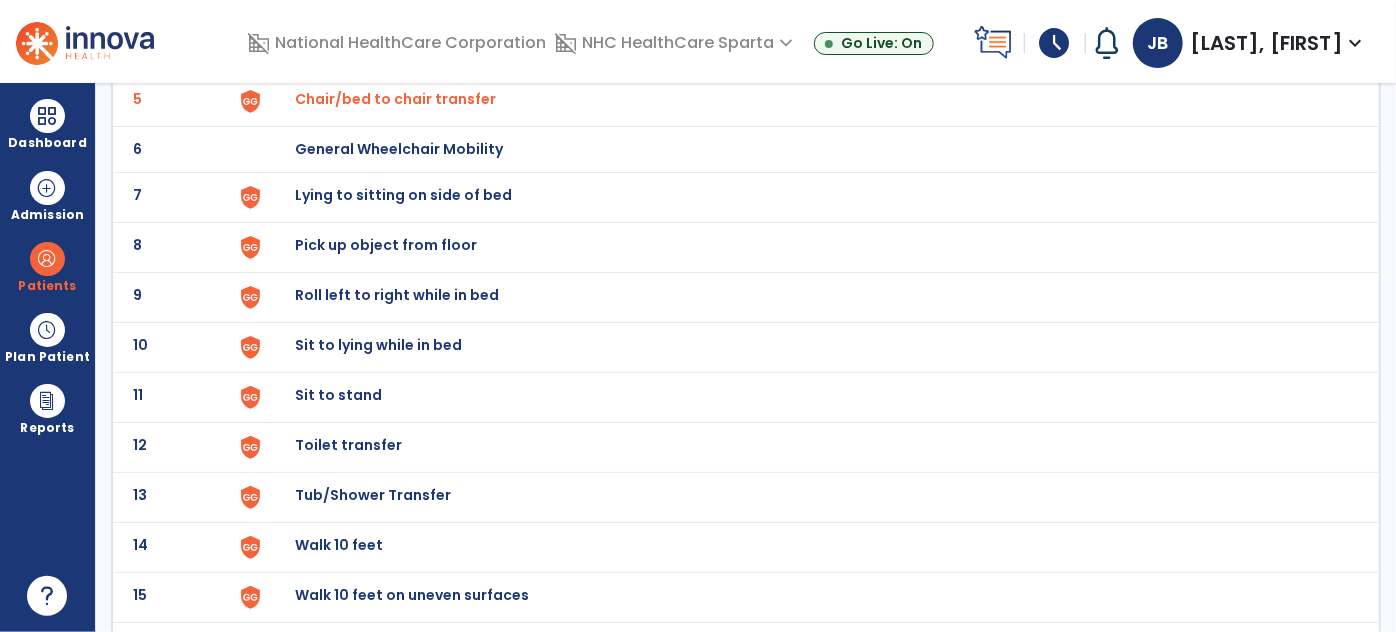 click on "7 Lying to sitting on side of bed" 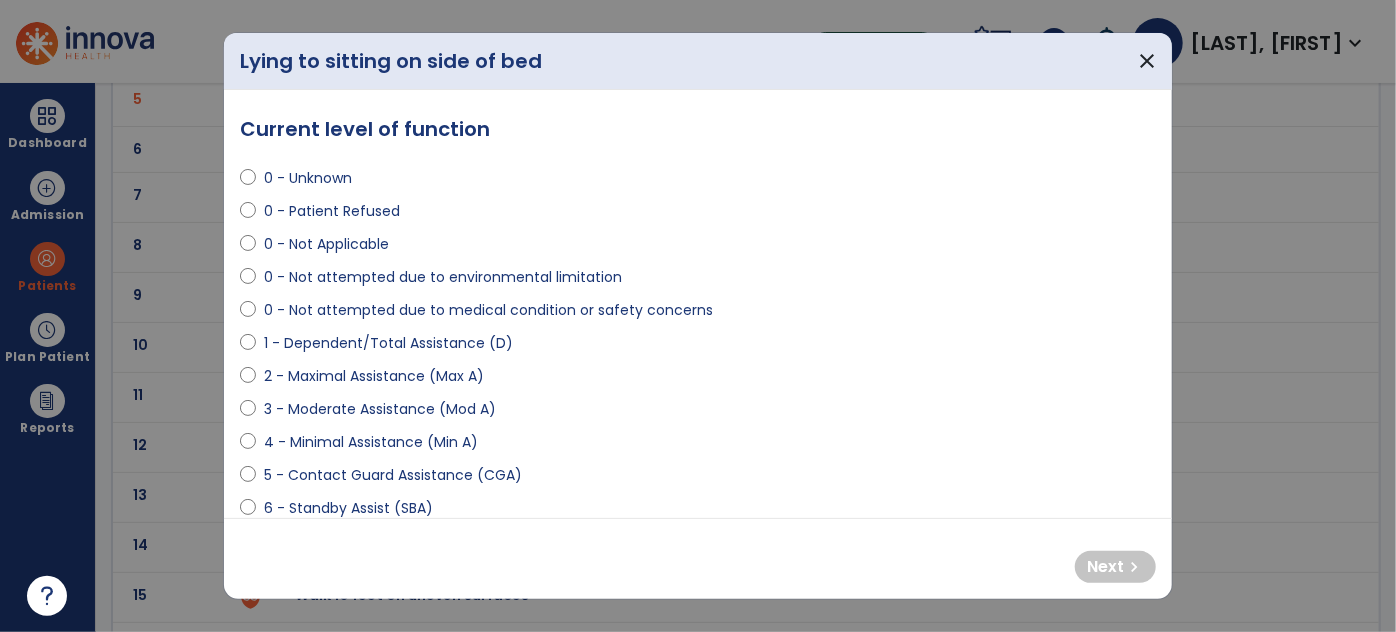 click on "6 - Standby Assist (SBA)" at bounding box center [348, 508] 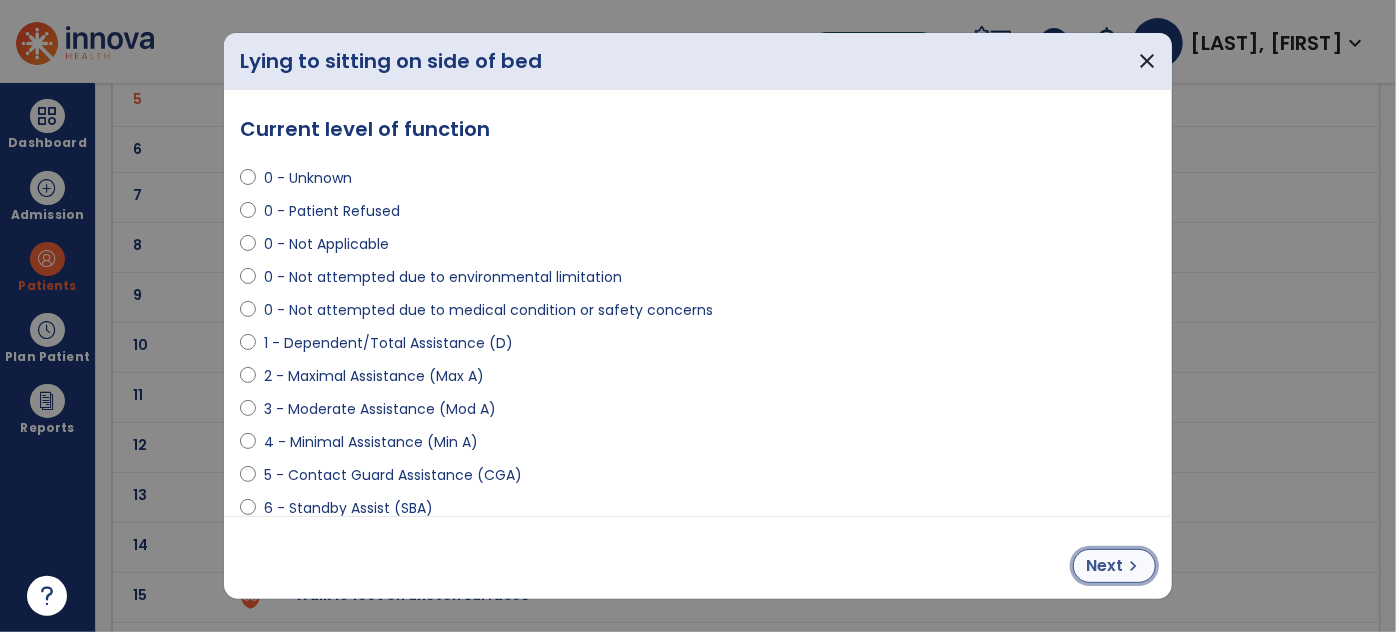 click on "Next" at bounding box center [1104, 566] 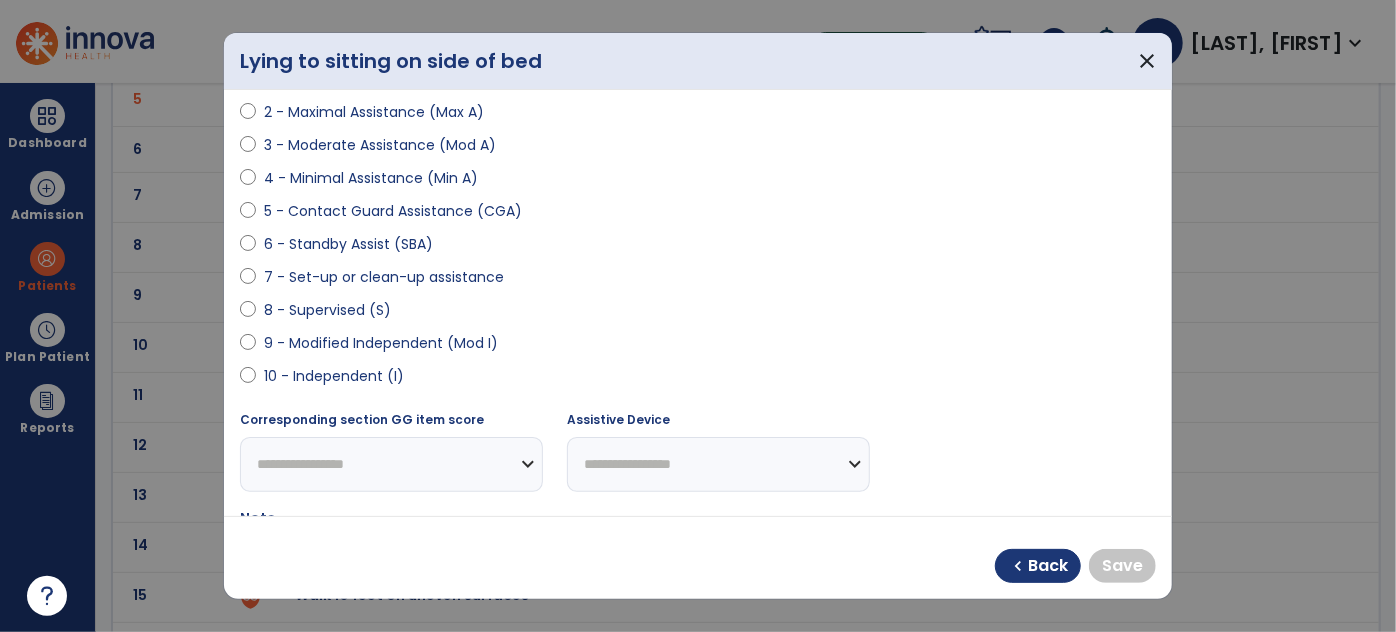 scroll, scrollTop: 272, scrollLeft: 0, axis: vertical 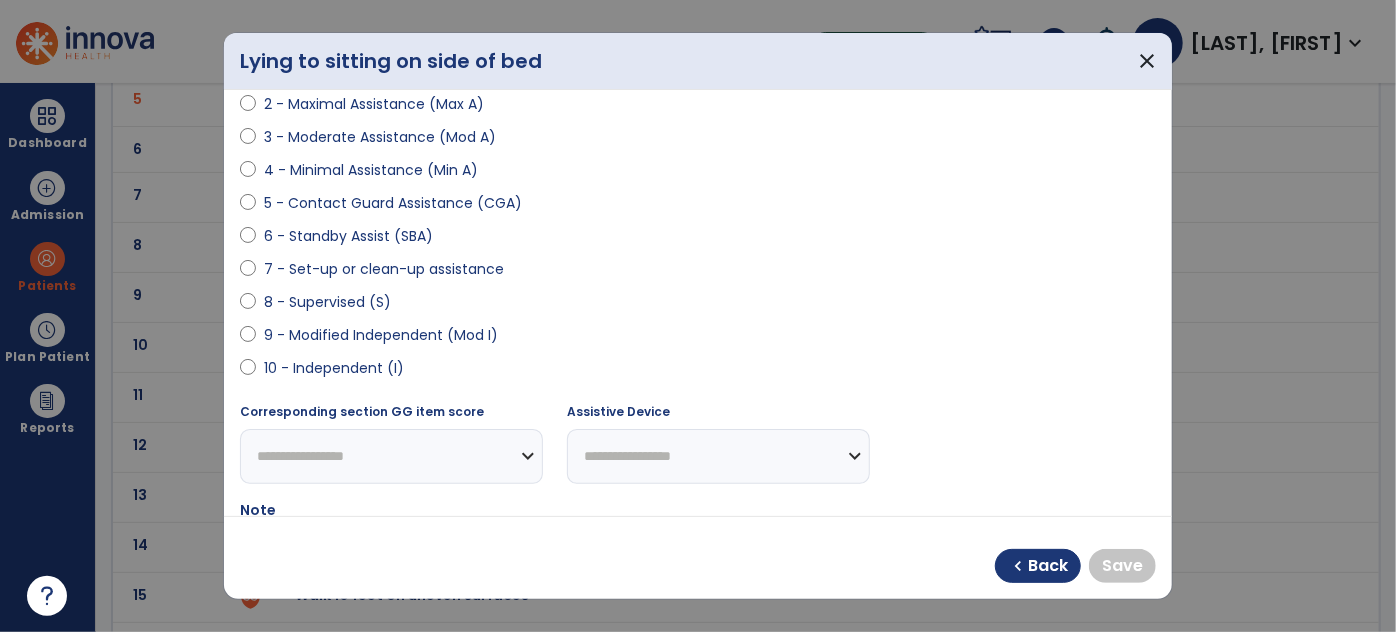 click on "10 - Independent (I)" at bounding box center (334, 368) 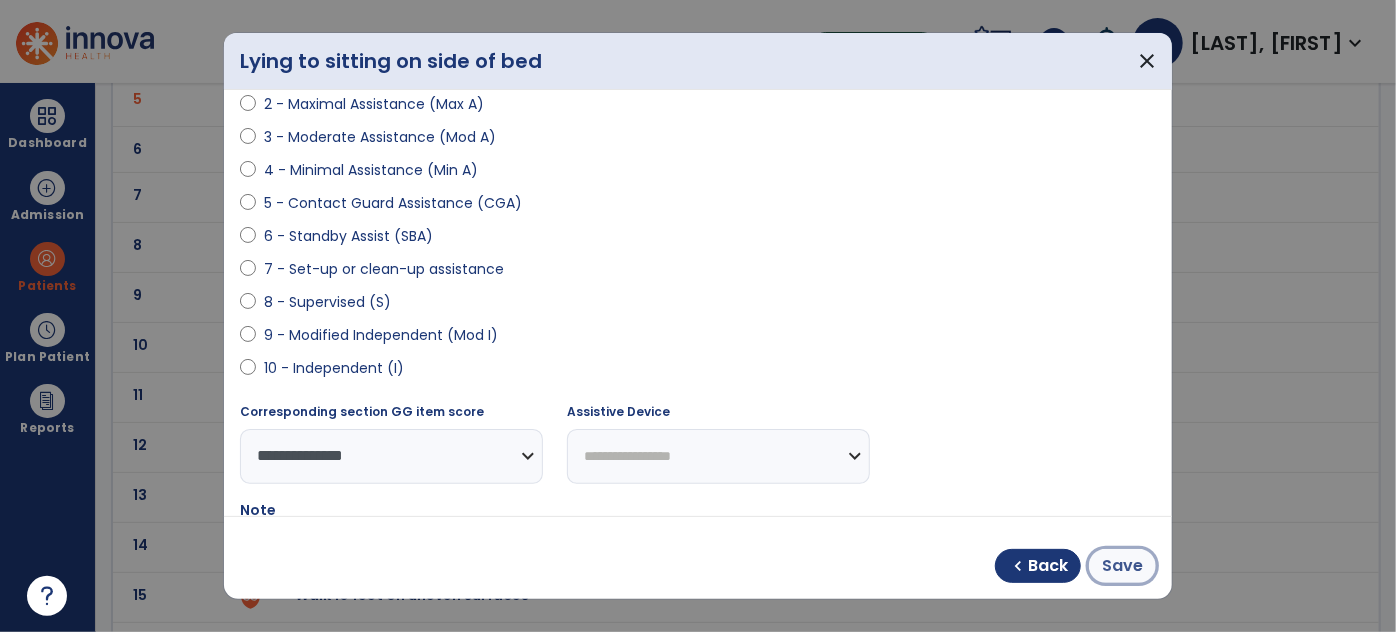 click on "Save" at bounding box center [1122, 566] 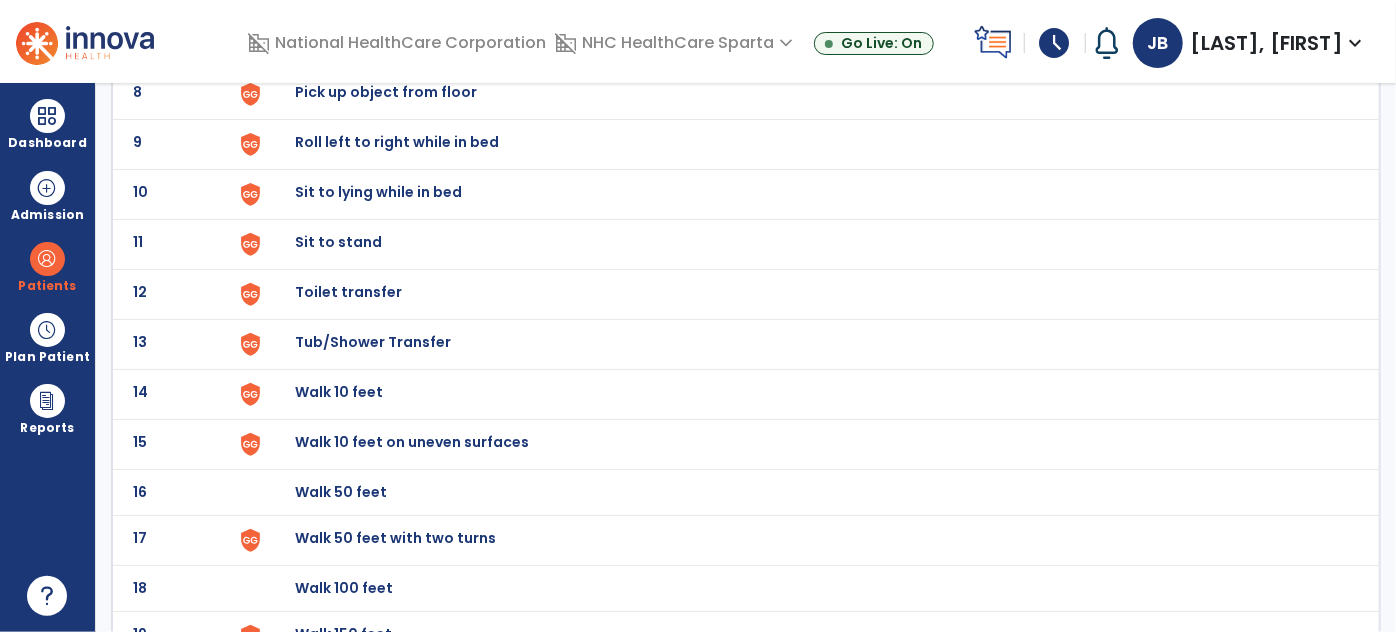scroll, scrollTop: 545, scrollLeft: 0, axis: vertical 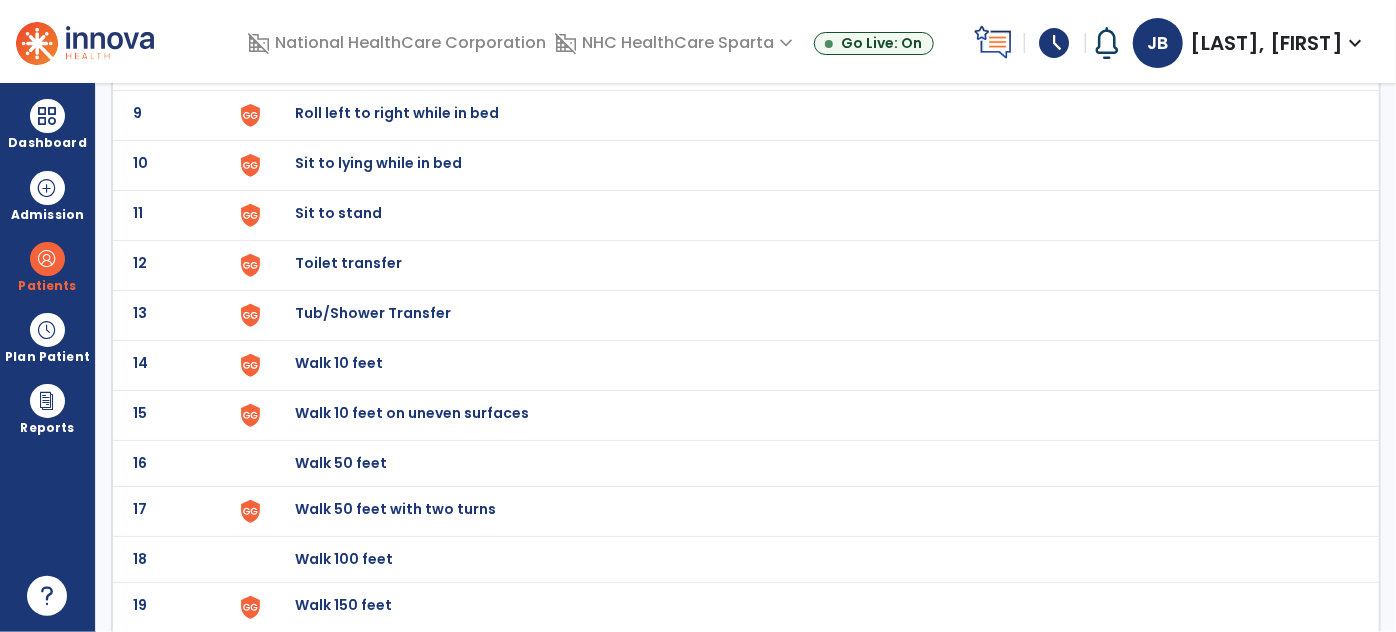 click on "Sit to lying while in bed" at bounding box center [341, -283] 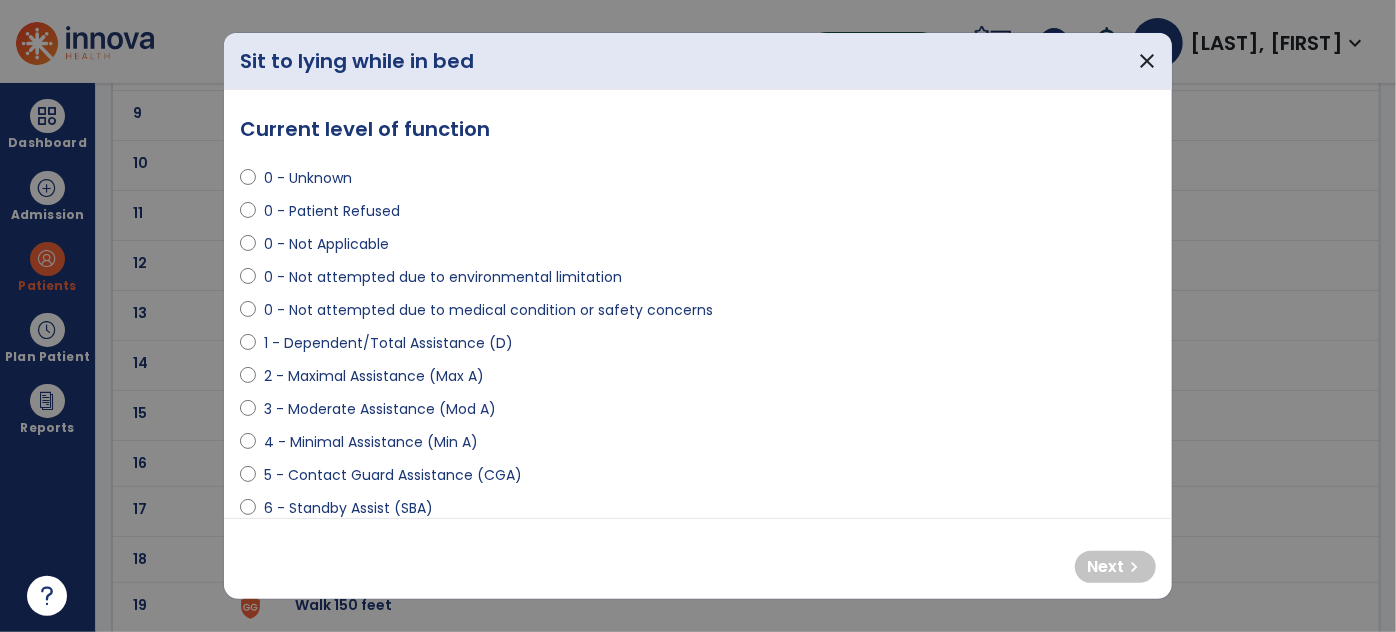 drag, startPoint x: 384, startPoint y: 508, endPoint x: 482, endPoint y: 517, distance: 98.4124 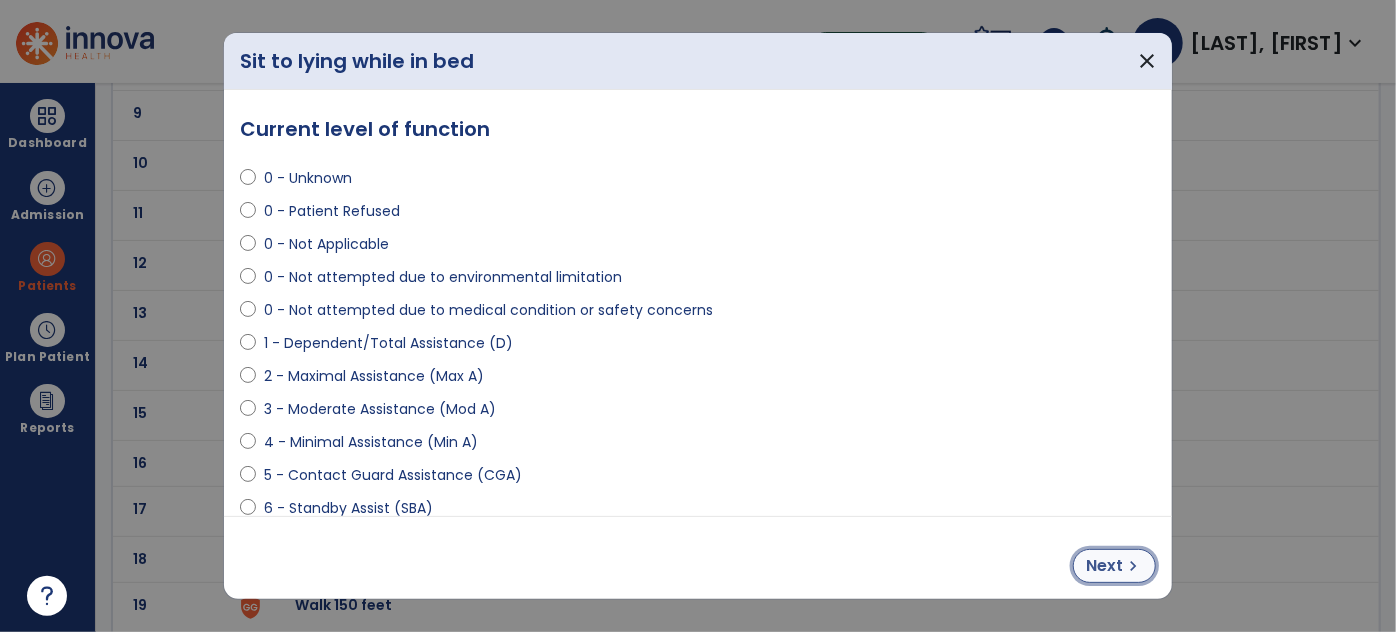 click on "chevron_right" at bounding box center (1133, 566) 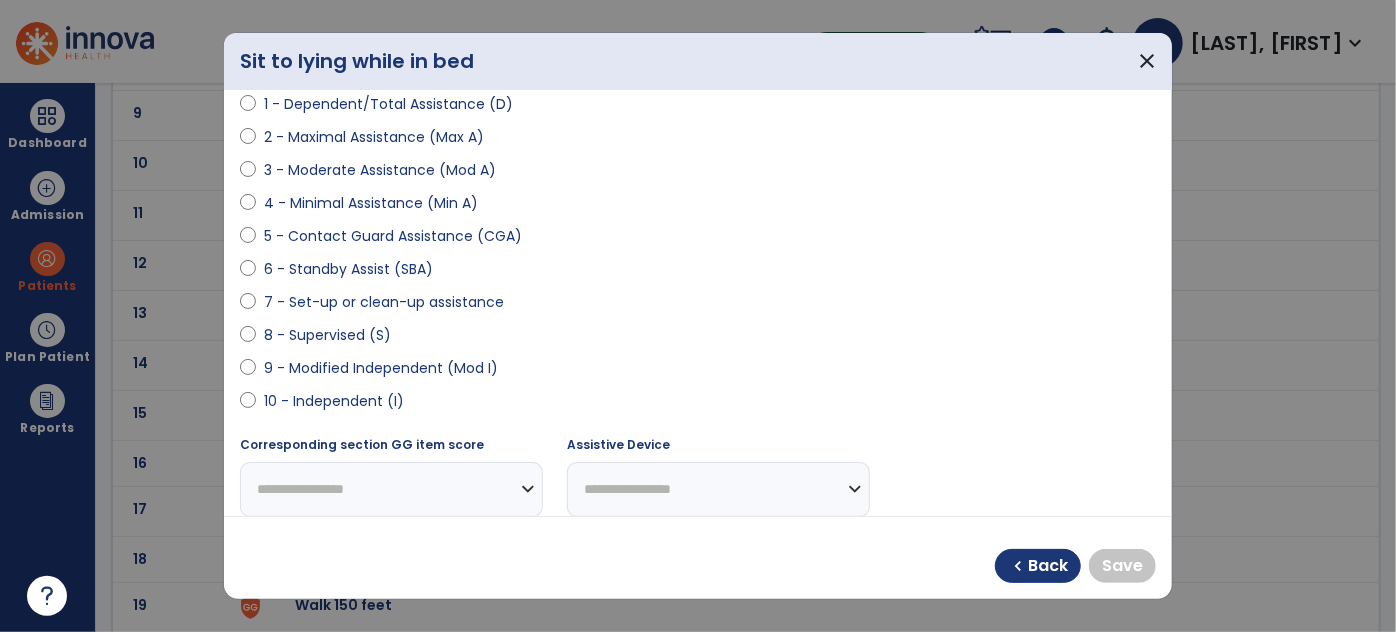 scroll, scrollTop: 272, scrollLeft: 0, axis: vertical 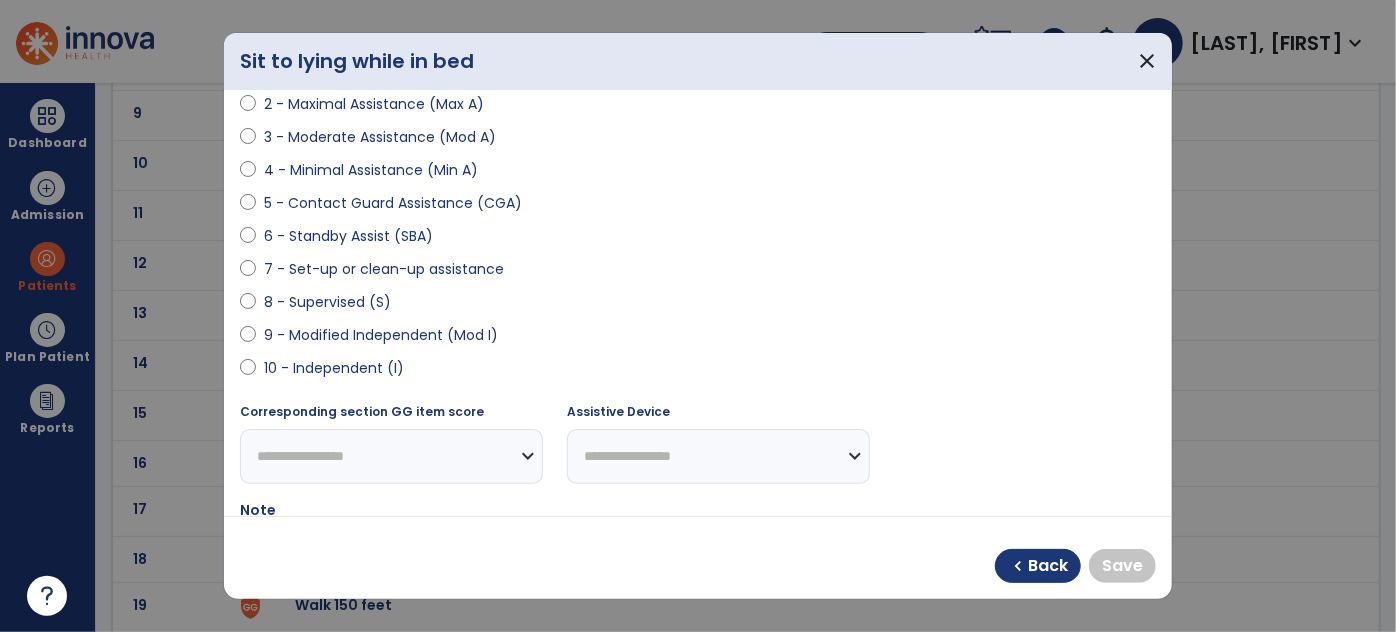 drag, startPoint x: 397, startPoint y: 368, endPoint x: 826, endPoint y: 528, distance: 457.8657 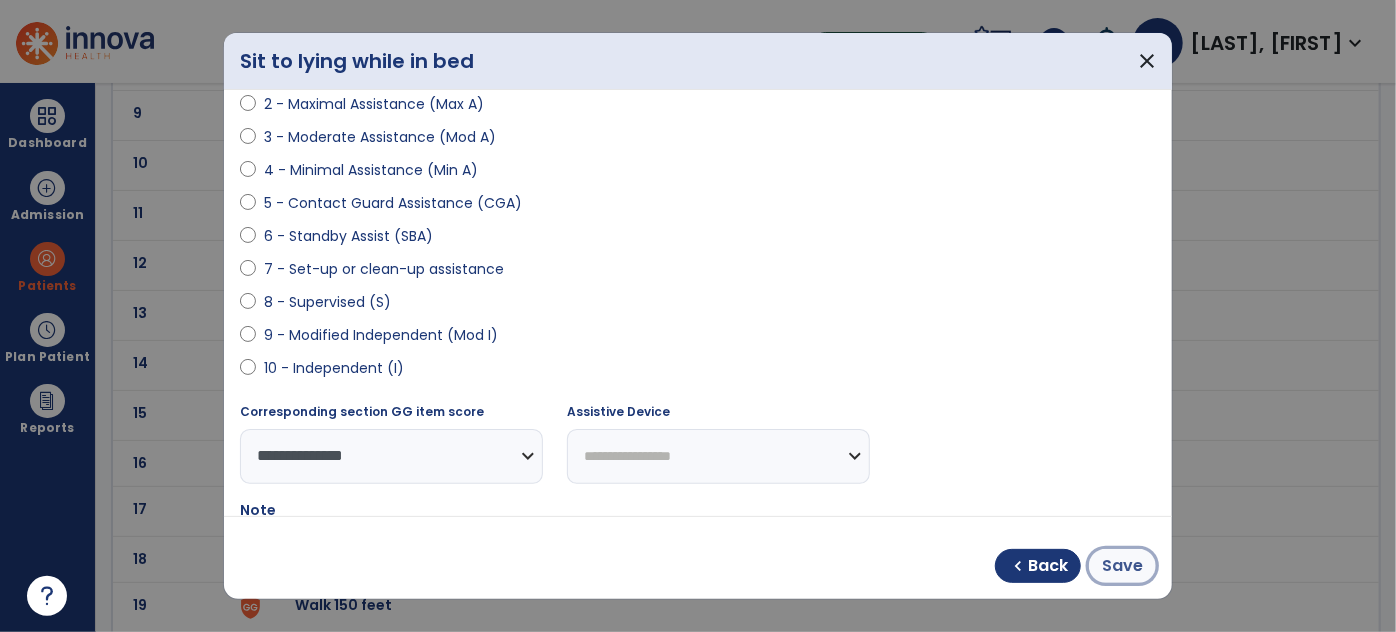 click on "Save" at bounding box center (1122, 566) 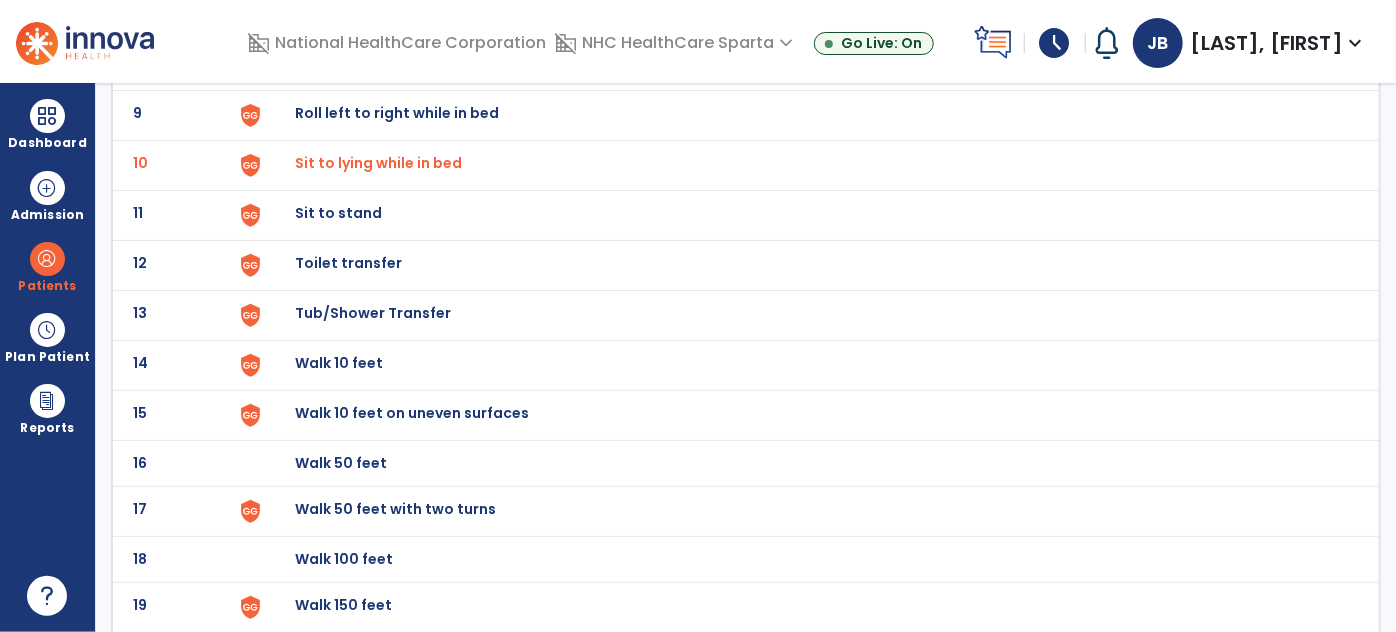 click on "Walk 50 feet with two turns" at bounding box center [341, -283] 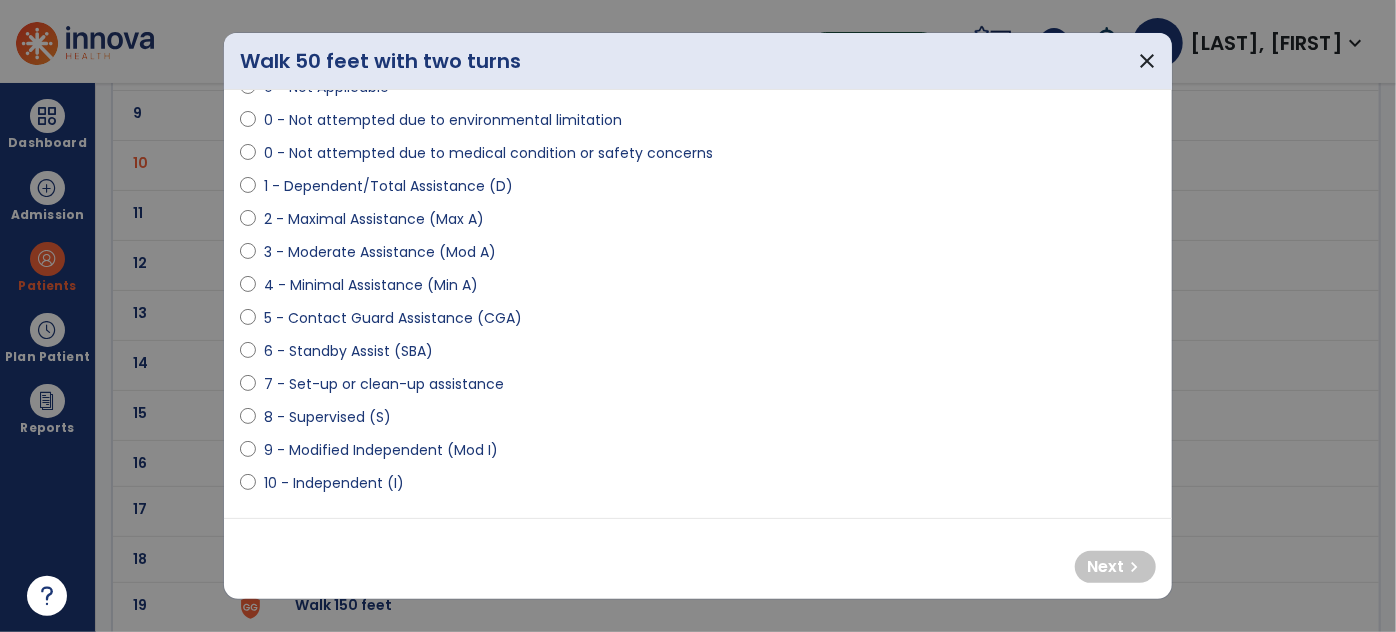 scroll, scrollTop: 181, scrollLeft: 0, axis: vertical 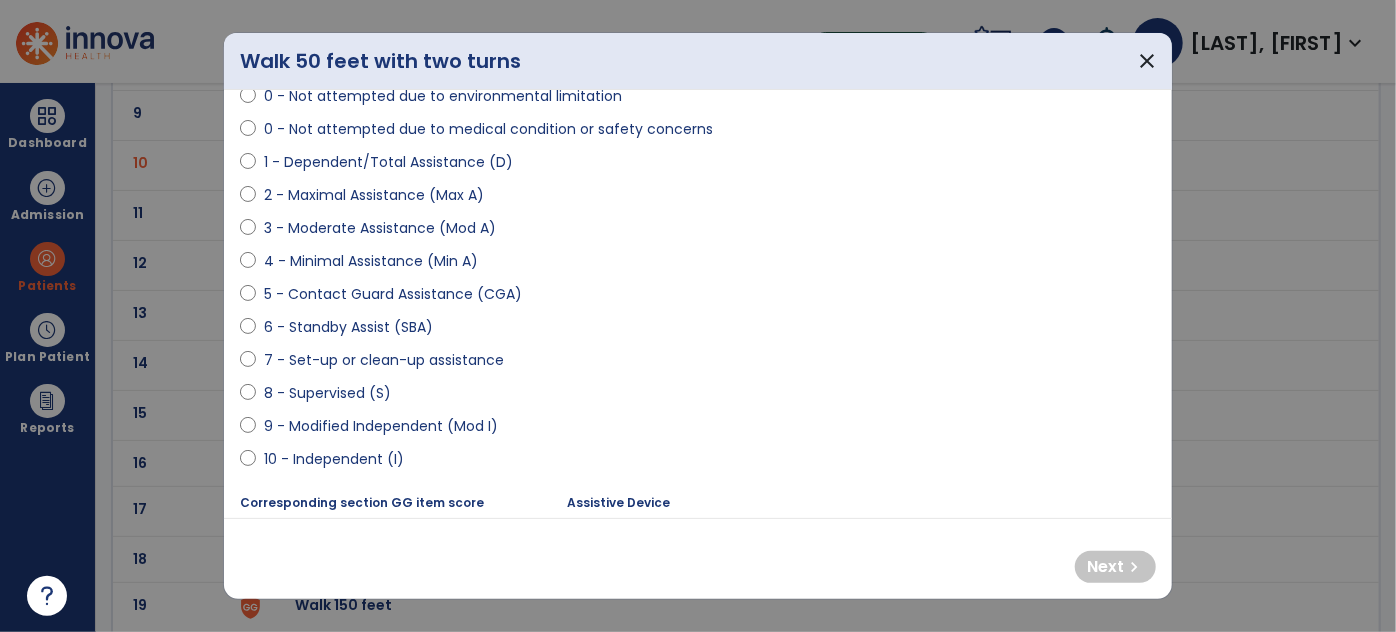 click on "0 - Unknown 0 - Patient Refused 0 - Not Applicable 0 - Not attempted due to environmental limitation 0 - Not attempted due to medical condition or safety concerns 1 - Dependent/Total Assistance (D) 2 - Maximal Assistance (Max A) 3 - Moderate Assistance (Mod A) 4 - Minimal Assistance (Min A) 5 - Contact Guard Assistance (CGA) 6 - Standby Assist (SBA) 7 - Set-up or clean-up assistance 8 - Supervised (S) 9 - Modified Independent (Mod I) 10 - Independent (I)" at bounding box center (698, 220) 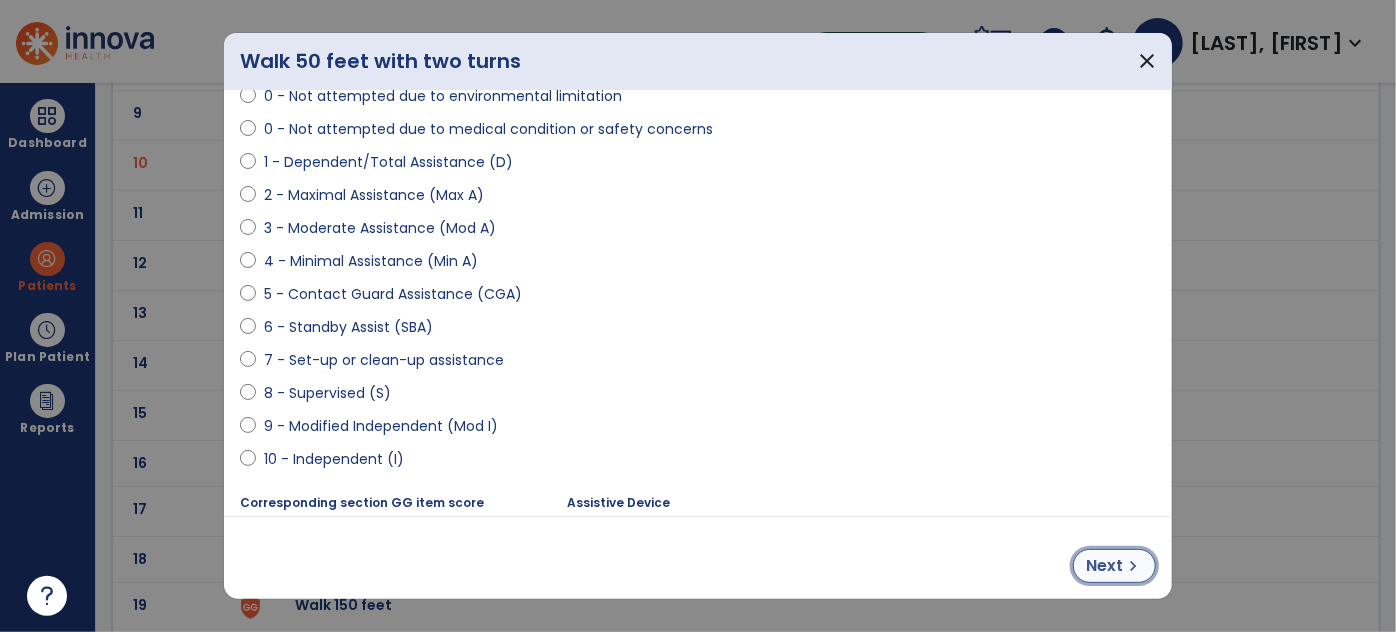 click on "Next" at bounding box center (1104, 566) 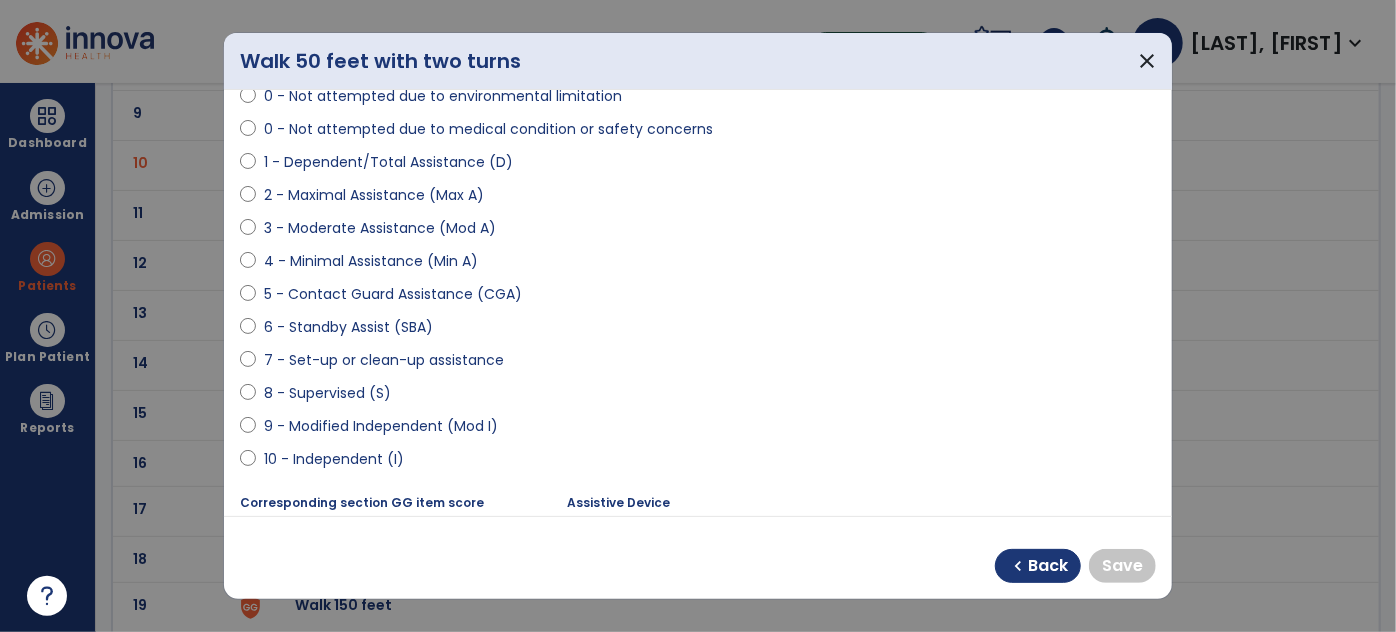 click on "9 - Modified Independent (Mod I)" at bounding box center [381, 426] 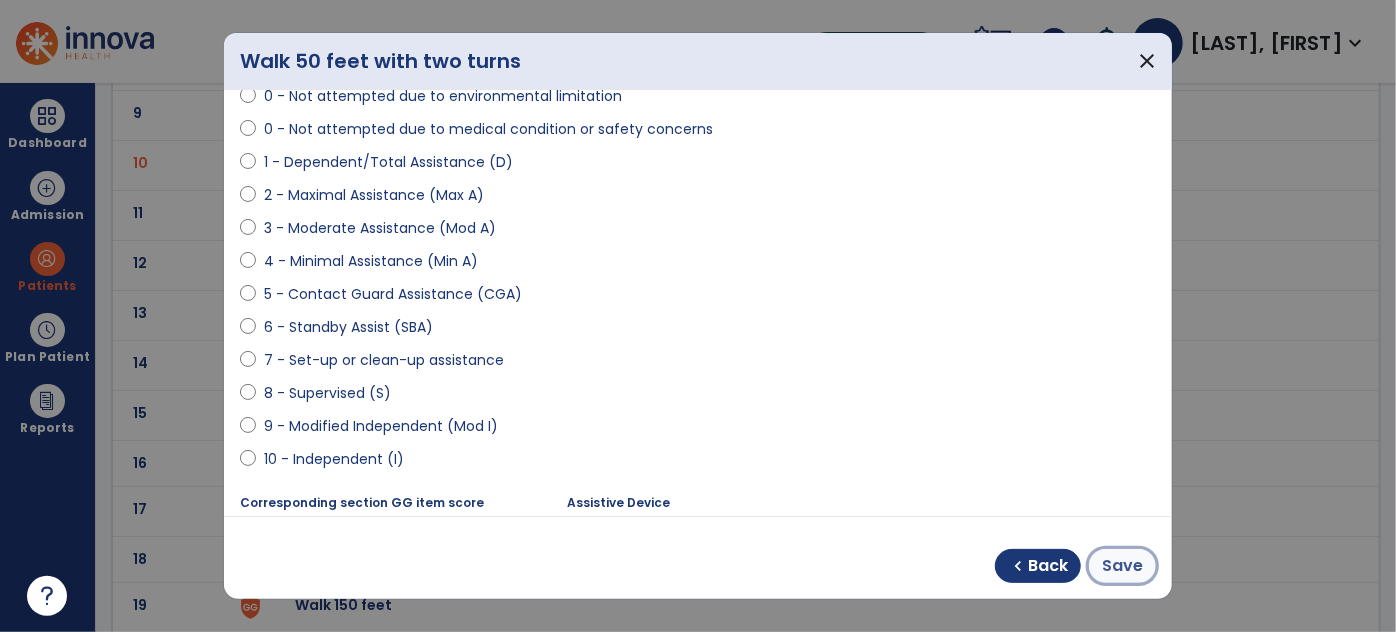 click on "Save" at bounding box center [1122, 566] 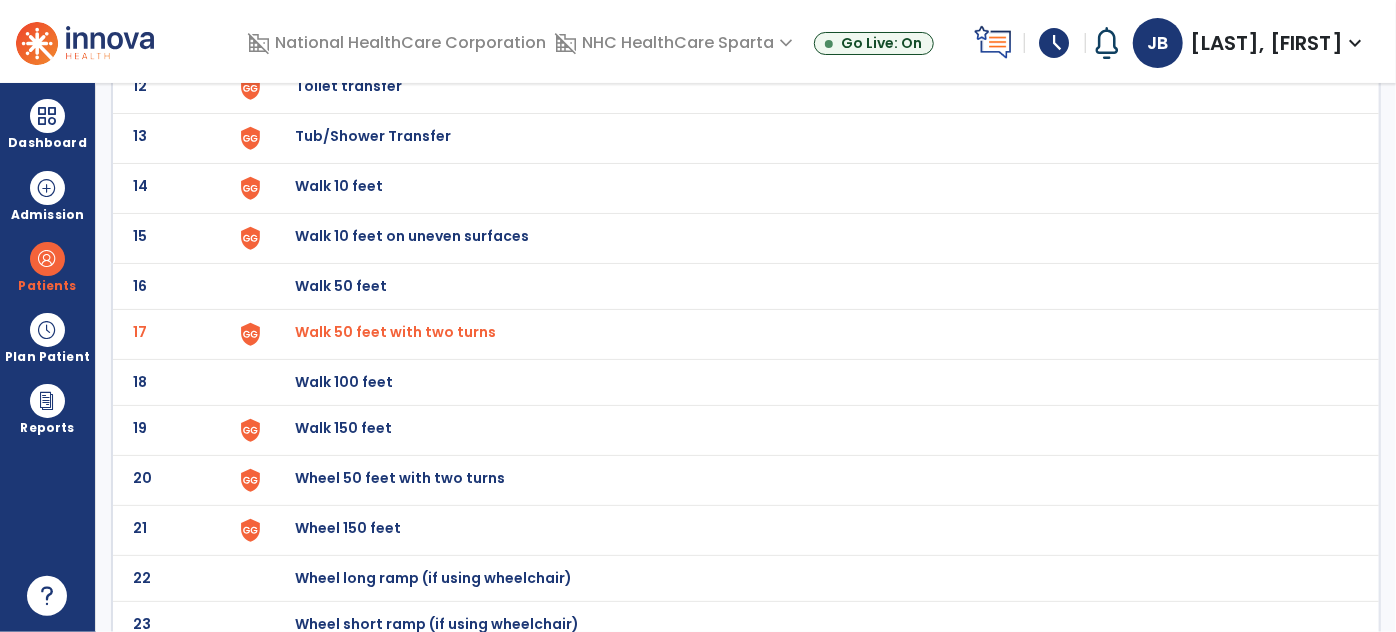 scroll, scrollTop: 731, scrollLeft: 0, axis: vertical 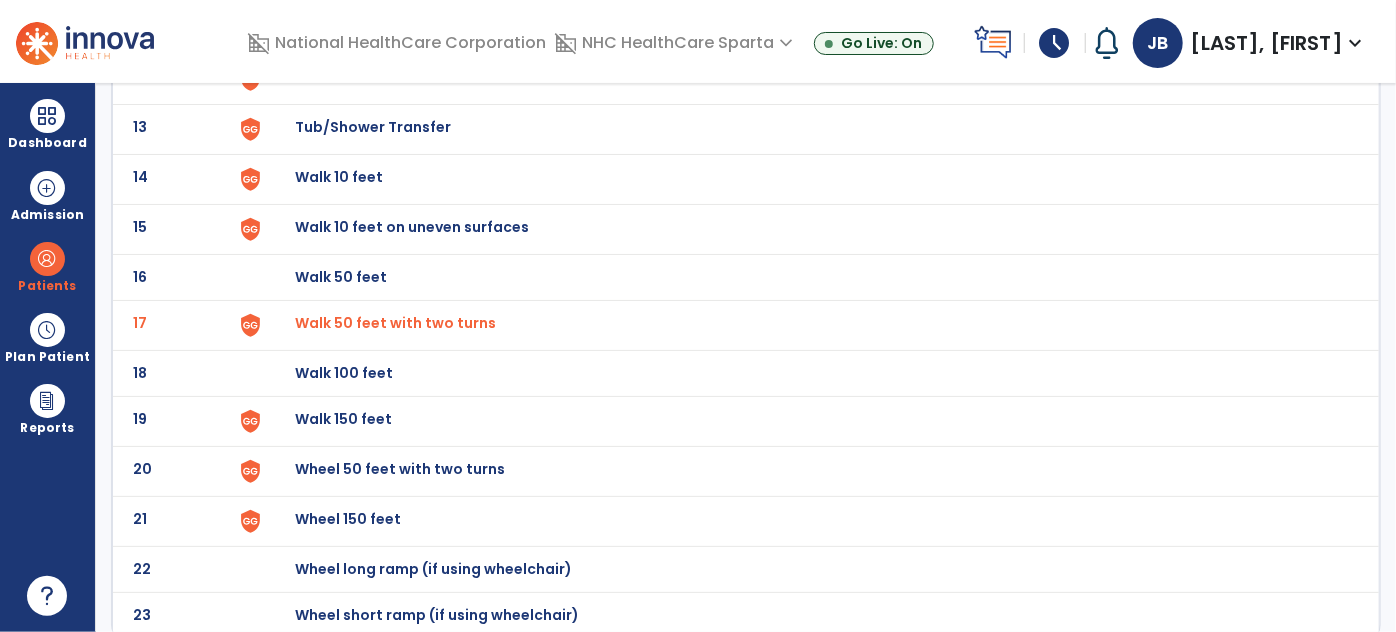 click on "Walk 150 feet" at bounding box center [341, -469] 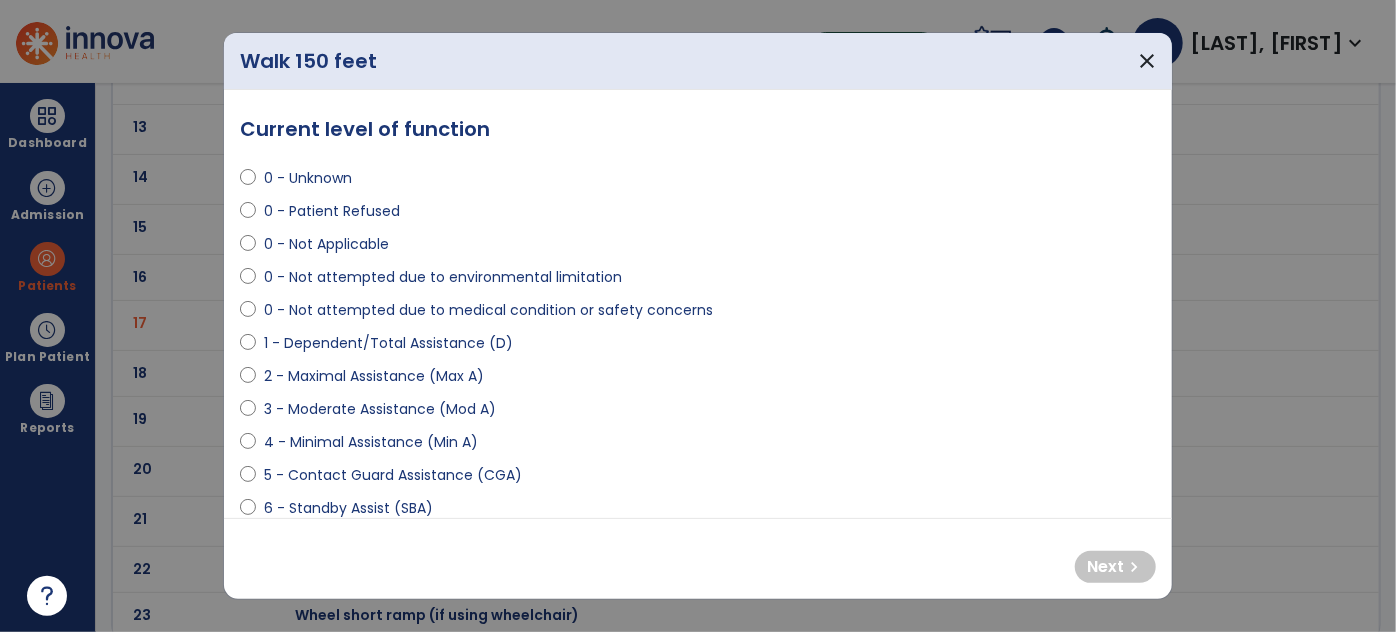 click on "0 - Not attempted due to medical condition or safety concerns" at bounding box center [488, 310] 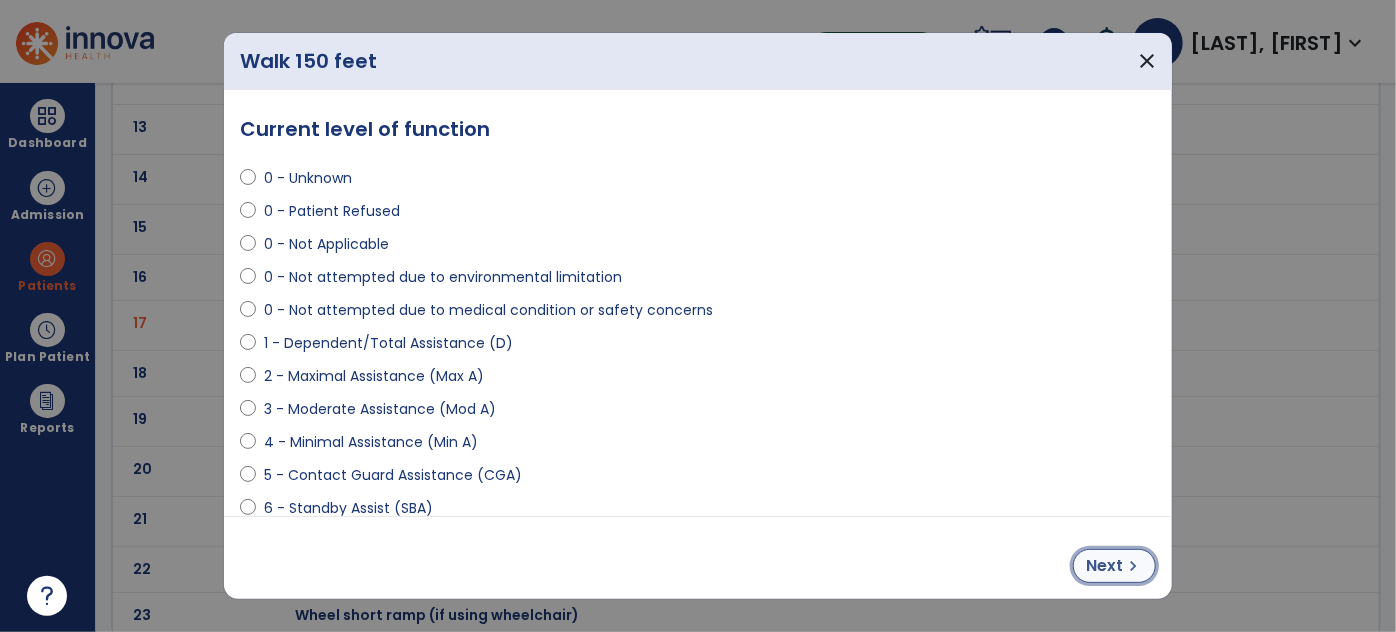 click on "Next" at bounding box center (1104, 566) 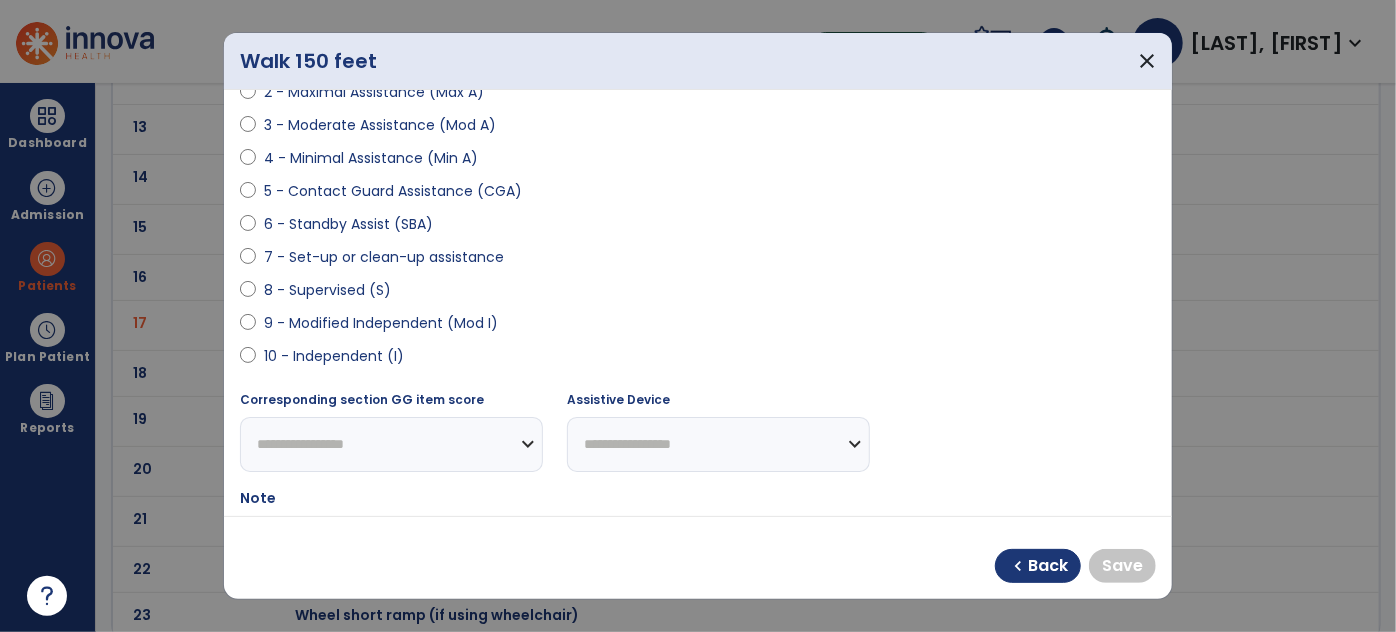 scroll, scrollTop: 454, scrollLeft: 0, axis: vertical 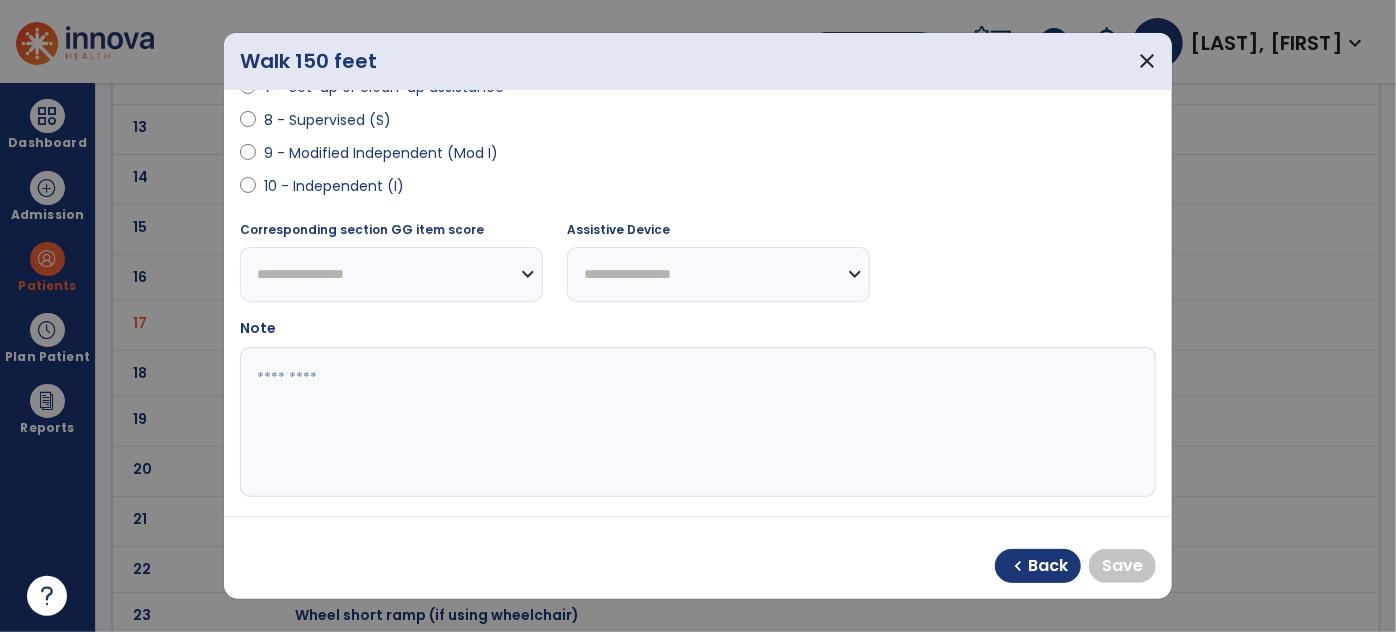 click on "9 - Modified Independent (Mod I)" at bounding box center (381, 153) 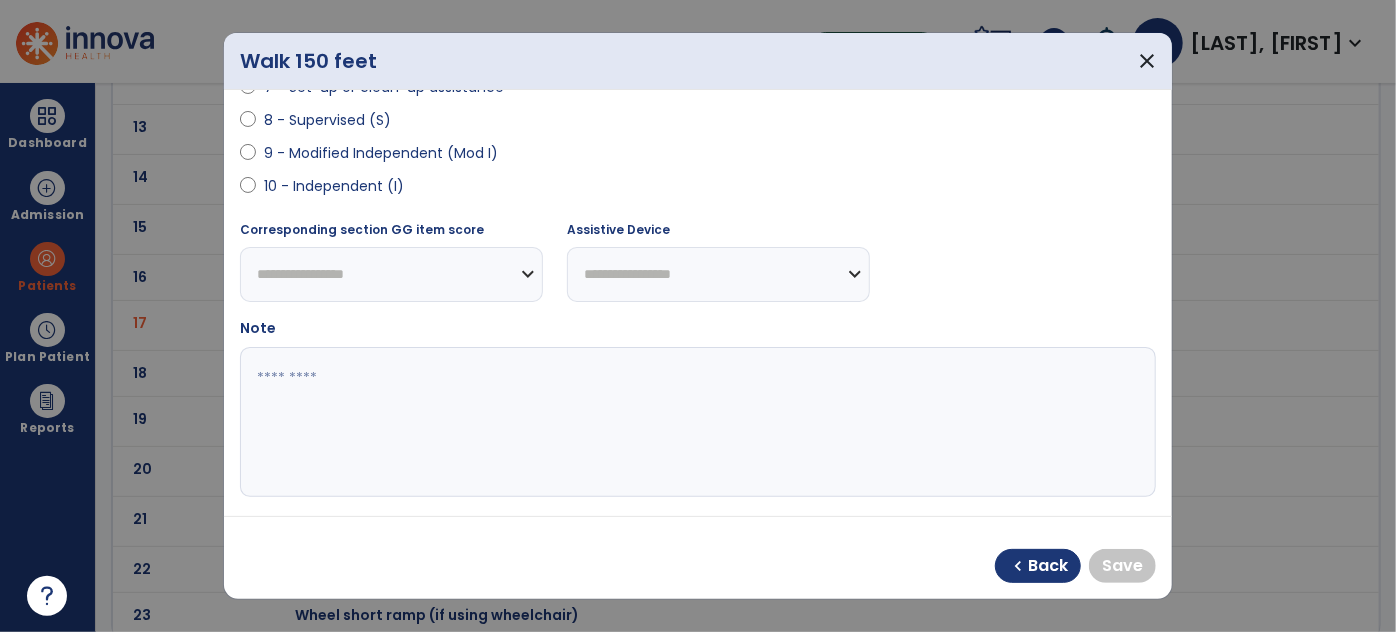 select on "**********" 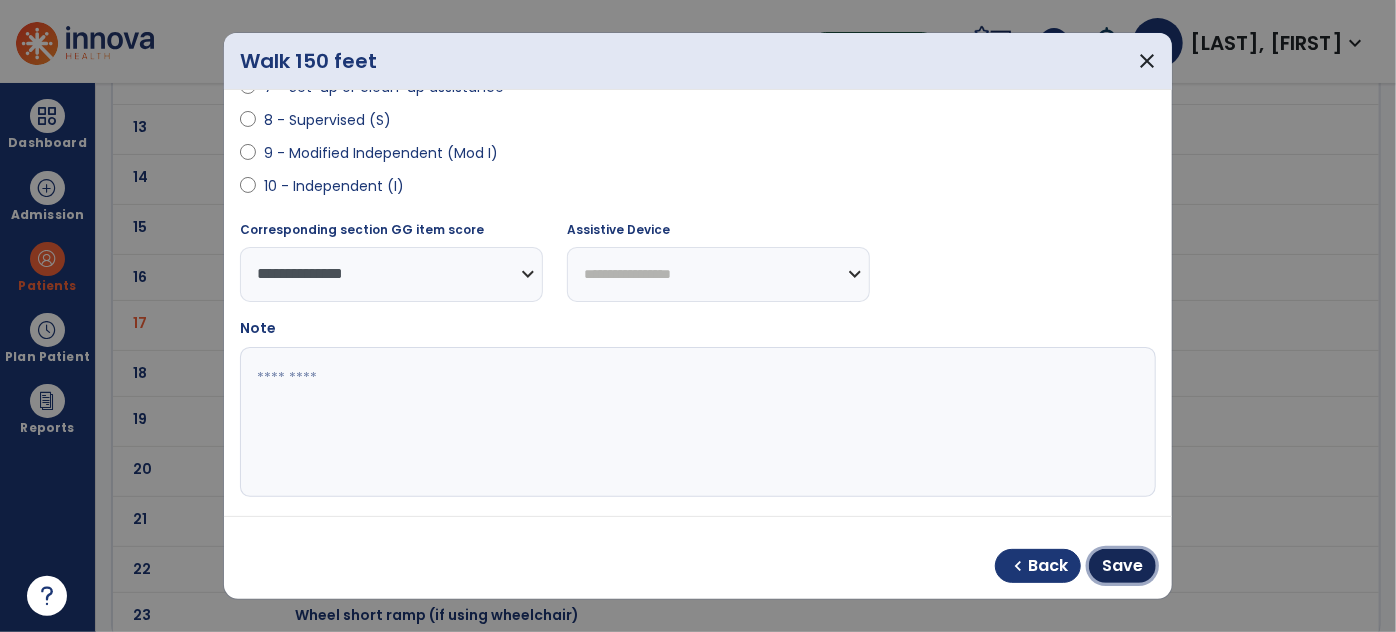 click on "Save" at bounding box center [1122, 566] 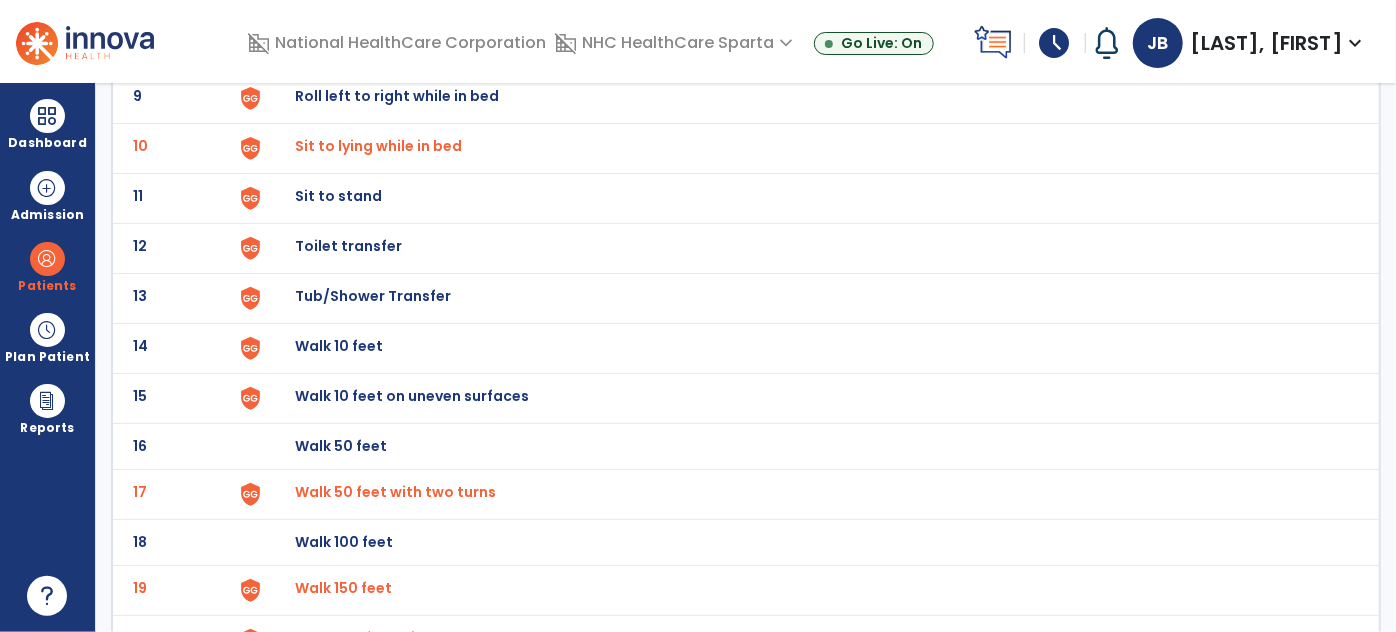 scroll, scrollTop: 727, scrollLeft: 0, axis: vertical 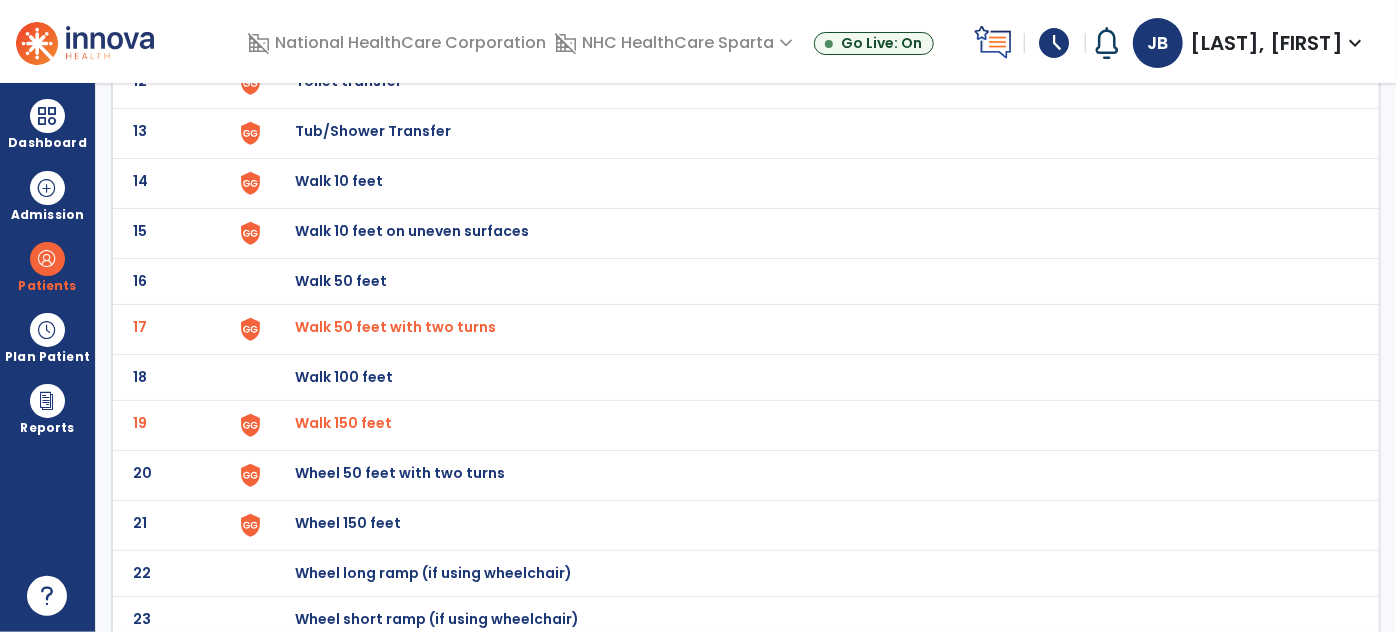 click on "Walk 10 feet" at bounding box center [341, -465] 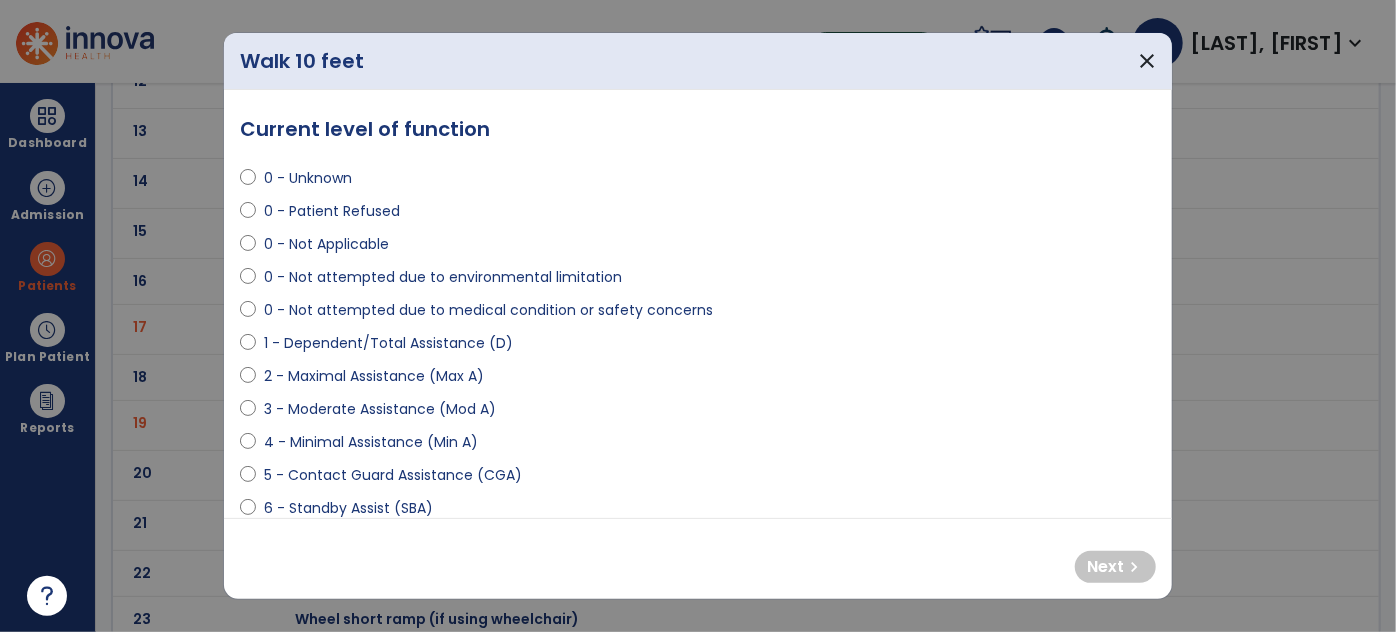 click on "4 - Minimal Assistance (Min A)" at bounding box center [371, 442] 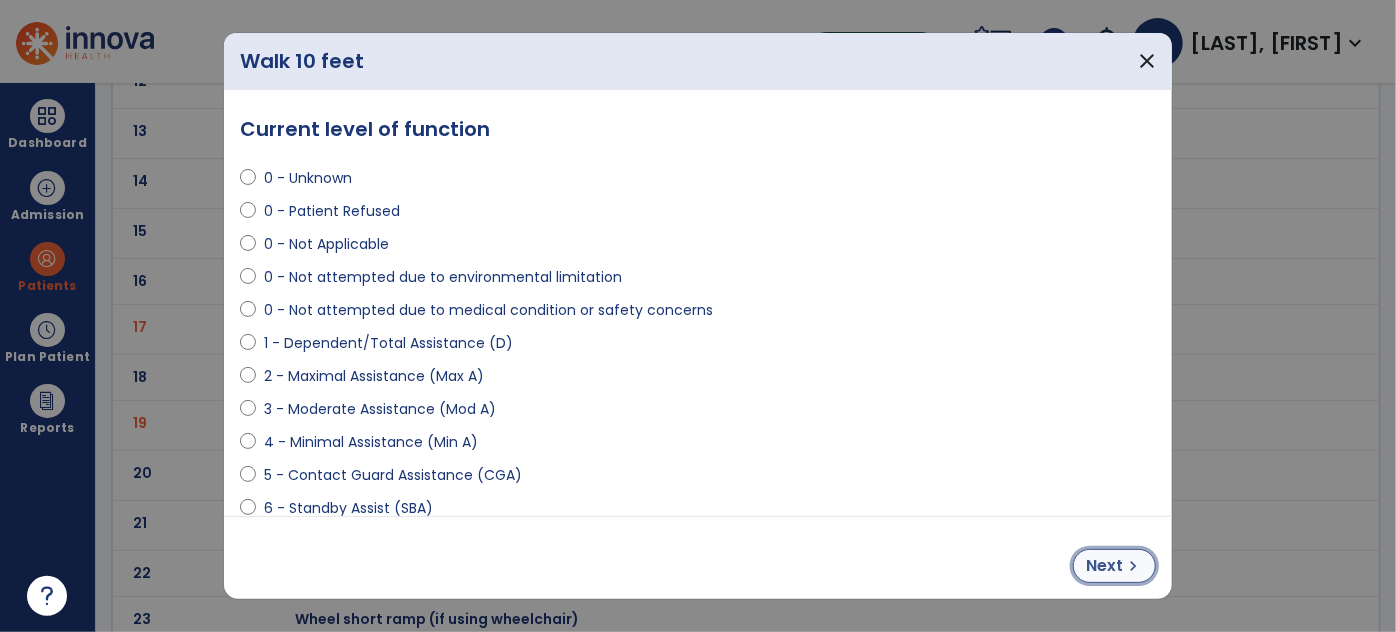 click on "Next  chevron_right" at bounding box center (1114, 566) 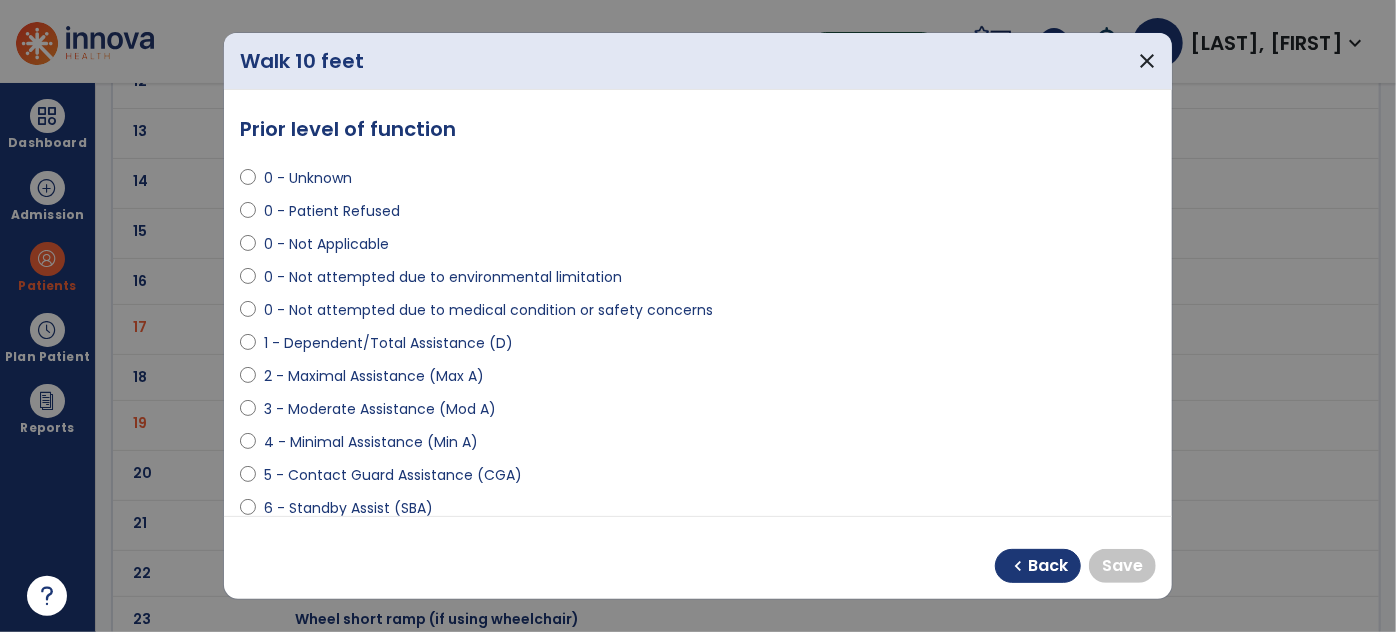 scroll, scrollTop: 272, scrollLeft: 0, axis: vertical 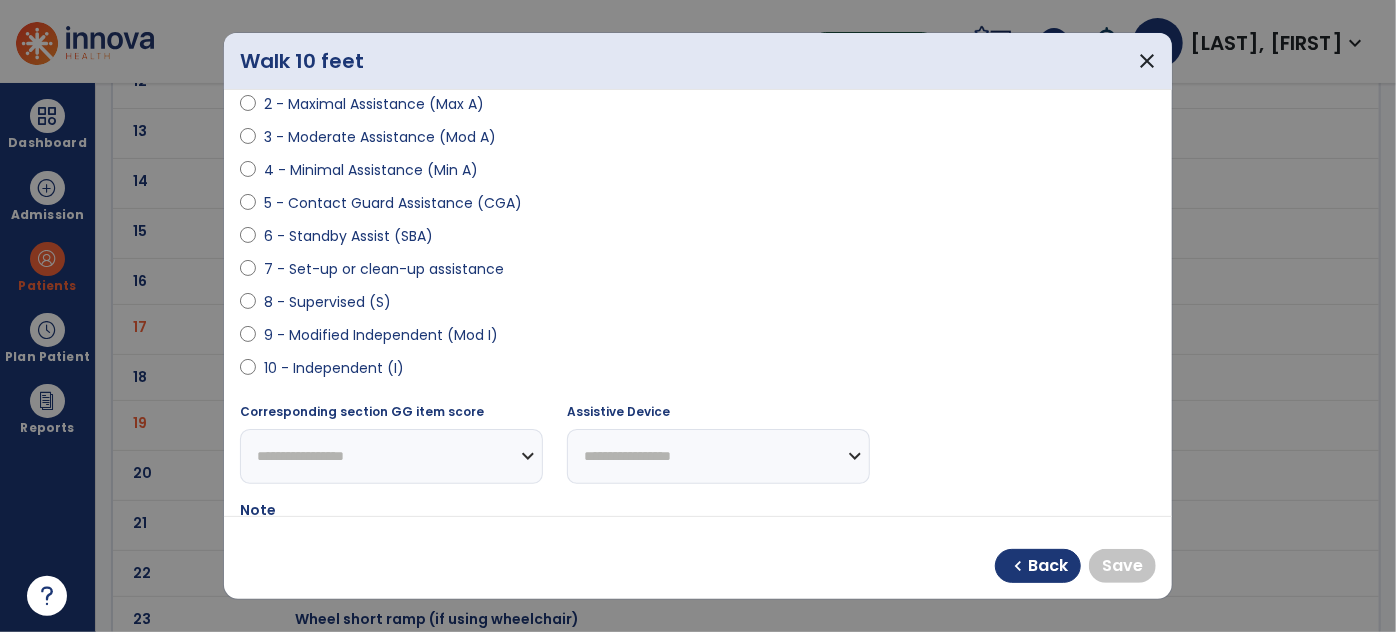 drag, startPoint x: 375, startPoint y: 330, endPoint x: 813, endPoint y: 449, distance: 453.87775 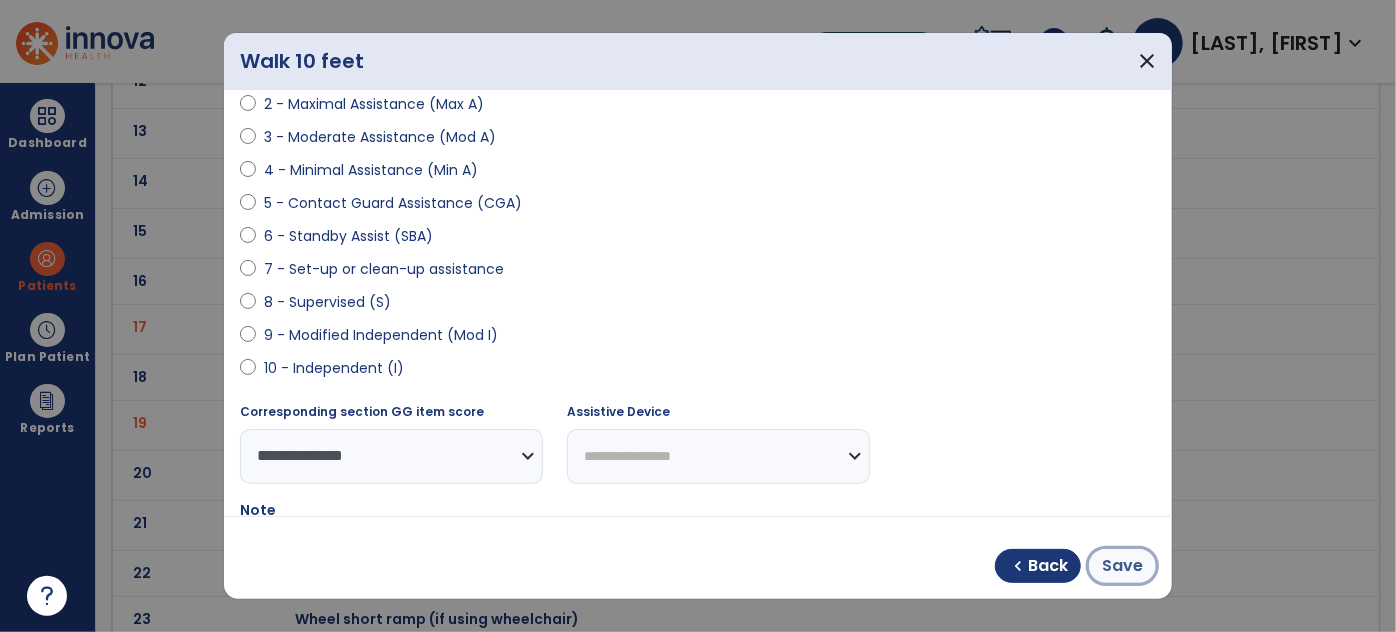 click on "Save" at bounding box center [1122, 566] 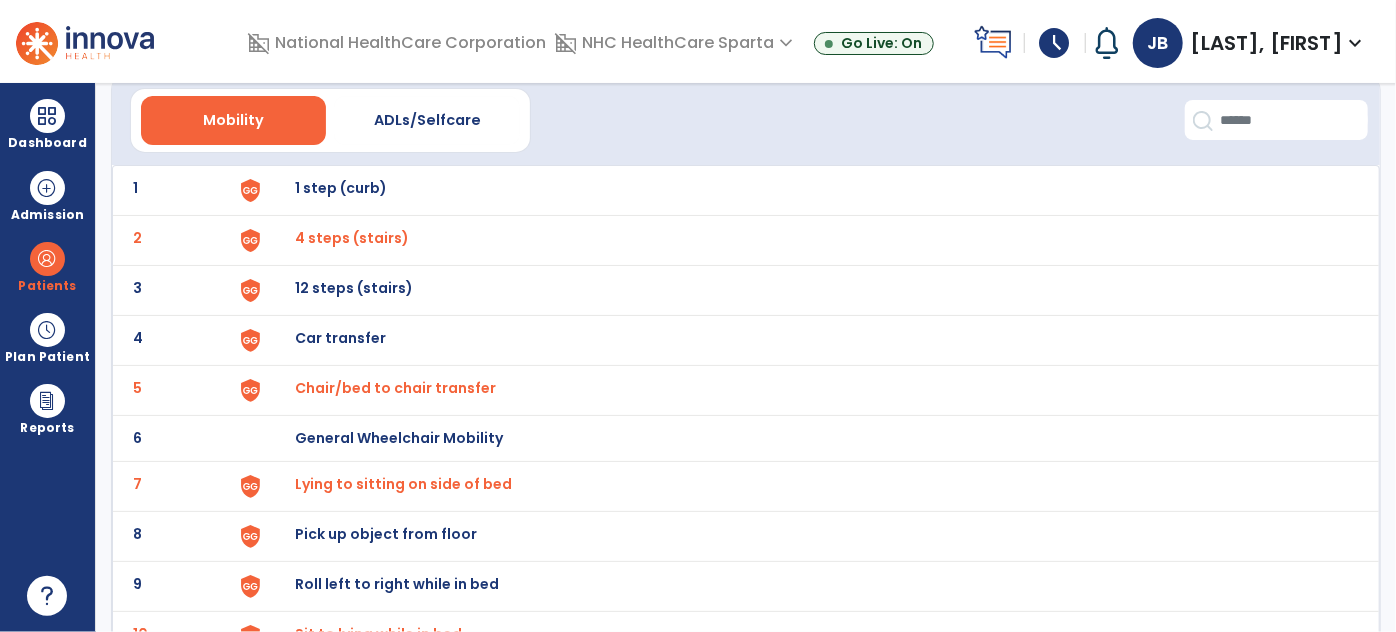 scroll, scrollTop: 0, scrollLeft: 0, axis: both 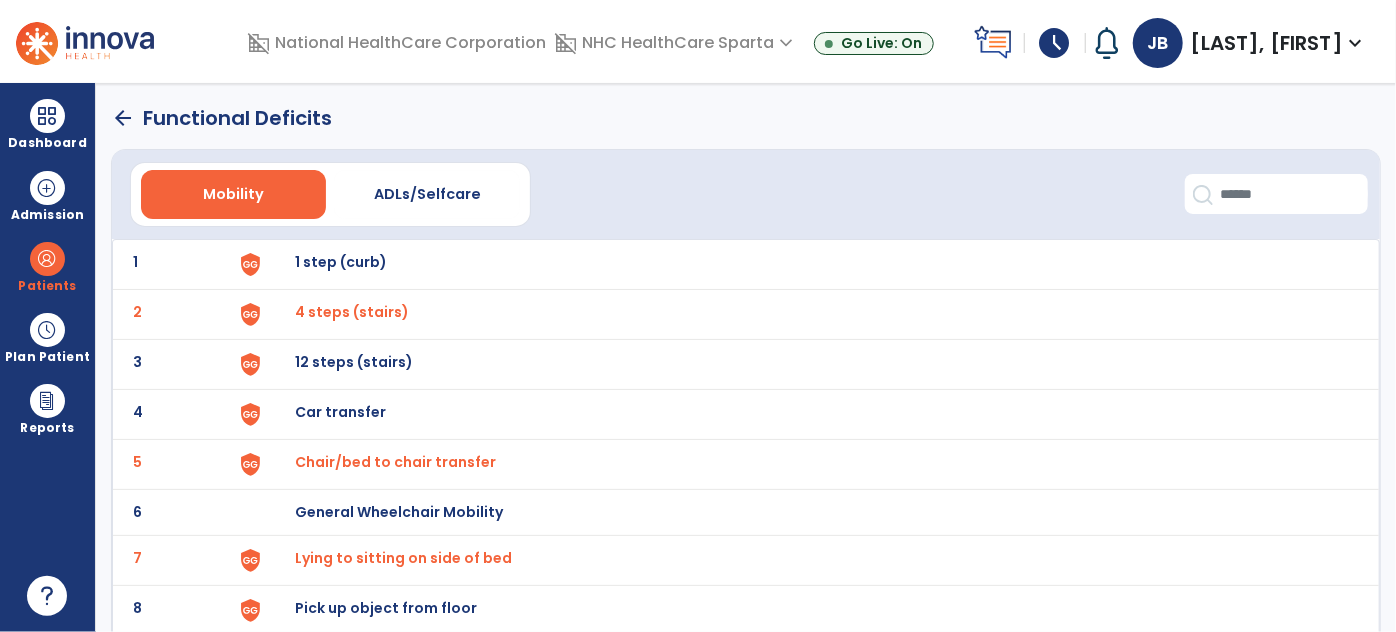 click on "arrow_back" 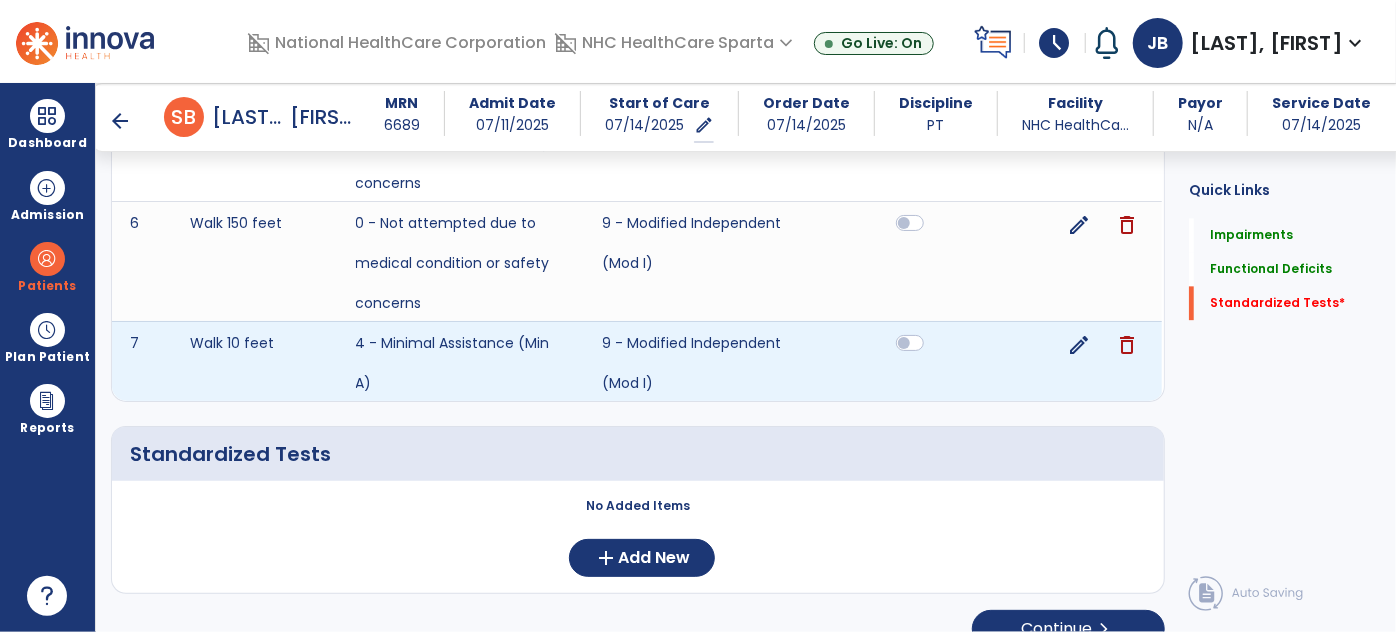 scroll, scrollTop: 2267, scrollLeft: 0, axis: vertical 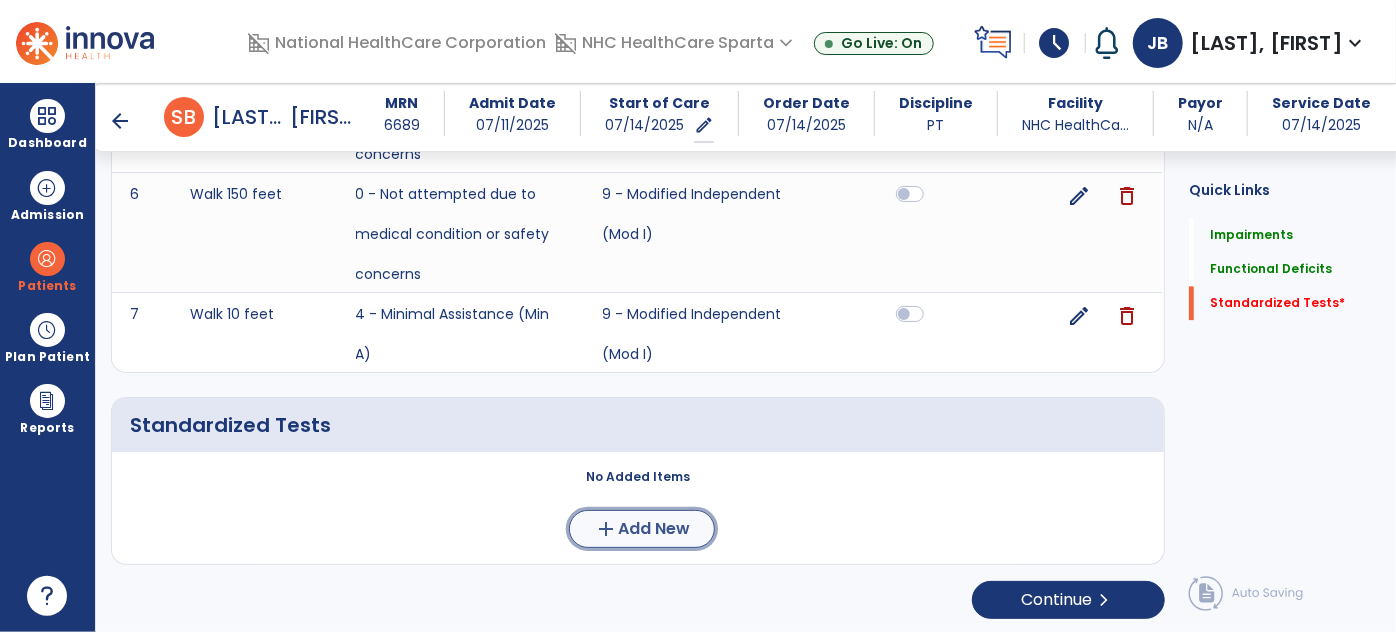 click on "Add New" 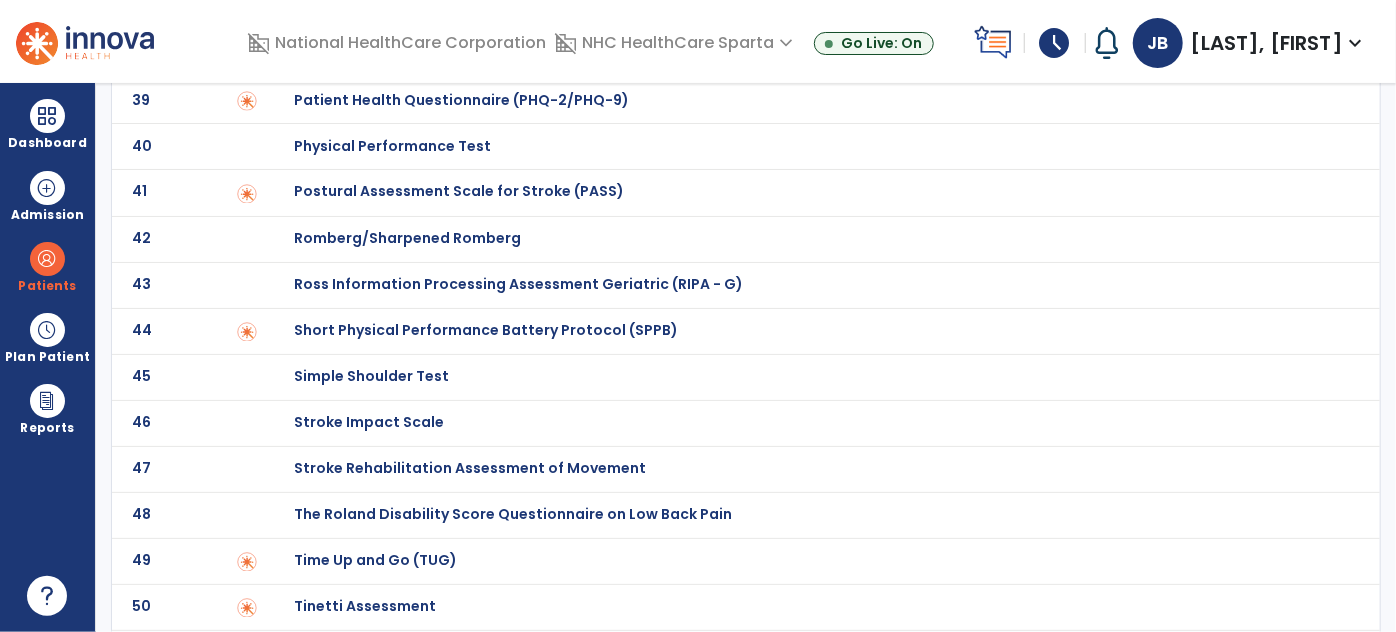 scroll, scrollTop: 1877, scrollLeft: 0, axis: vertical 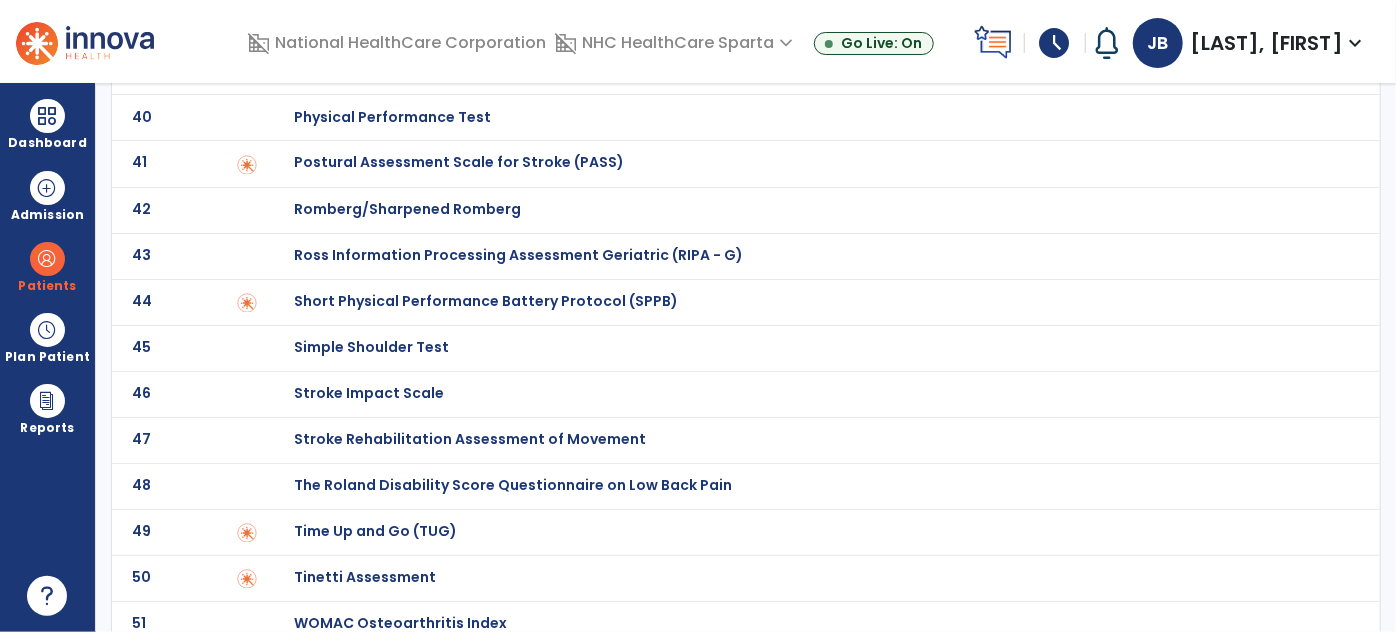 click at bounding box center (277, -1677) 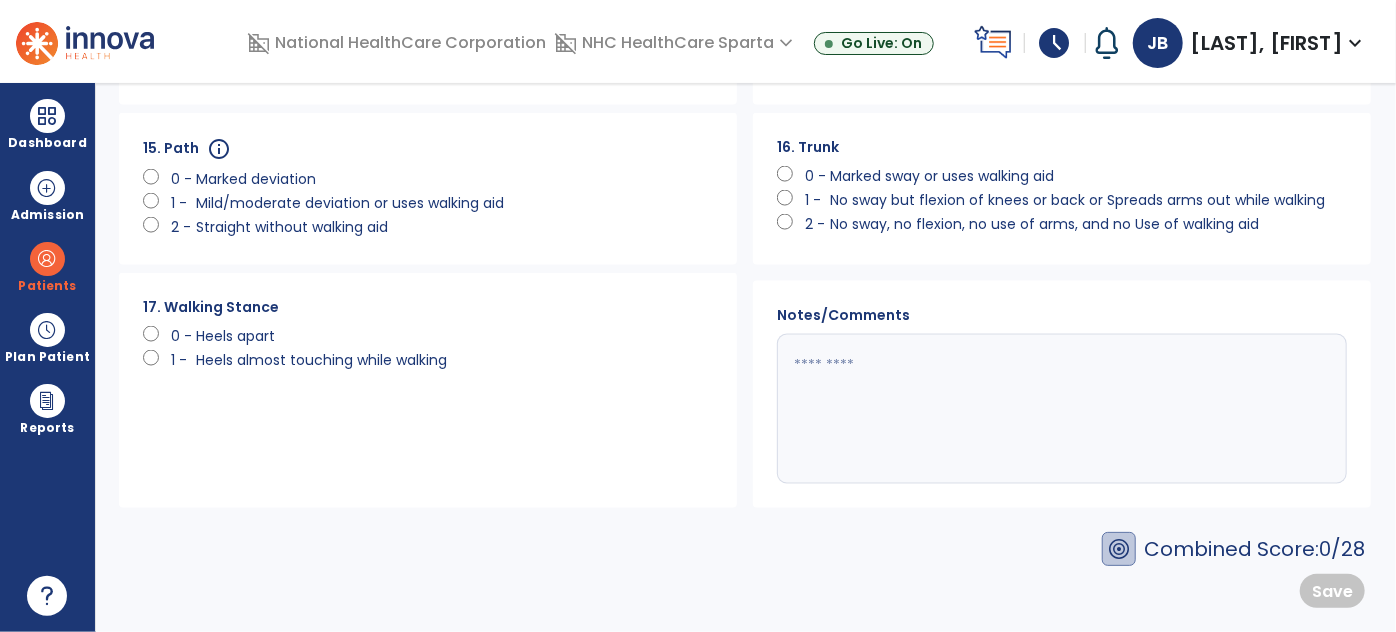 scroll, scrollTop: 0, scrollLeft: 0, axis: both 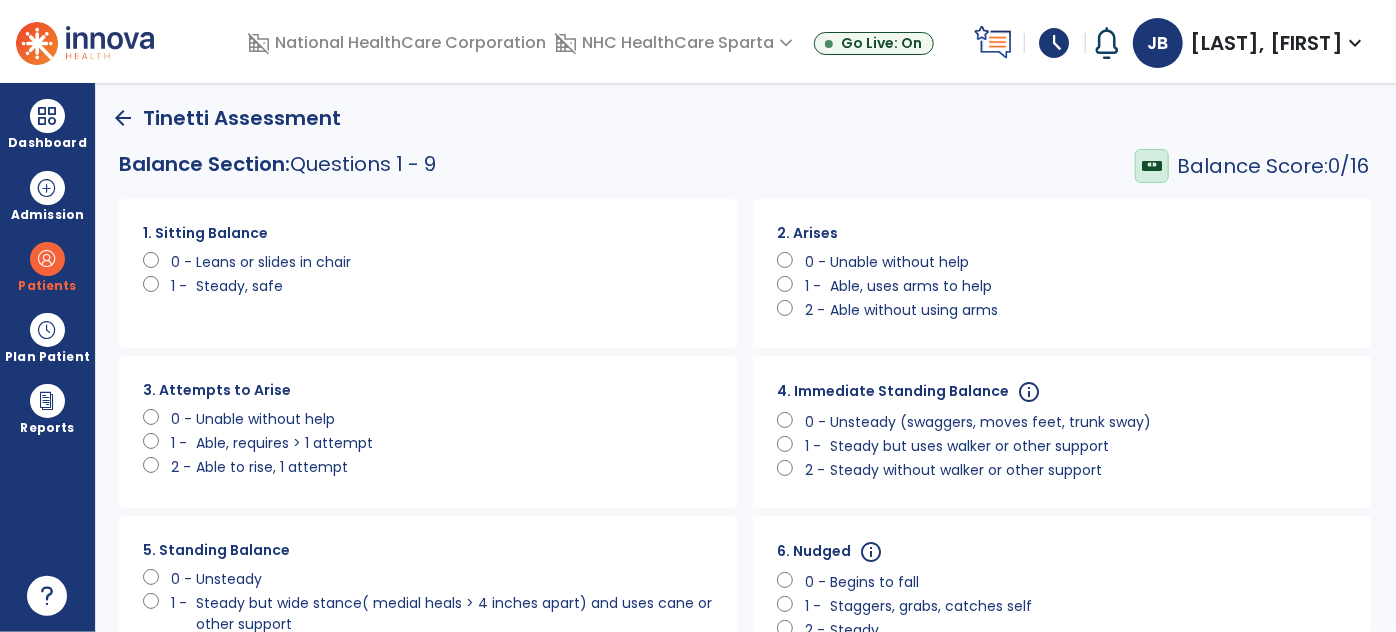 click on "Steady, safe" 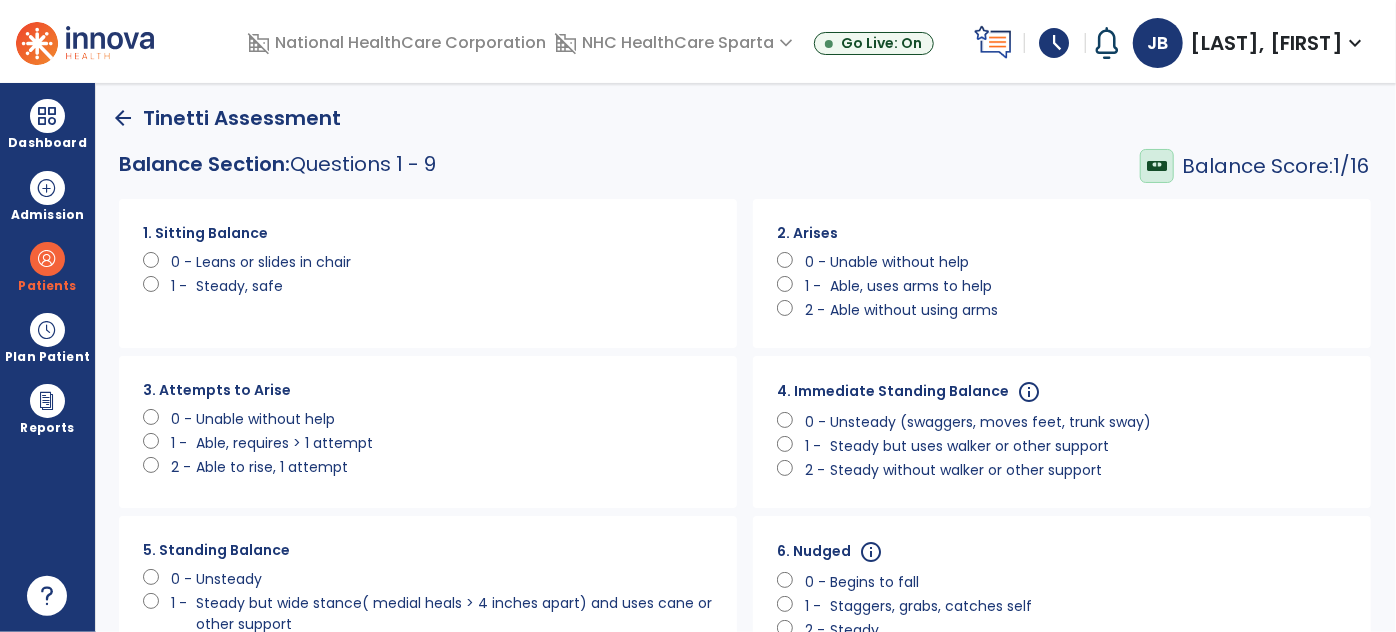 click on "Able, uses arms to help" 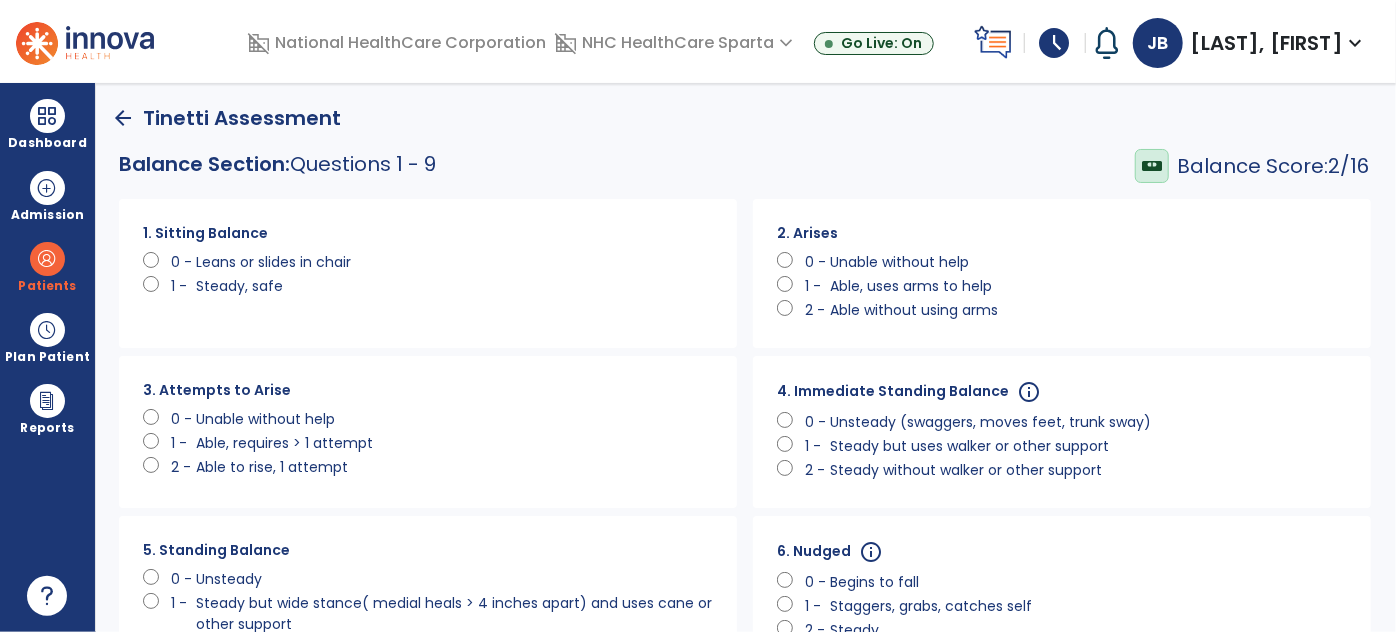 click on "Able, requires > 1 attempt" 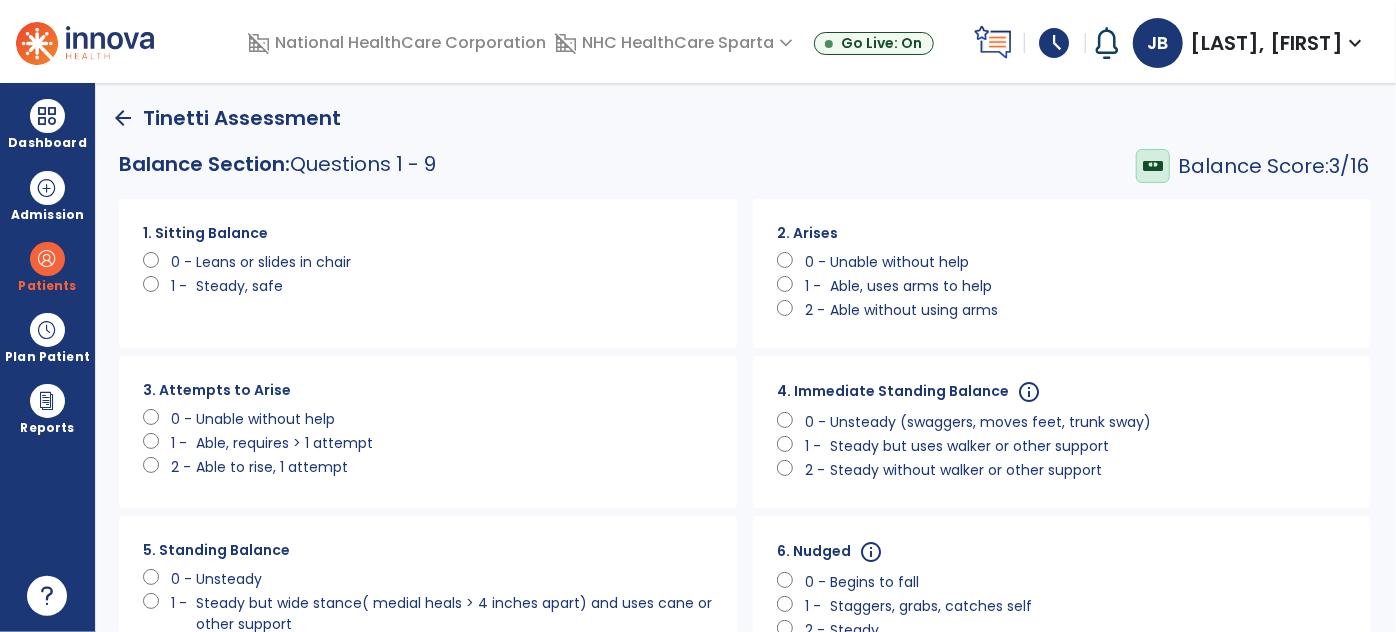 click on "Steady but uses walker or other support" 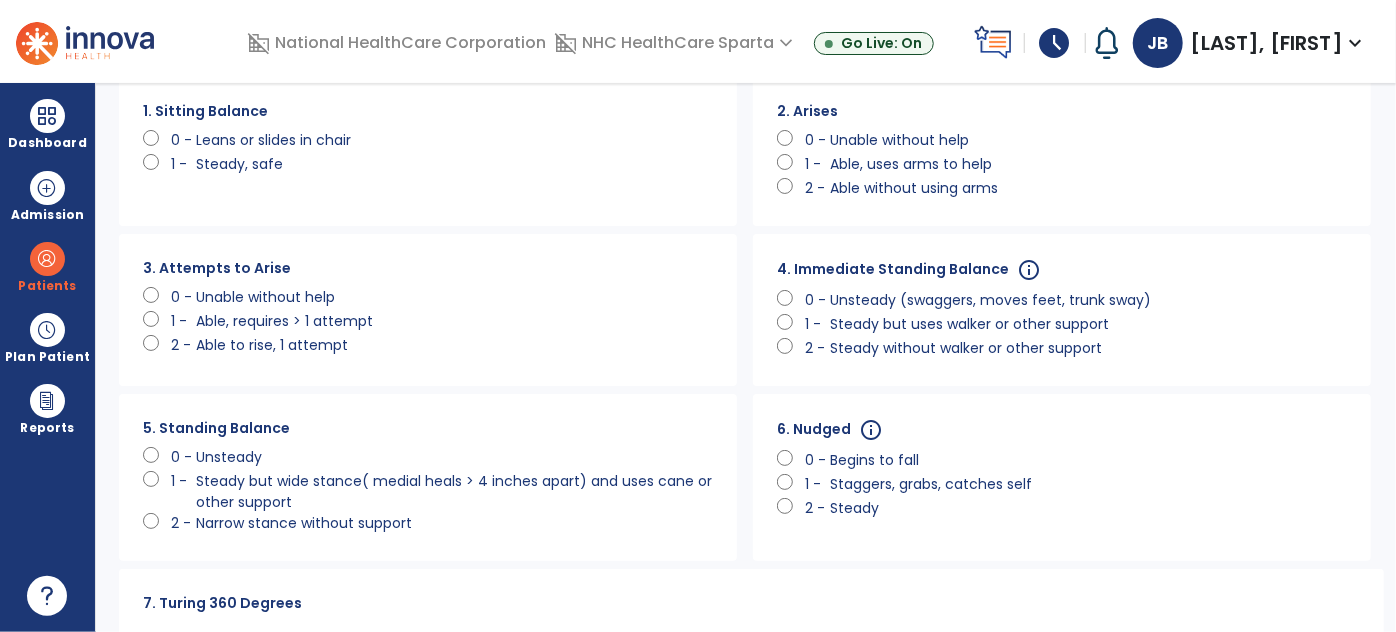 scroll, scrollTop: 272, scrollLeft: 0, axis: vertical 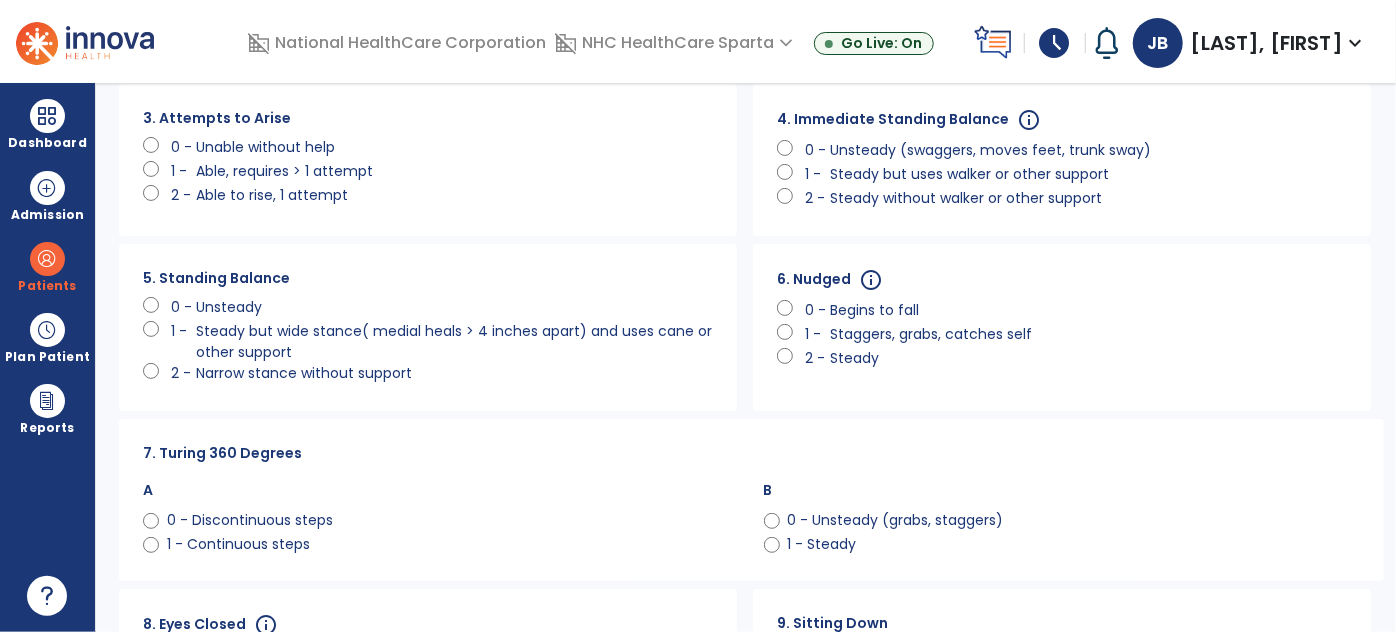 click on "Narrow stance without support" 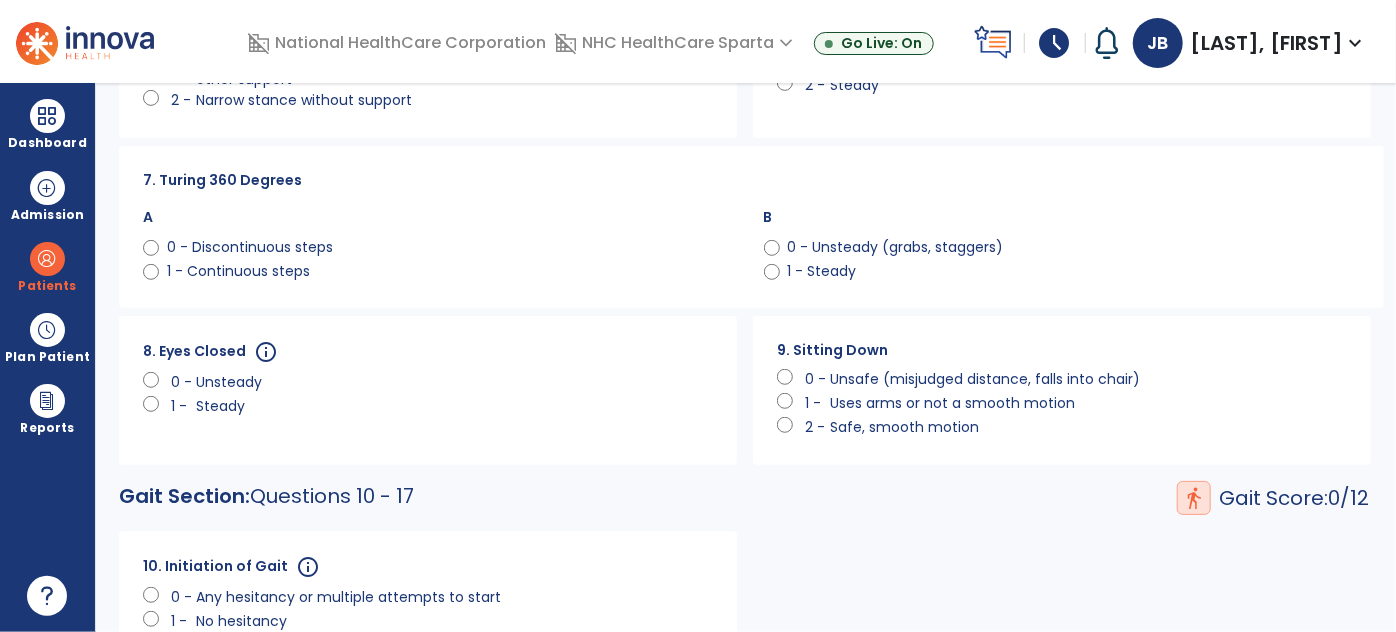 click on "8. Eyes Closed  info       0 -   Unsteady      1 -   Steady" 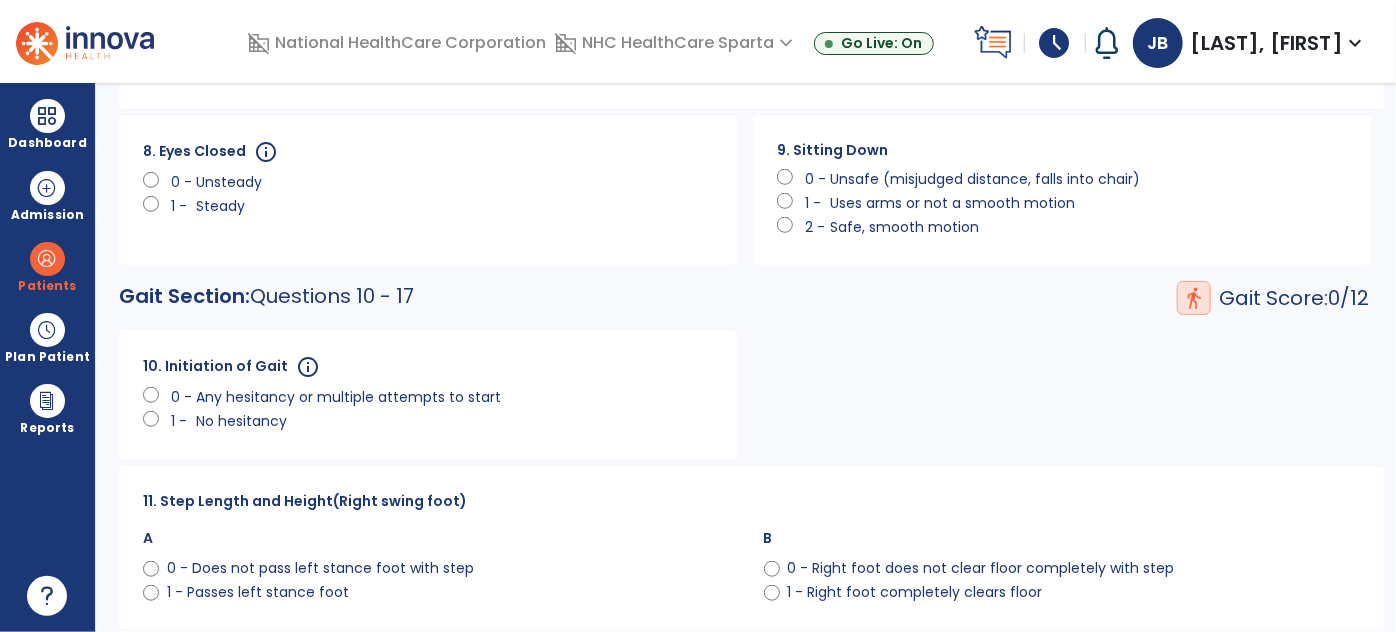 scroll, scrollTop: 1000, scrollLeft: 0, axis: vertical 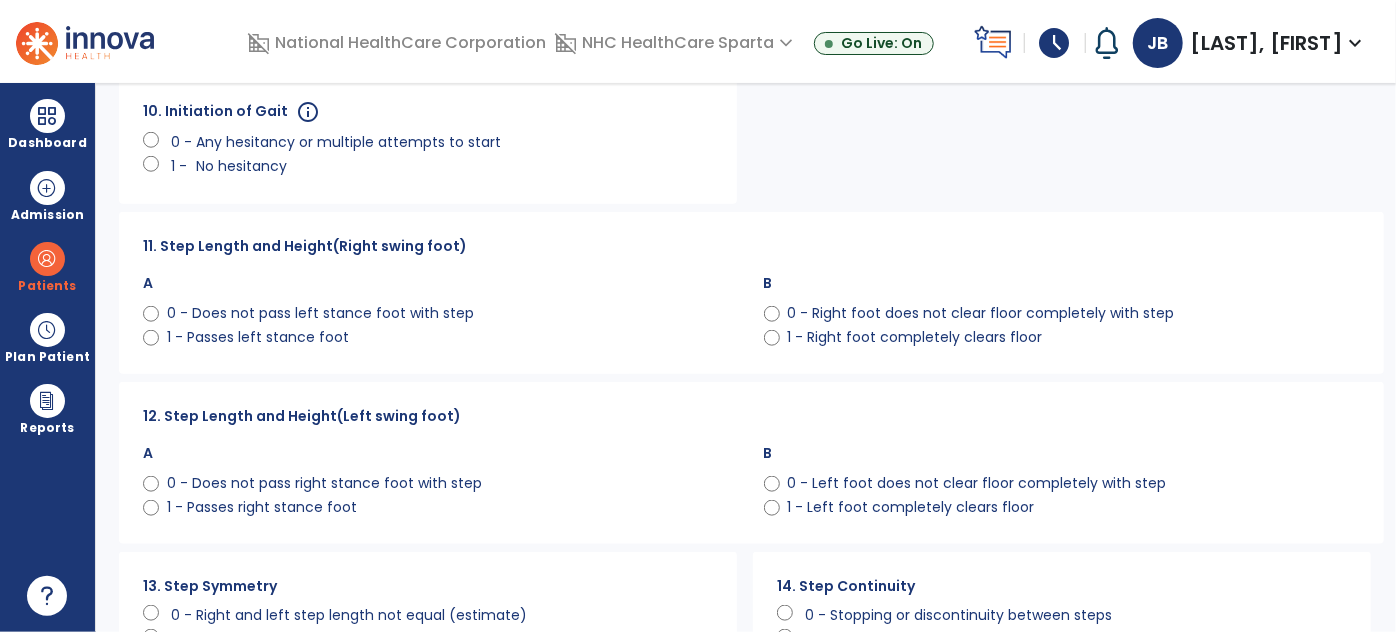 click on "No hesitancy" 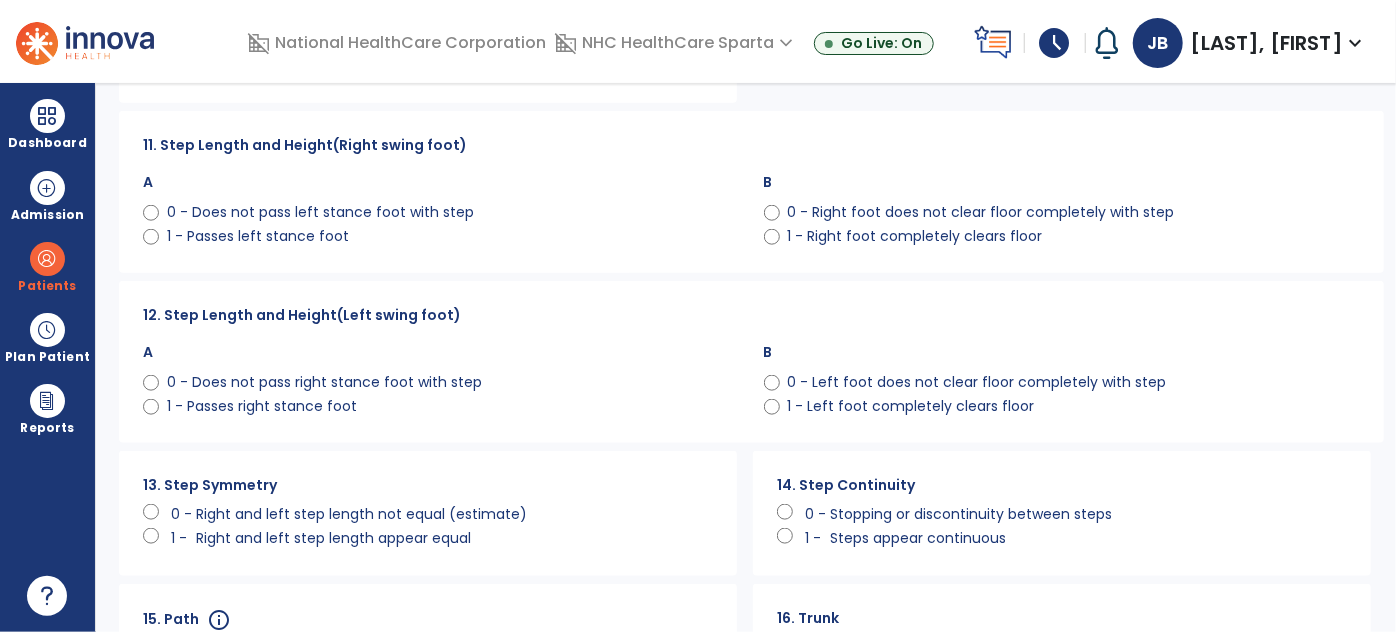 scroll, scrollTop: 1363, scrollLeft: 0, axis: vertical 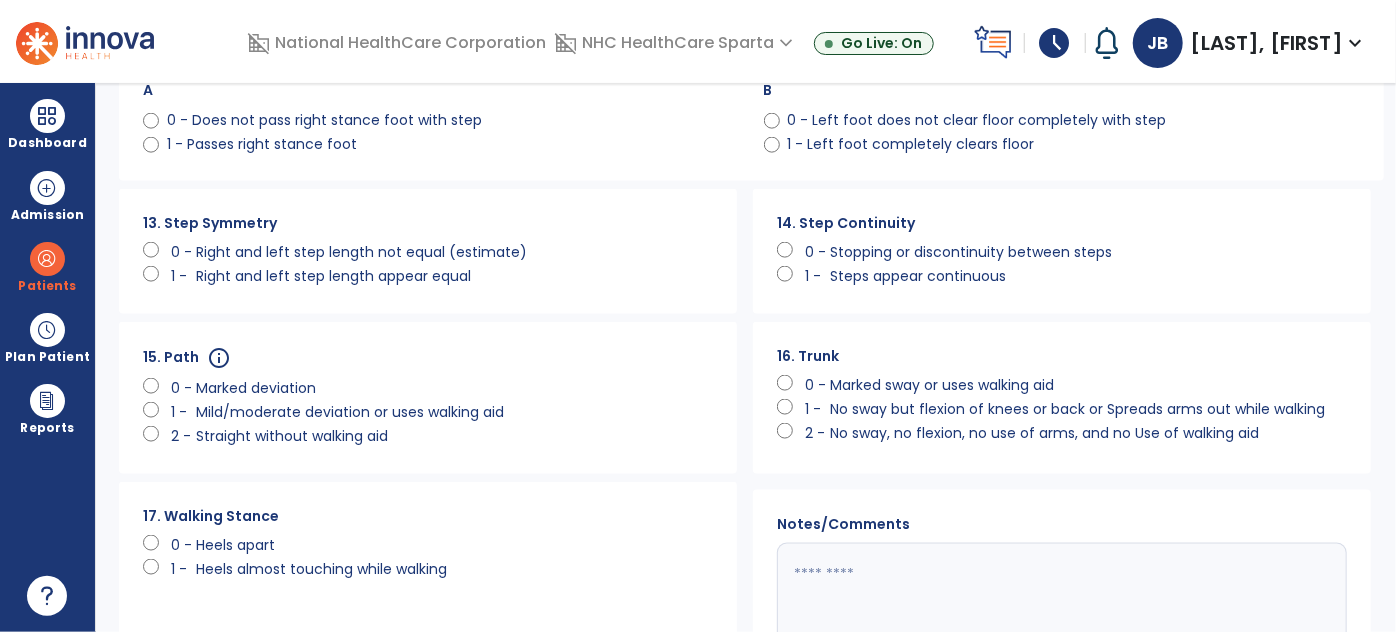 drag, startPoint x: 309, startPoint y: 245, endPoint x: 330, endPoint y: 252, distance: 22.135944 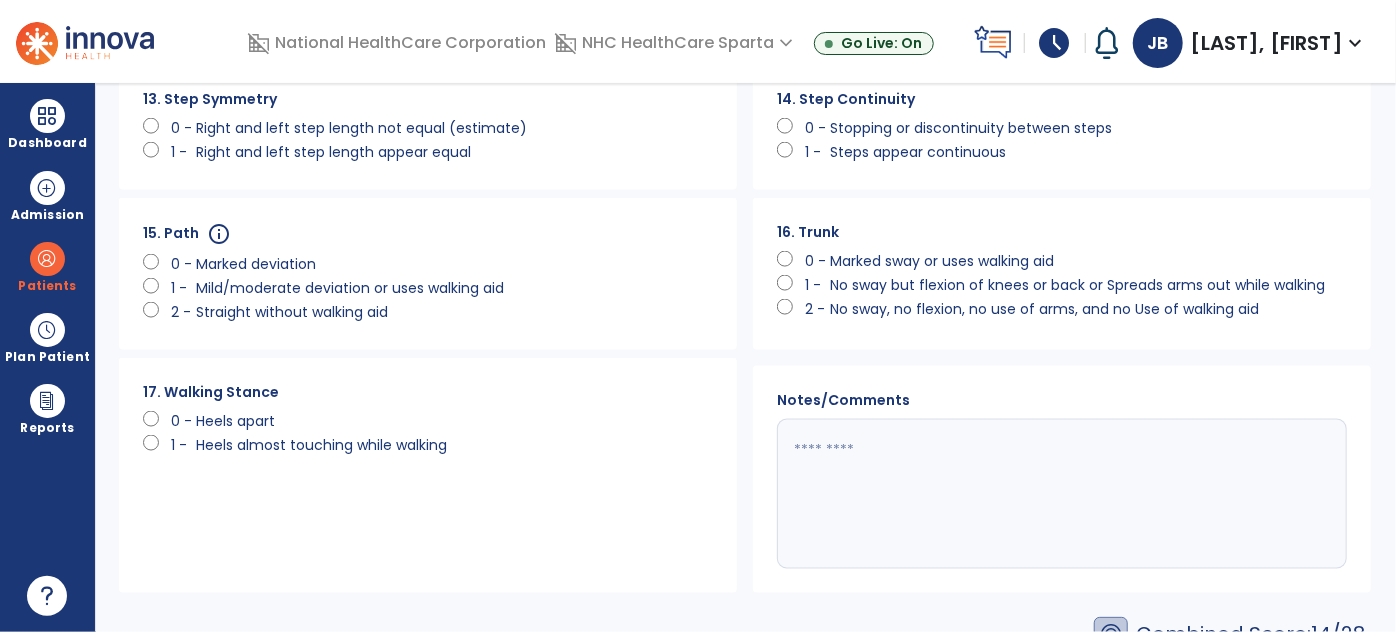 scroll, scrollTop: 1570, scrollLeft: 0, axis: vertical 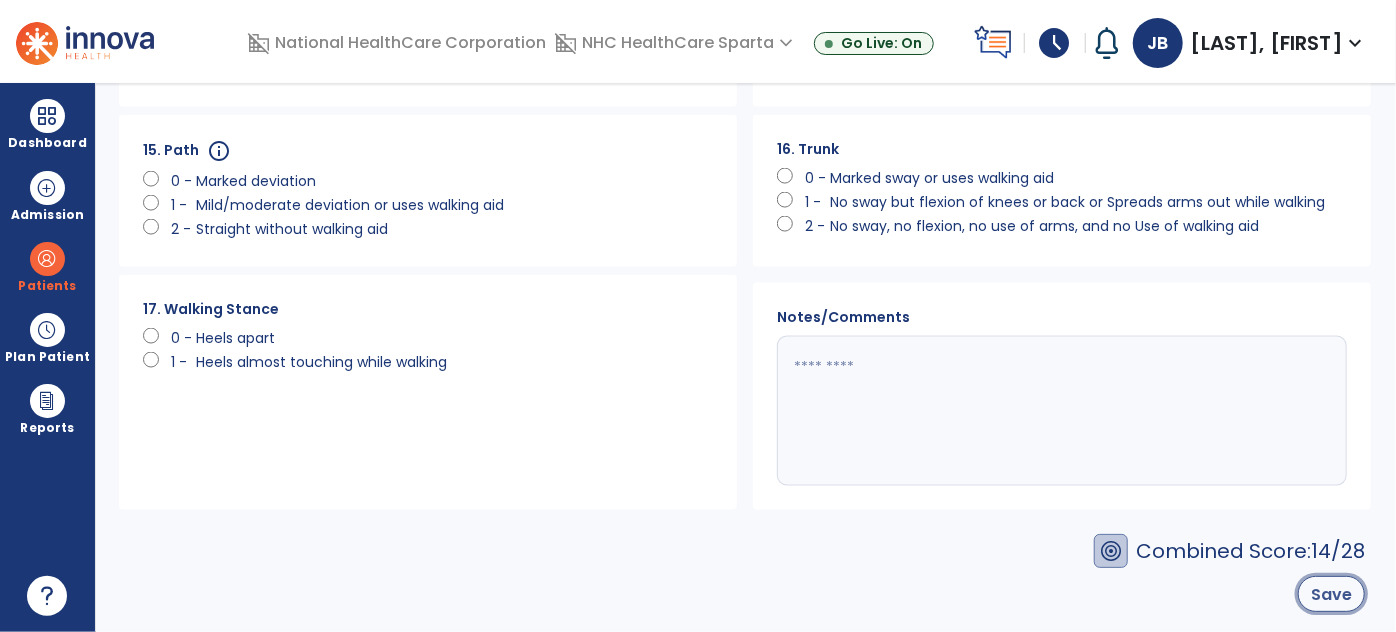 click on "Save" 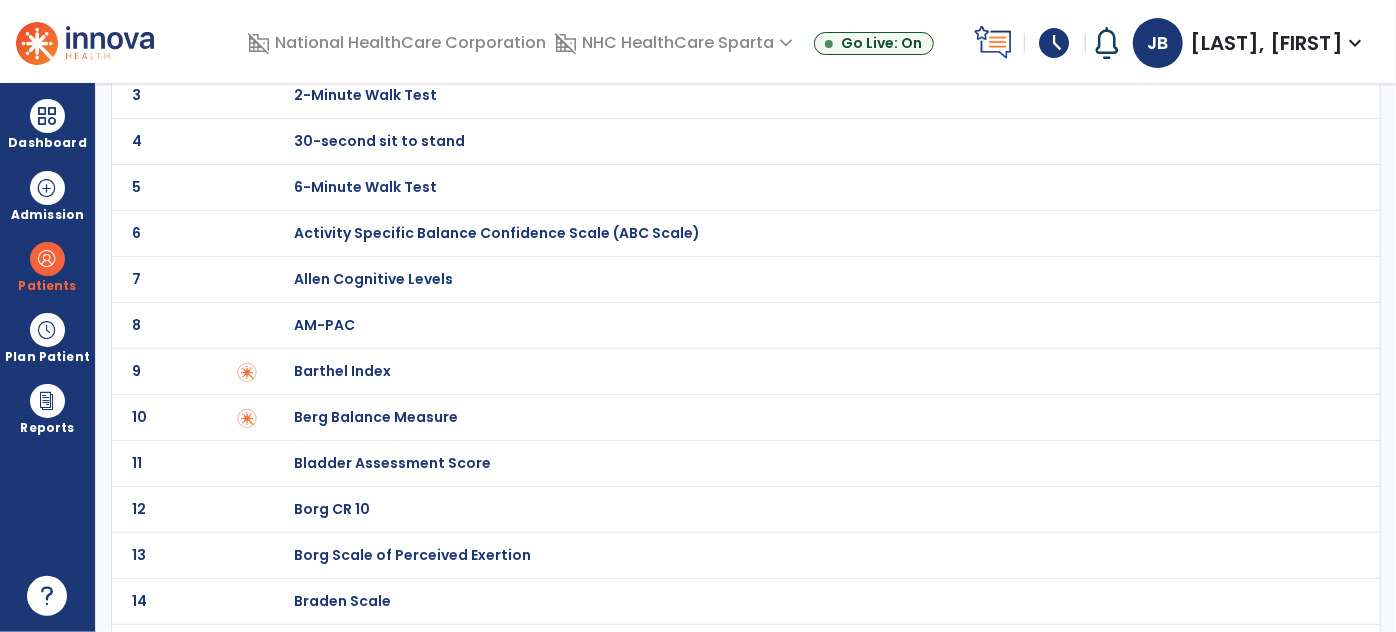 scroll, scrollTop: 0, scrollLeft: 0, axis: both 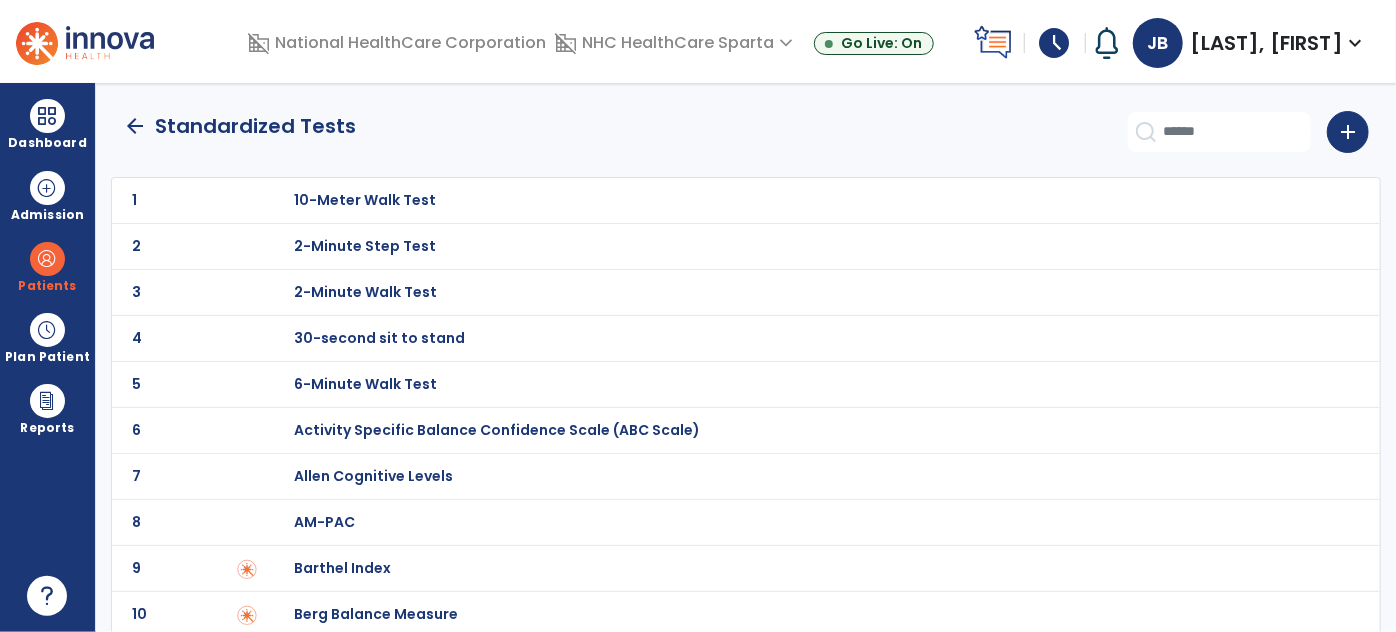 click on "arrow_back" 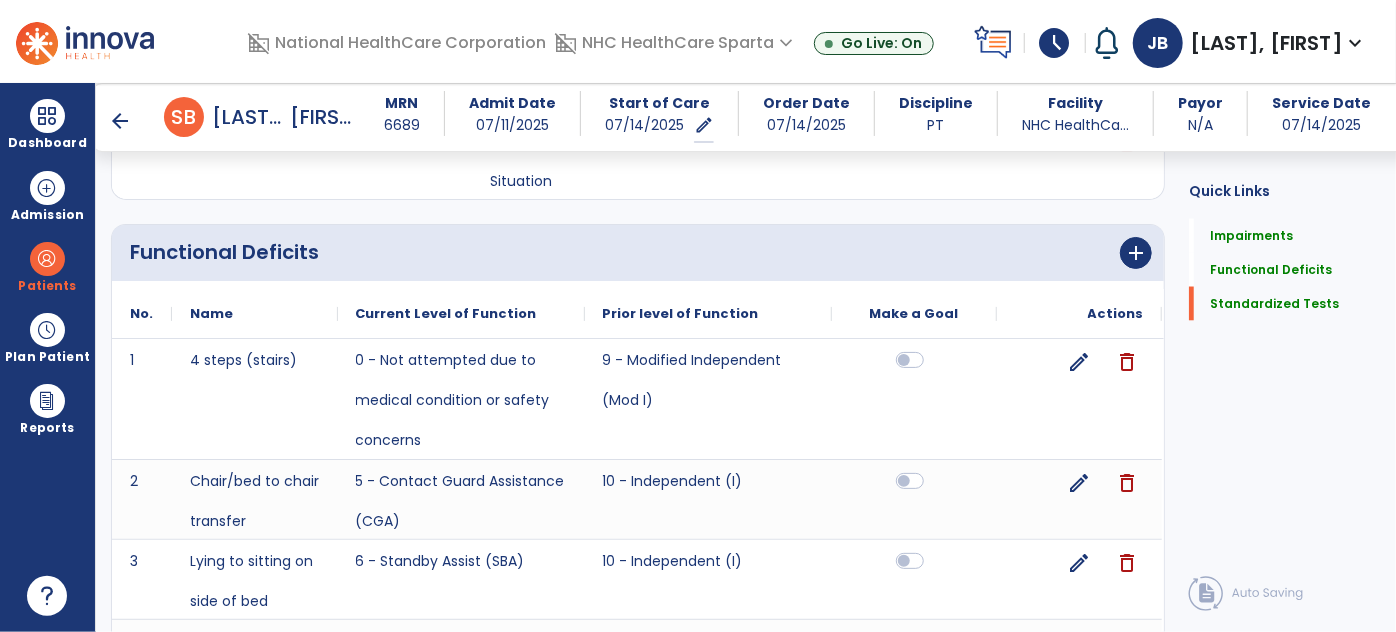 scroll, scrollTop: 2366, scrollLeft: 0, axis: vertical 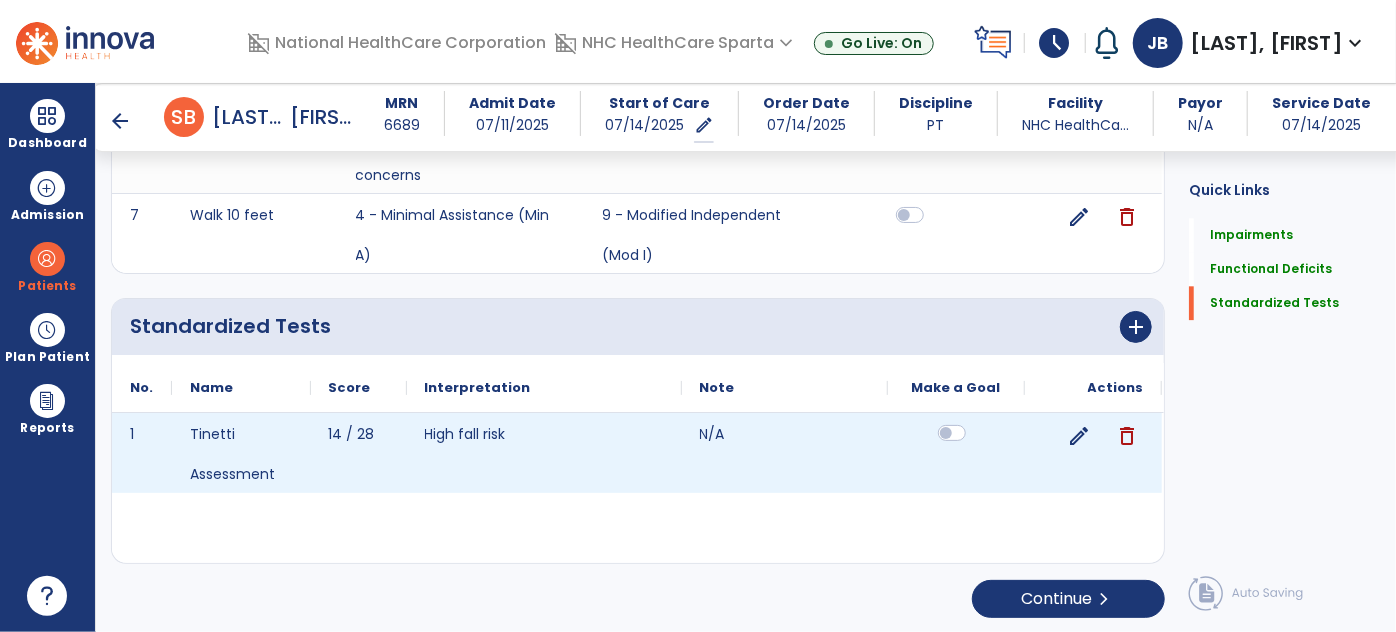 click 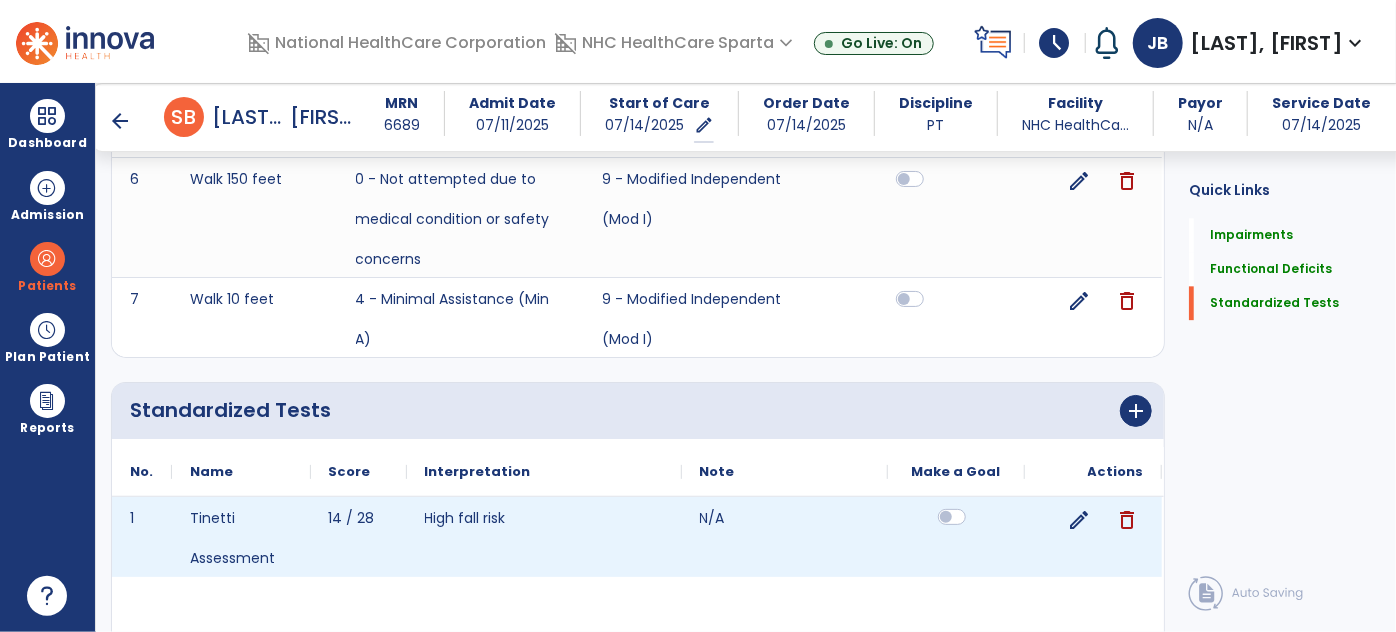 scroll, scrollTop: 2183, scrollLeft: 0, axis: vertical 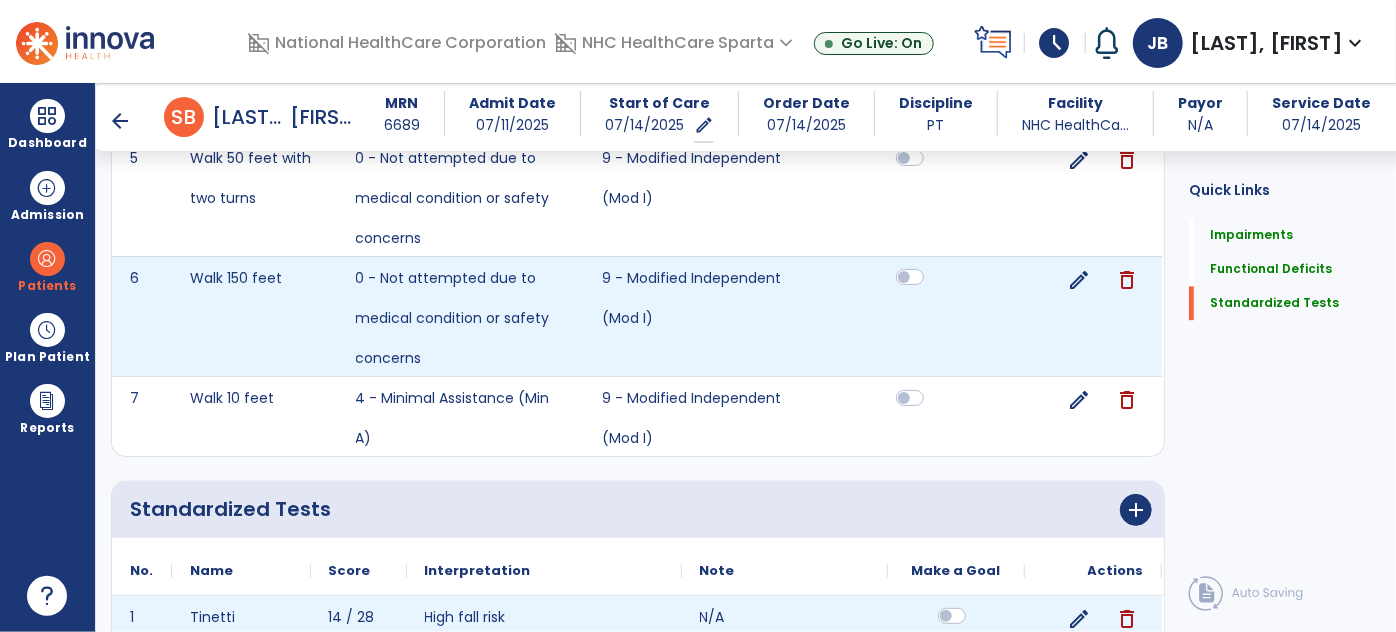 click 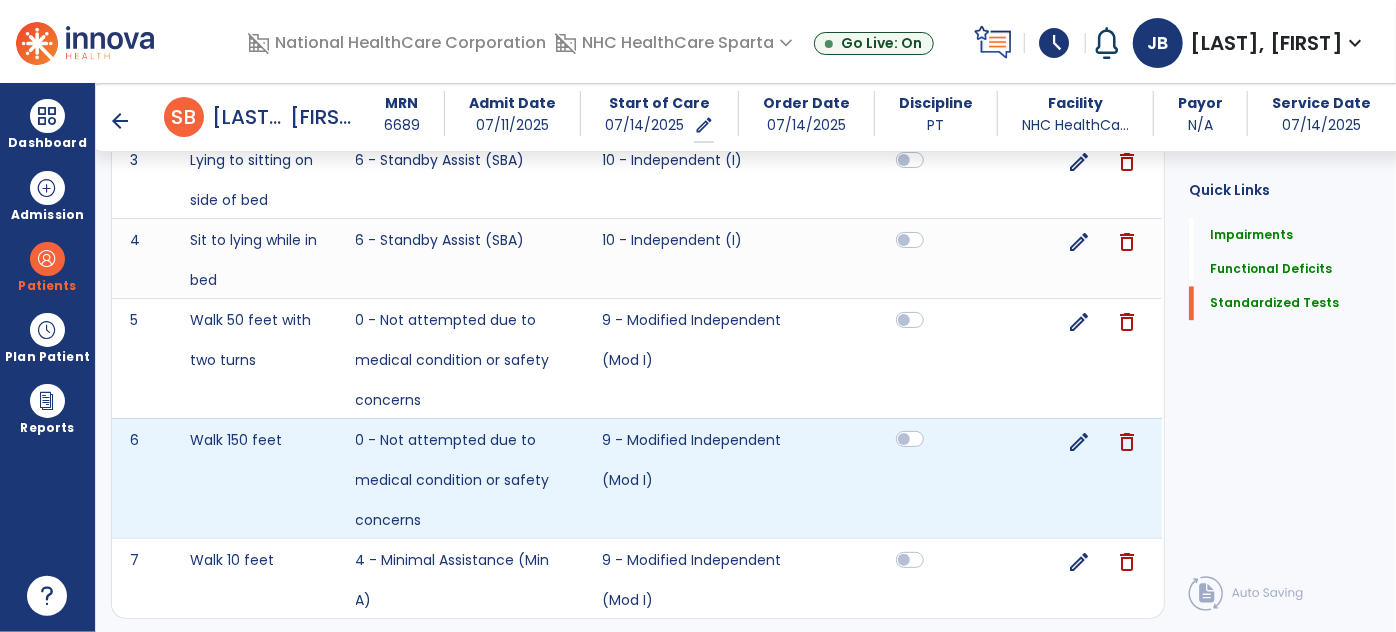 scroll, scrollTop: 2001, scrollLeft: 0, axis: vertical 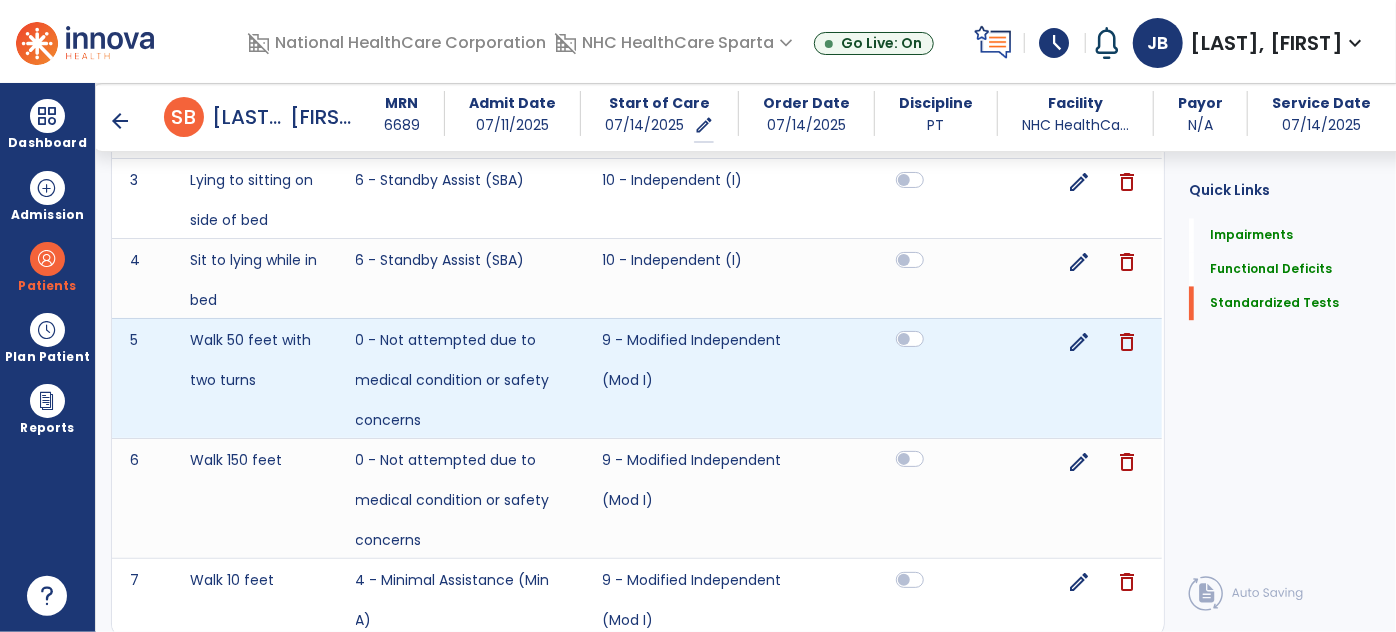 click 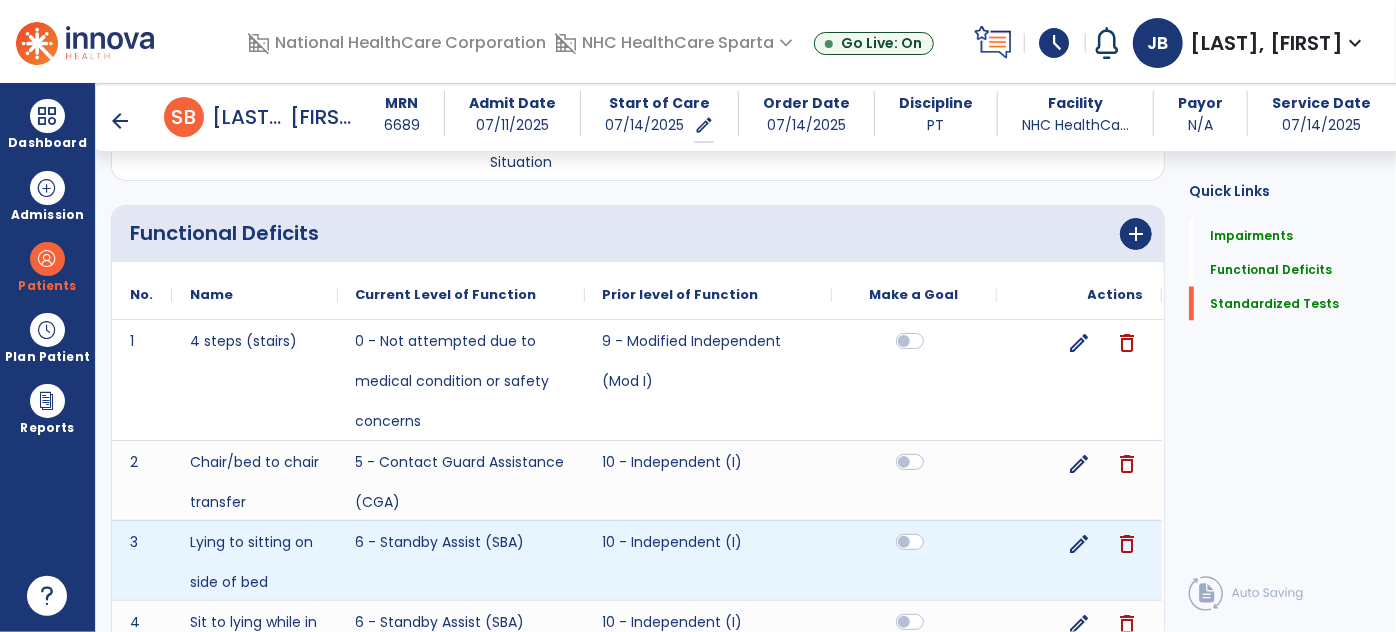 scroll, scrollTop: 1637, scrollLeft: 0, axis: vertical 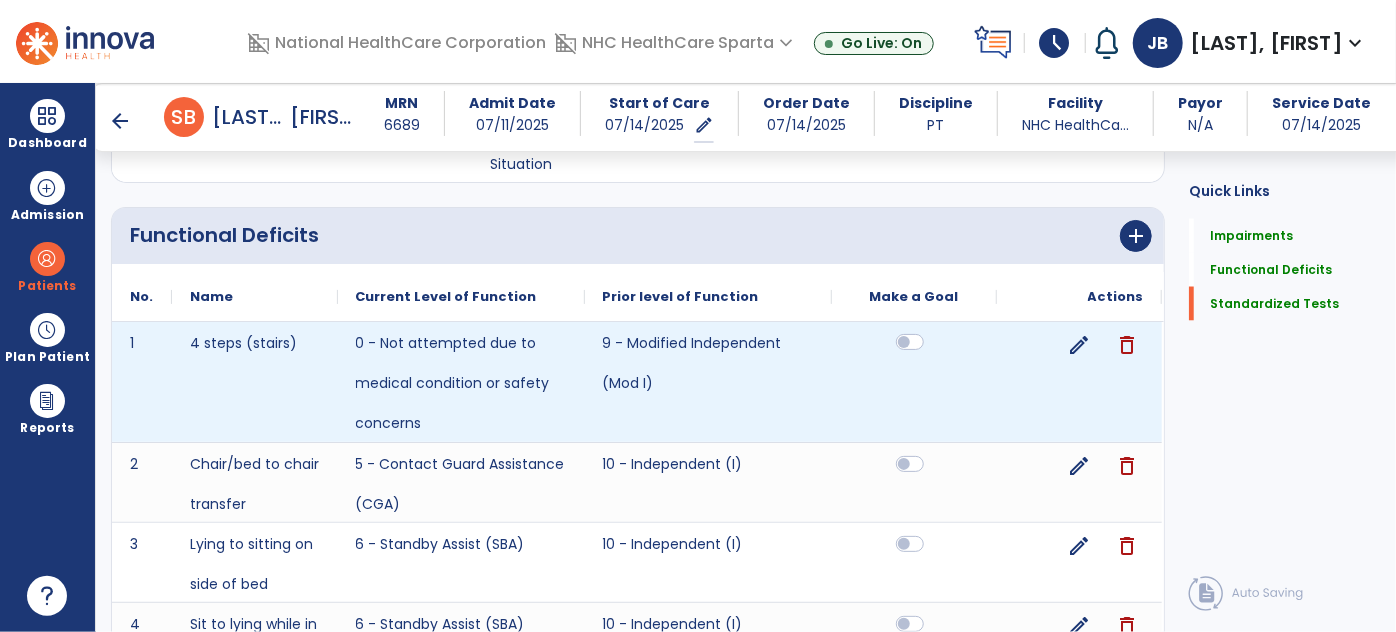 click 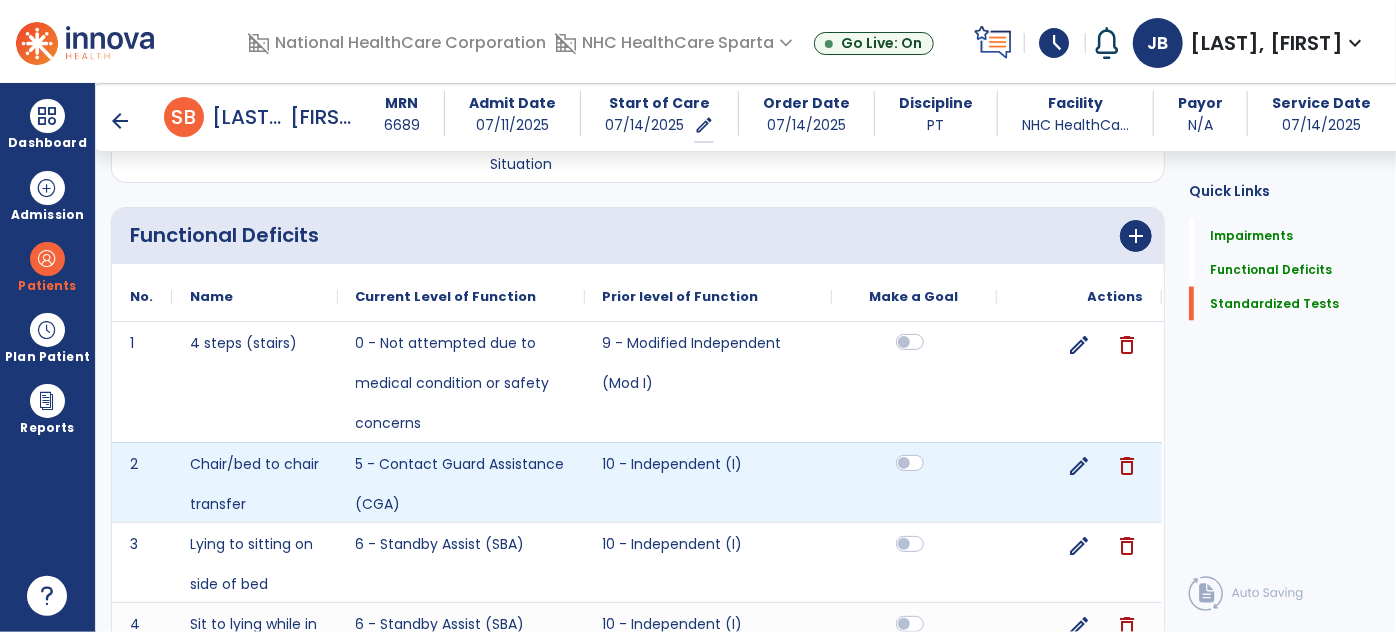 click 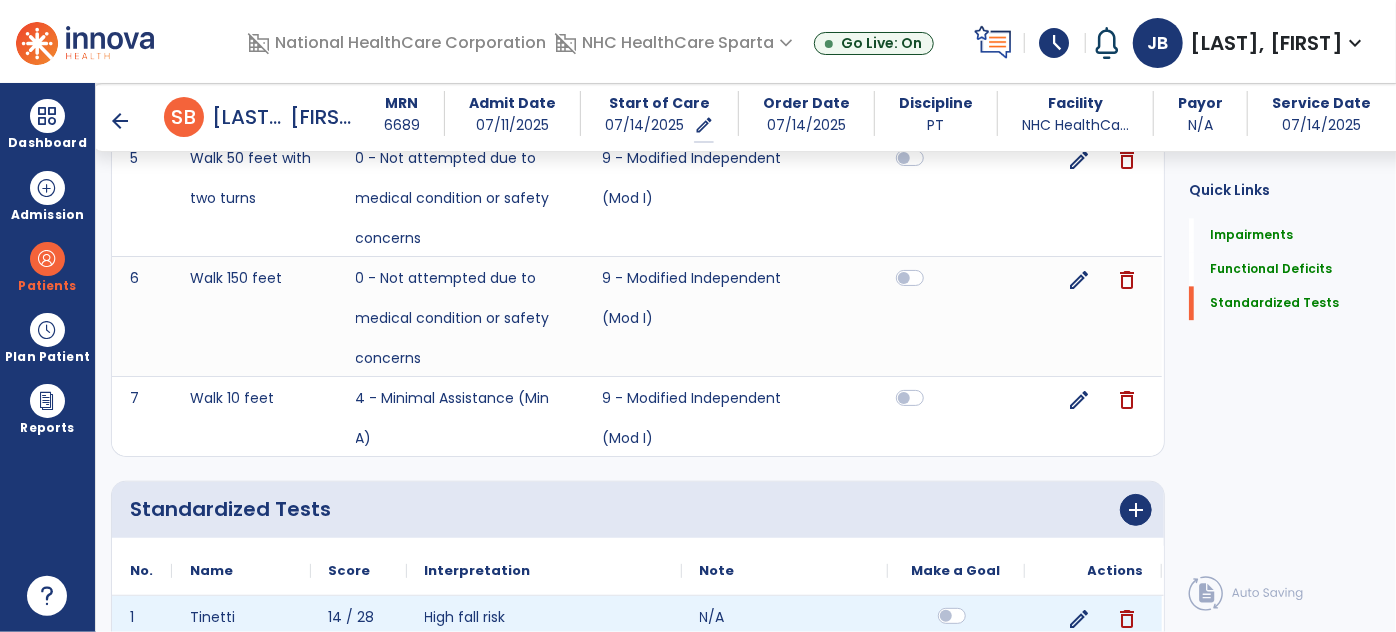 scroll, scrollTop: 2366, scrollLeft: 0, axis: vertical 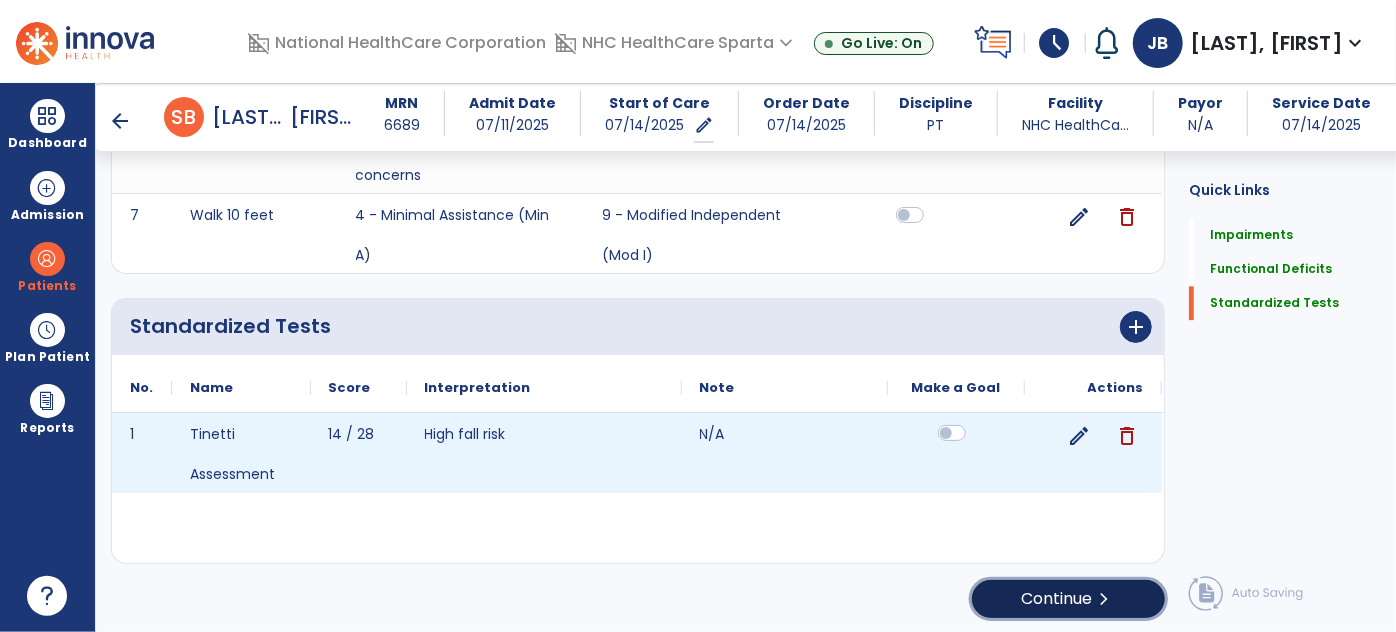 click on "chevron_right" 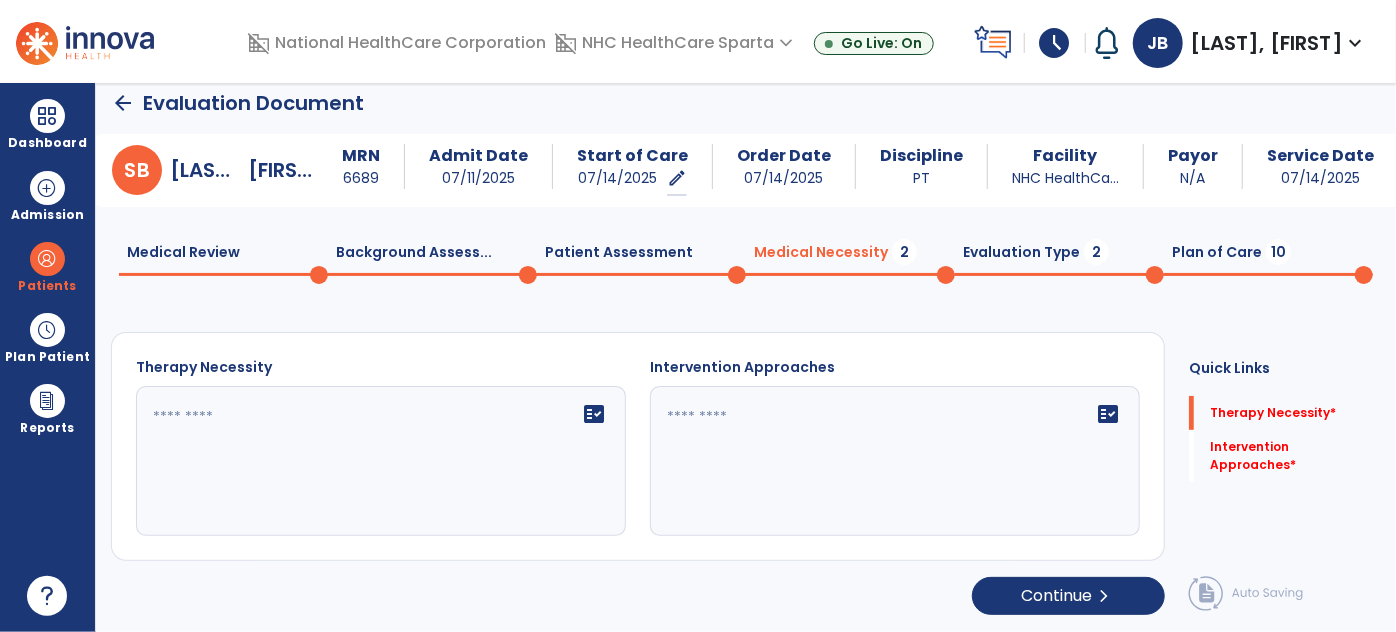 scroll, scrollTop: 0, scrollLeft: 0, axis: both 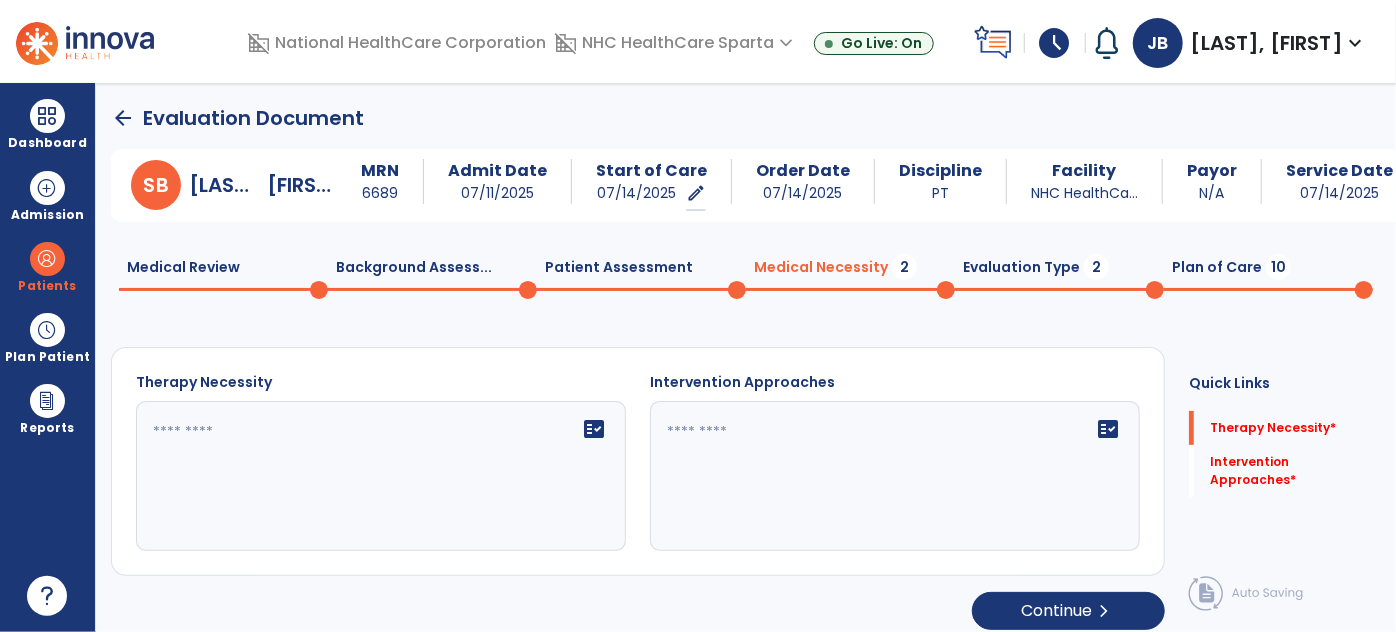 click on "fact_check" 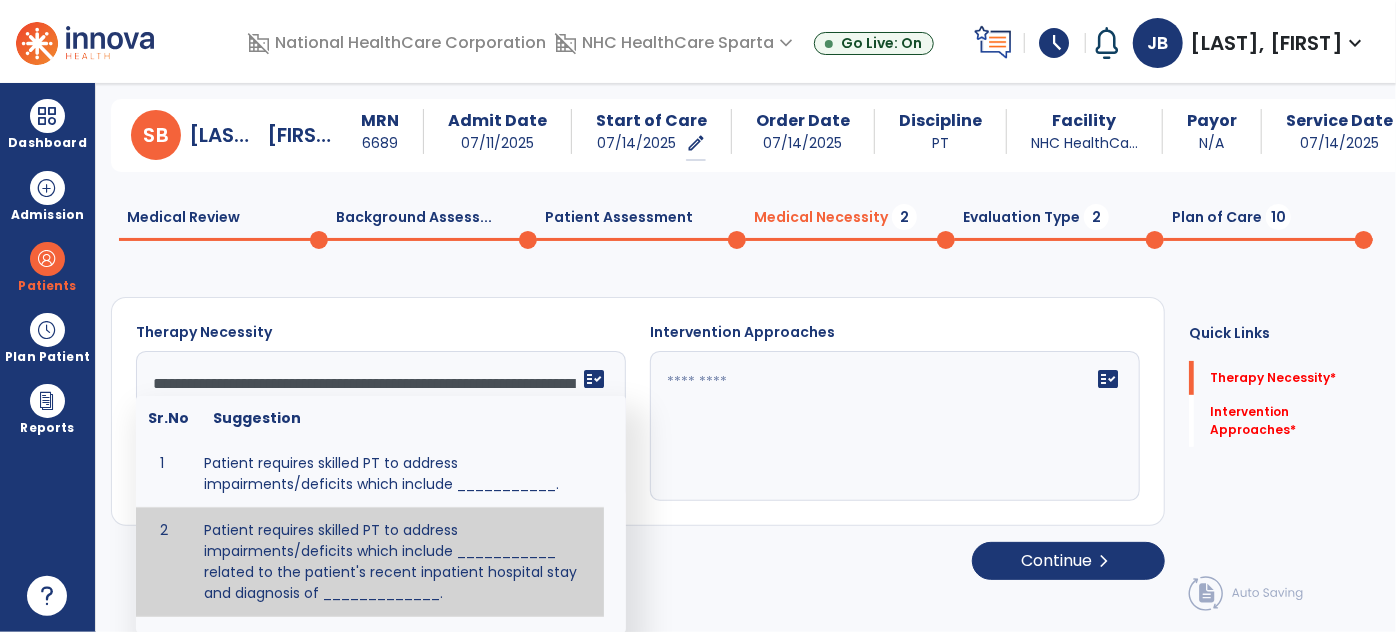 scroll, scrollTop: 13, scrollLeft: 0, axis: vertical 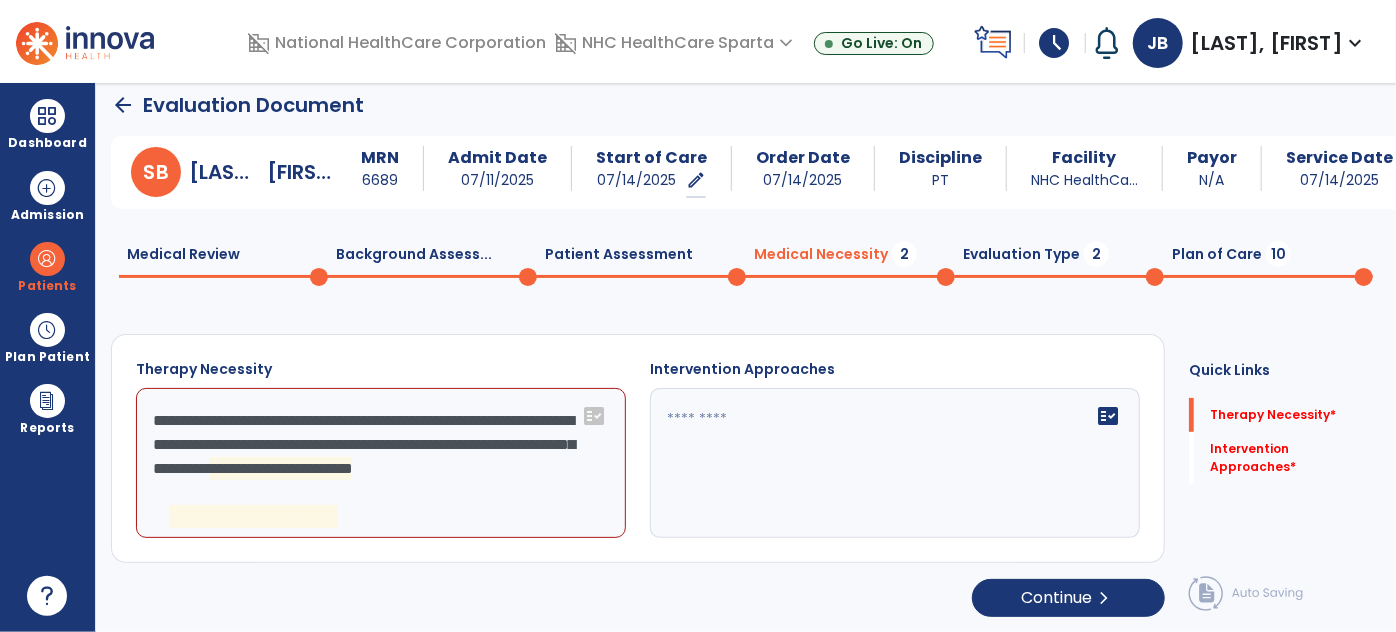 click on "**********" 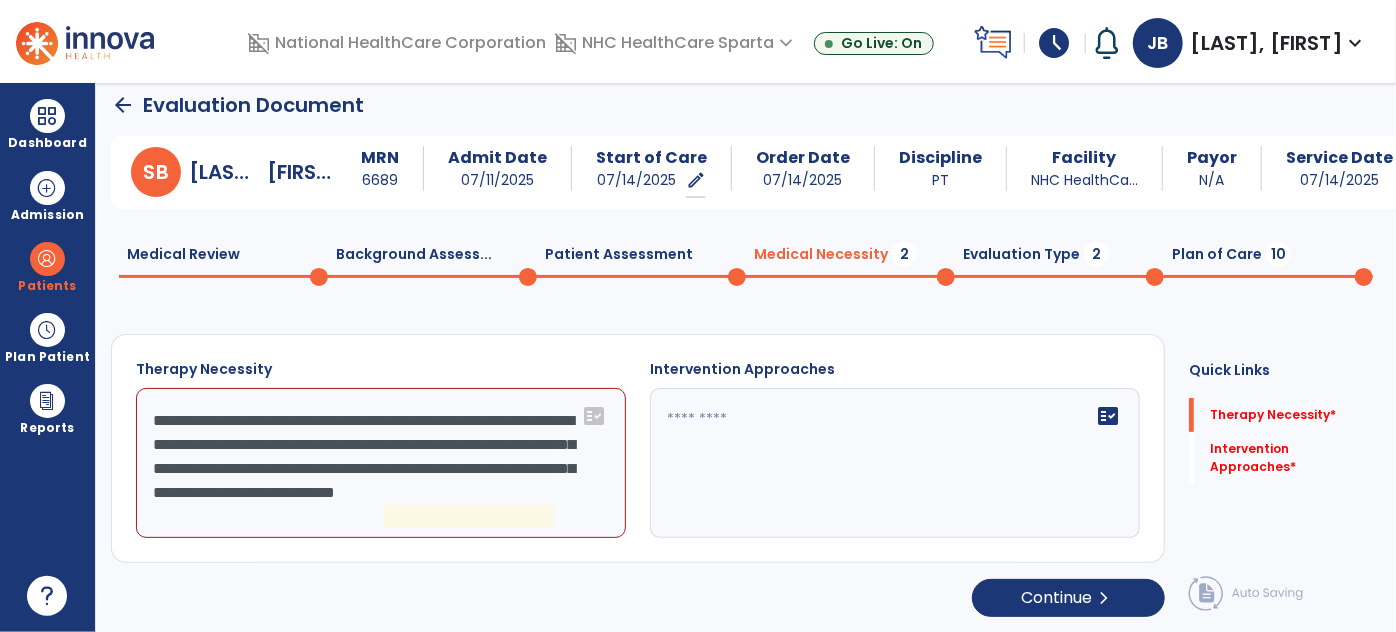 scroll, scrollTop: 24, scrollLeft: 0, axis: vertical 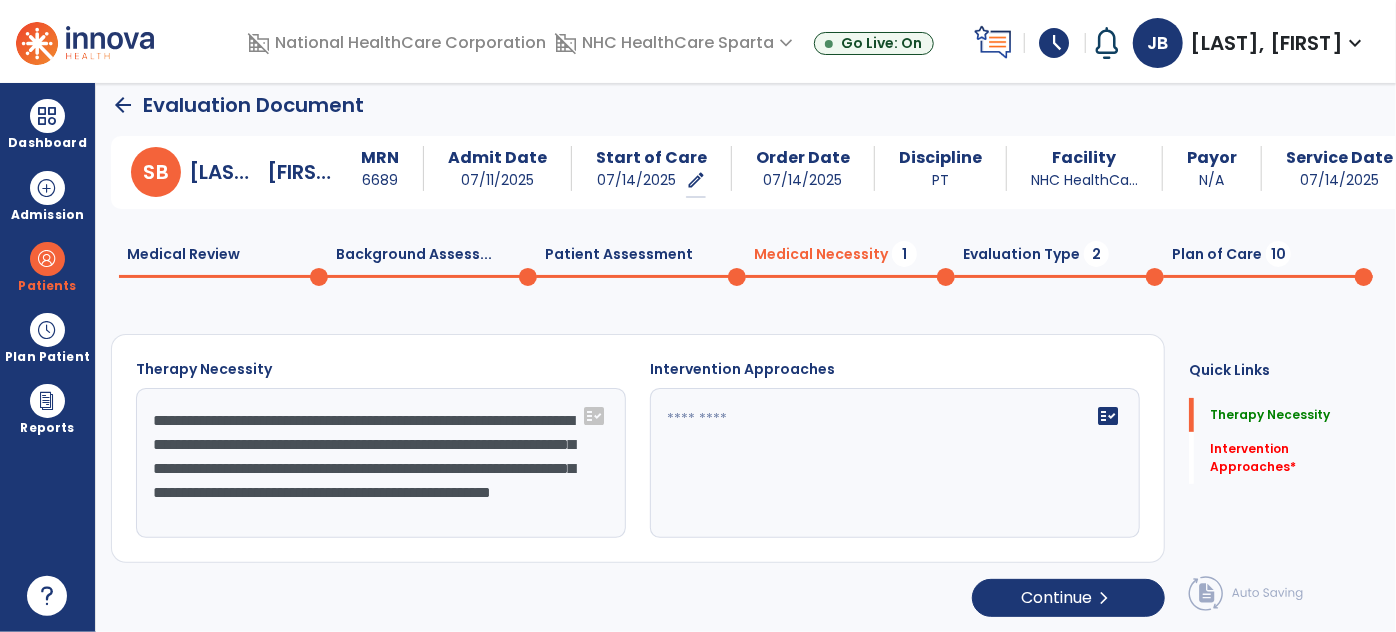 type on "**********" 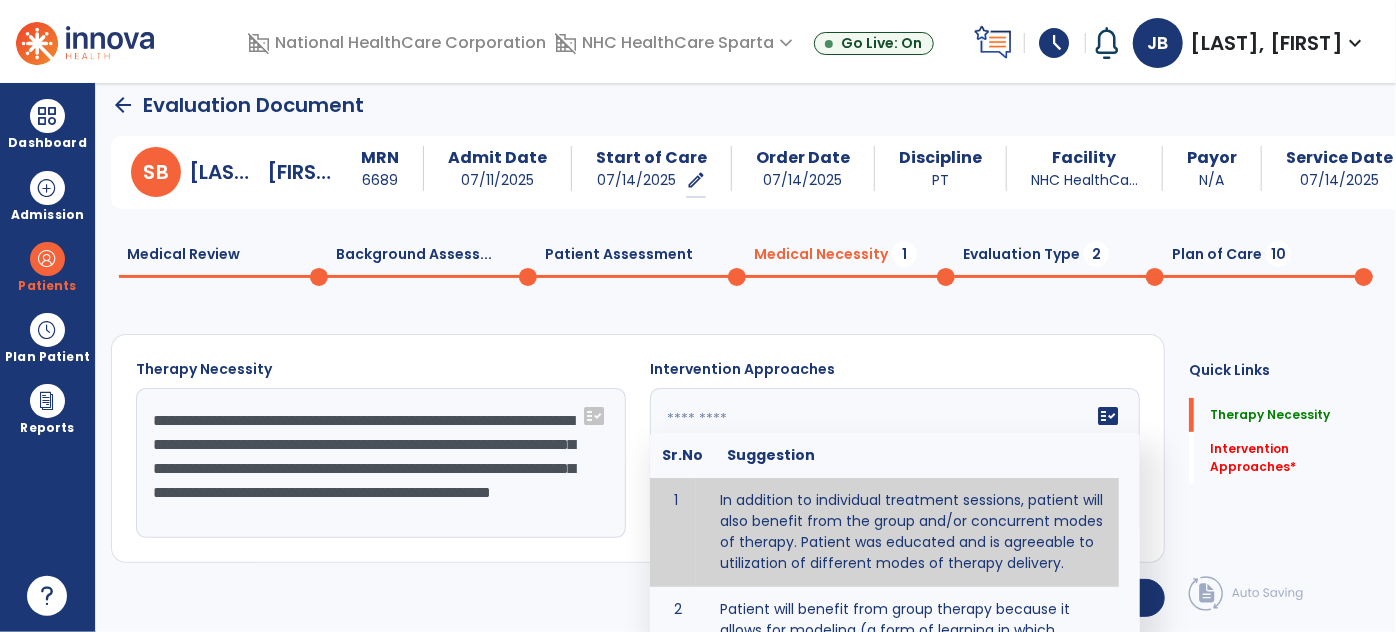 click 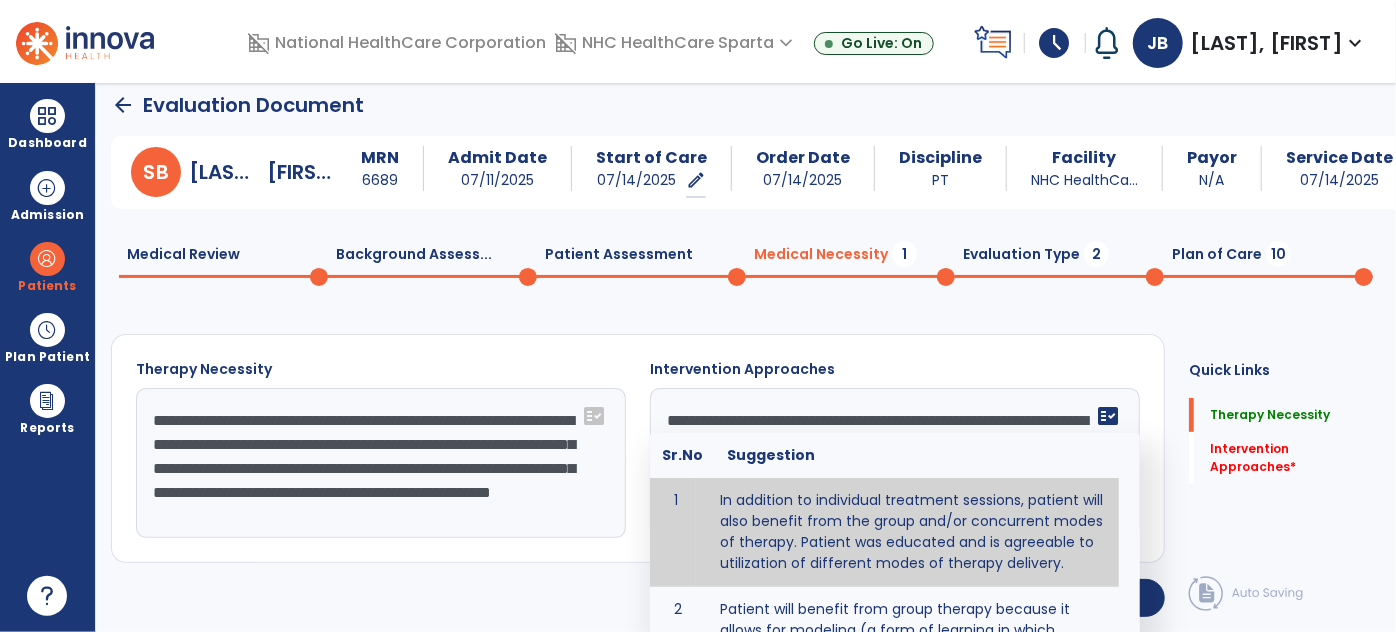 scroll, scrollTop: 11, scrollLeft: 0, axis: vertical 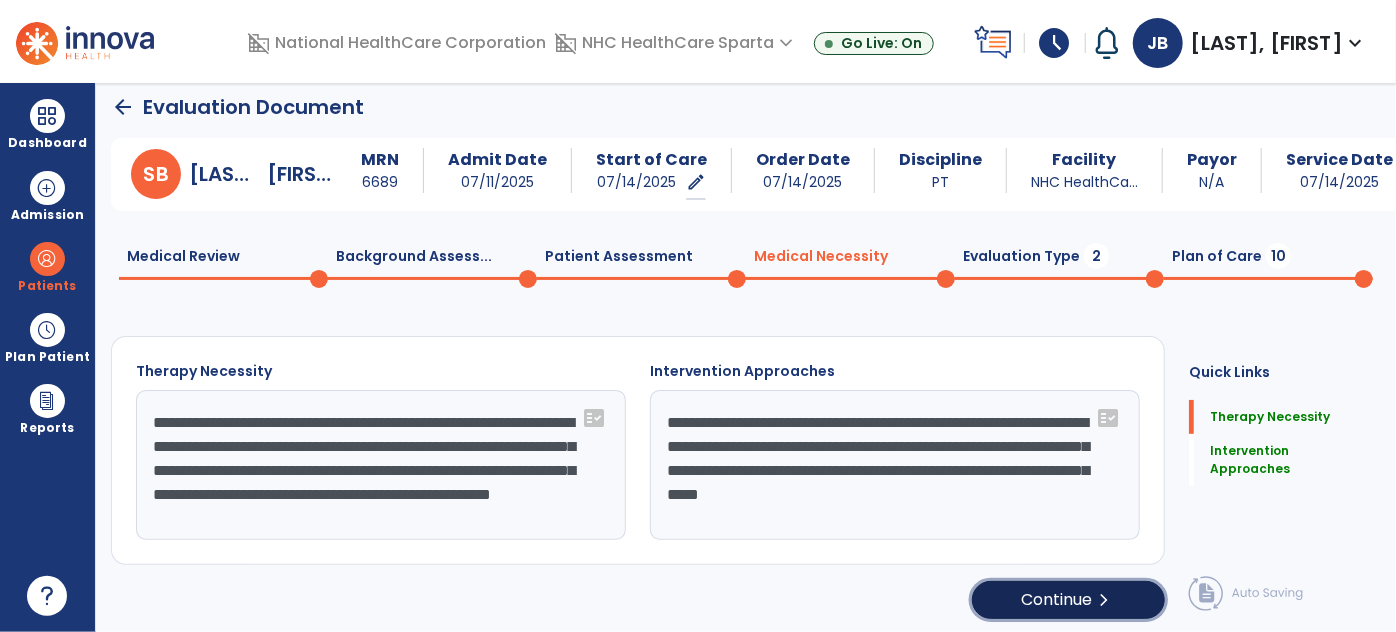 click on "Continue  chevron_right" 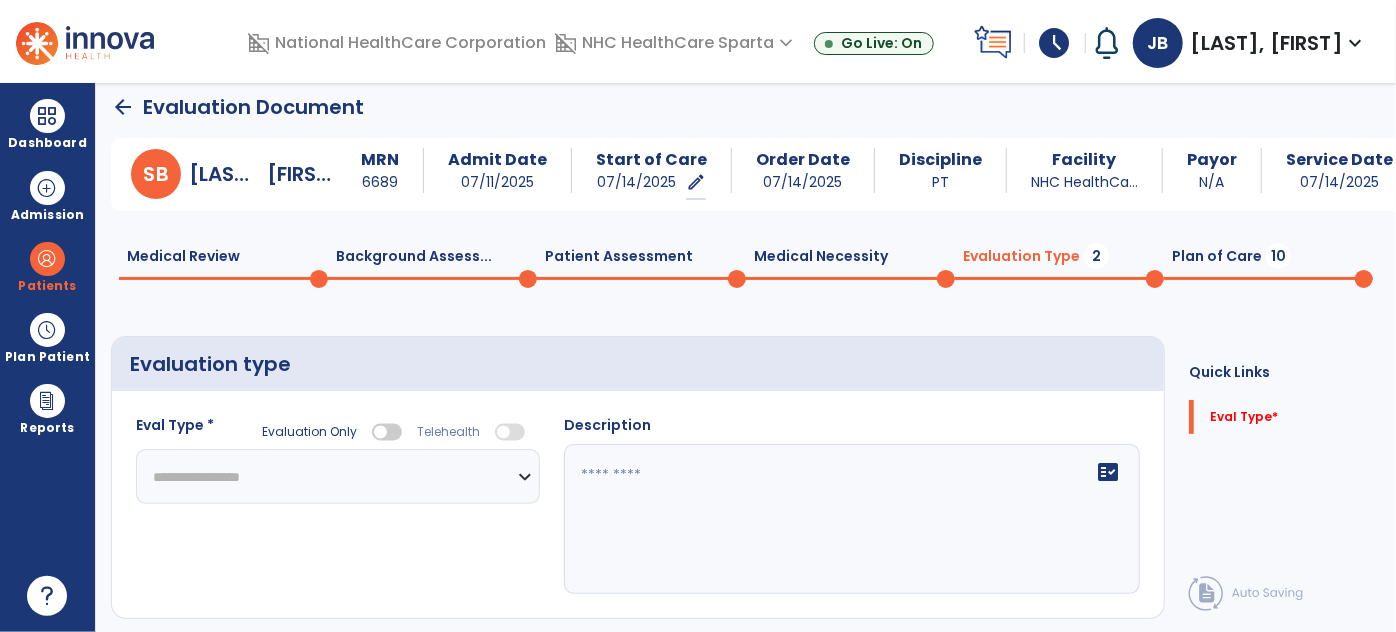 click on "**********" 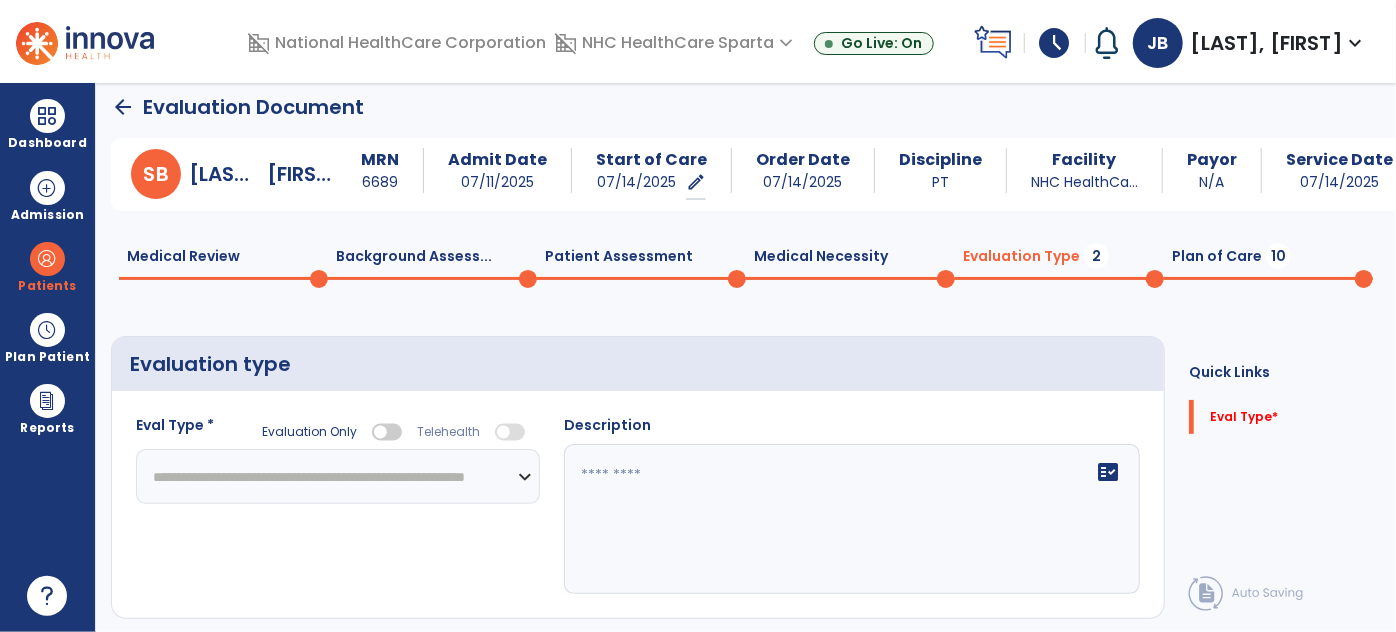click on "**********" 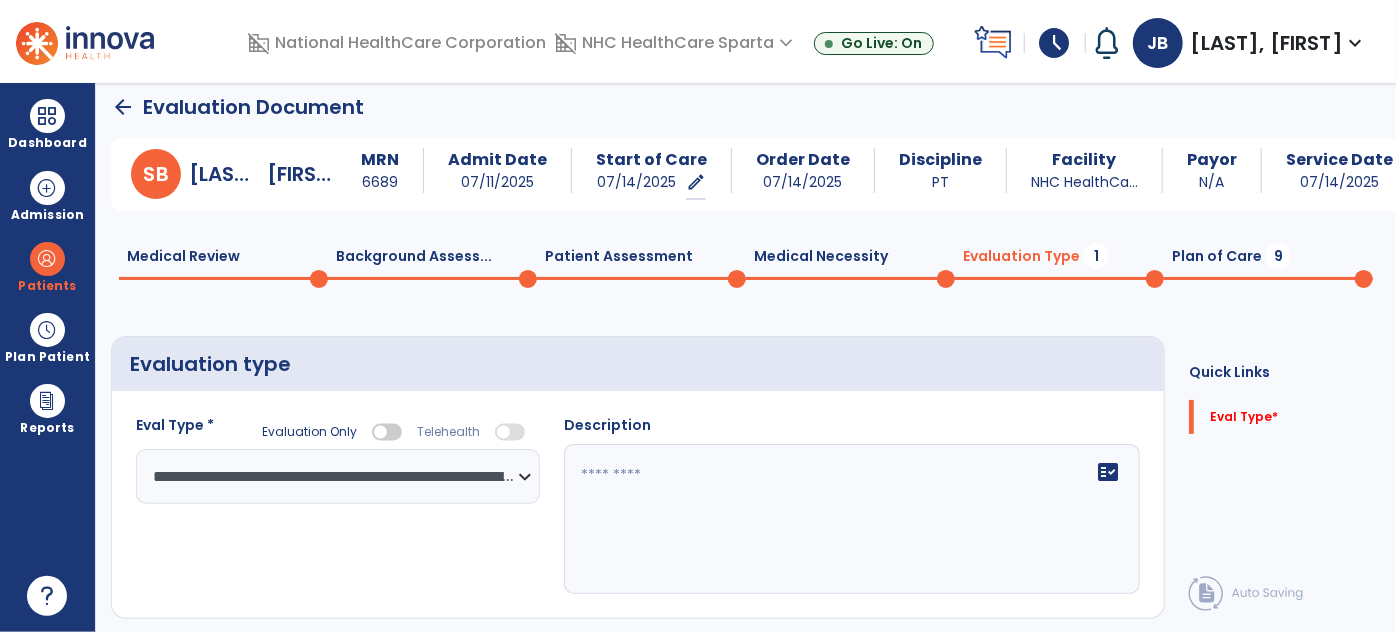 click on "fact_check" 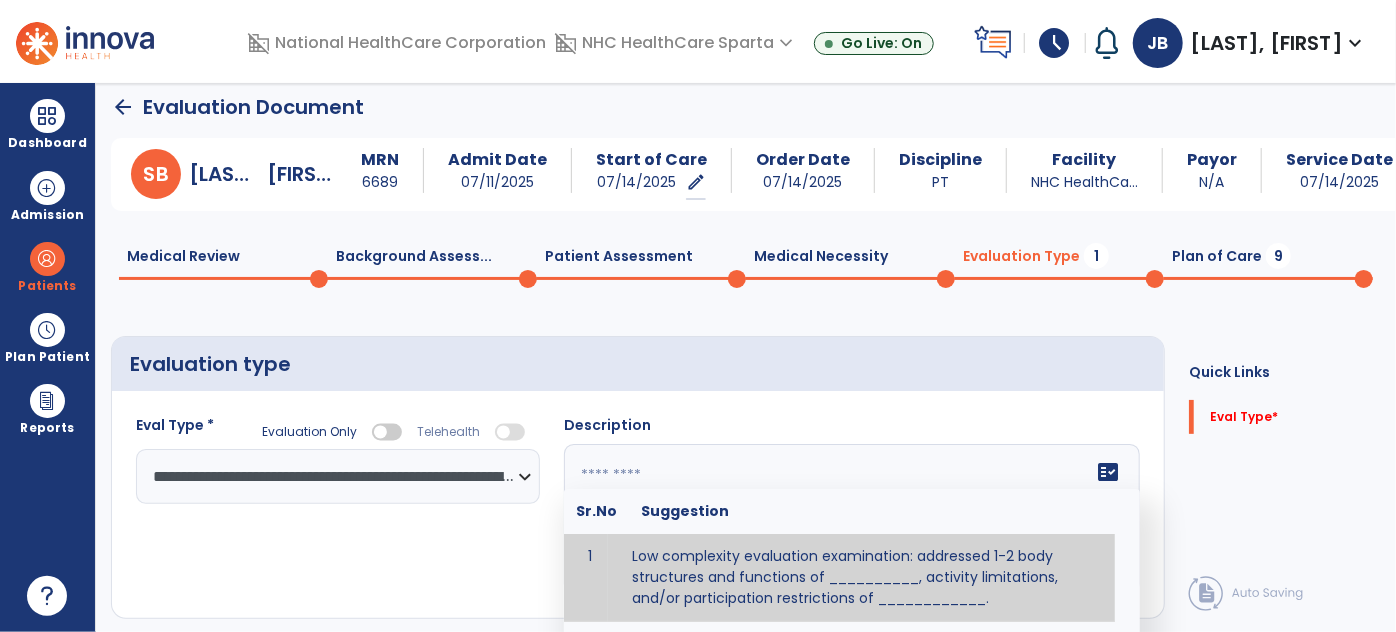 paste on "**********" 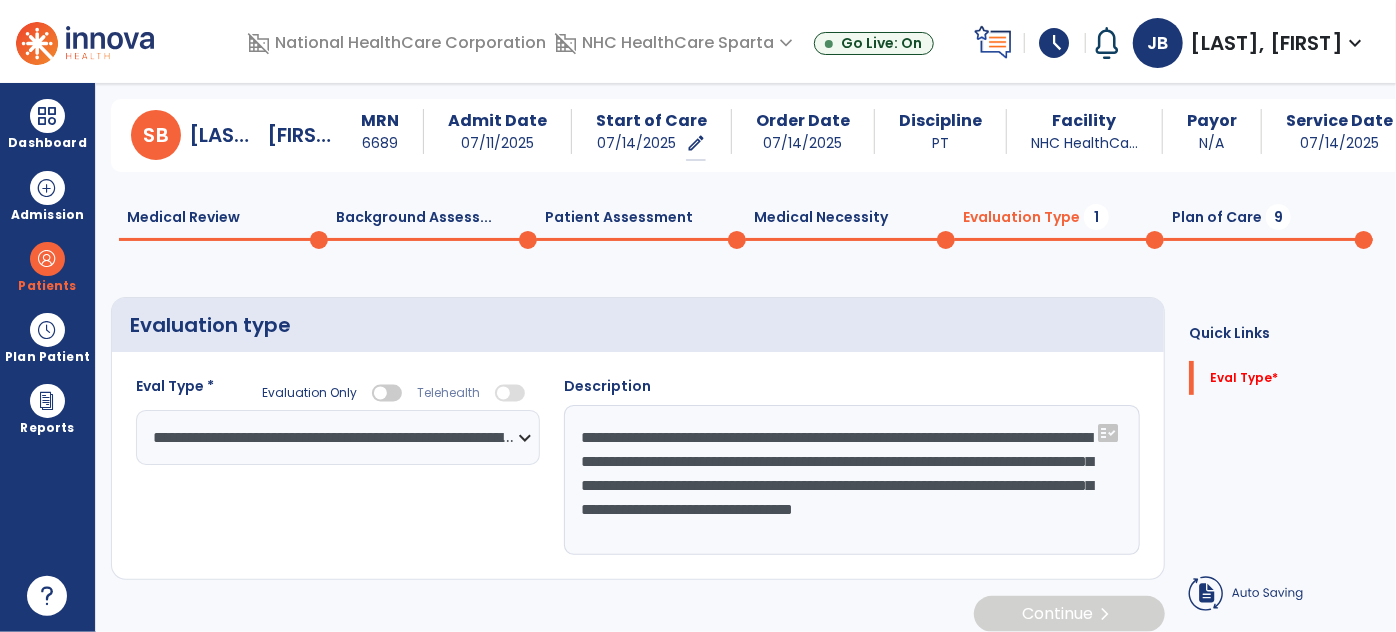 scroll, scrollTop: 50, scrollLeft: 0, axis: vertical 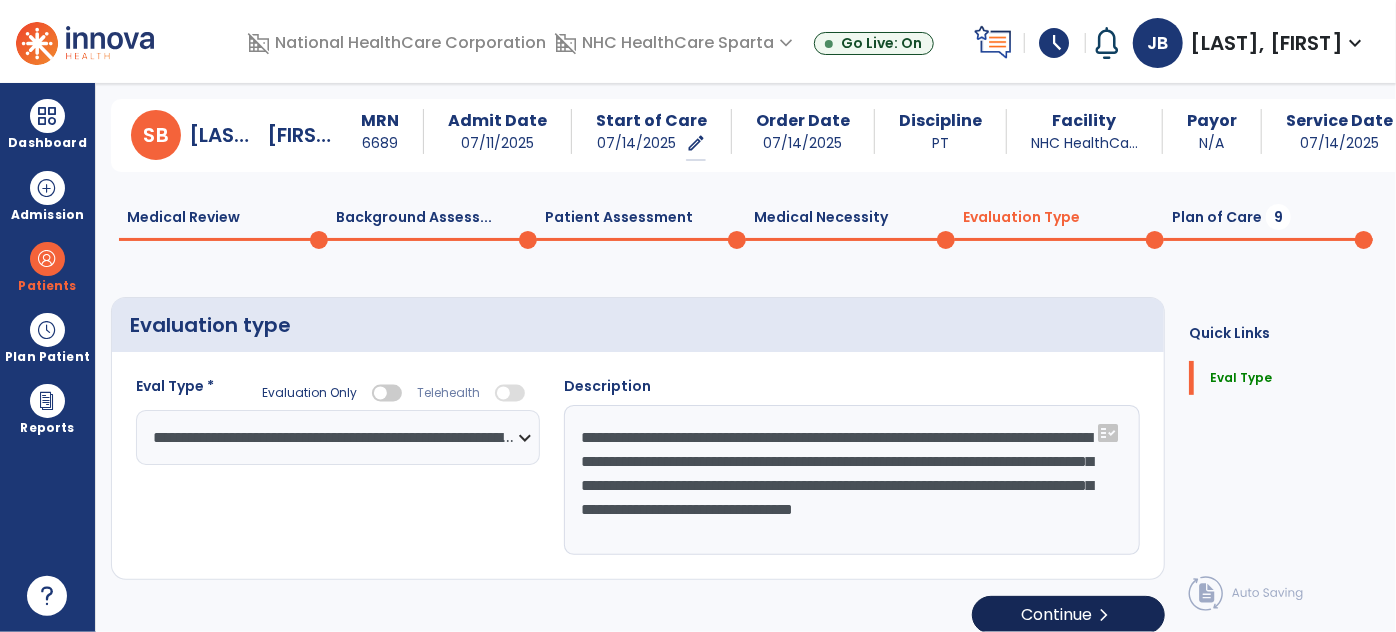 type on "**********" 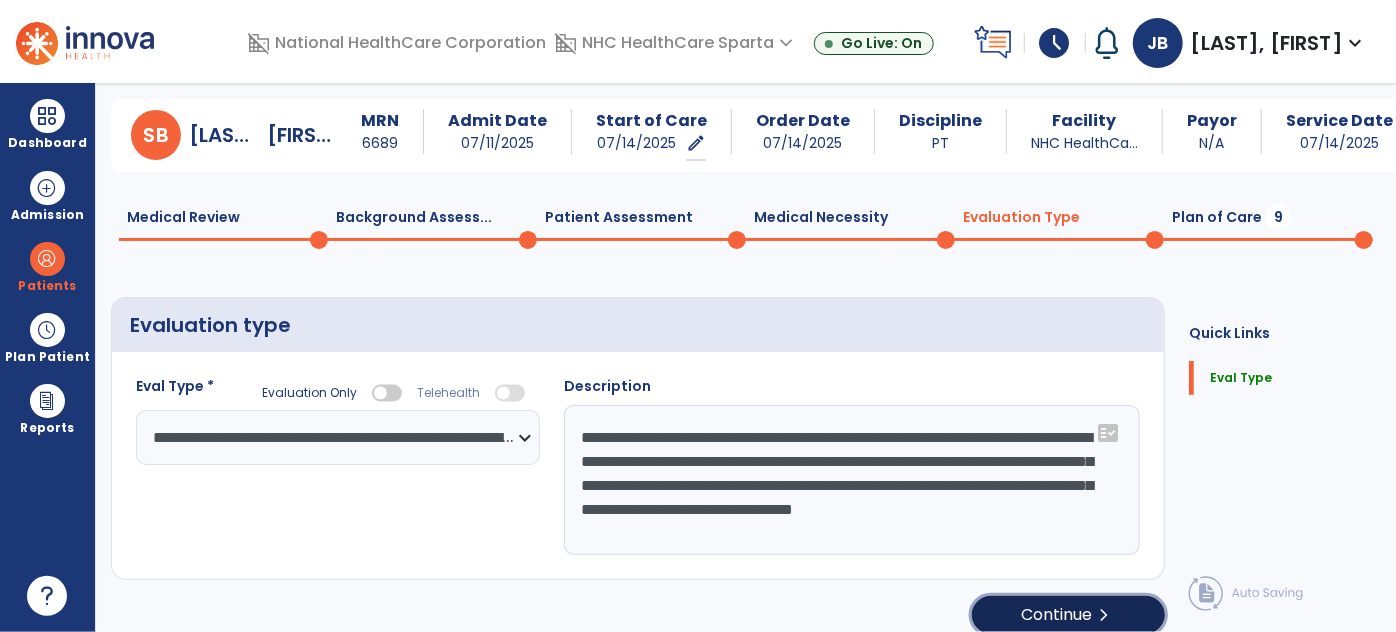 click on "Continue  chevron_right" 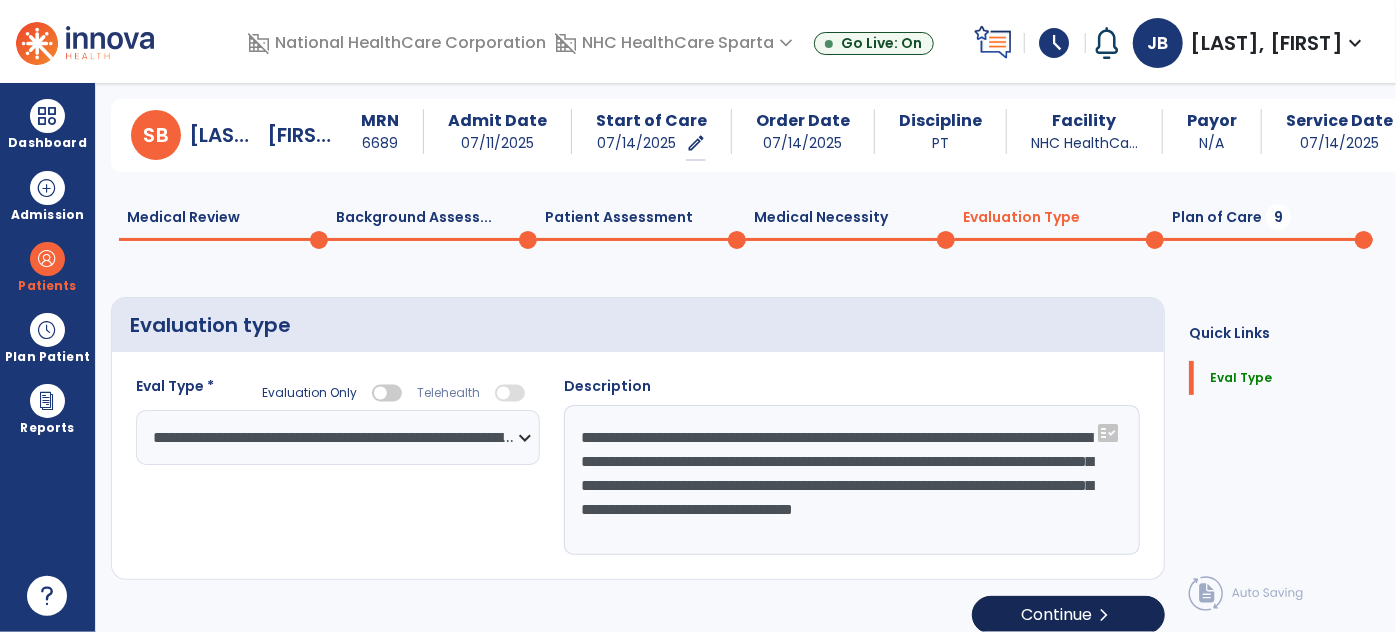 select on "*****" 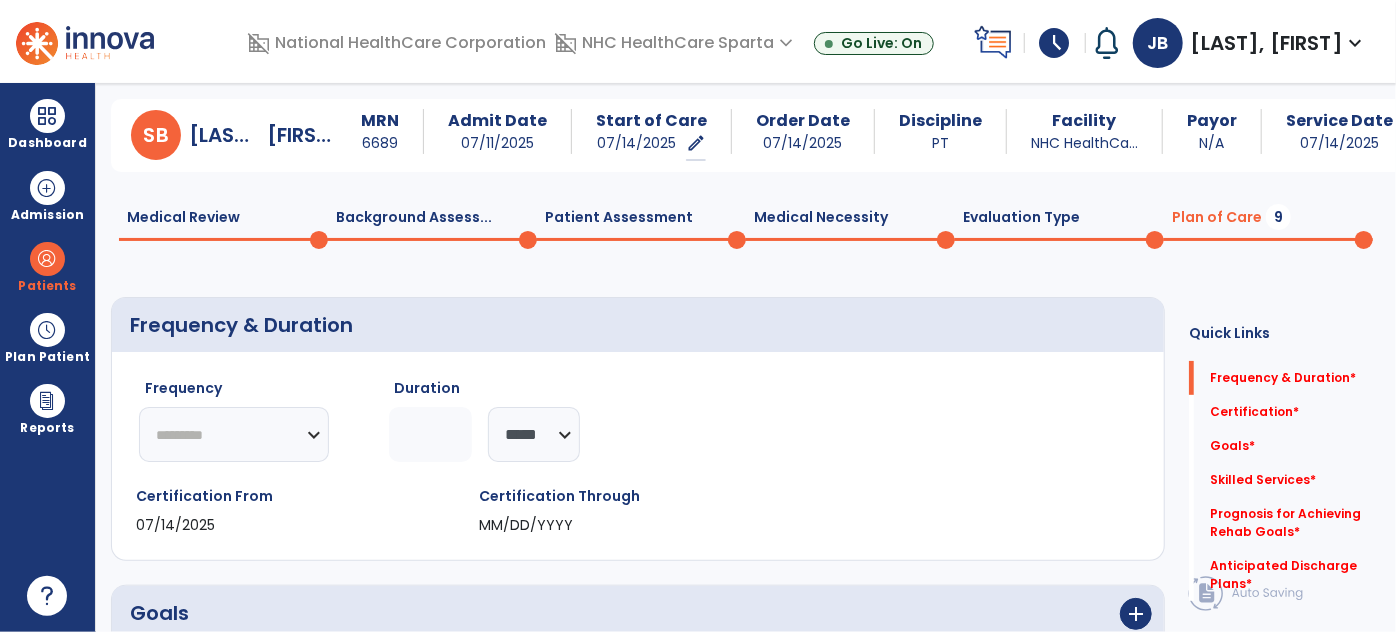 click on "********* ** ** ** ** ** ** **" 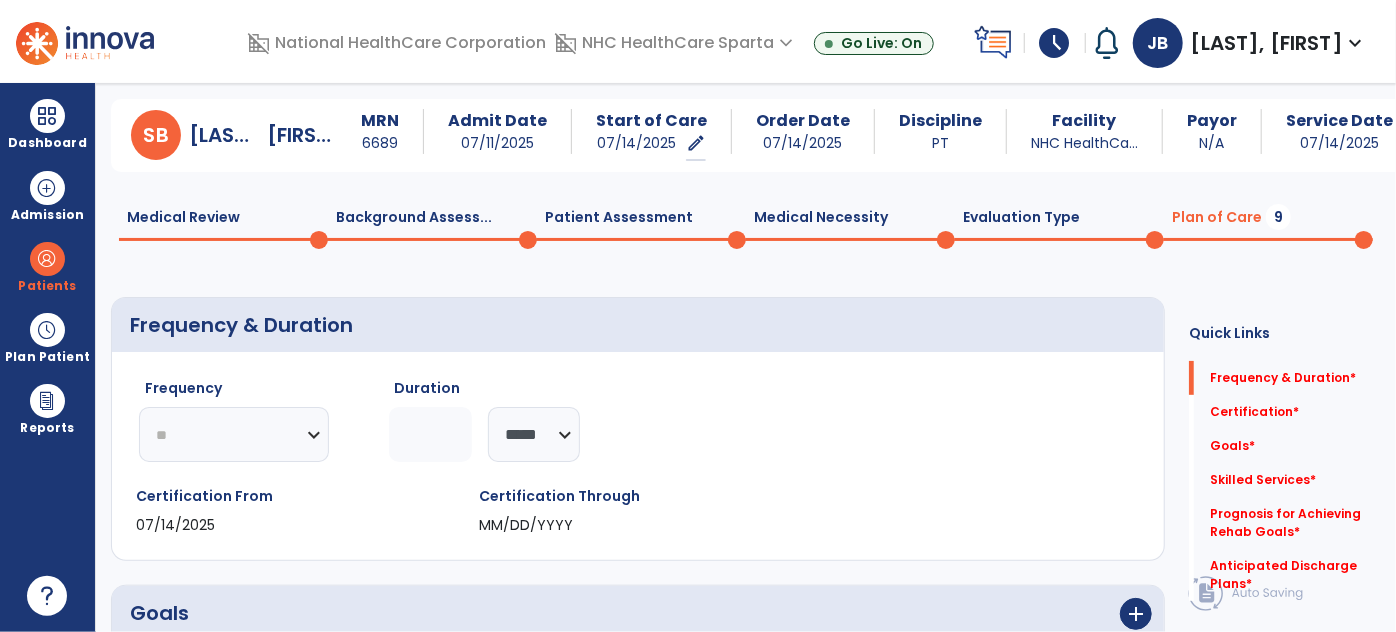 click on "********* ** ** ** ** ** ** **" 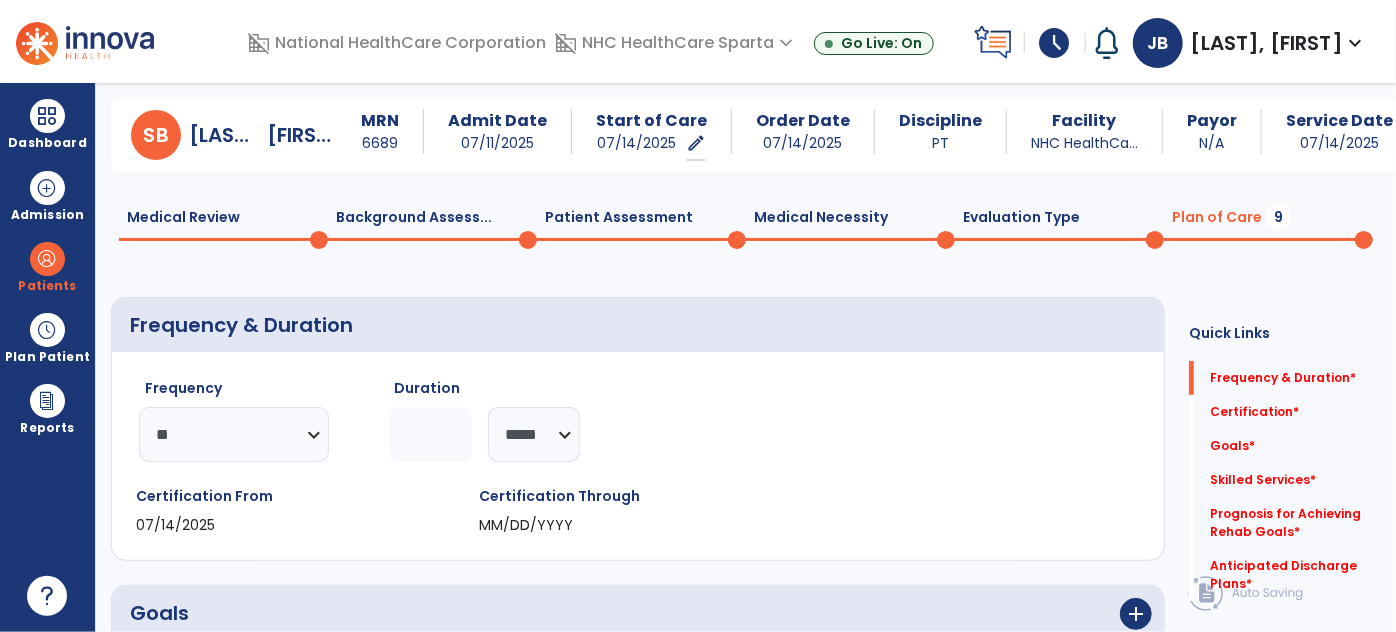 click on "******** *****" 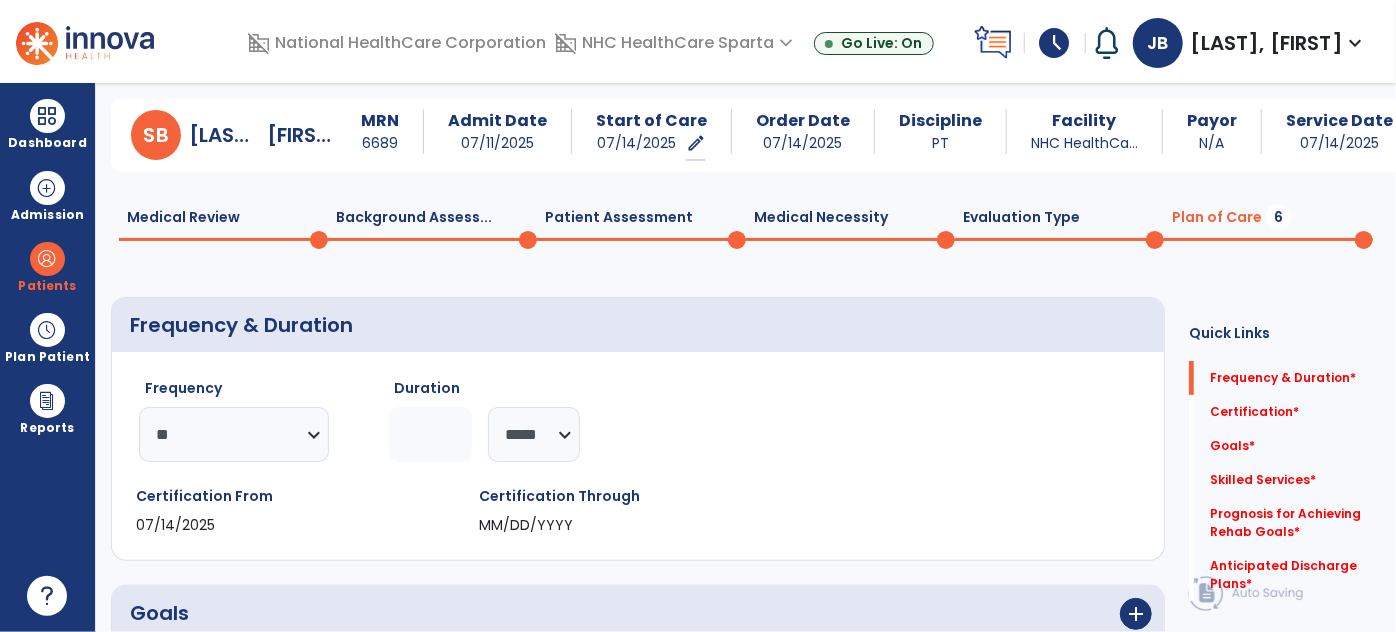 click 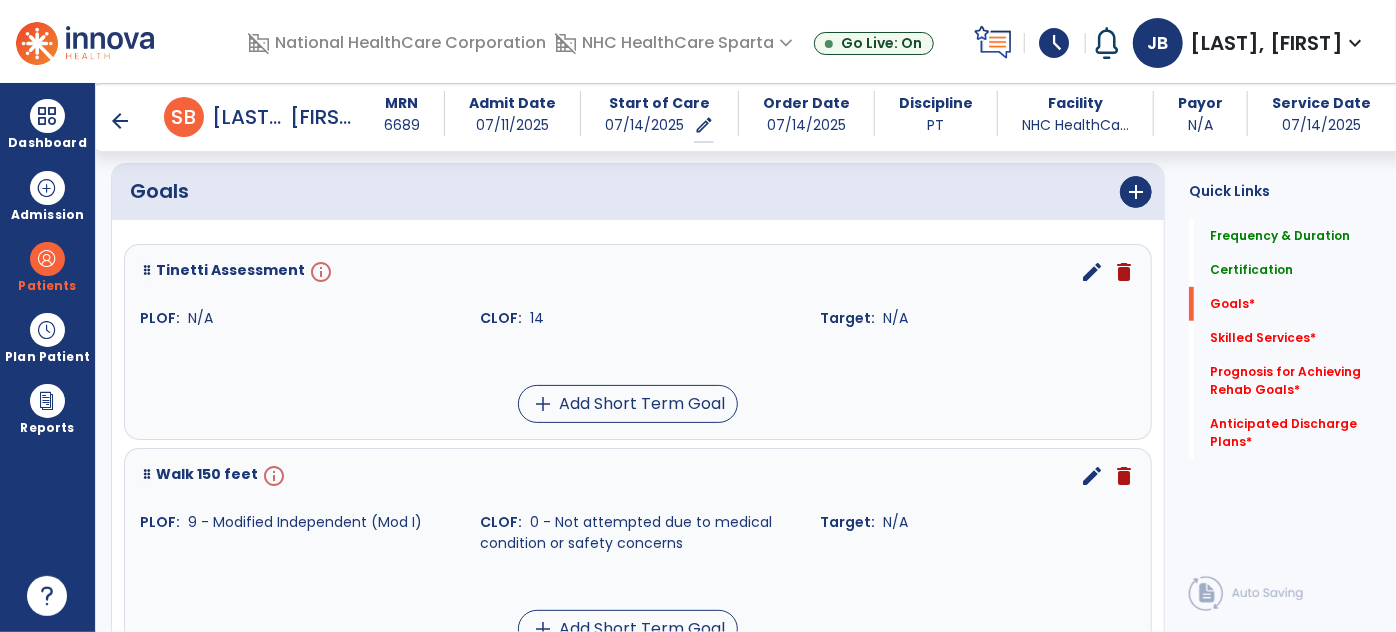 scroll, scrollTop: 505, scrollLeft: 0, axis: vertical 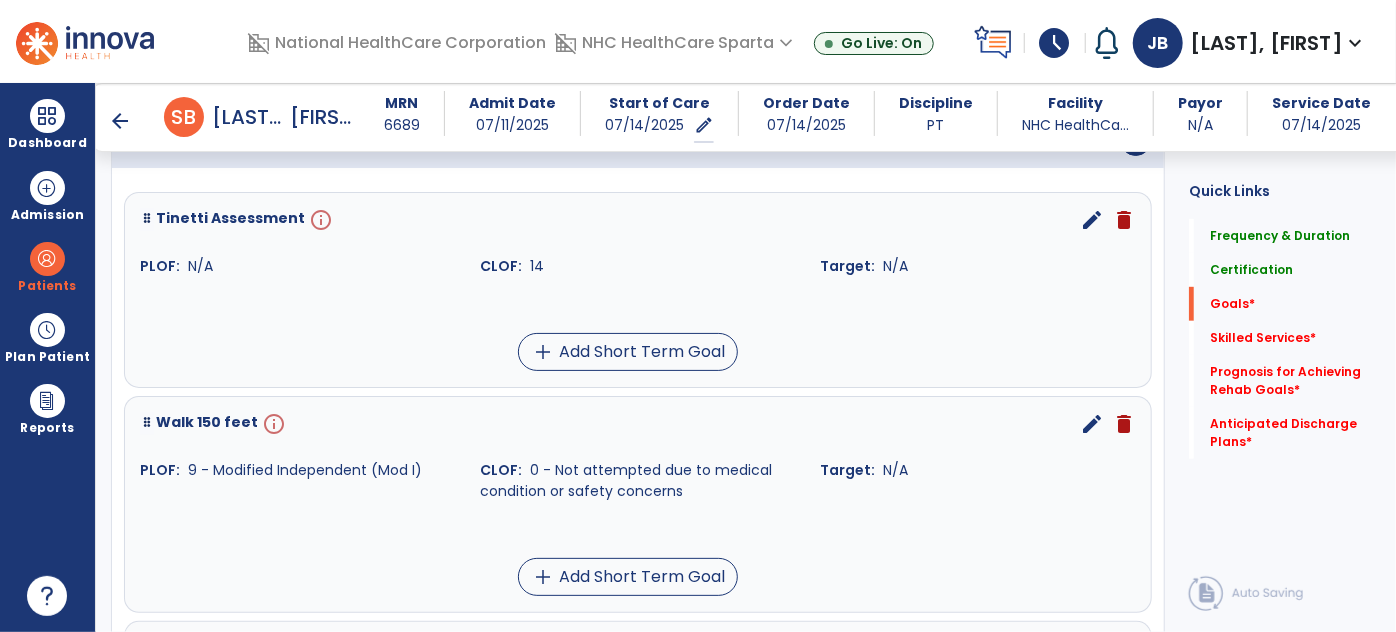 click on "edit" at bounding box center [1092, 220] 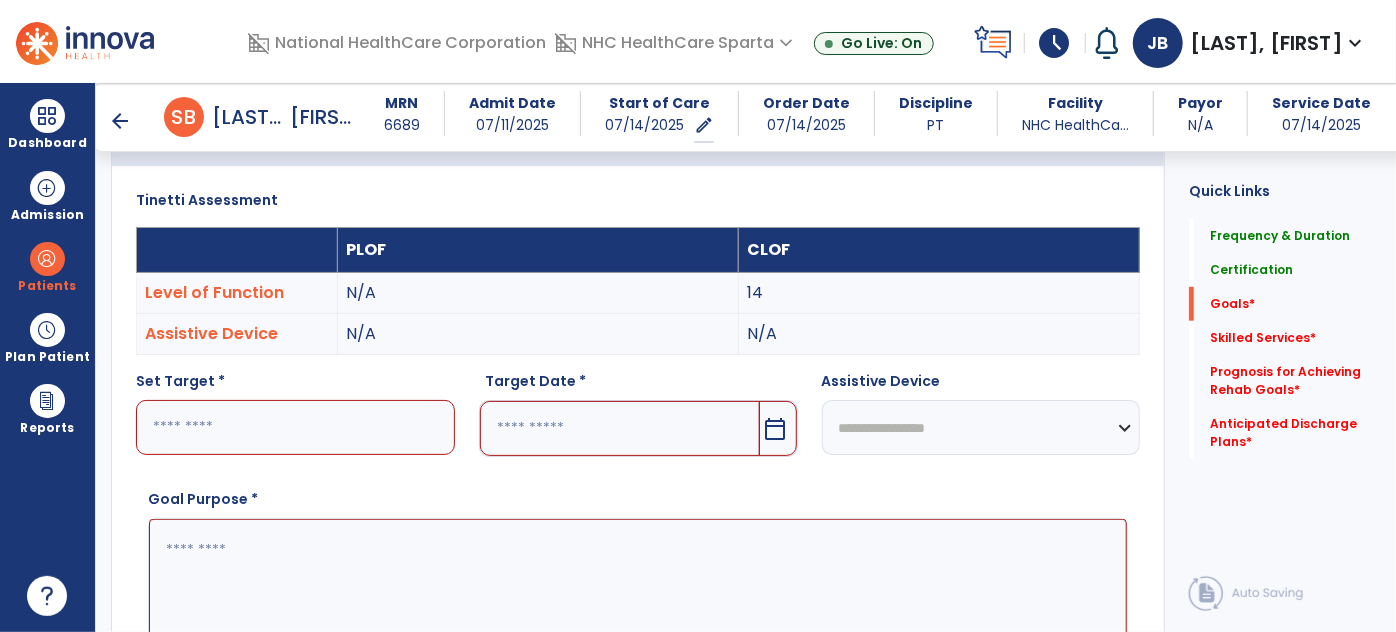 scroll, scrollTop: 82, scrollLeft: 0, axis: vertical 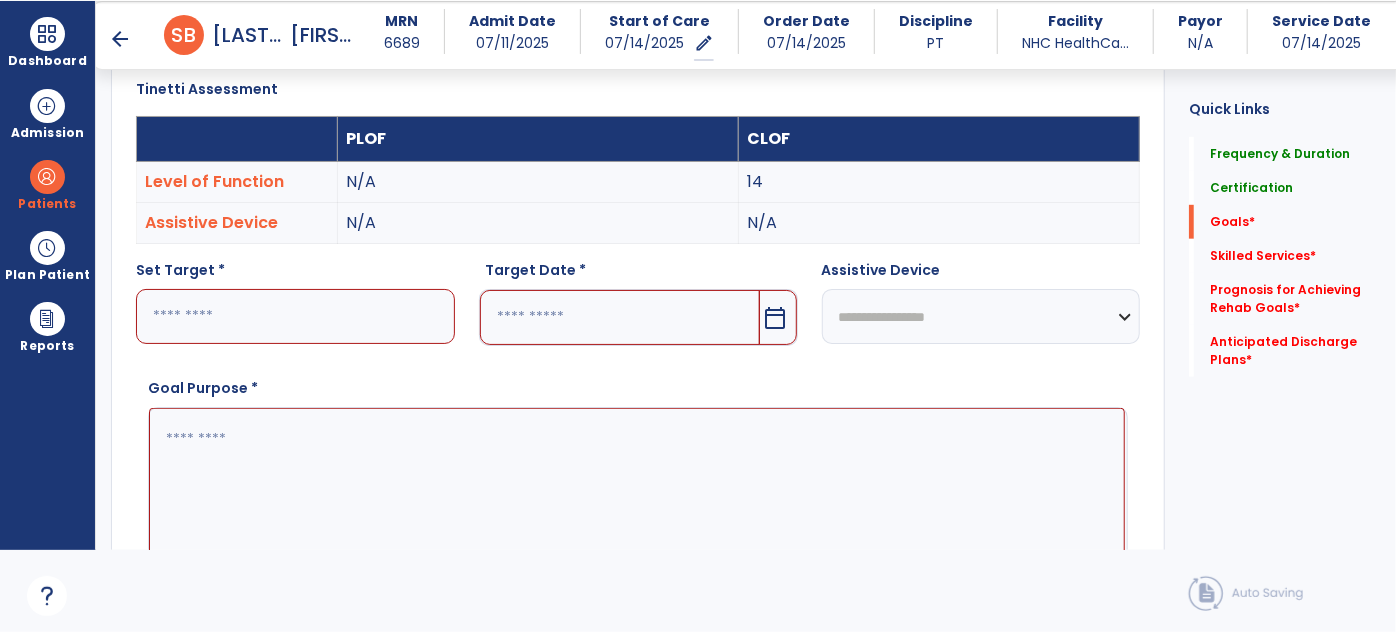 click at bounding box center [295, 316] 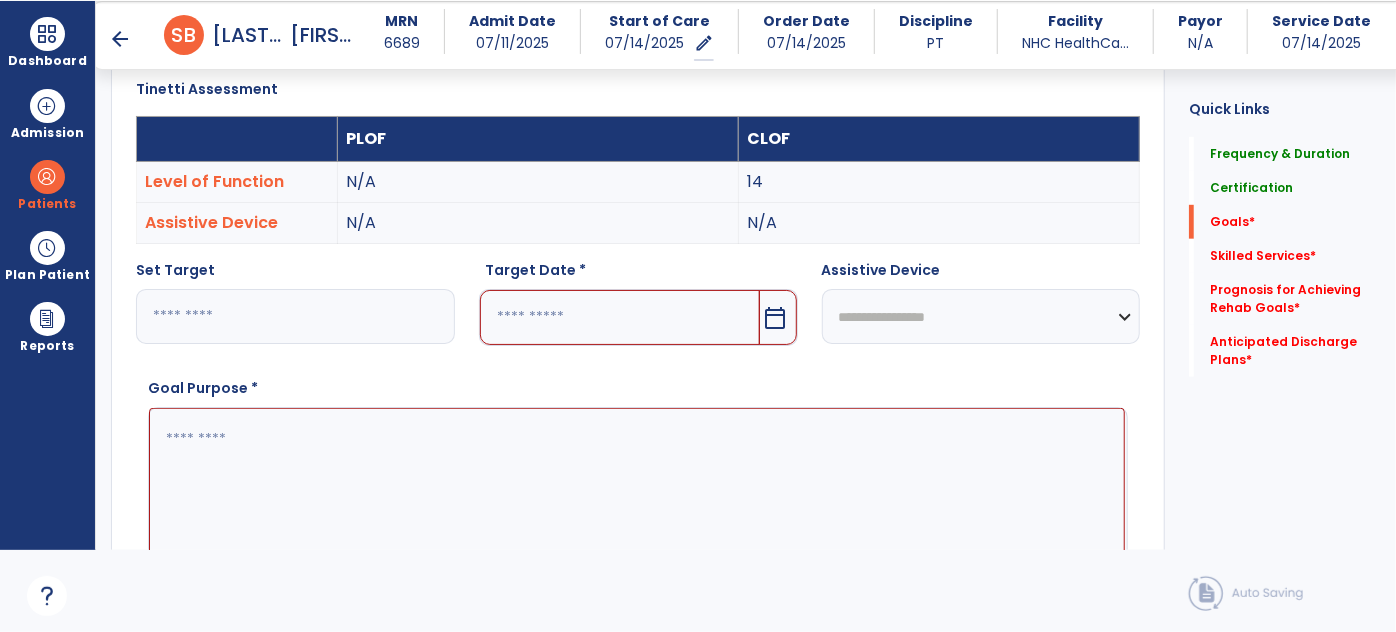 type on "**" 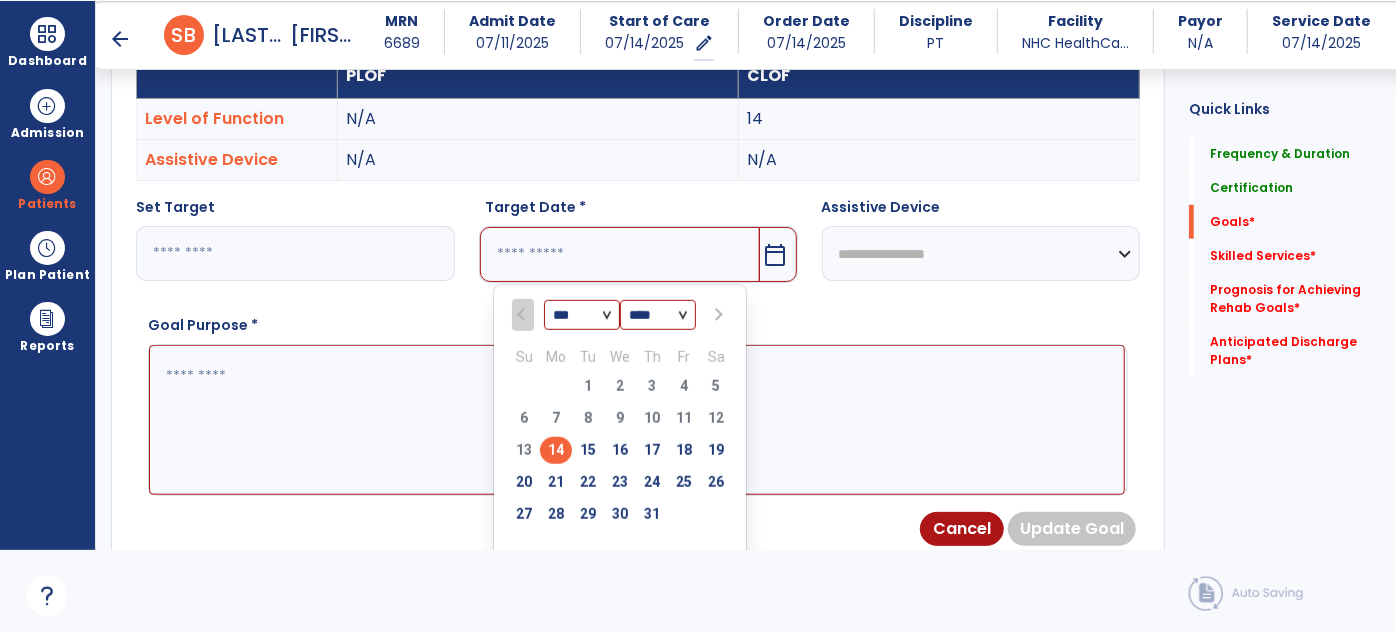 scroll, scrollTop: 625, scrollLeft: 0, axis: vertical 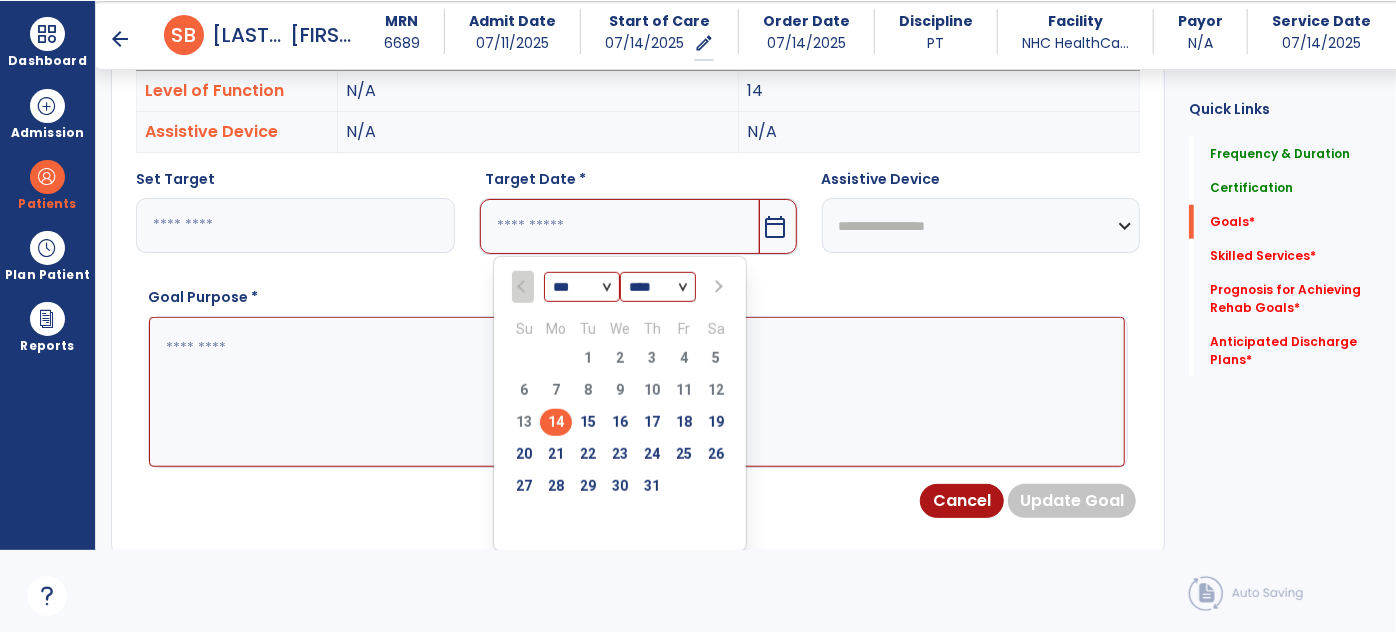 click at bounding box center [717, 287] 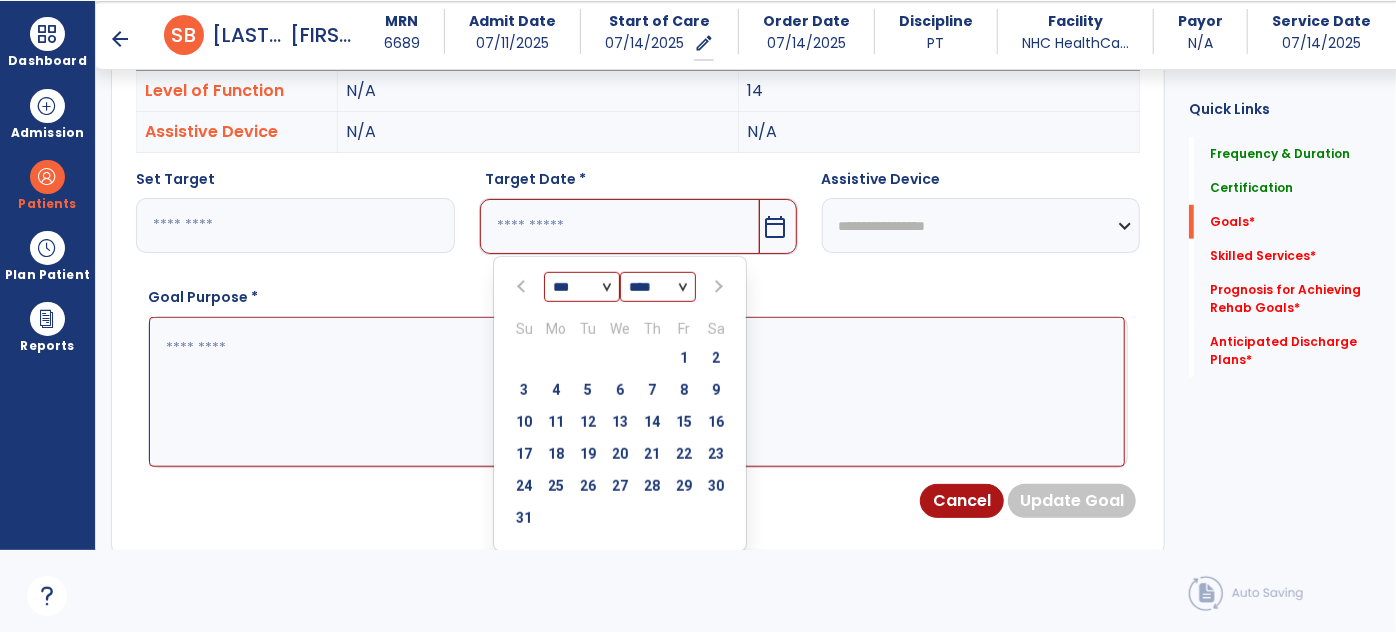 click at bounding box center (717, 287) 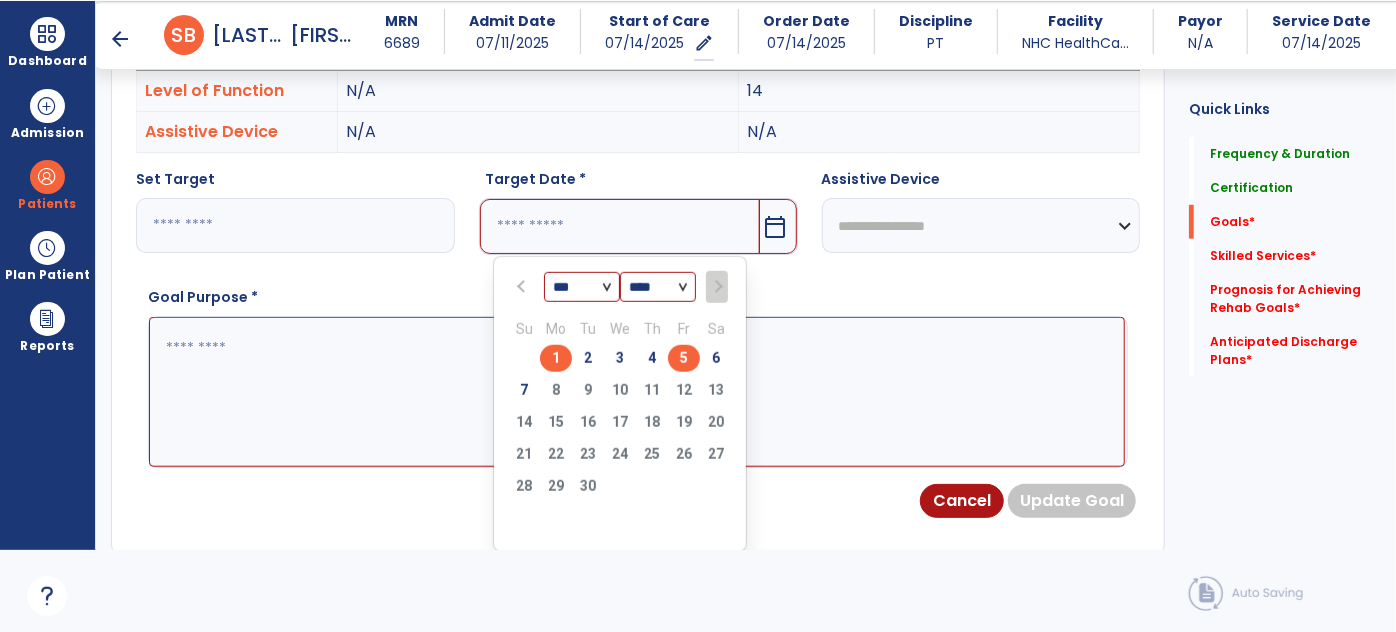 click on "5" at bounding box center [684, 358] 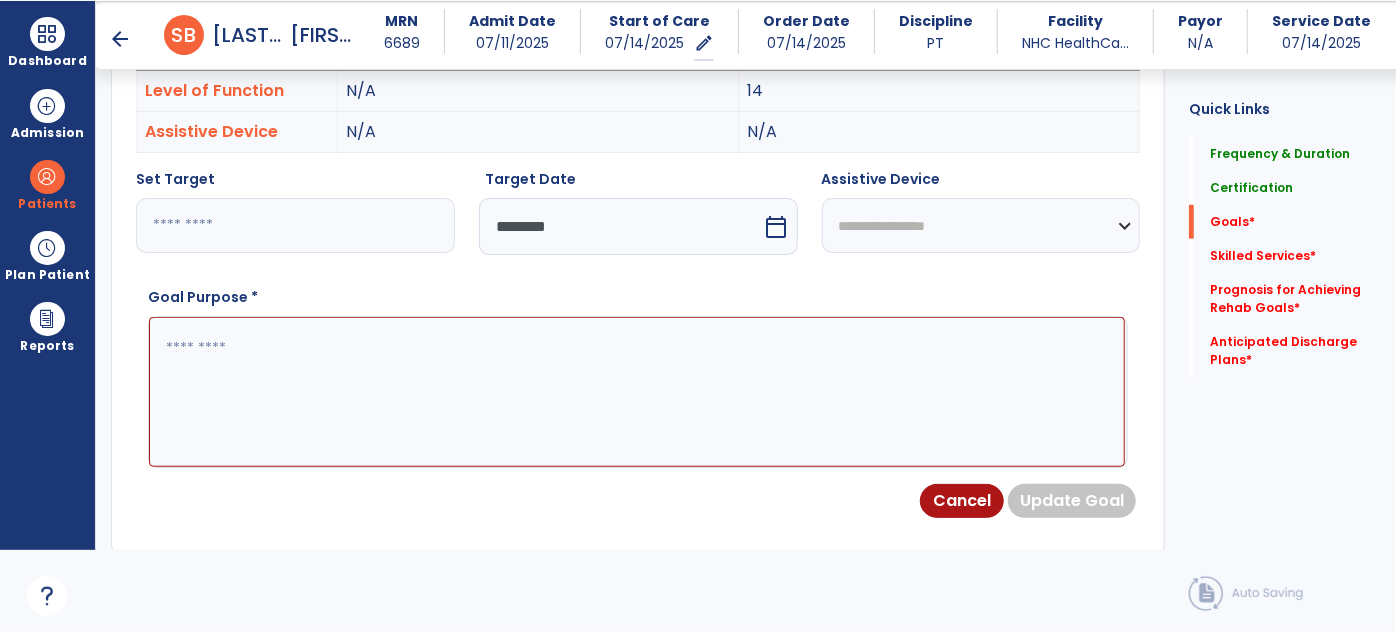 click on "Goal Purpose *" at bounding box center [638, 373] 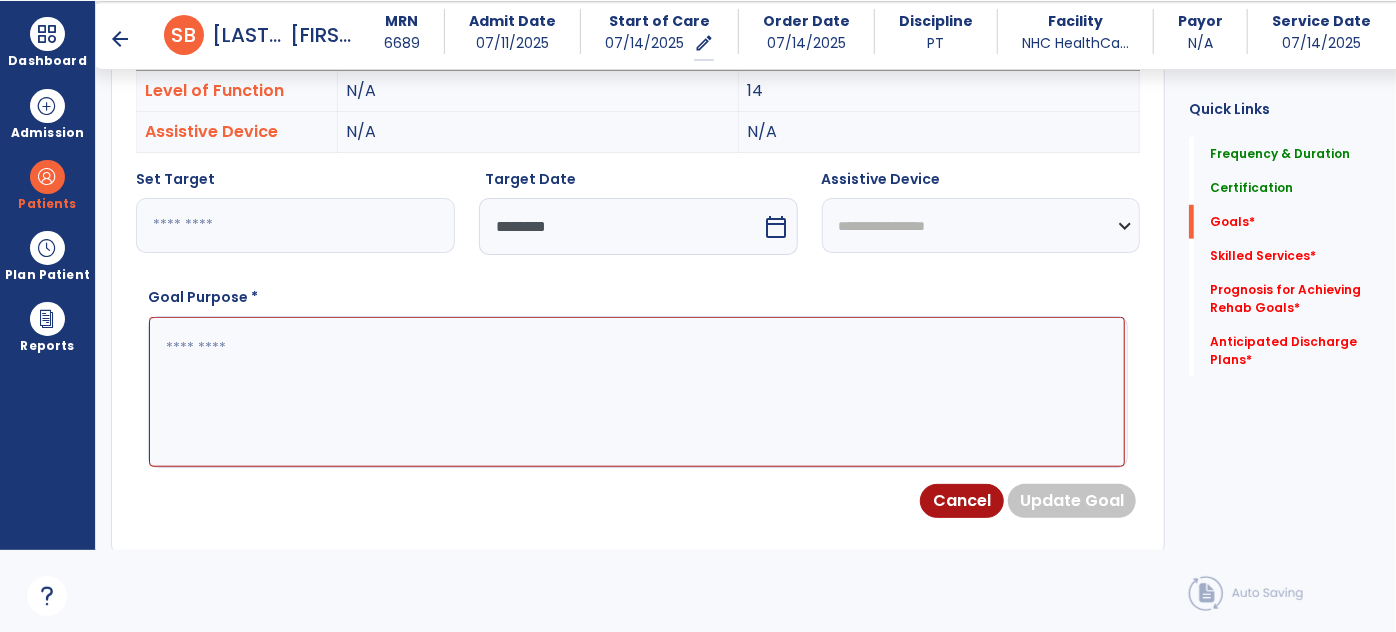 click at bounding box center (637, 391) 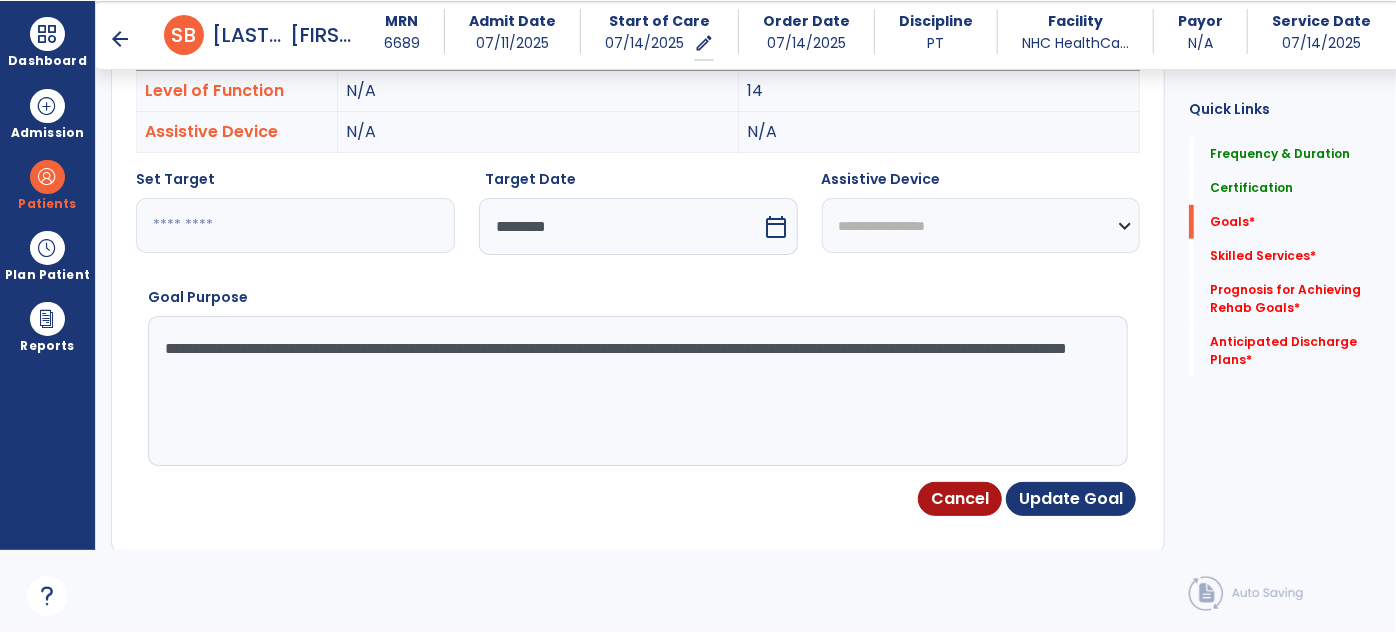 click on "**********" at bounding box center (637, 391) 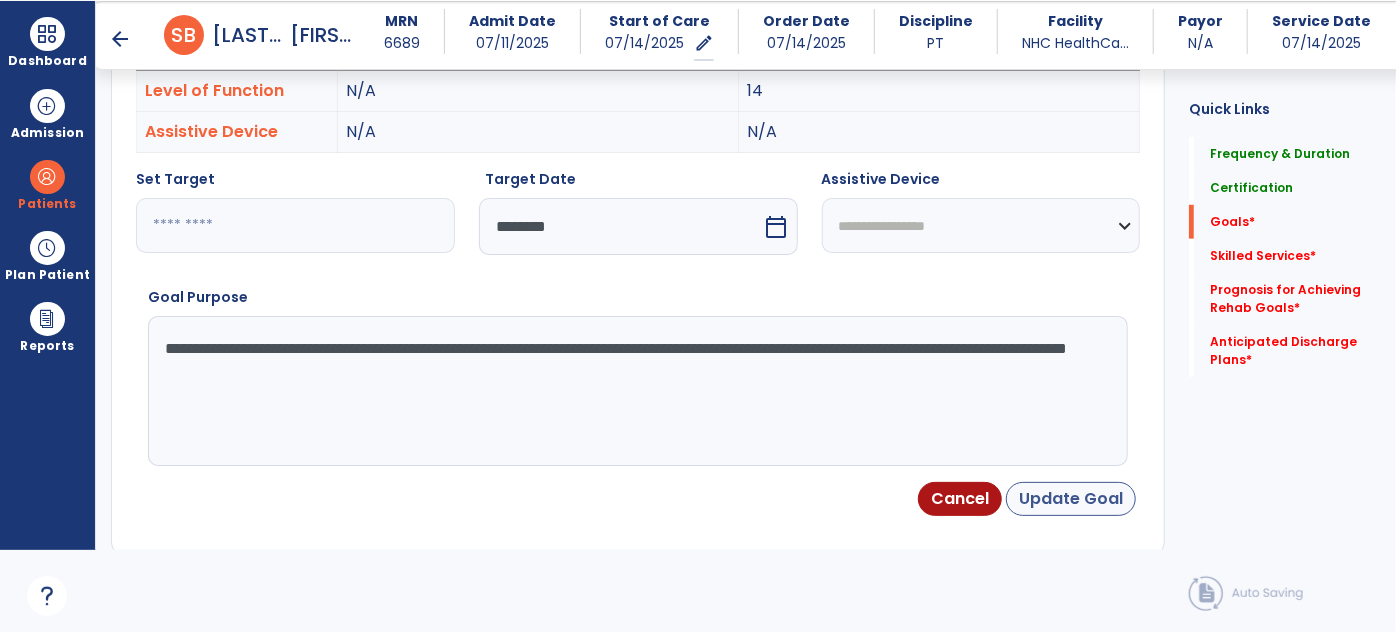 type on "**********" 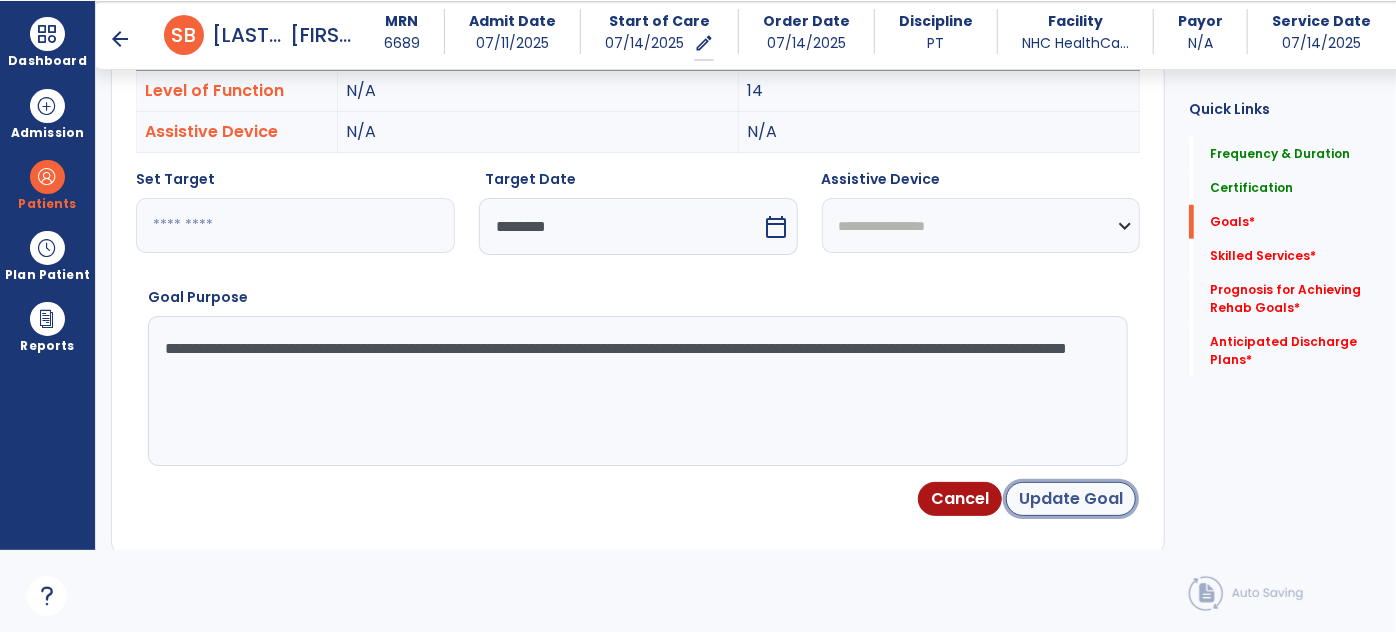 click on "Update Goal" at bounding box center [1071, 499] 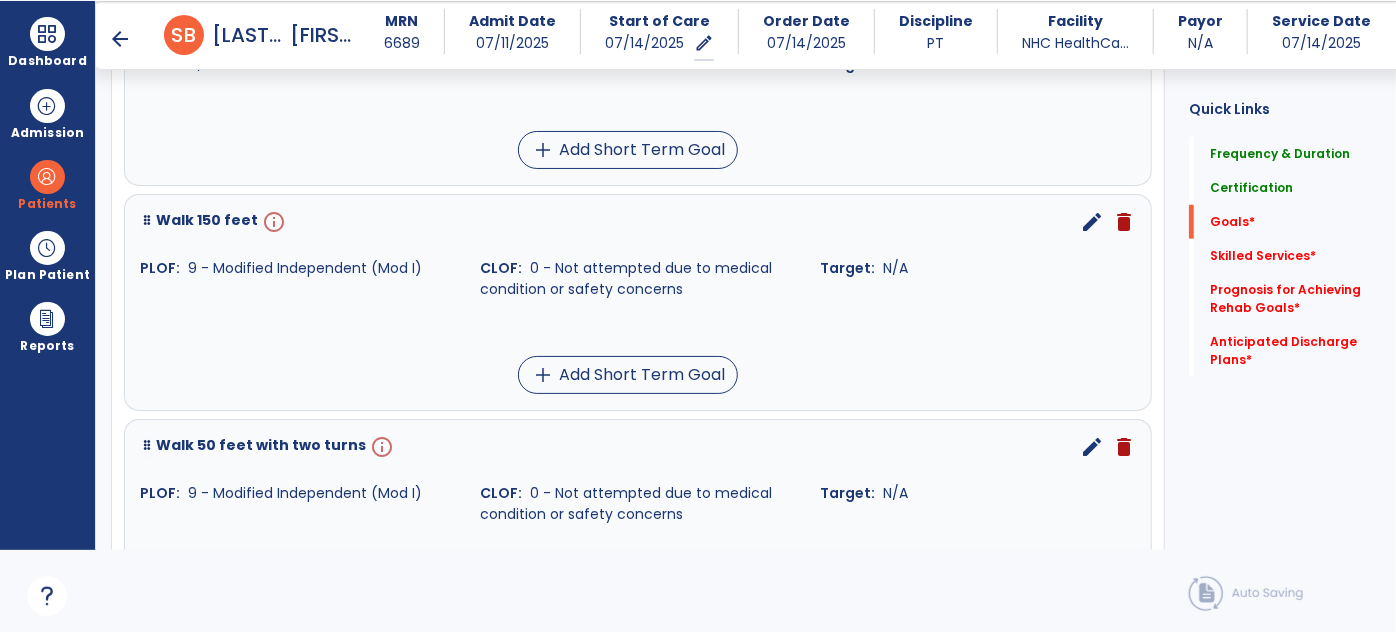scroll, scrollTop: 627, scrollLeft: 0, axis: vertical 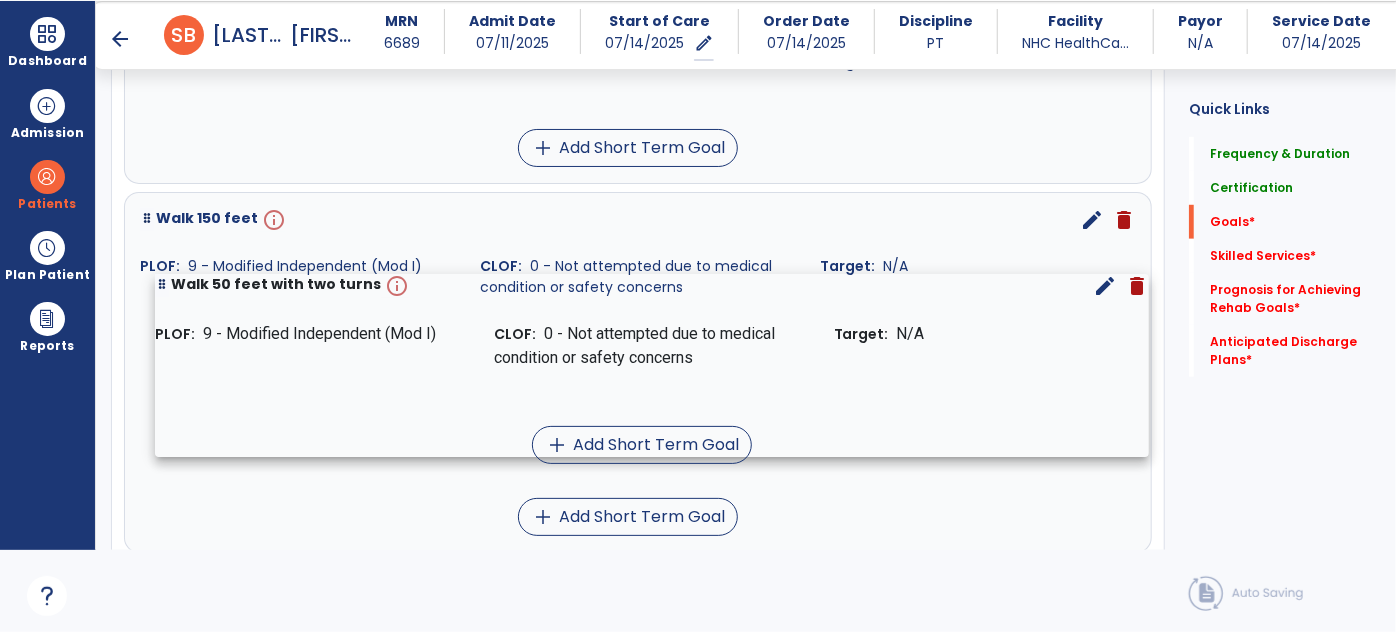 drag, startPoint x: 858, startPoint y: 483, endPoint x: 874, endPoint y: 327, distance: 156.81836 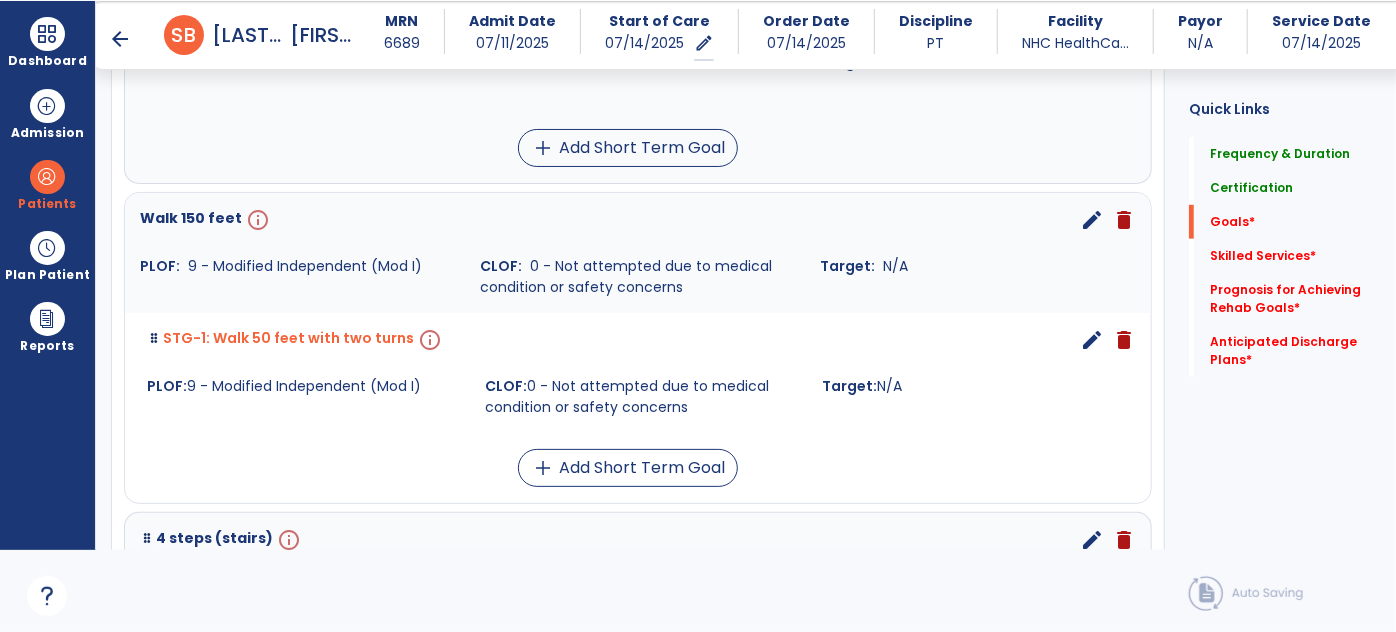 click on "edit" at bounding box center [1092, 220] 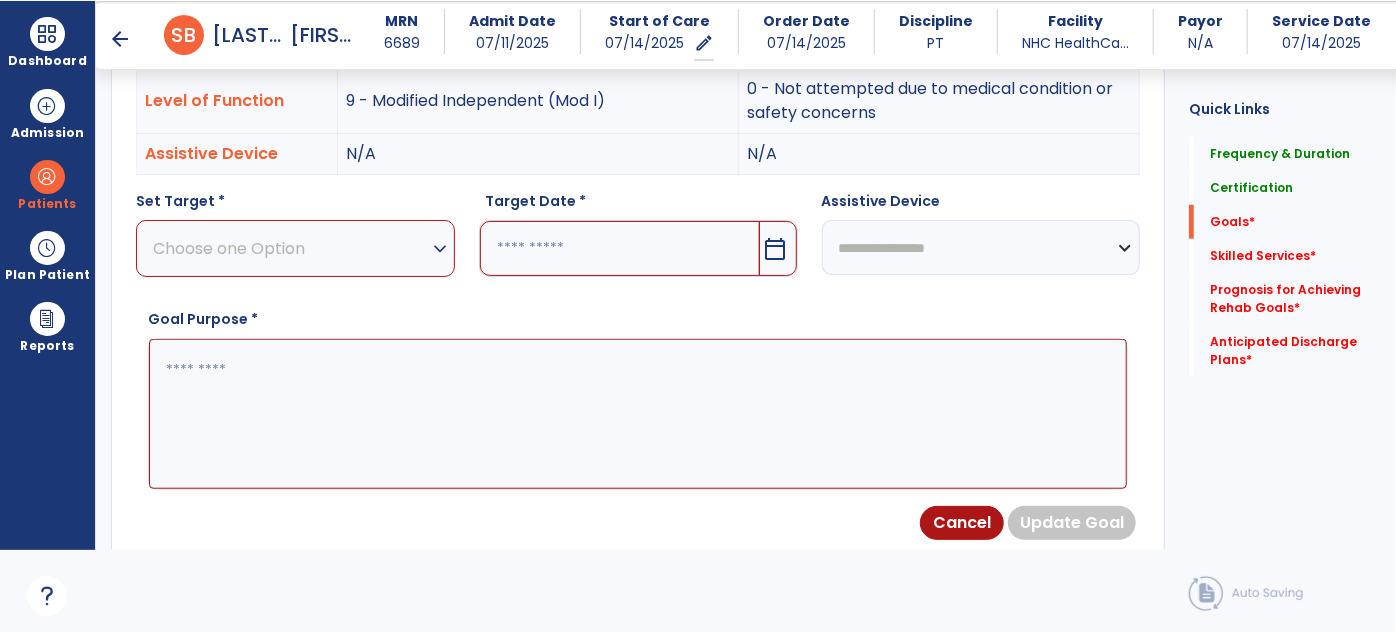 scroll, scrollTop: 534, scrollLeft: 0, axis: vertical 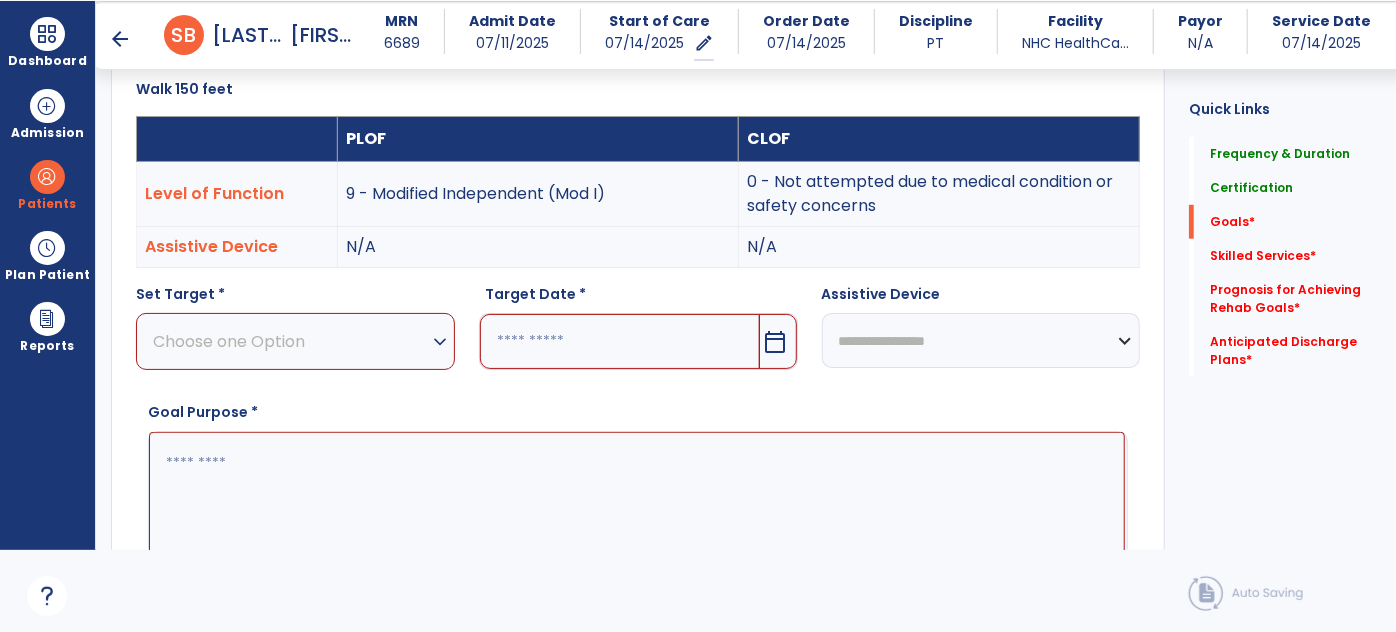 click on "Choose one Option" at bounding box center [290, 341] 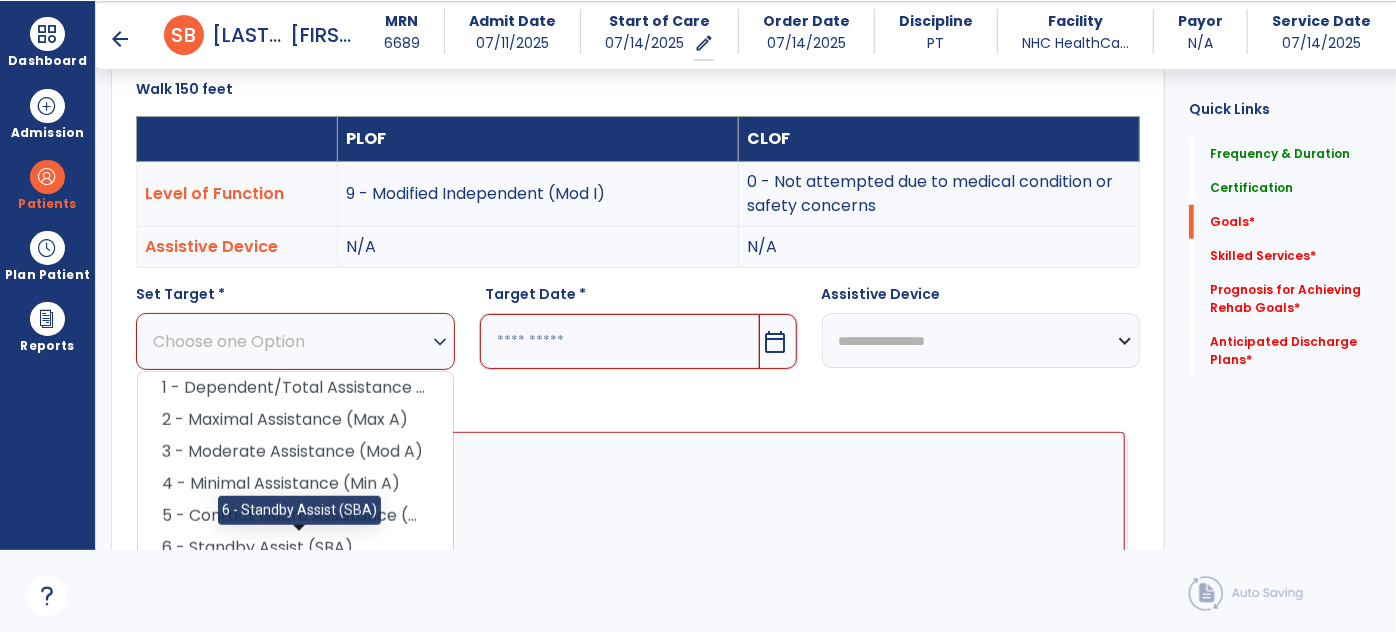 drag, startPoint x: 312, startPoint y: 540, endPoint x: 325, endPoint y: 532, distance: 15.264338 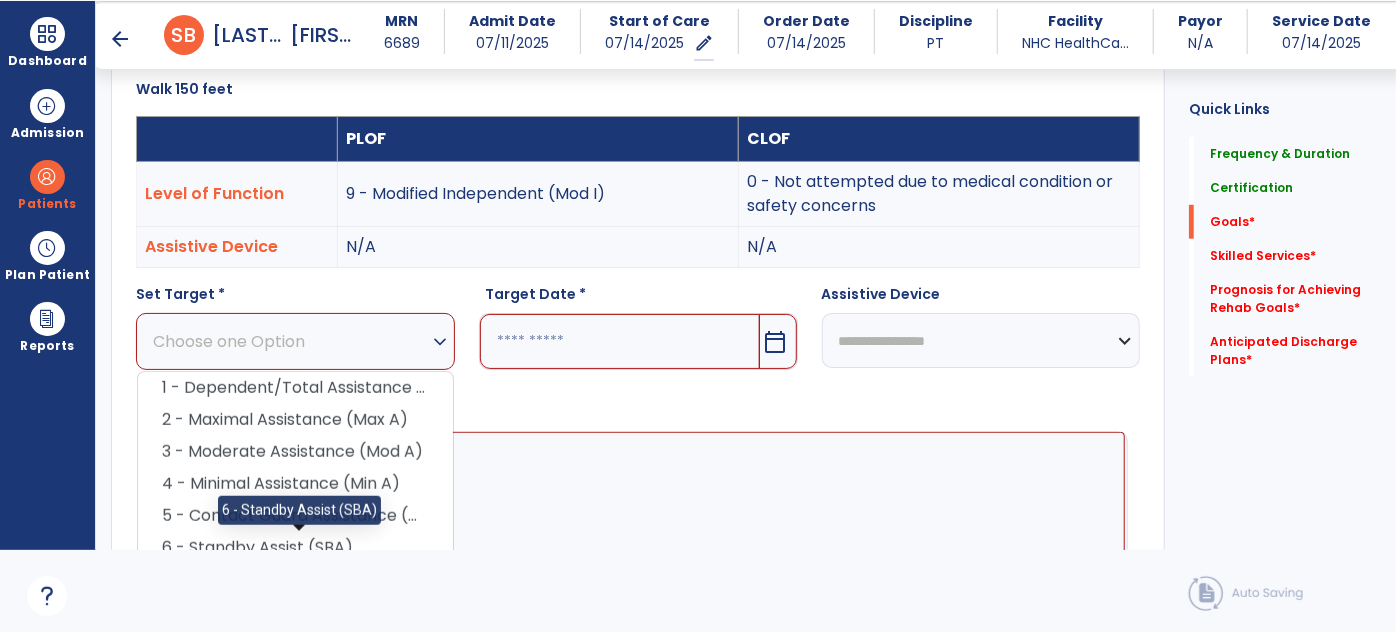 click on "6 - Standby Assist (SBA)" at bounding box center (295, 548) 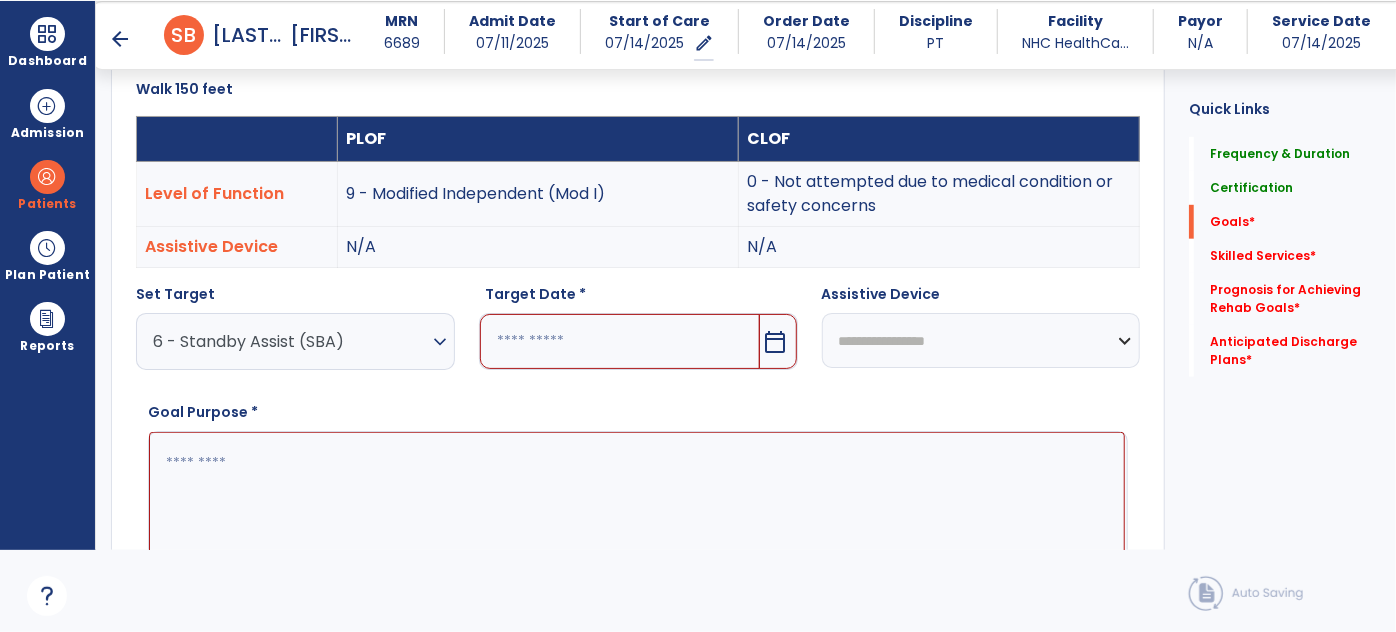 click on "calendar_today" at bounding box center (776, 342) 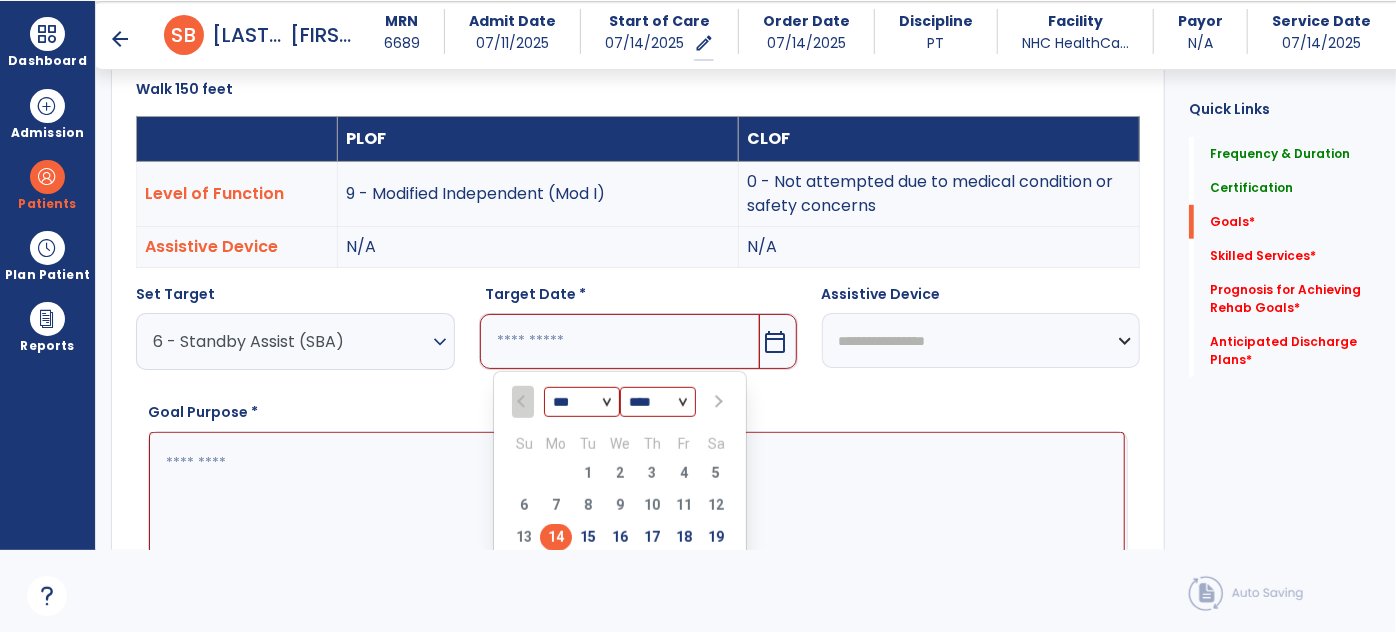 scroll, scrollTop: 539, scrollLeft: 0, axis: vertical 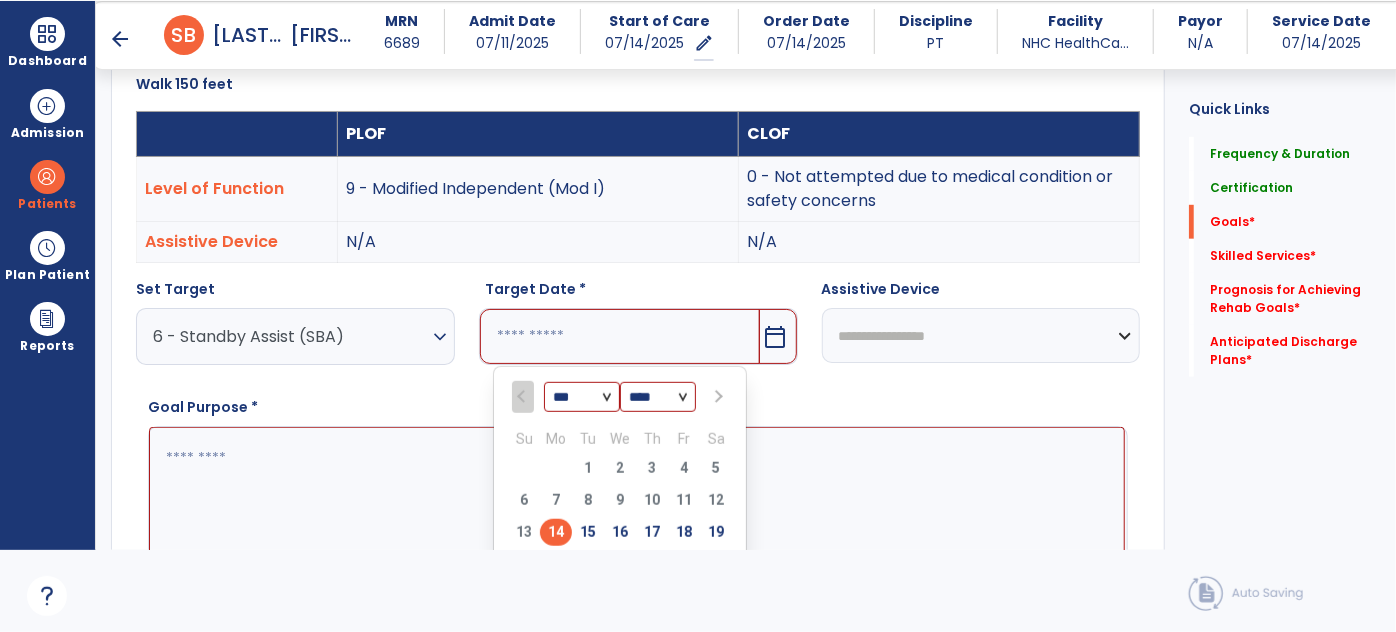 click at bounding box center (716, 397) 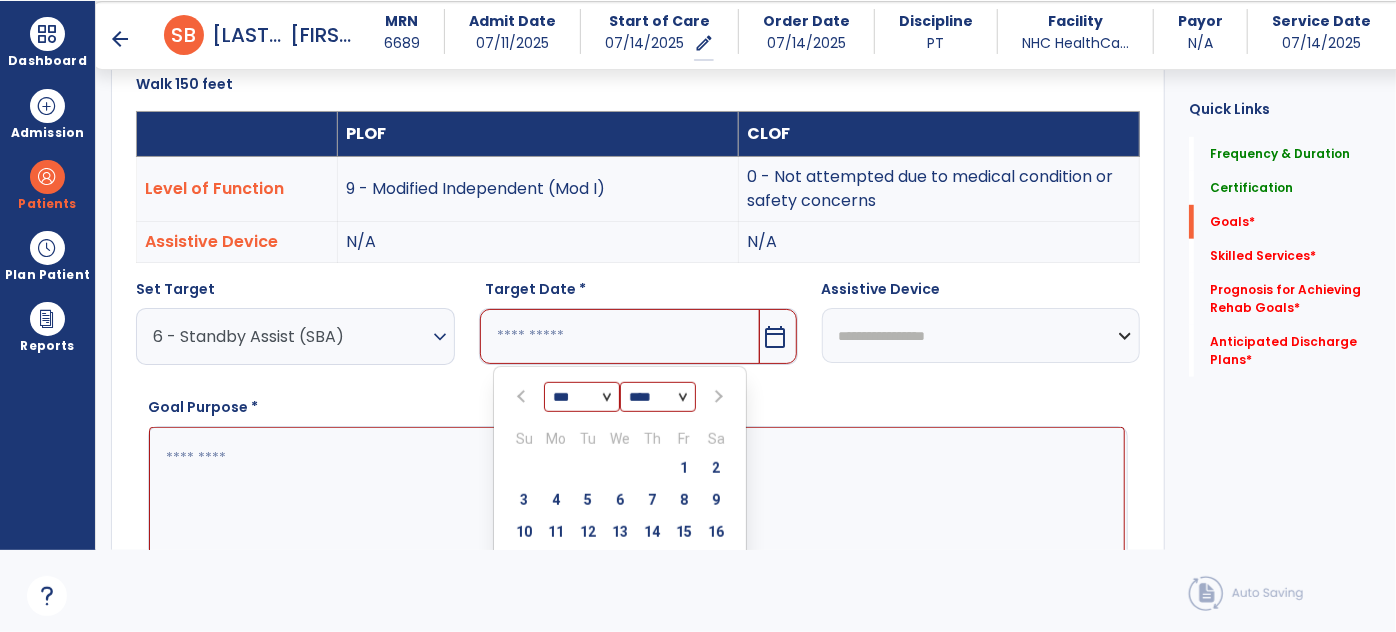 click at bounding box center (716, 397) 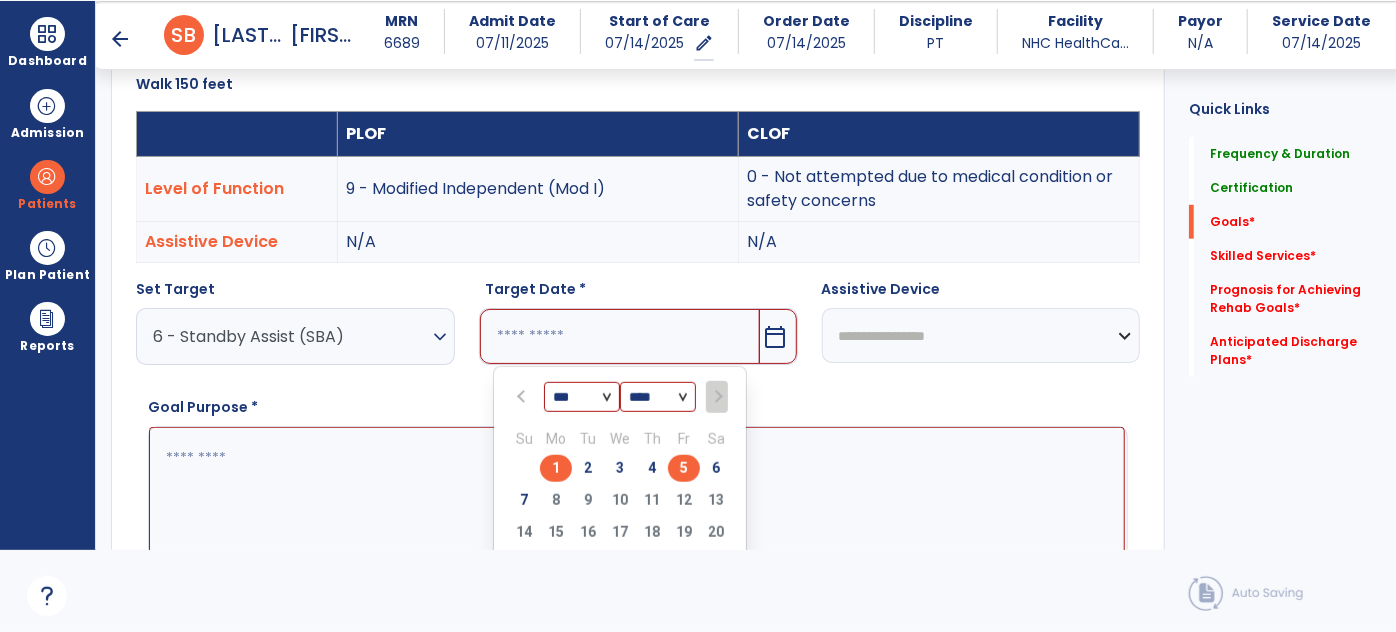 click on "5" at bounding box center [684, 468] 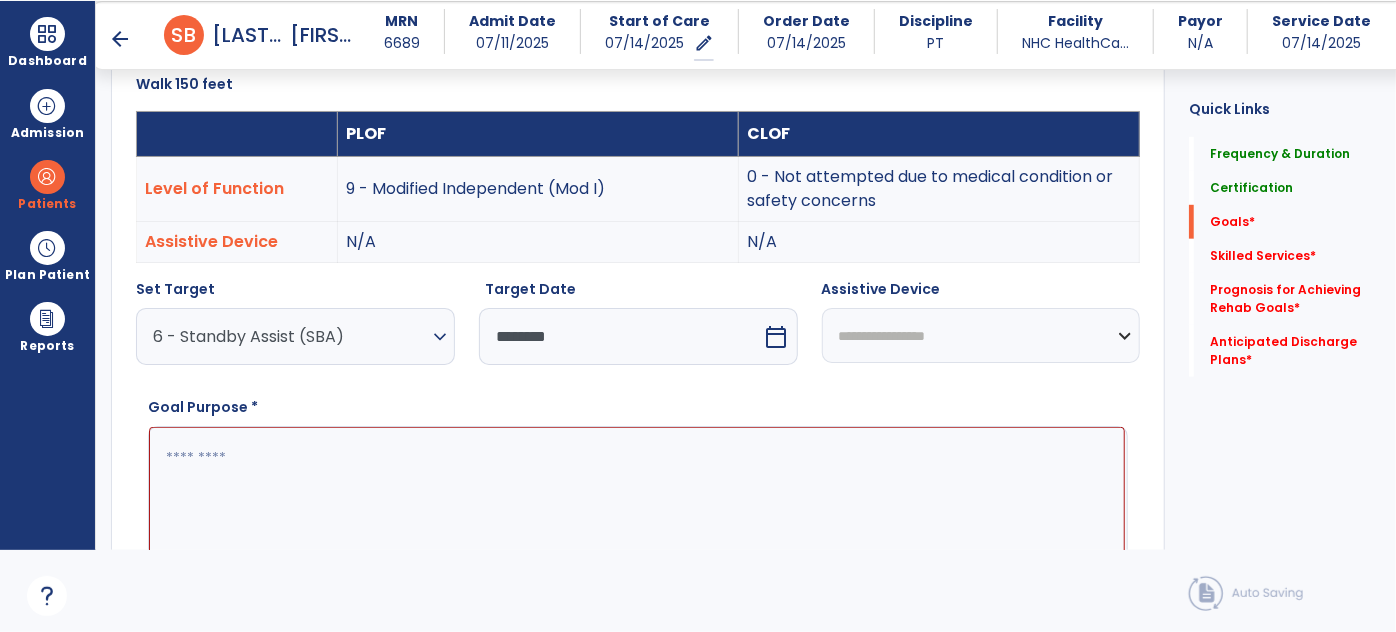 click at bounding box center (637, 501) 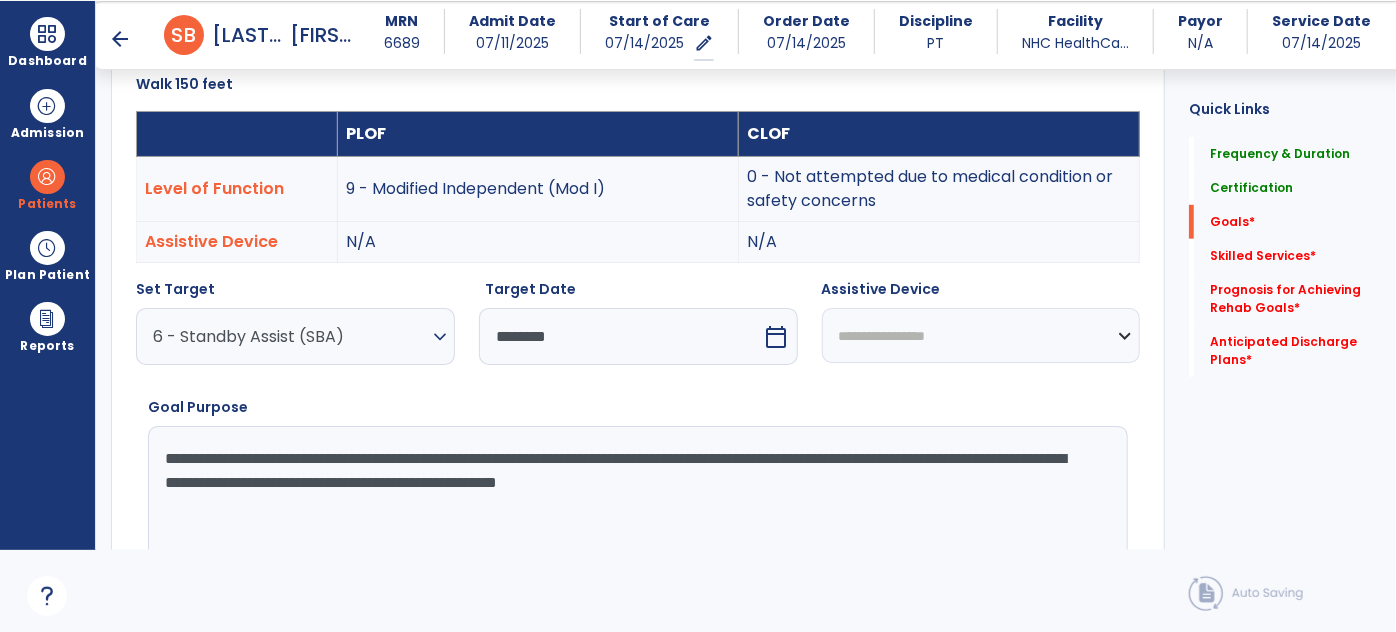 click on "**********" at bounding box center (637, 501) 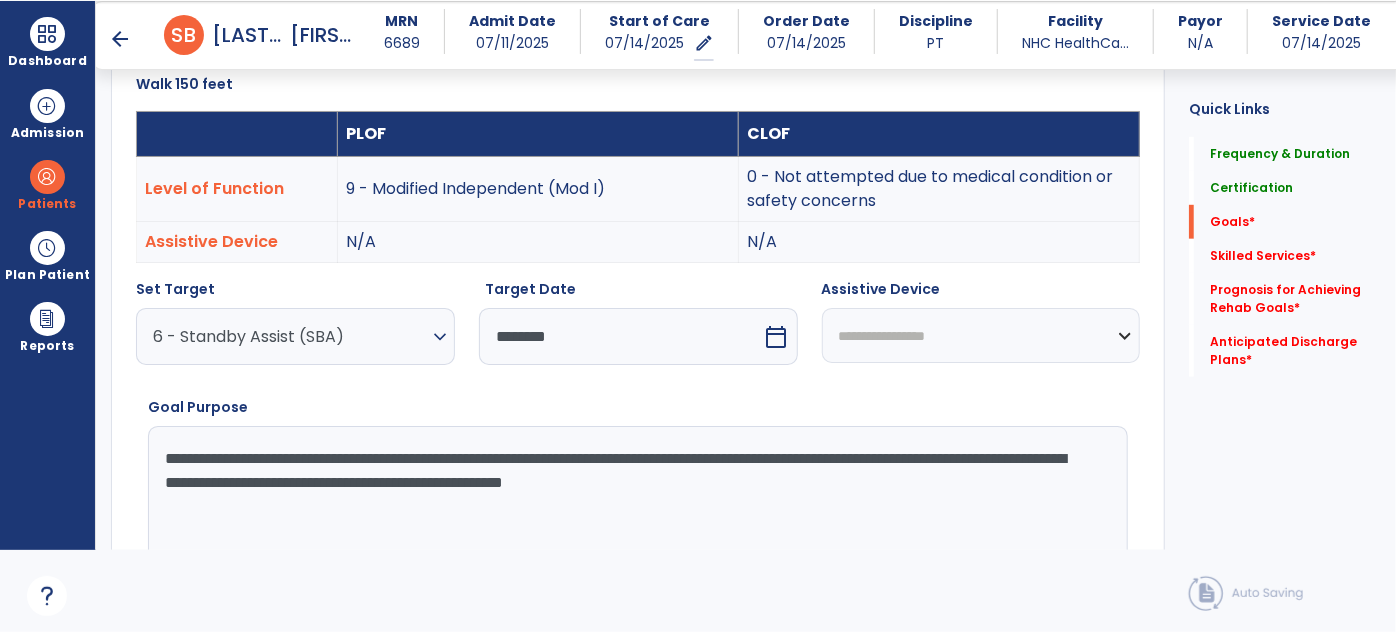 click on "**********" at bounding box center (637, 501) 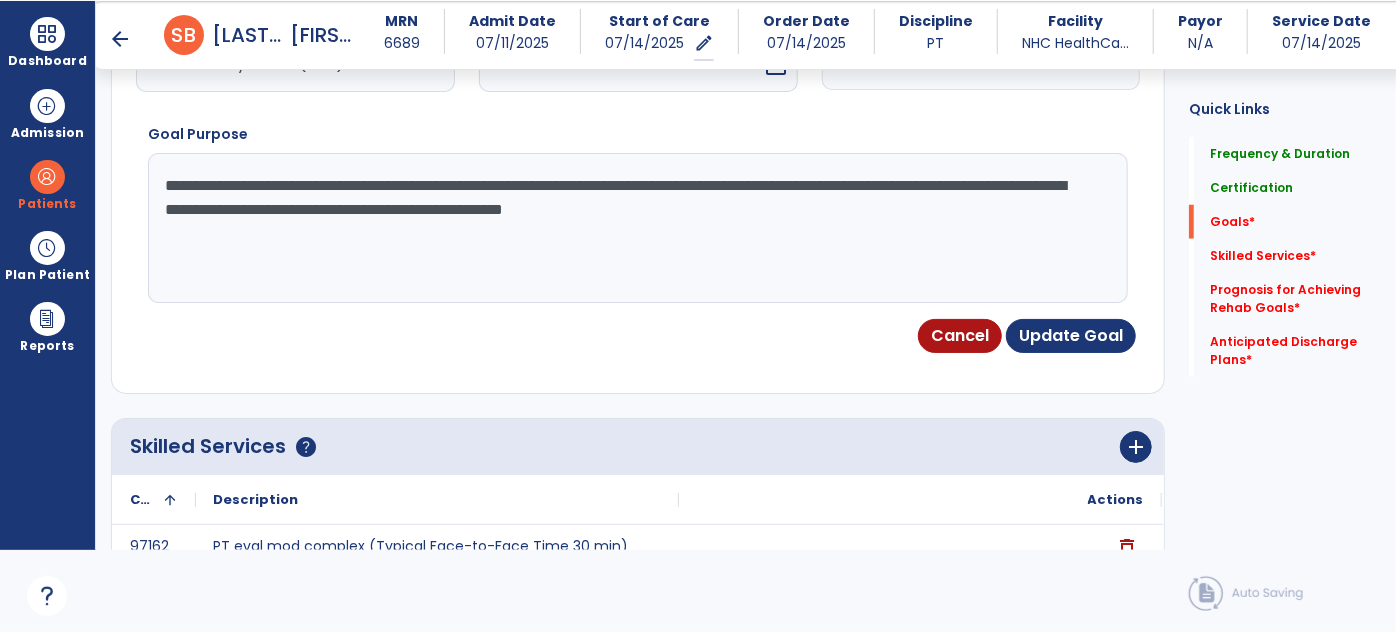 drag, startPoint x: 906, startPoint y: 204, endPoint x: 163, endPoint y: 166, distance: 743.9711 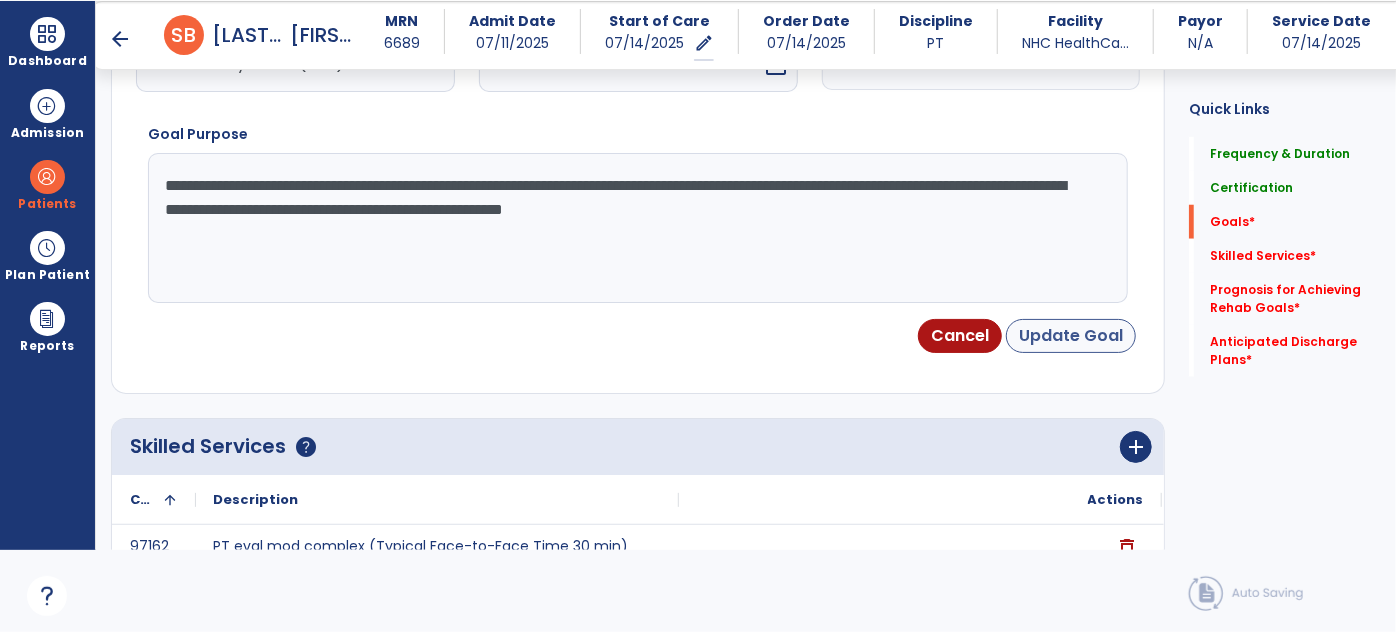 type on "**********" 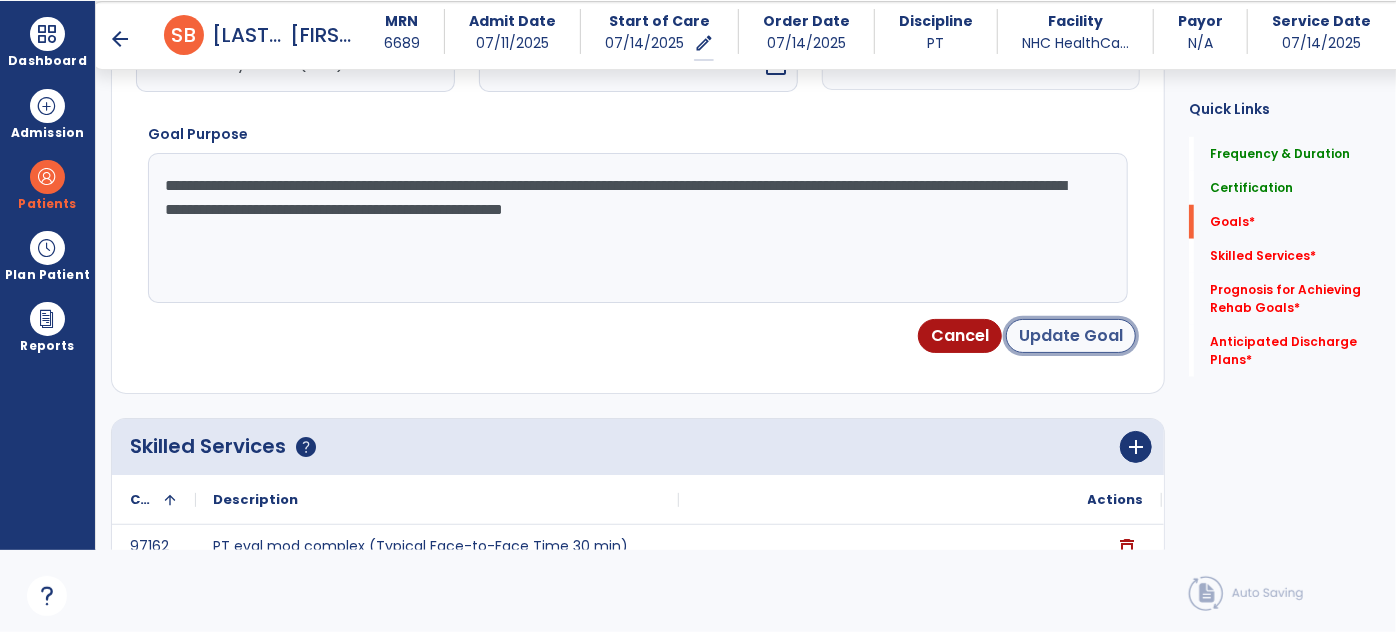 click on "Update Goal" at bounding box center (1071, 336) 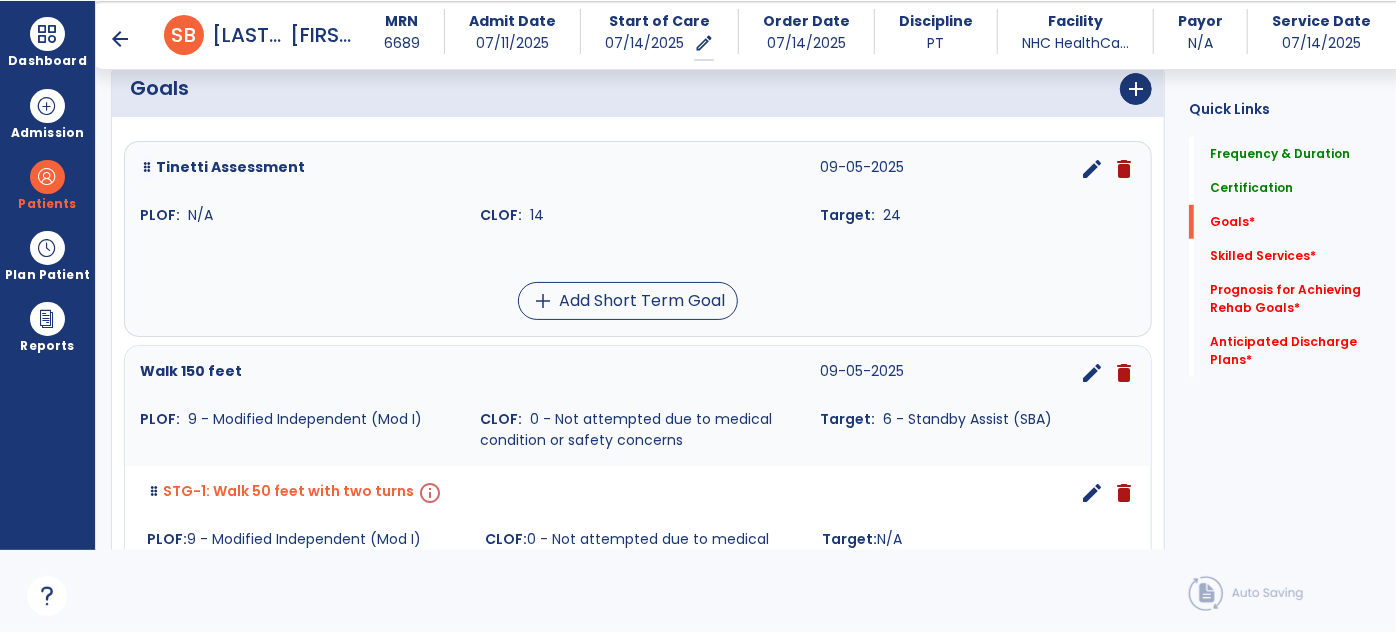 scroll, scrollTop: 746, scrollLeft: 0, axis: vertical 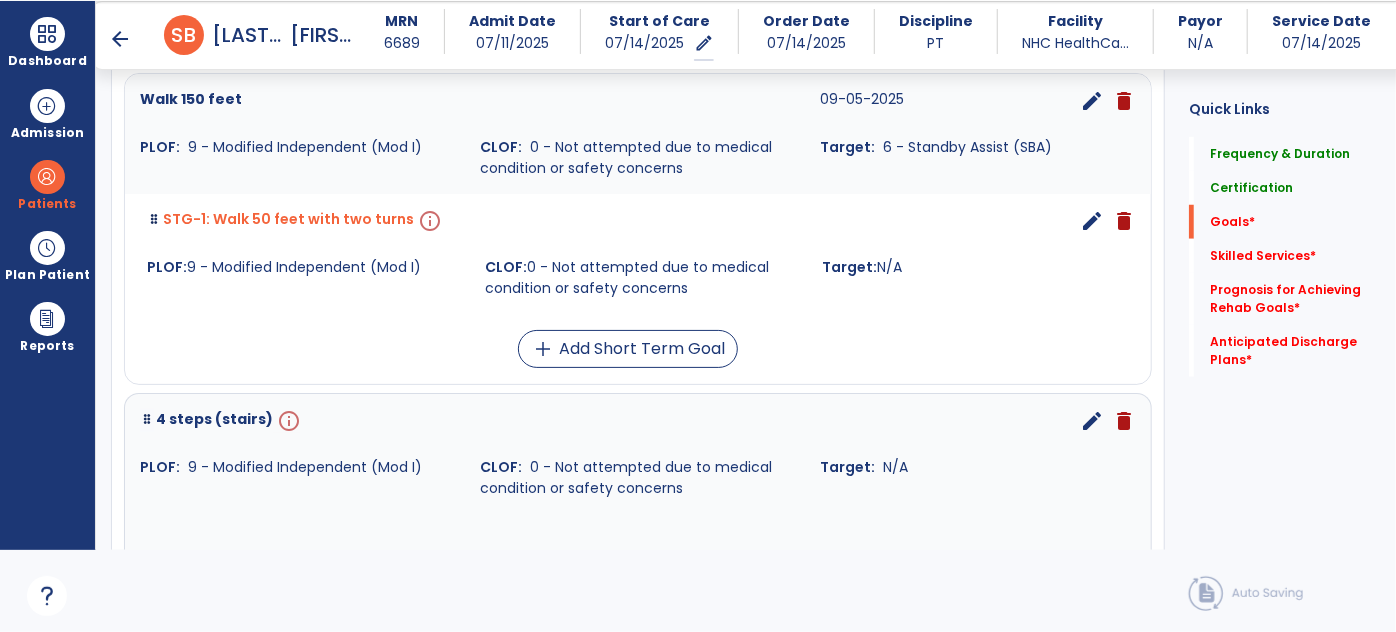 click on "edit" at bounding box center [1092, 221] 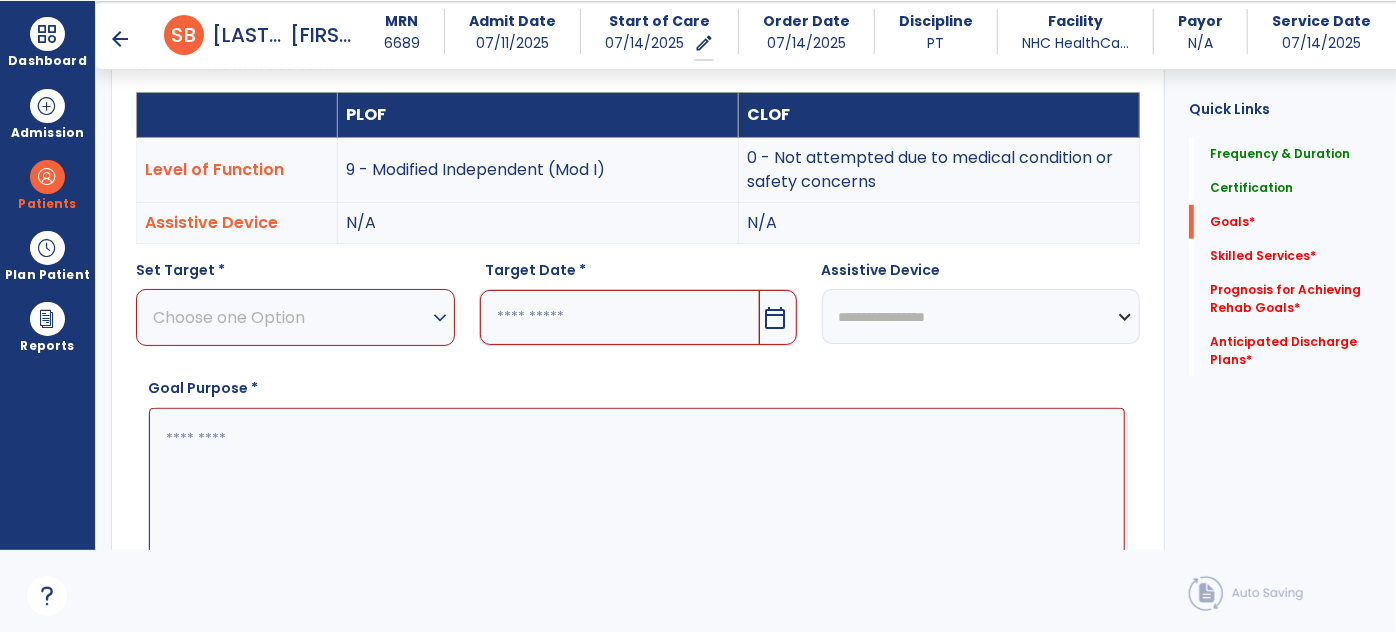 scroll, scrollTop: 534, scrollLeft: 0, axis: vertical 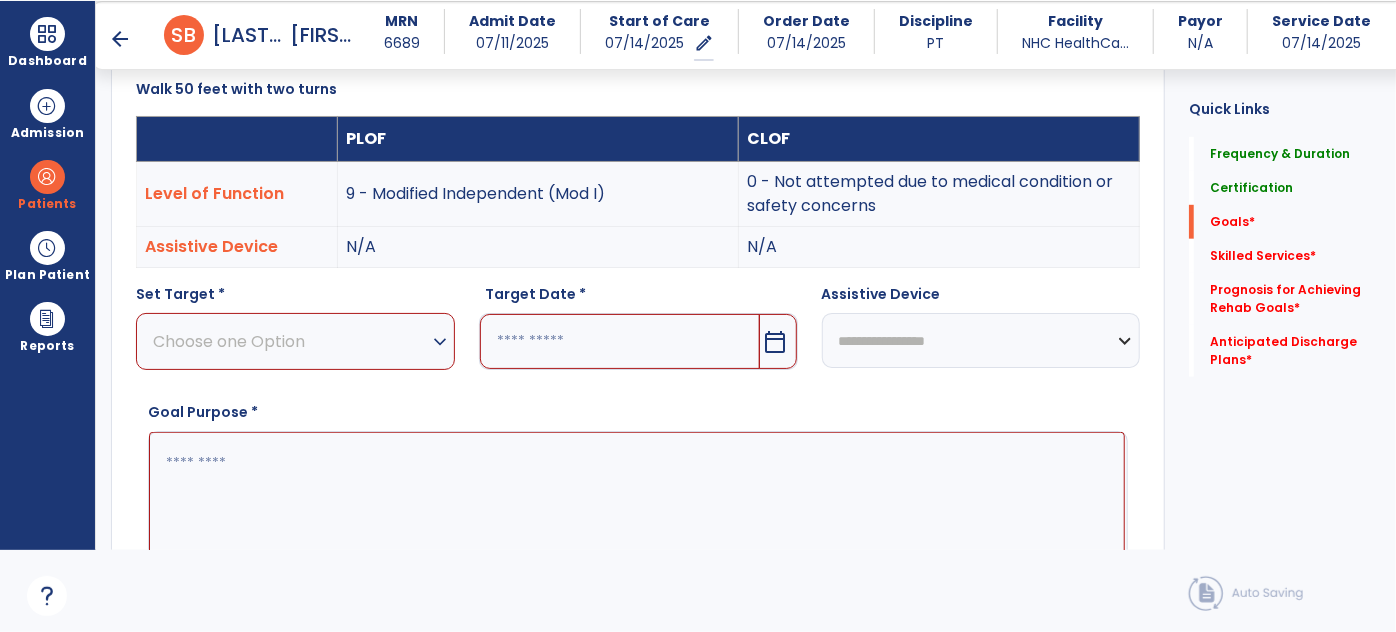 click on "Choose one Option" at bounding box center [290, 341] 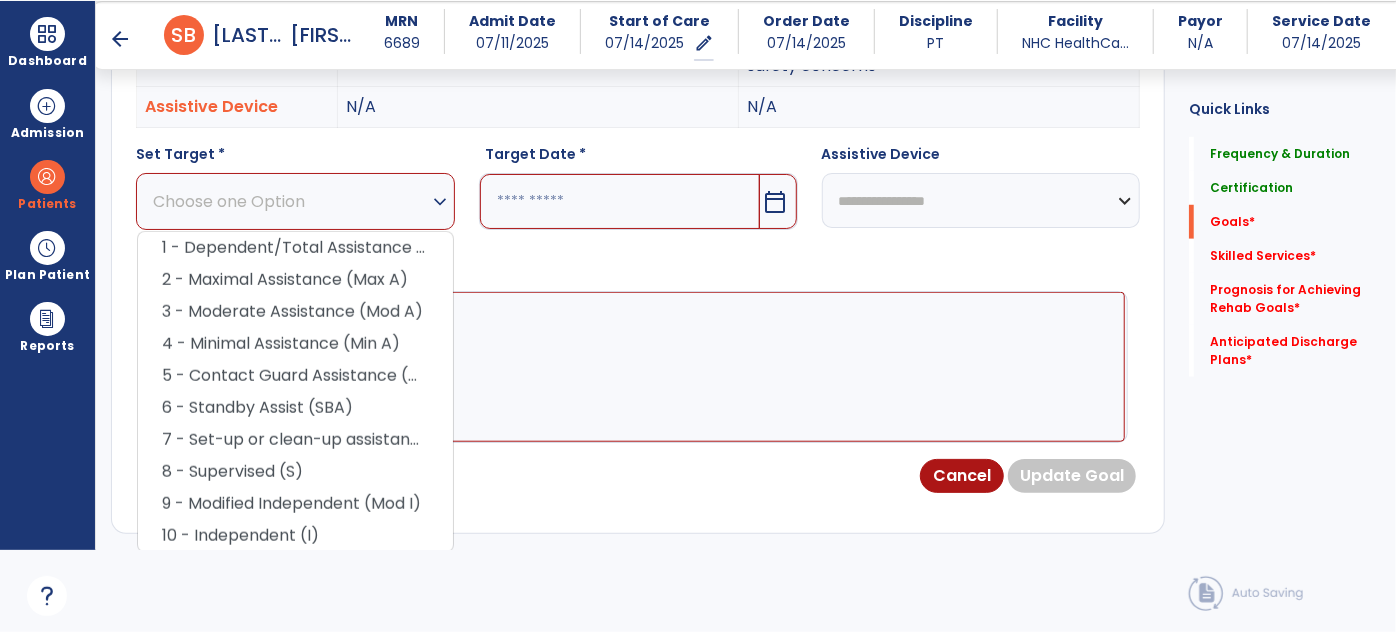 scroll, scrollTop: 716, scrollLeft: 0, axis: vertical 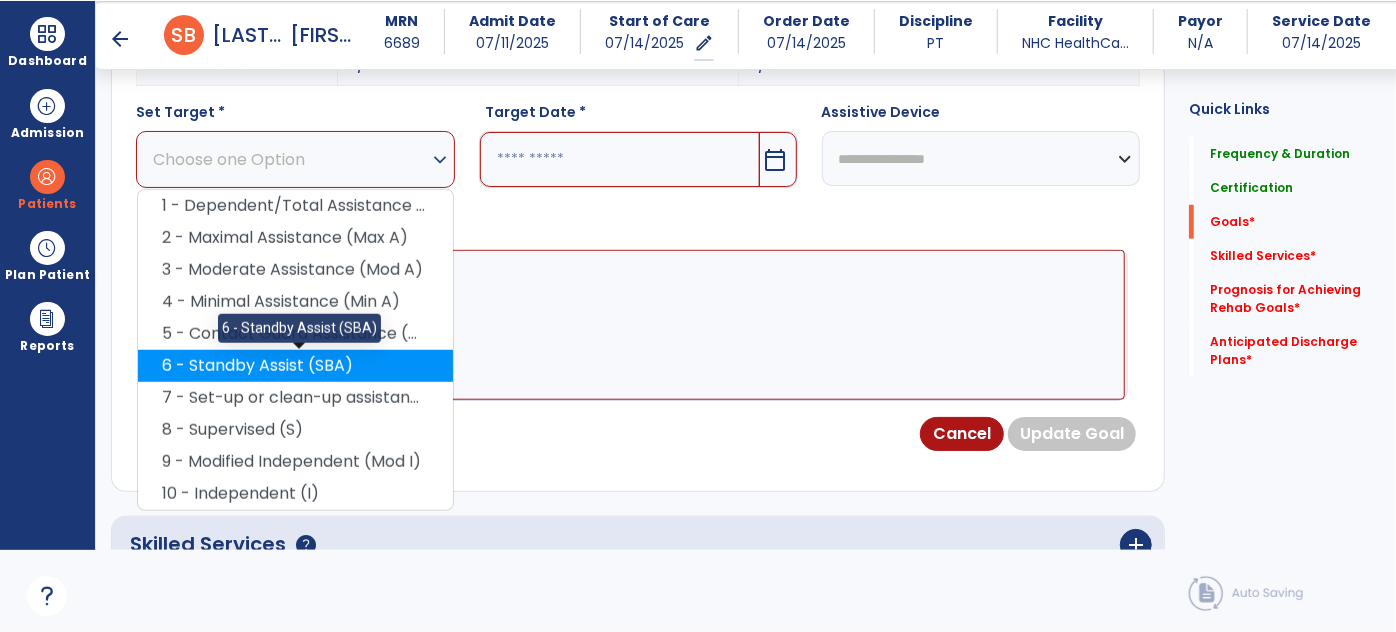 click on "6 - Standby Assist (SBA)" at bounding box center (295, 366) 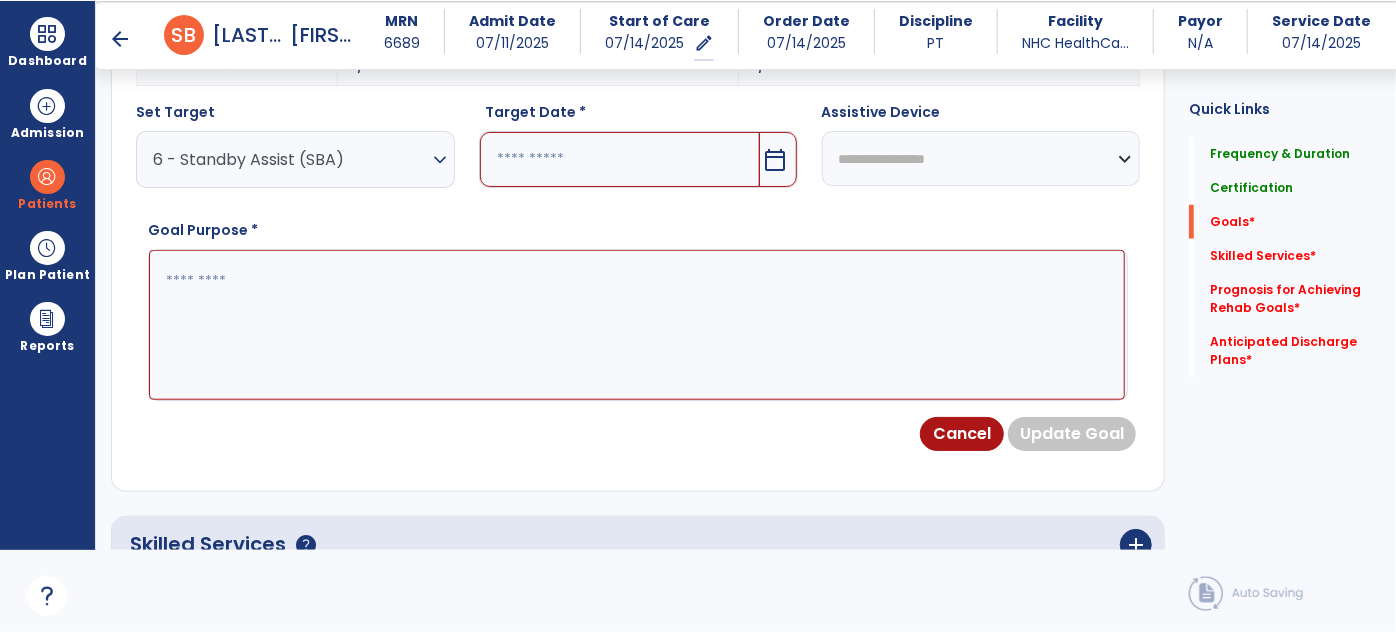 click on "6 - Standby Assist (SBA)" at bounding box center (290, 159) 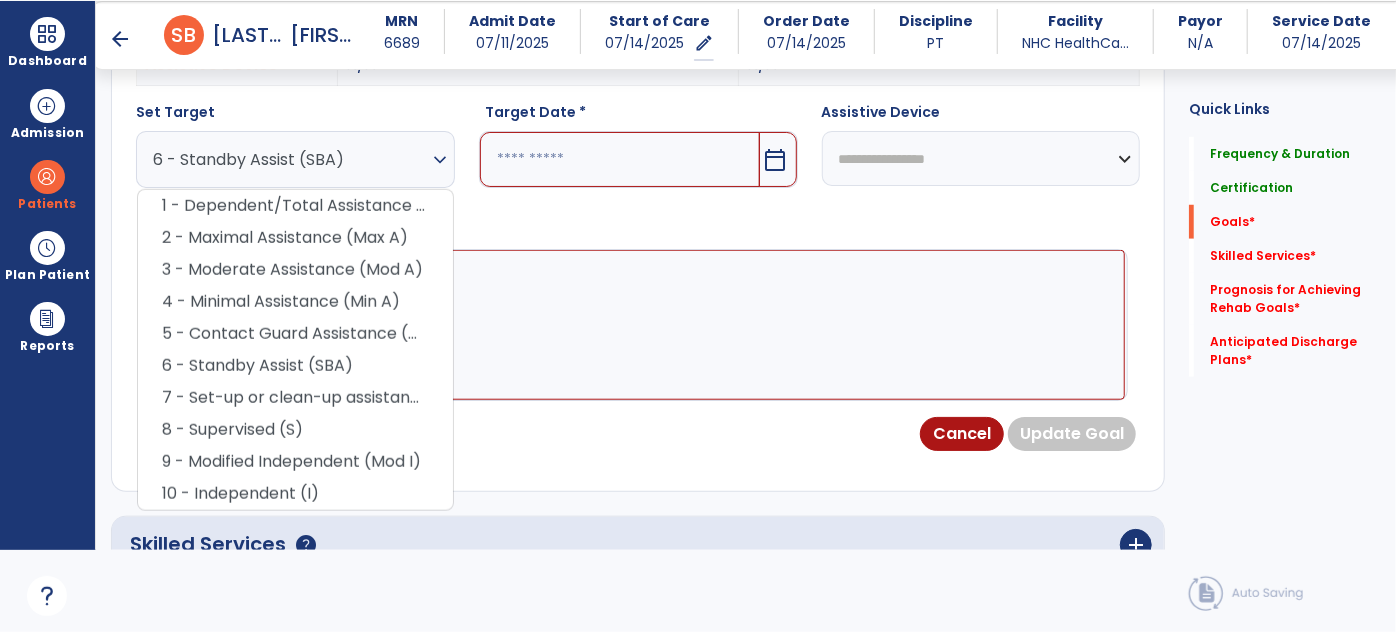 click at bounding box center [637, 324] 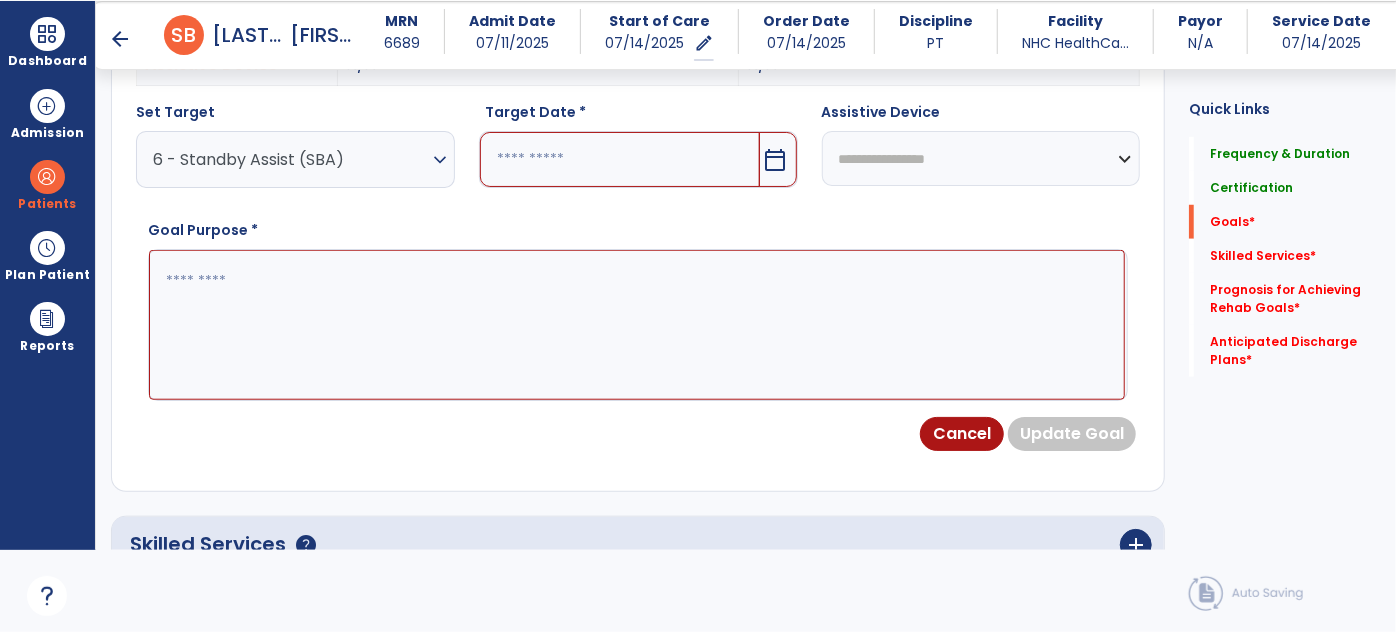 paste on "**********" 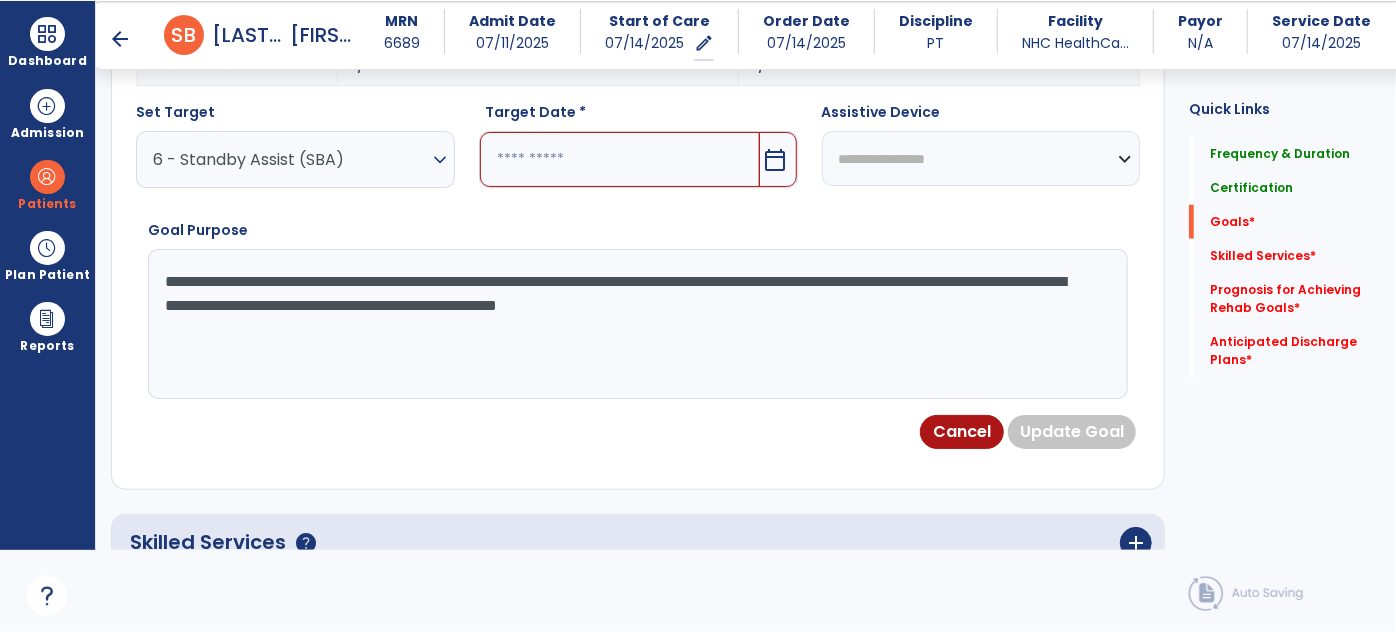 click on "**********" at bounding box center [637, 324] 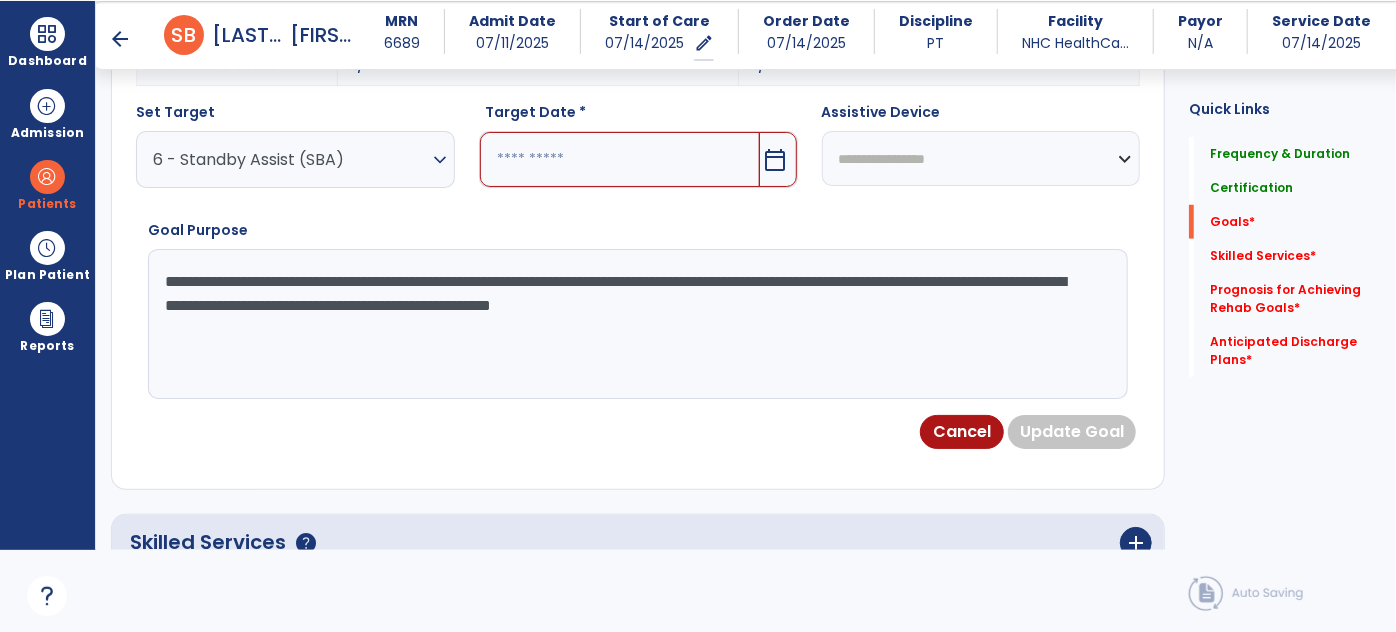 click on "**********" at bounding box center (637, 324) 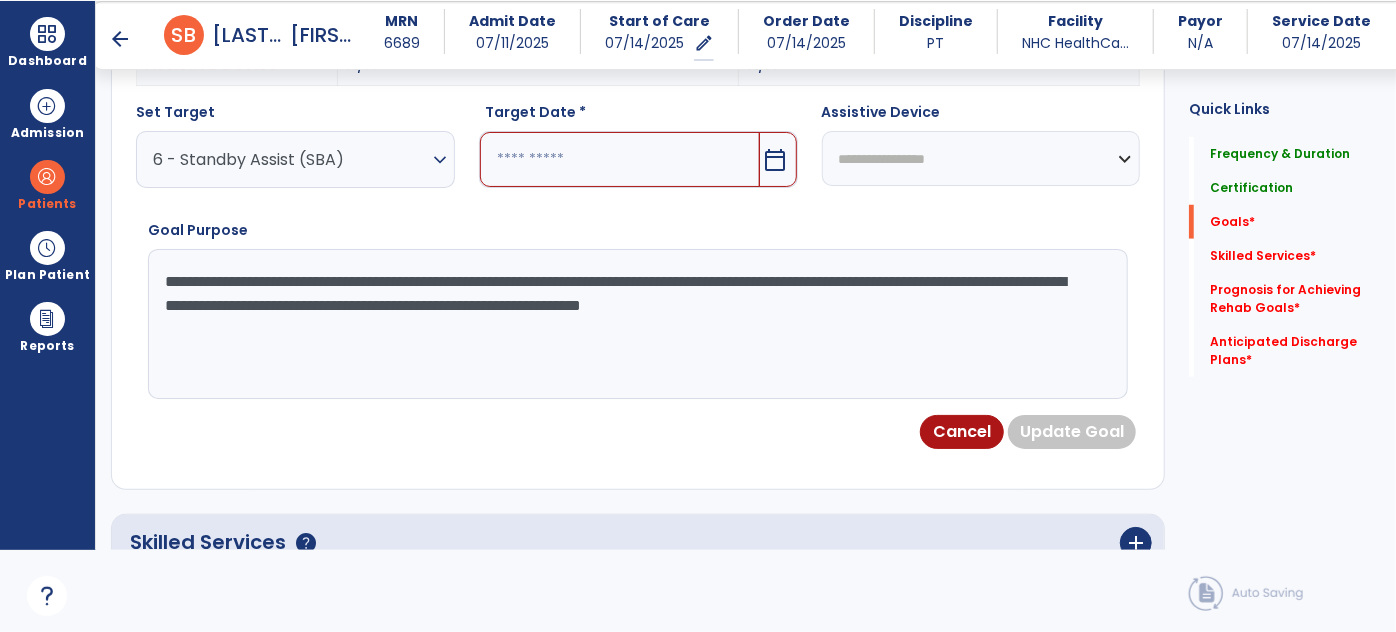 click on "**********" at bounding box center (637, 324) 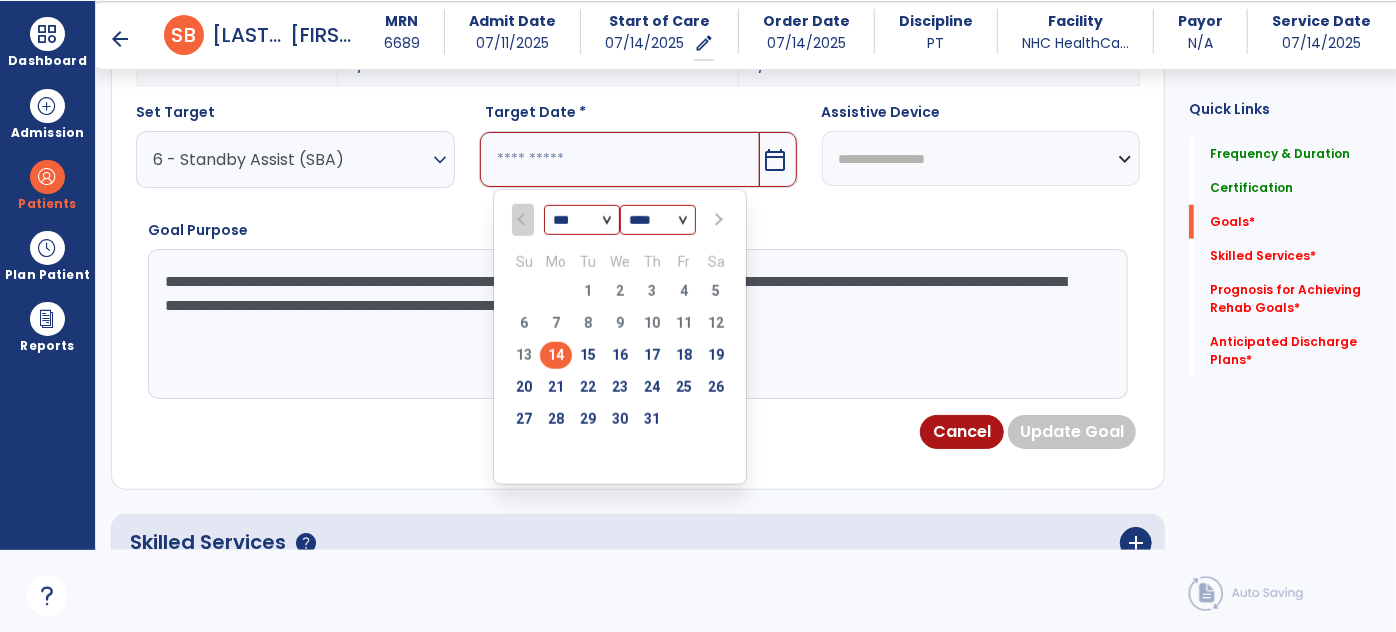 click at bounding box center [716, 220] 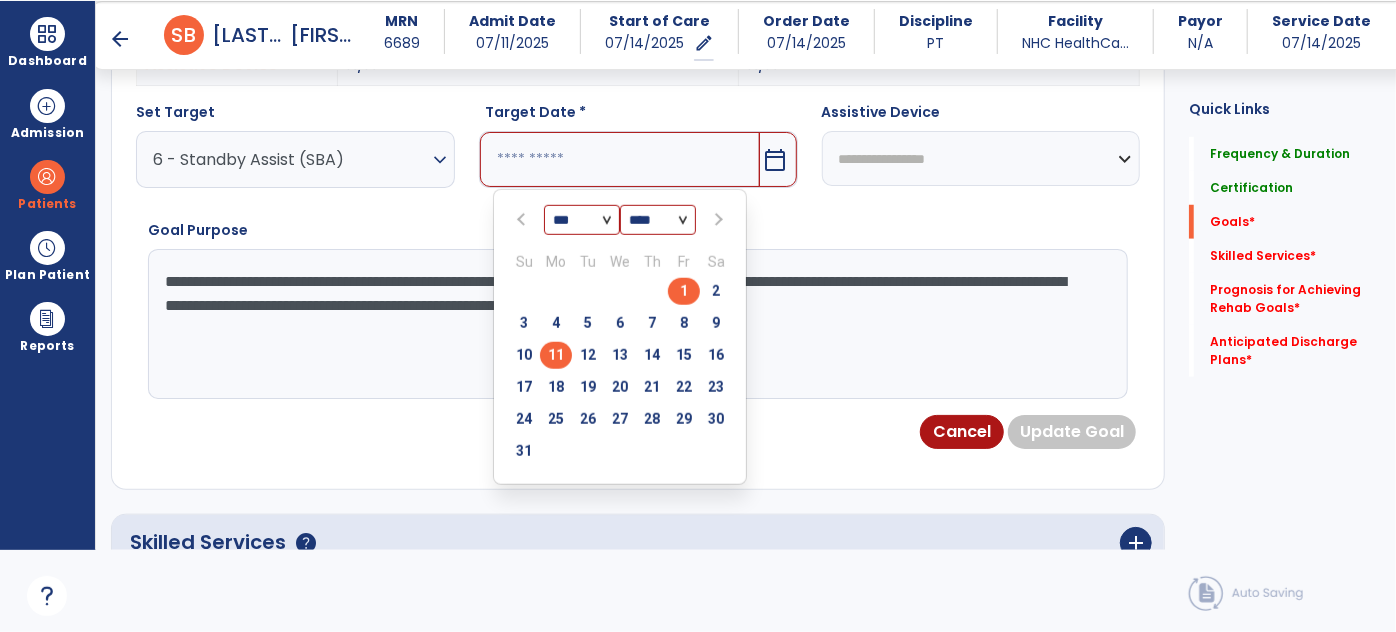 click on "11" at bounding box center (556, 355) 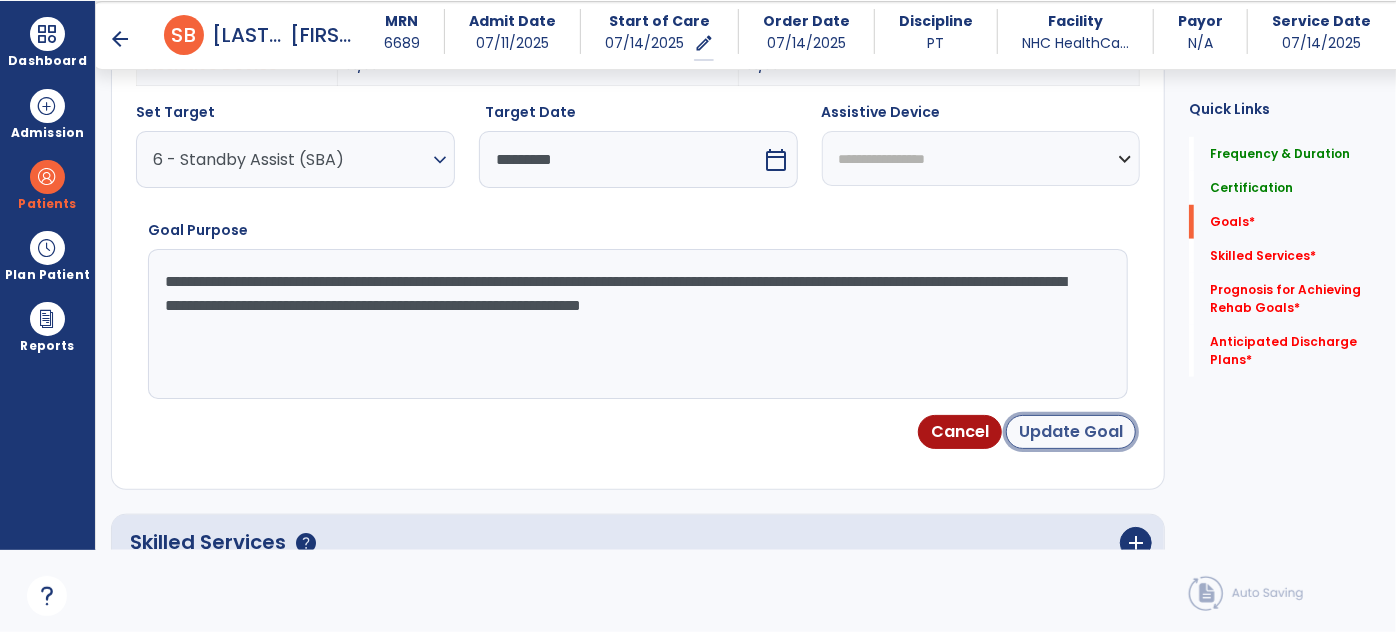 click on "Update Goal" at bounding box center (1071, 432) 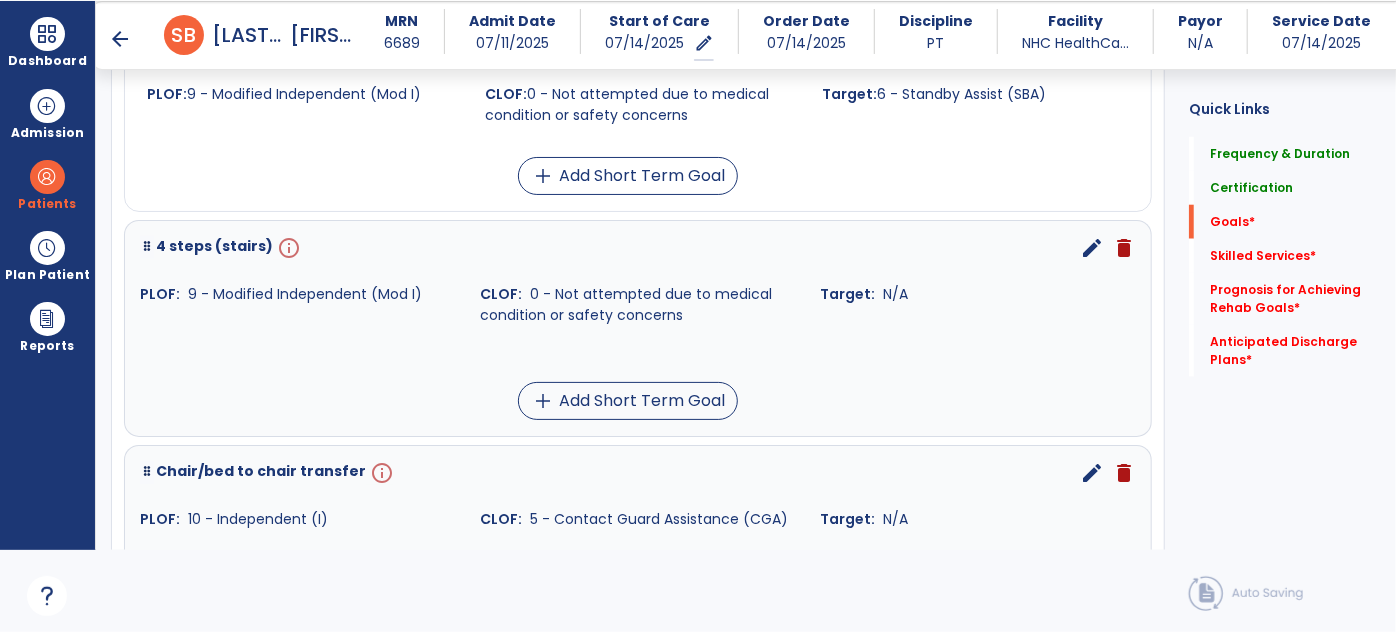 scroll, scrollTop: 1014, scrollLeft: 0, axis: vertical 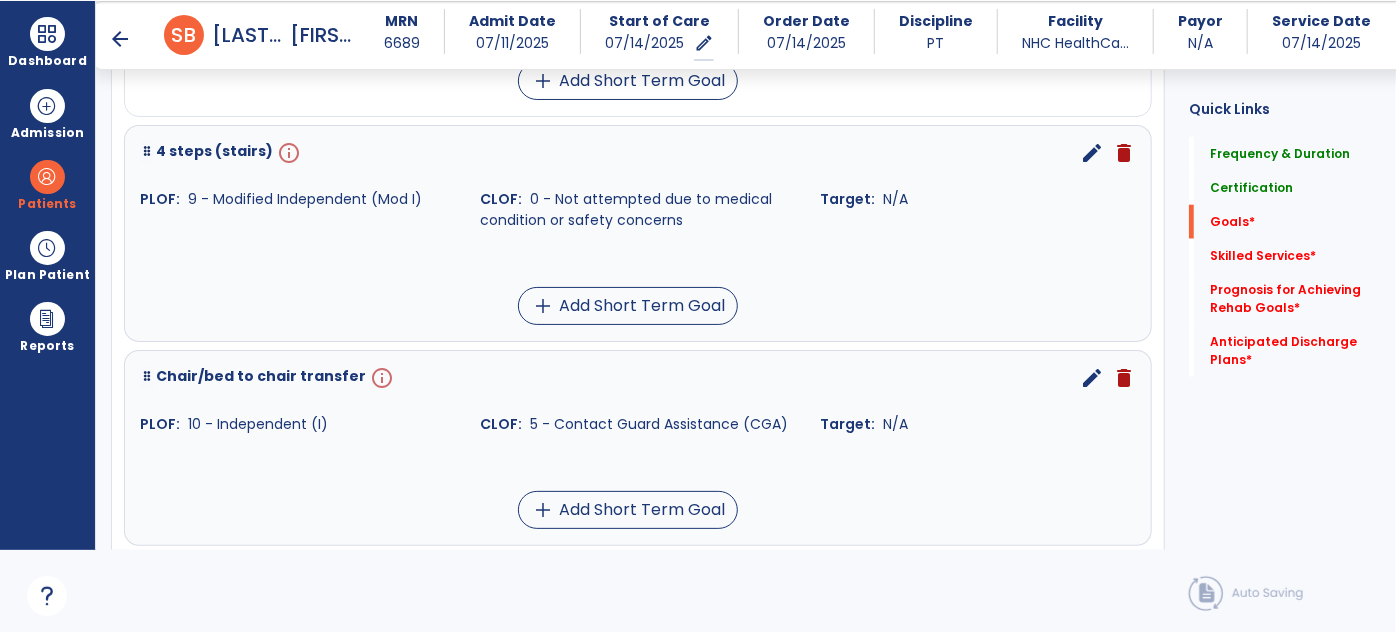 click on "edit" at bounding box center (1092, 153) 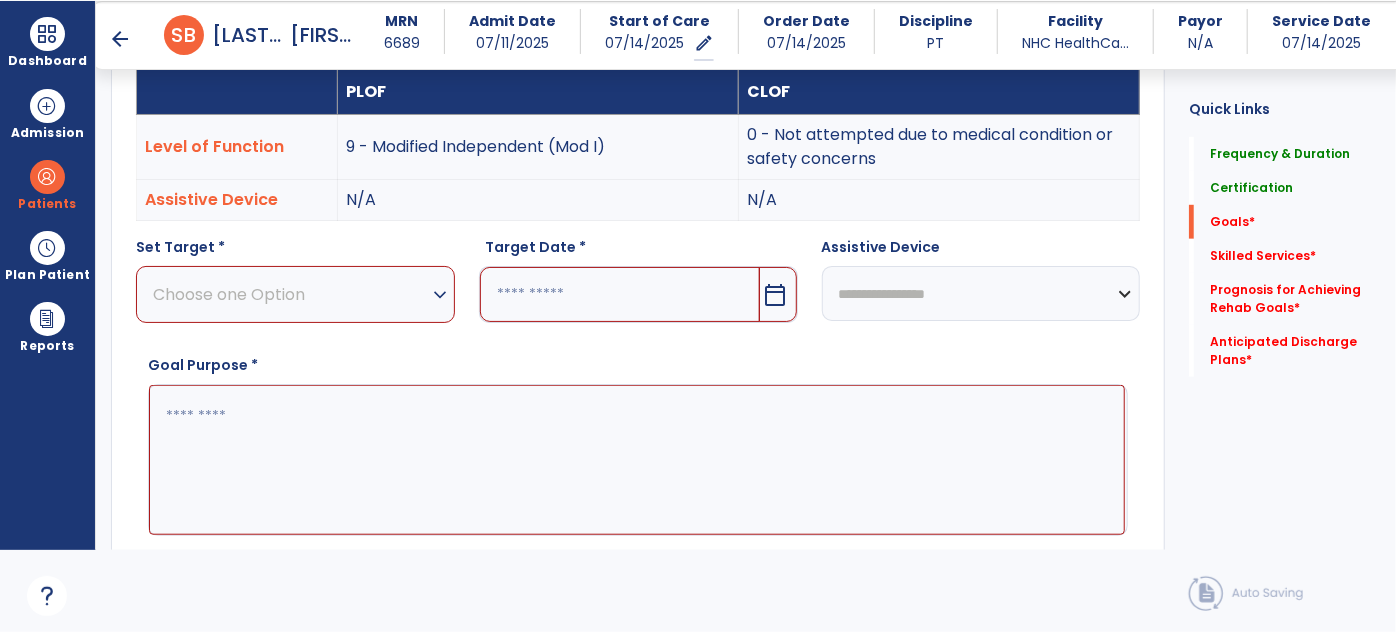 scroll, scrollTop: 534, scrollLeft: 0, axis: vertical 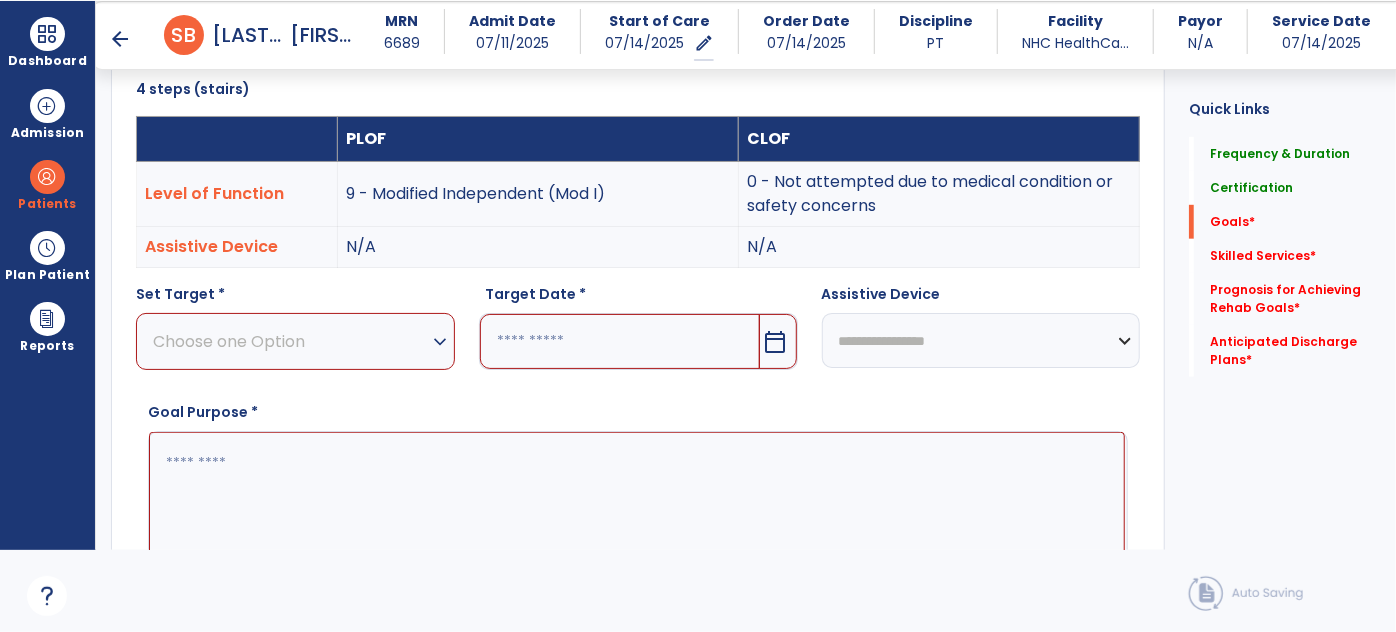 click on "Choose one Option" at bounding box center [290, 341] 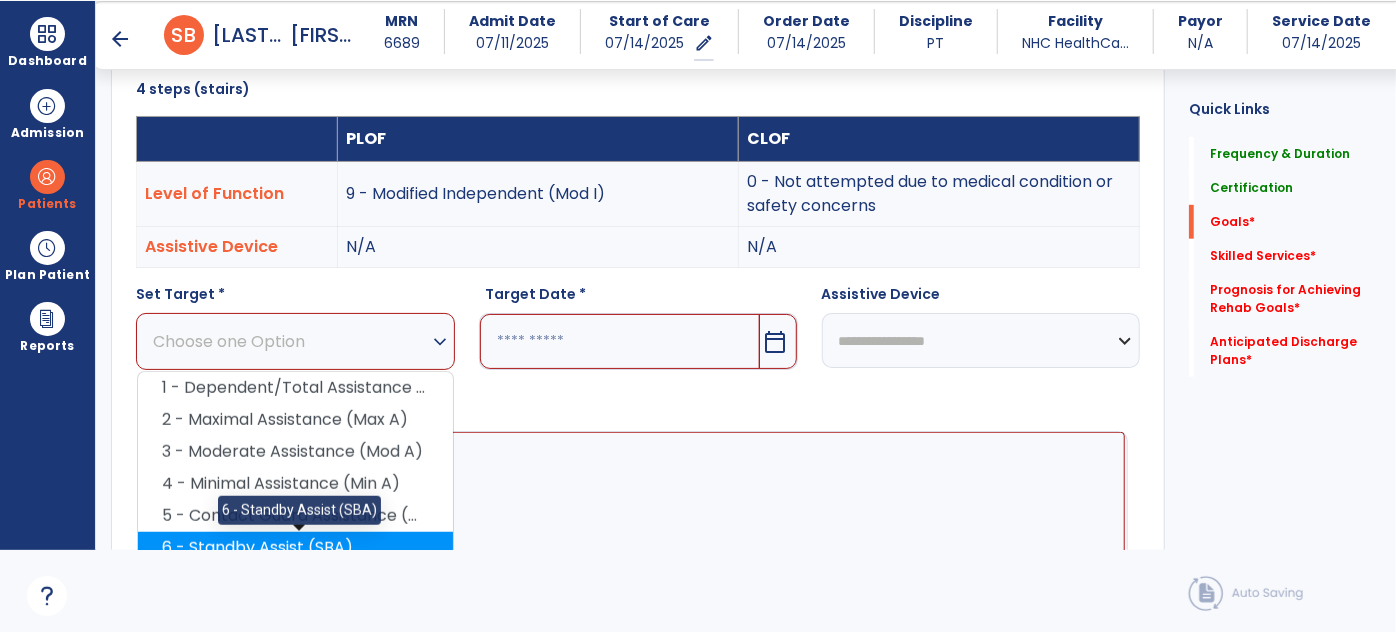click on "6 - Standby Assist (SBA)" at bounding box center [295, 548] 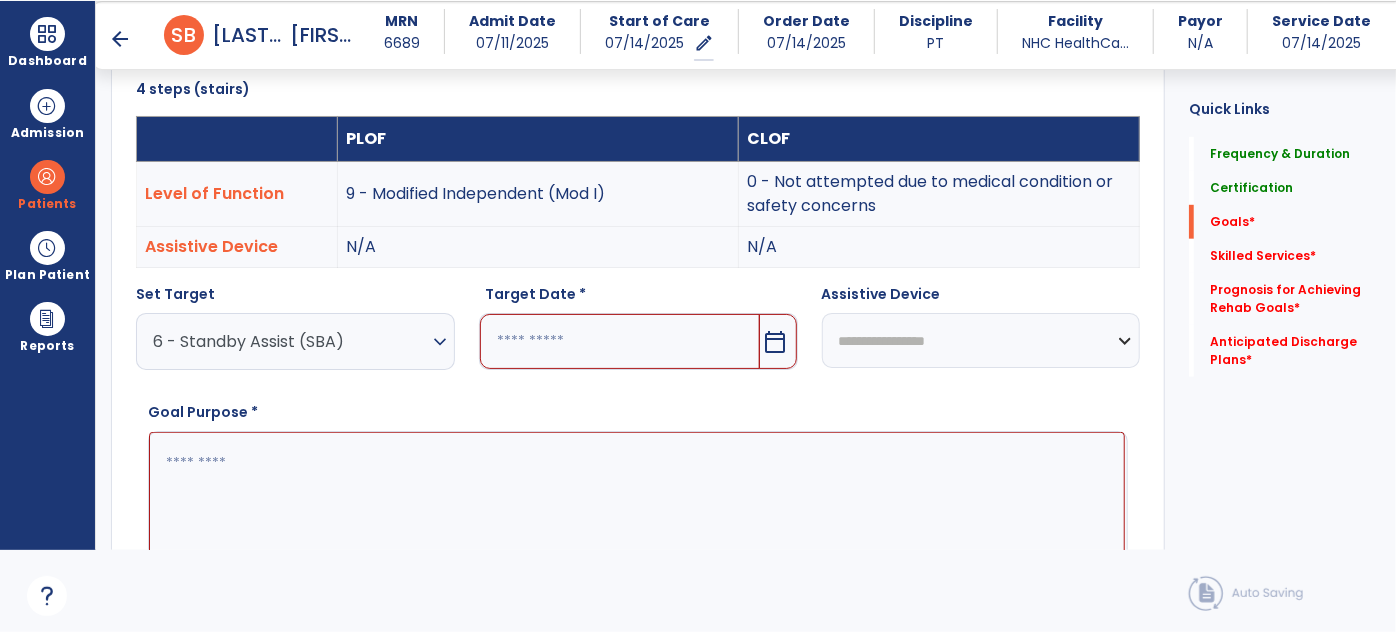 scroll, scrollTop: 625, scrollLeft: 0, axis: vertical 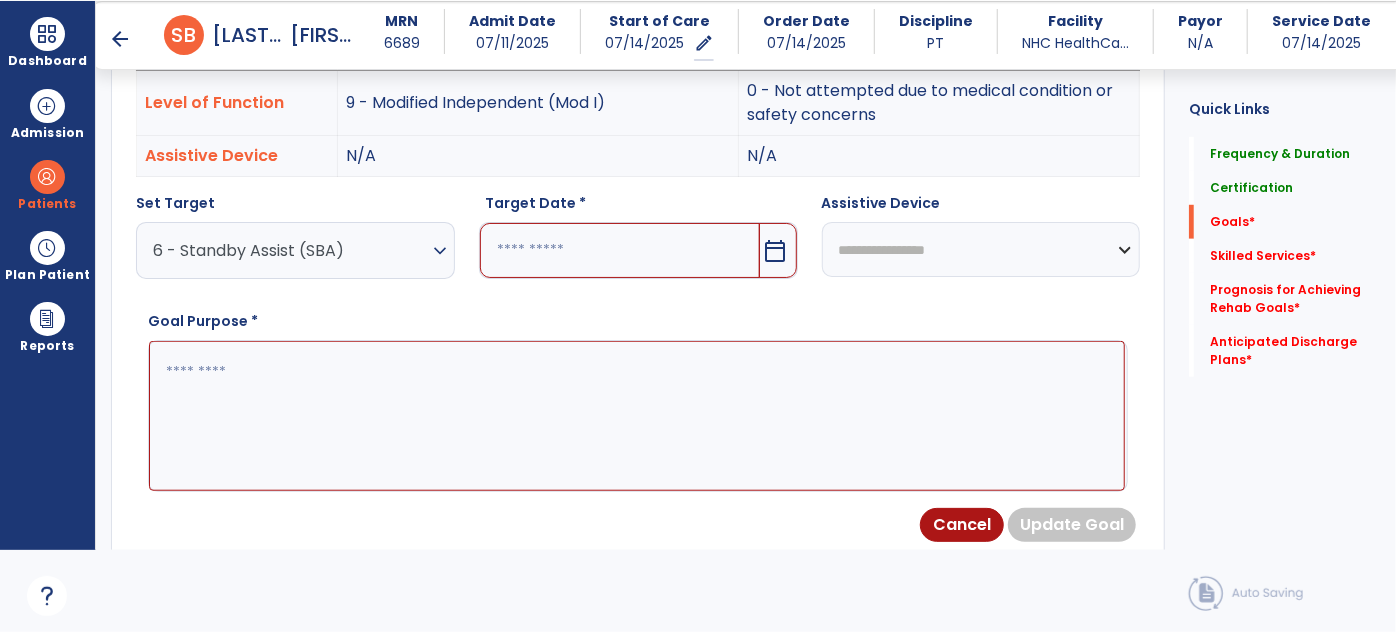 click on "6 - Standby Assist (SBA)" at bounding box center (290, 250) 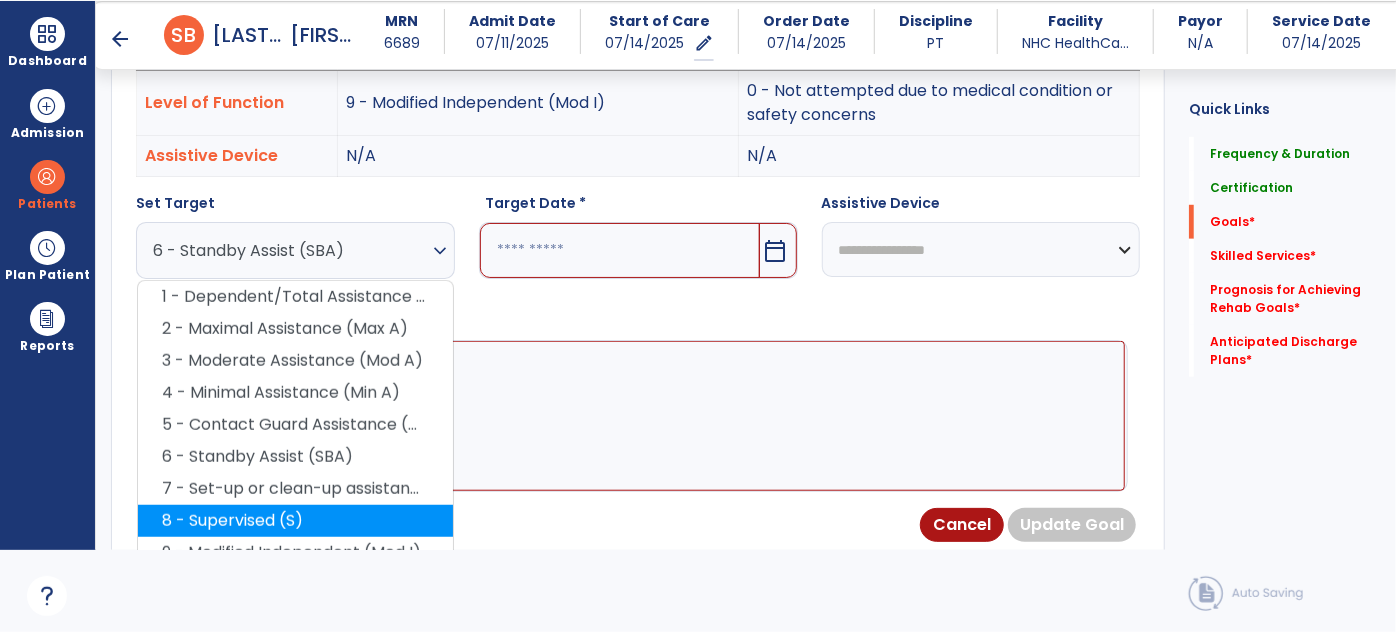 click on "8 - Supervised (S)" at bounding box center (295, 521) 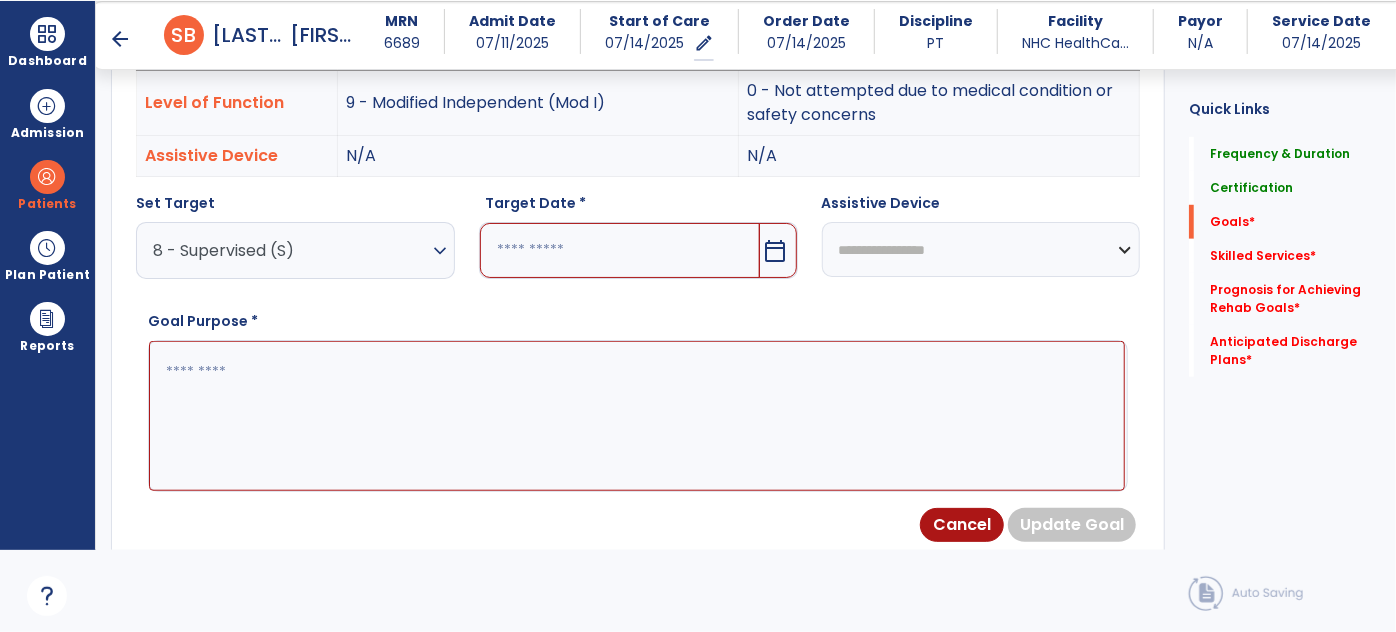 click on "calendar_today" at bounding box center (776, 251) 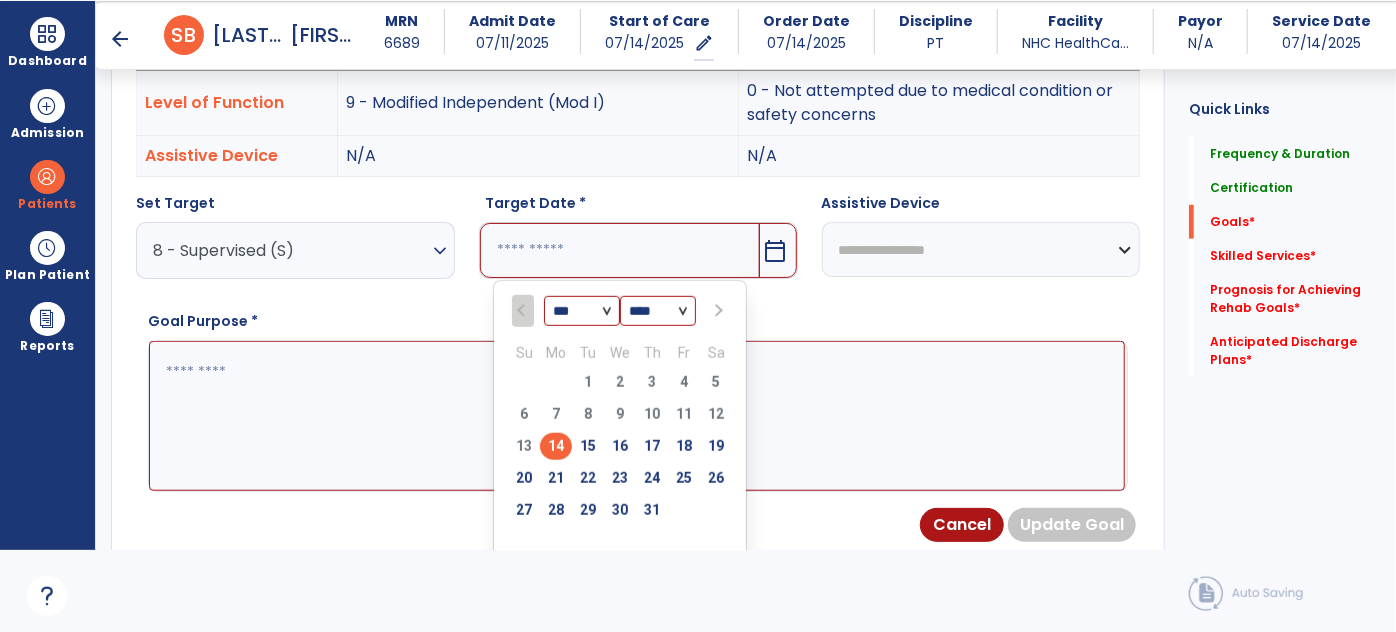 click at bounding box center (717, 311) 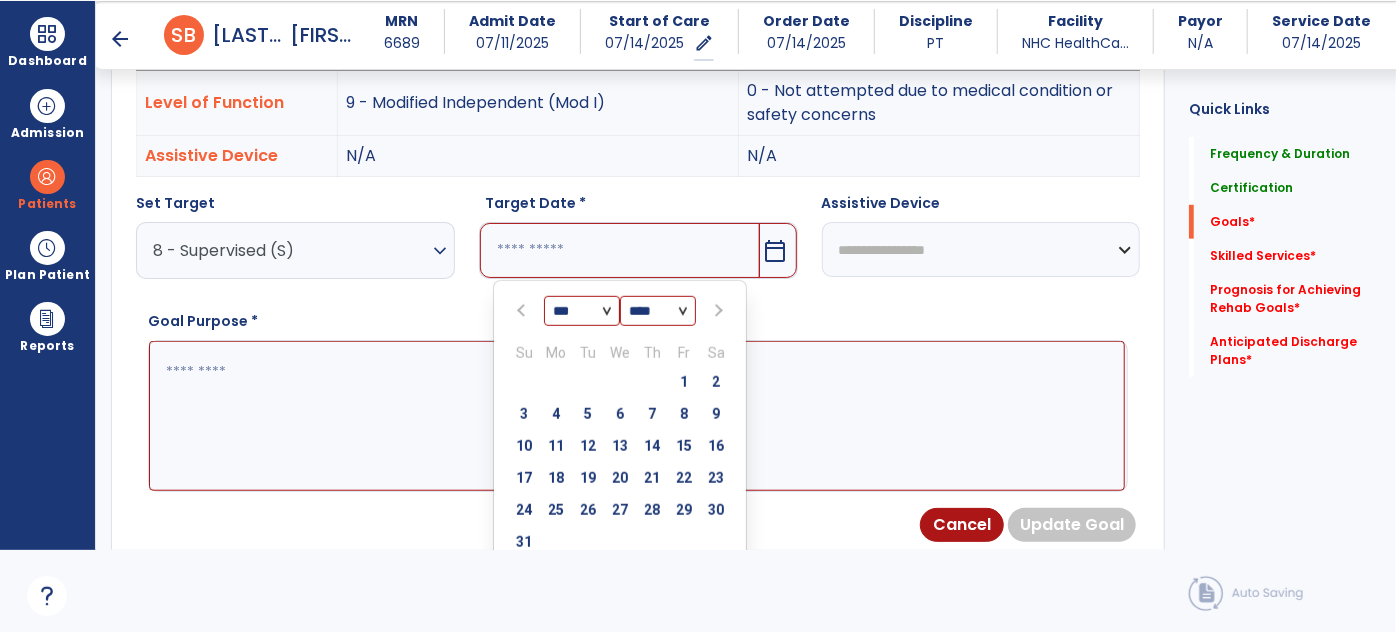 click at bounding box center [717, 311] 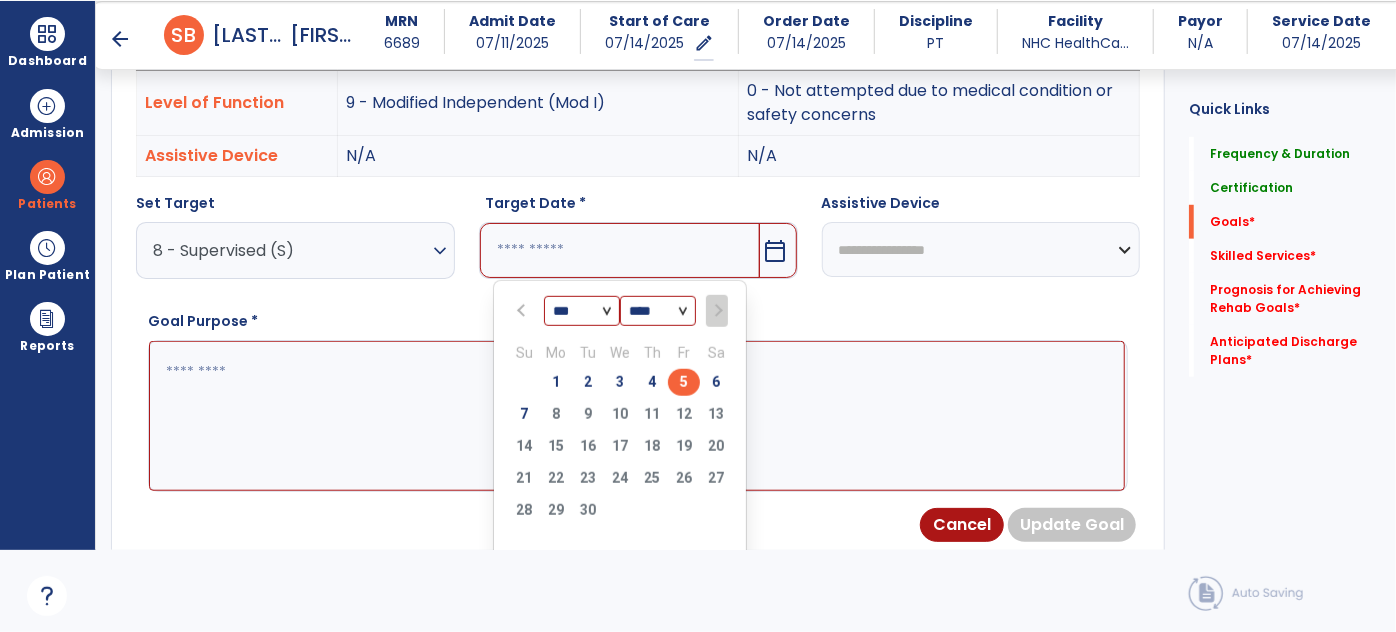 click on "5" at bounding box center [684, 382] 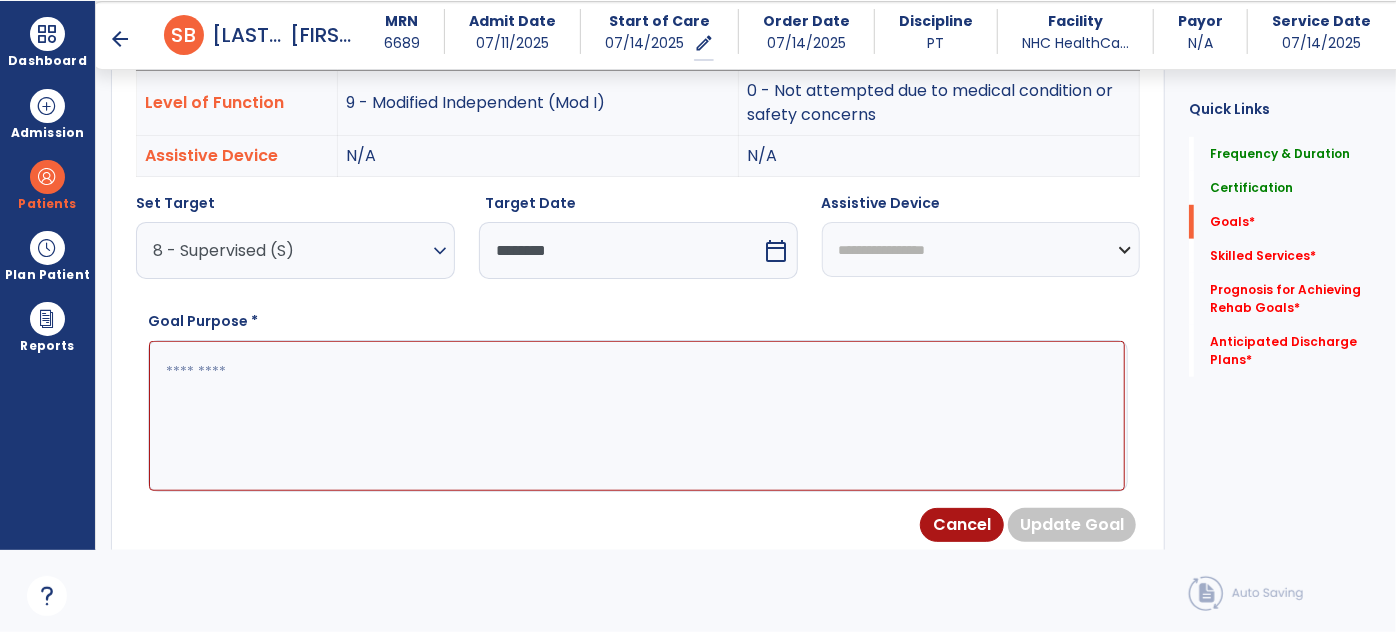 click at bounding box center (637, 415) 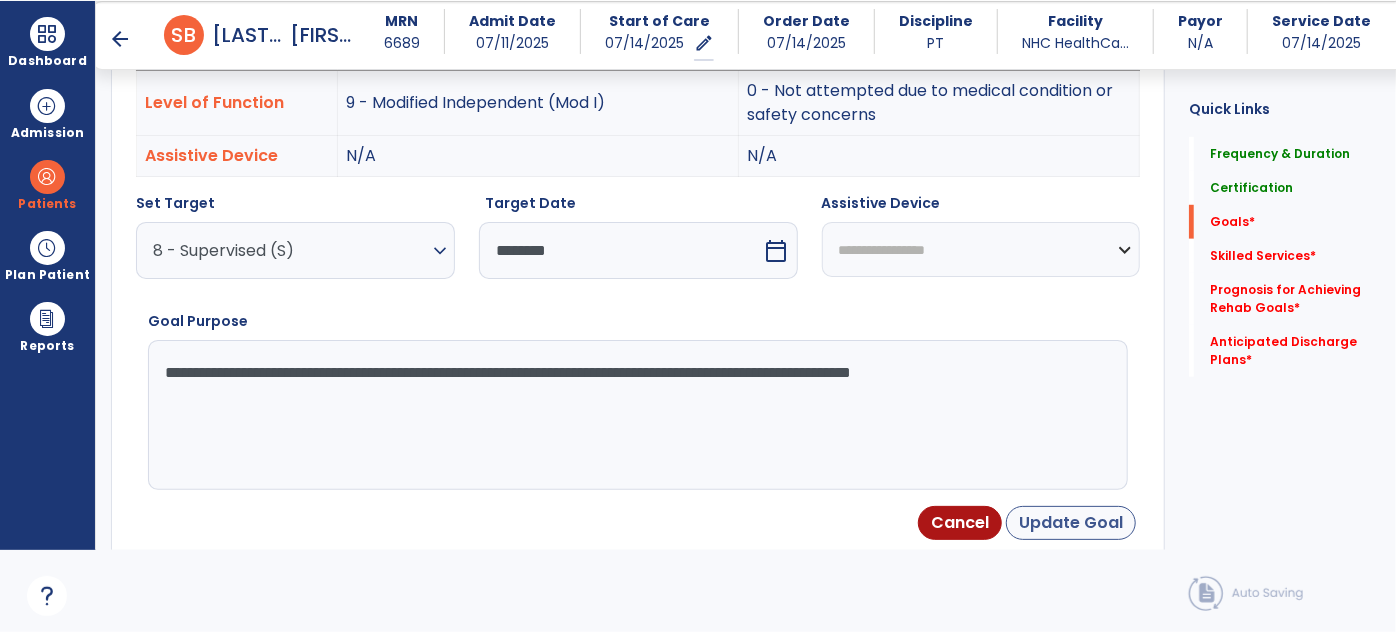 type on "**********" 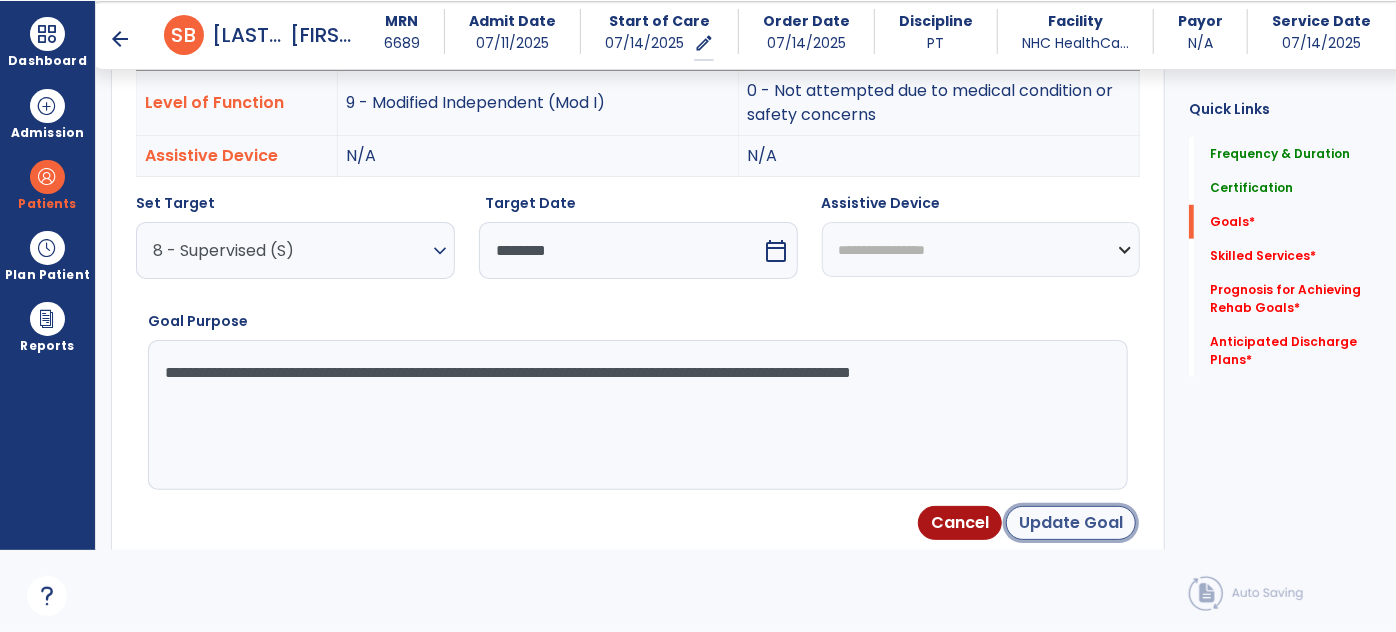 click on "Update Goal" at bounding box center [1071, 523] 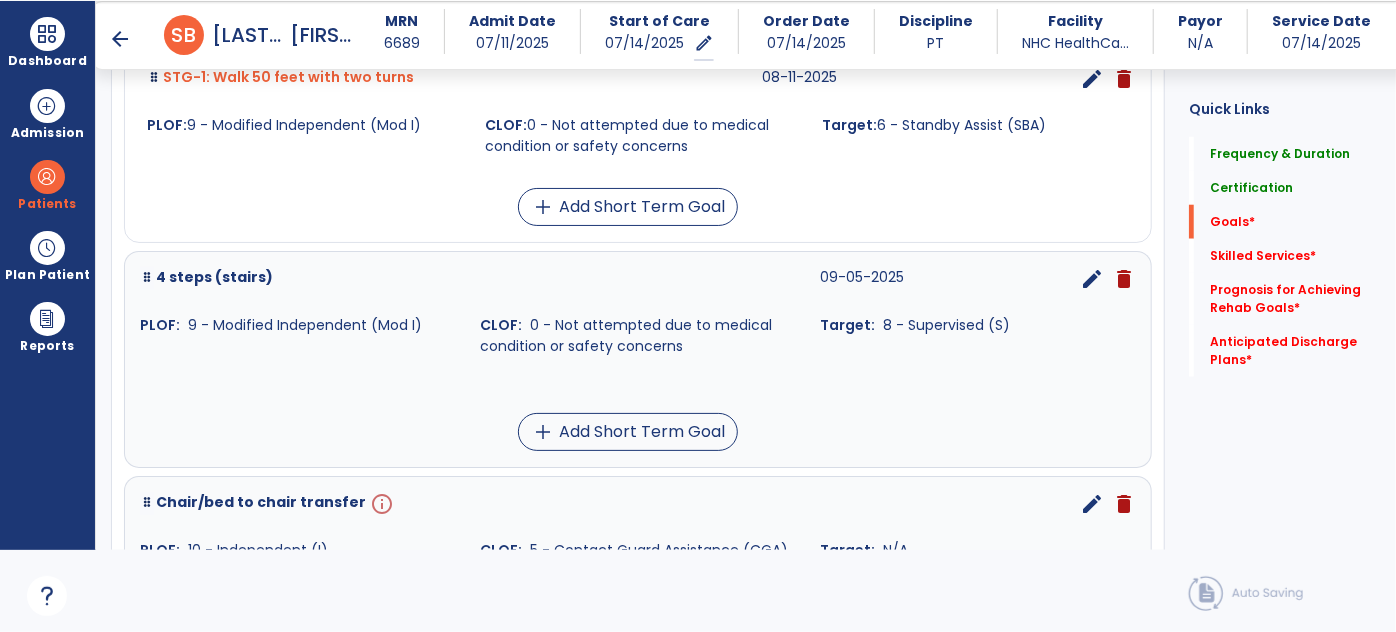 scroll, scrollTop: 900, scrollLeft: 0, axis: vertical 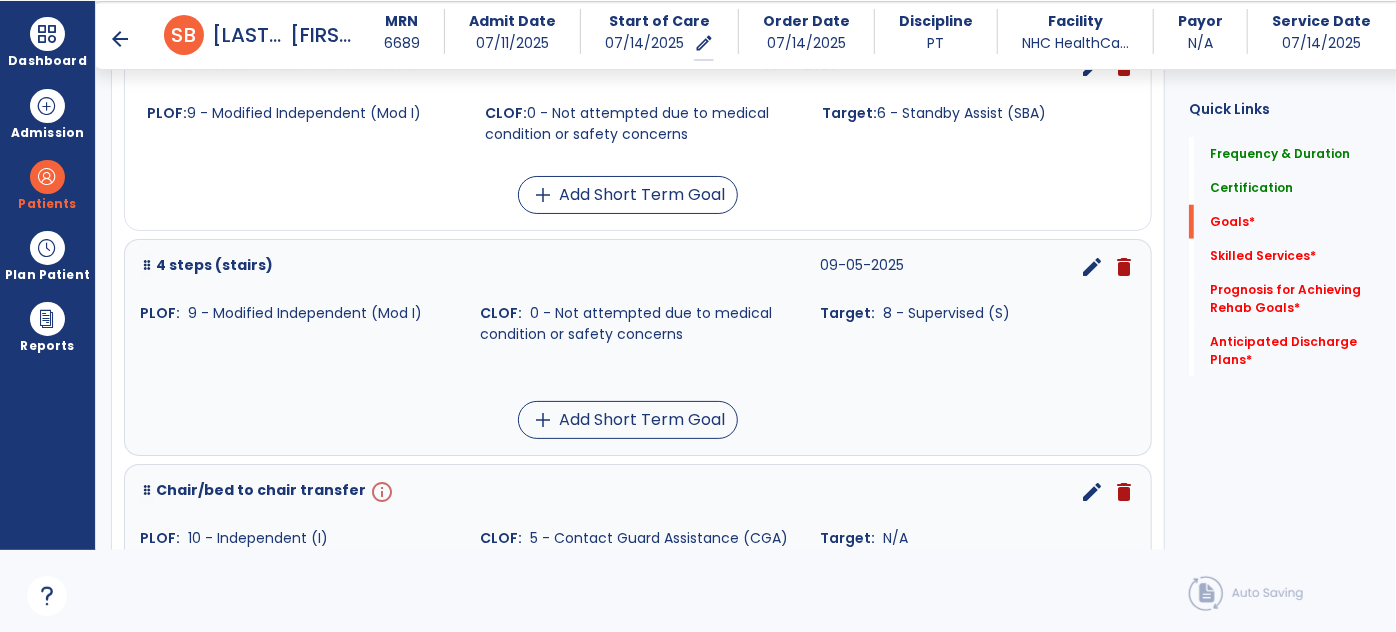 click on "edit" at bounding box center (1092, 267) 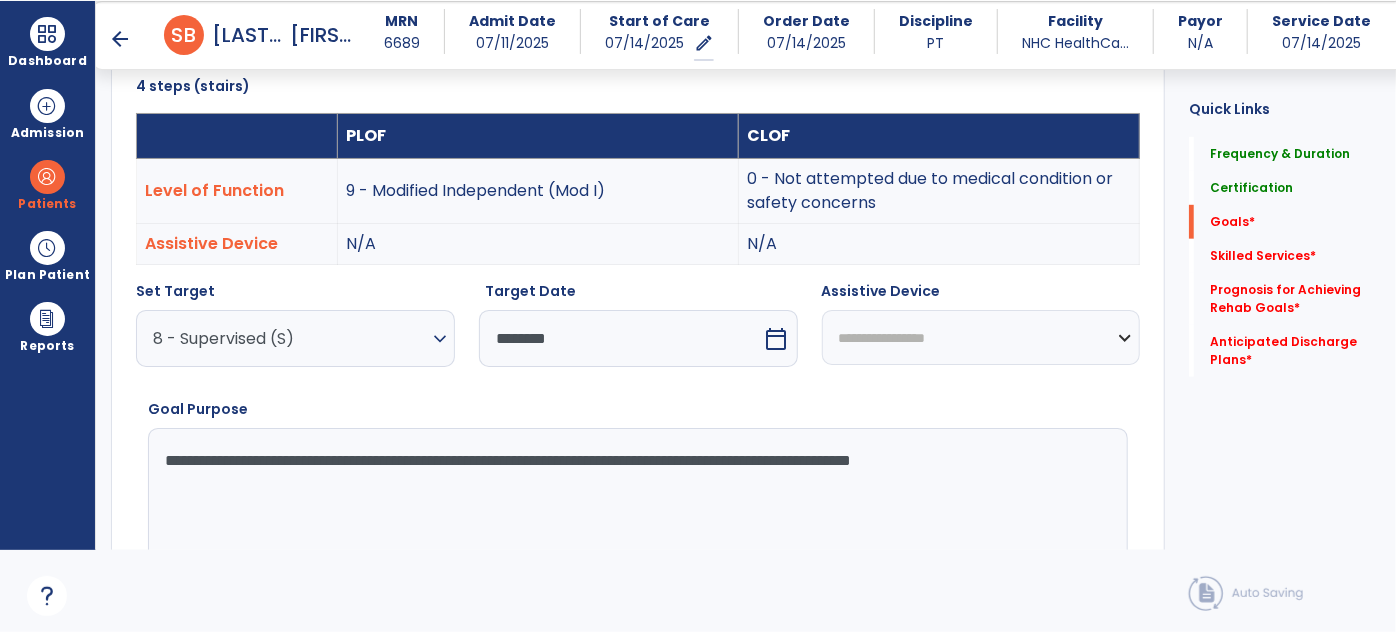 scroll, scrollTop: 534, scrollLeft: 0, axis: vertical 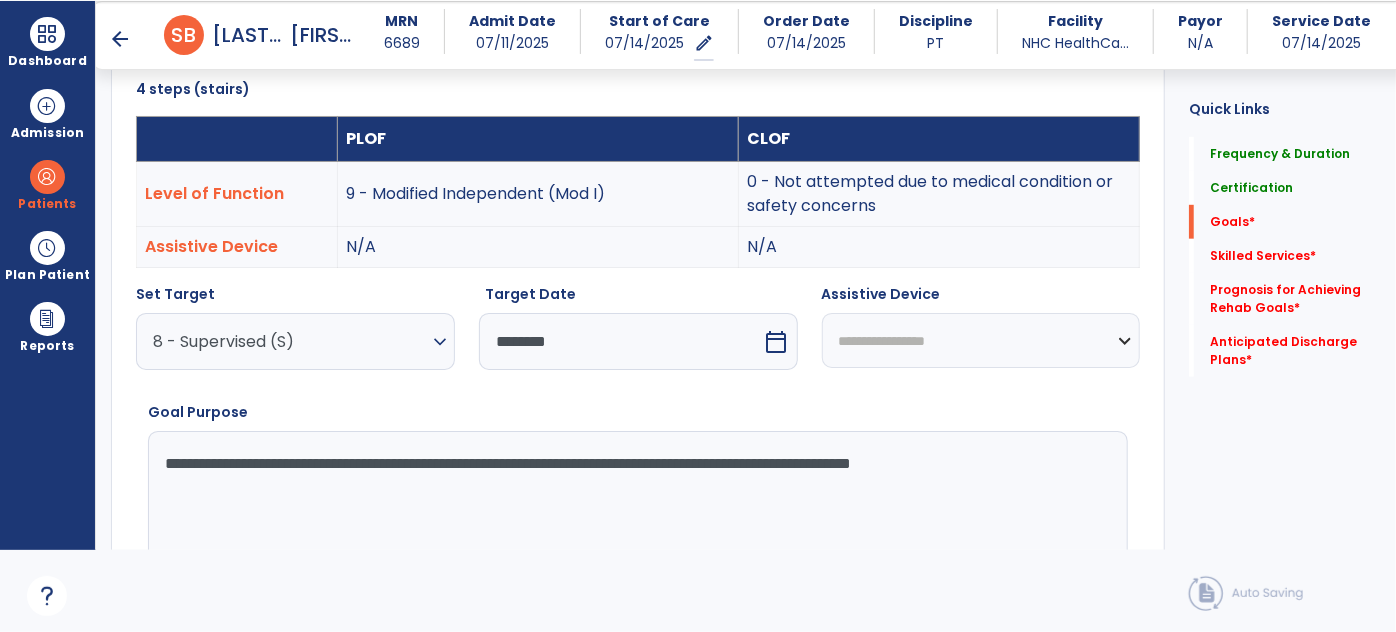 click on "8 - Supervised (S)" at bounding box center (290, 341) 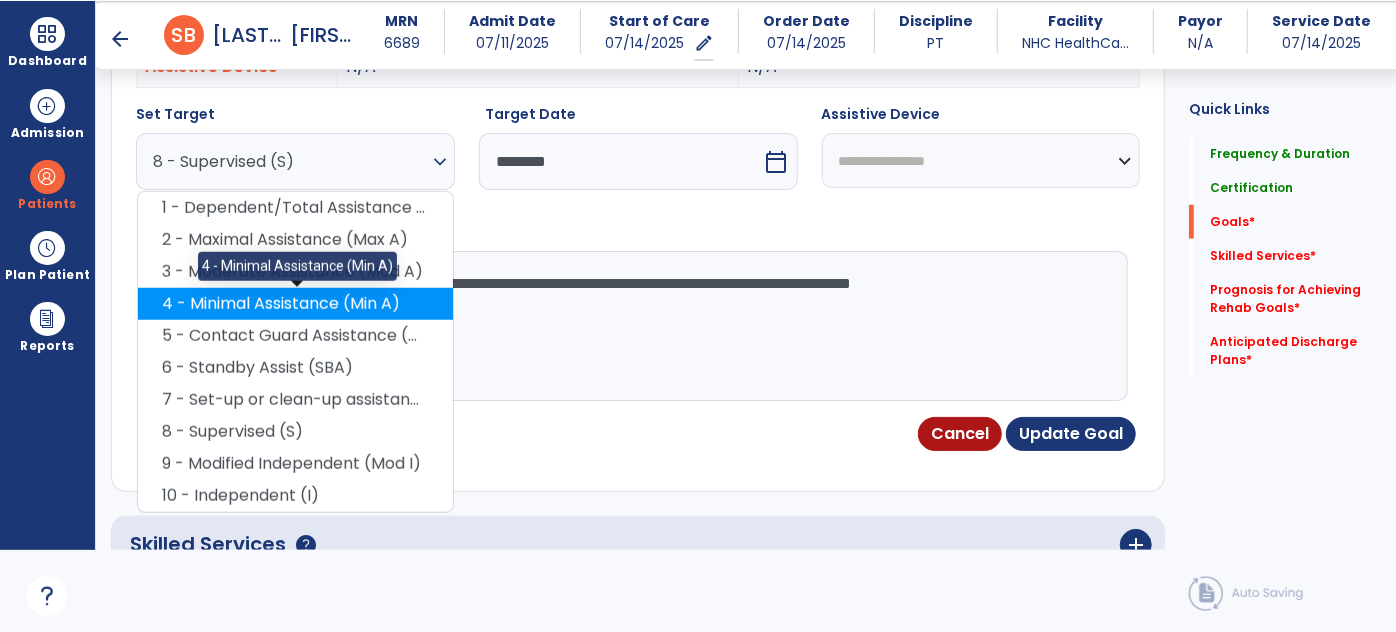 scroll, scrollTop: 716, scrollLeft: 0, axis: vertical 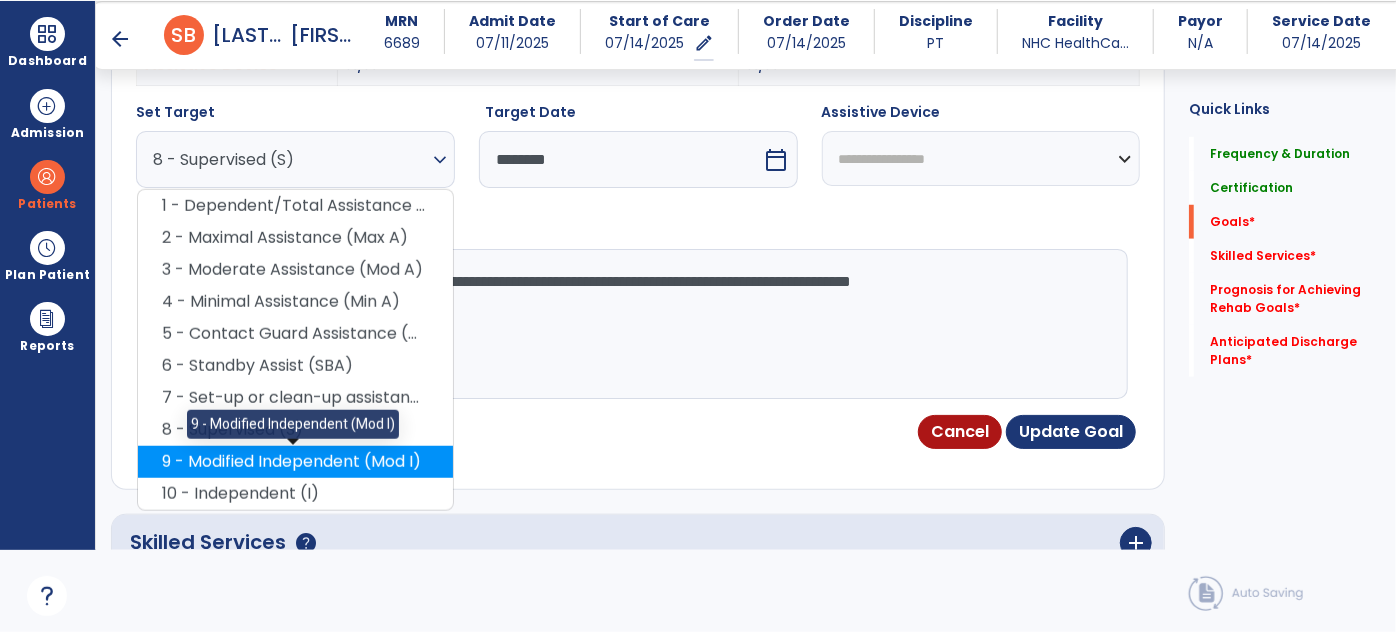 click on "9 - Modified Independent (Mod I)" at bounding box center (295, 462) 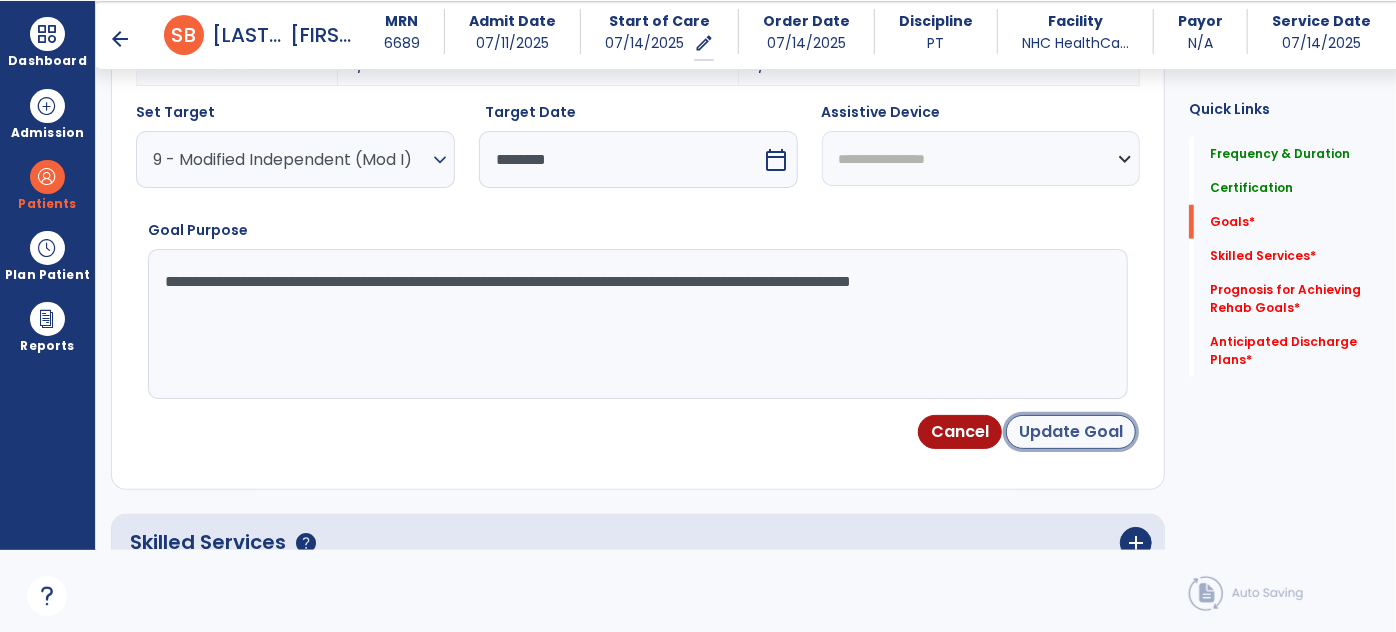click on "Update Goal" at bounding box center [1071, 432] 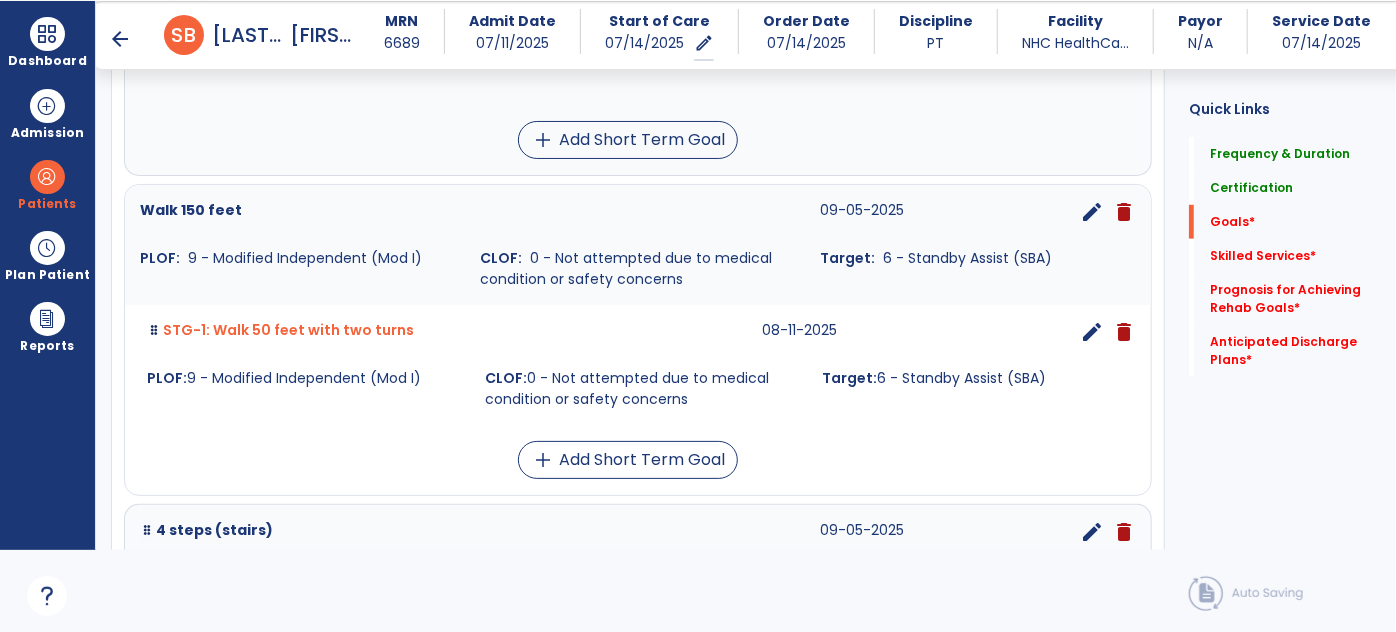 scroll, scrollTop: 636, scrollLeft: 0, axis: vertical 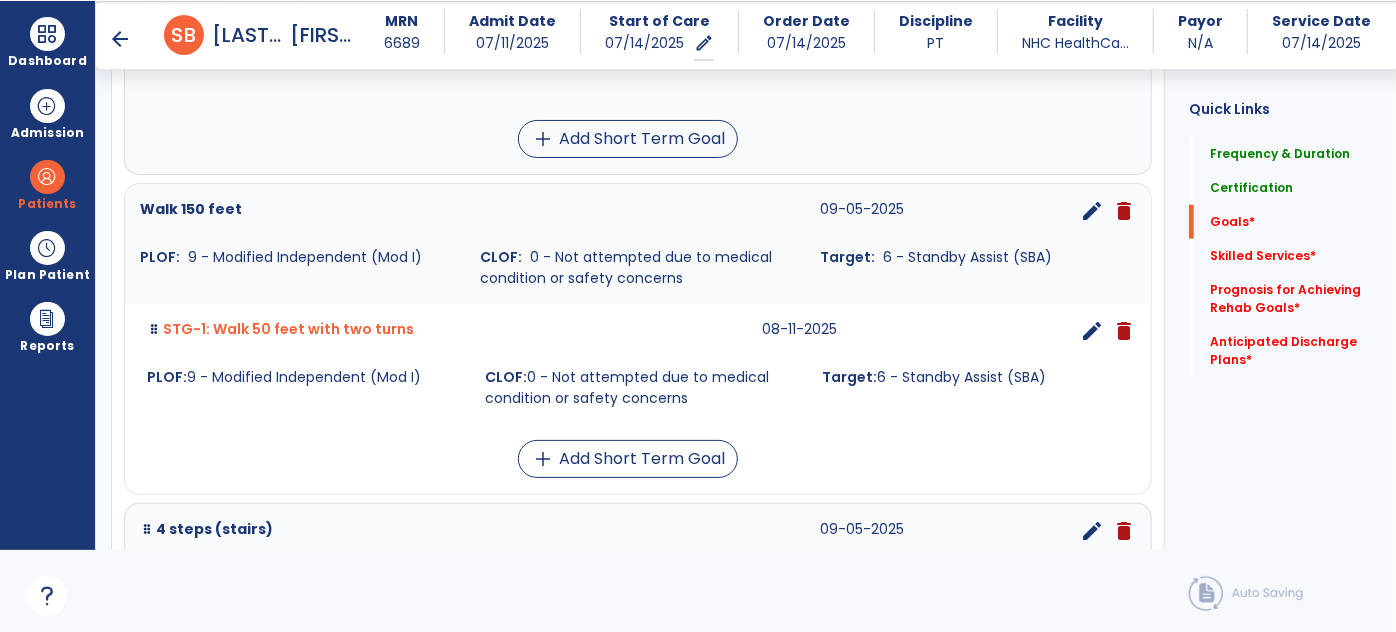 click on "edit" at bounding box center [1092, 211] 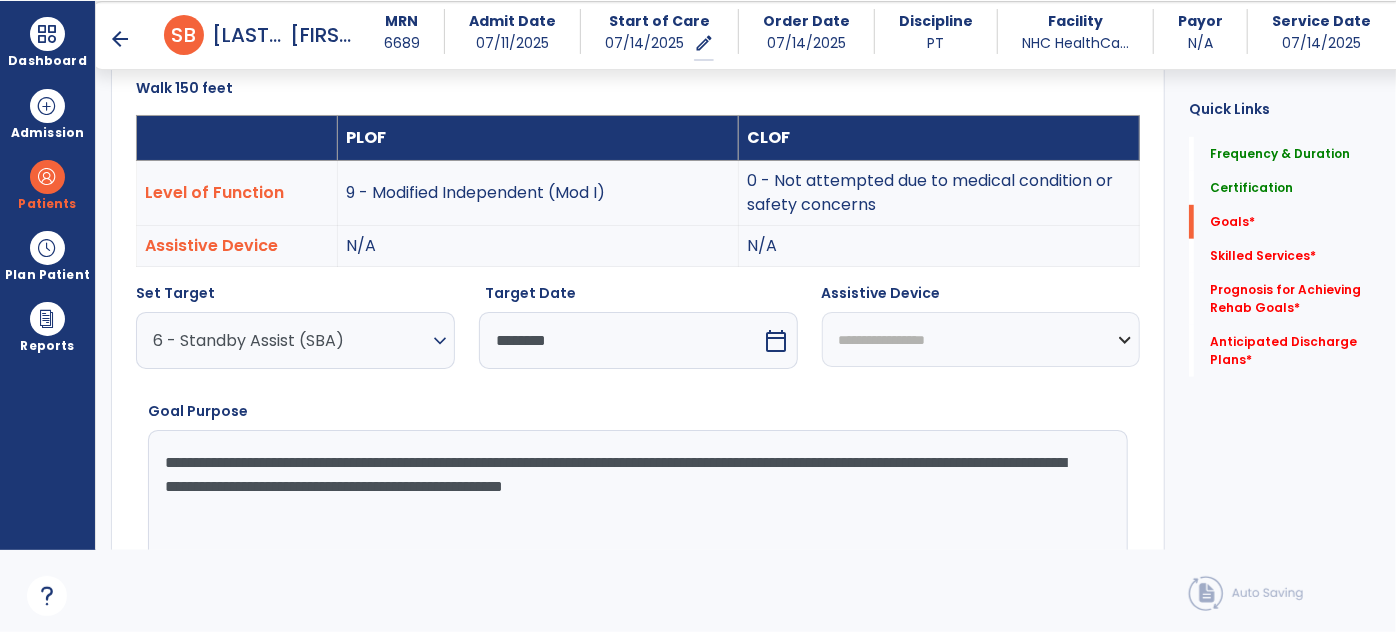 scroll, scrollTop: 534, scrollLeft: 0, axis: vertical 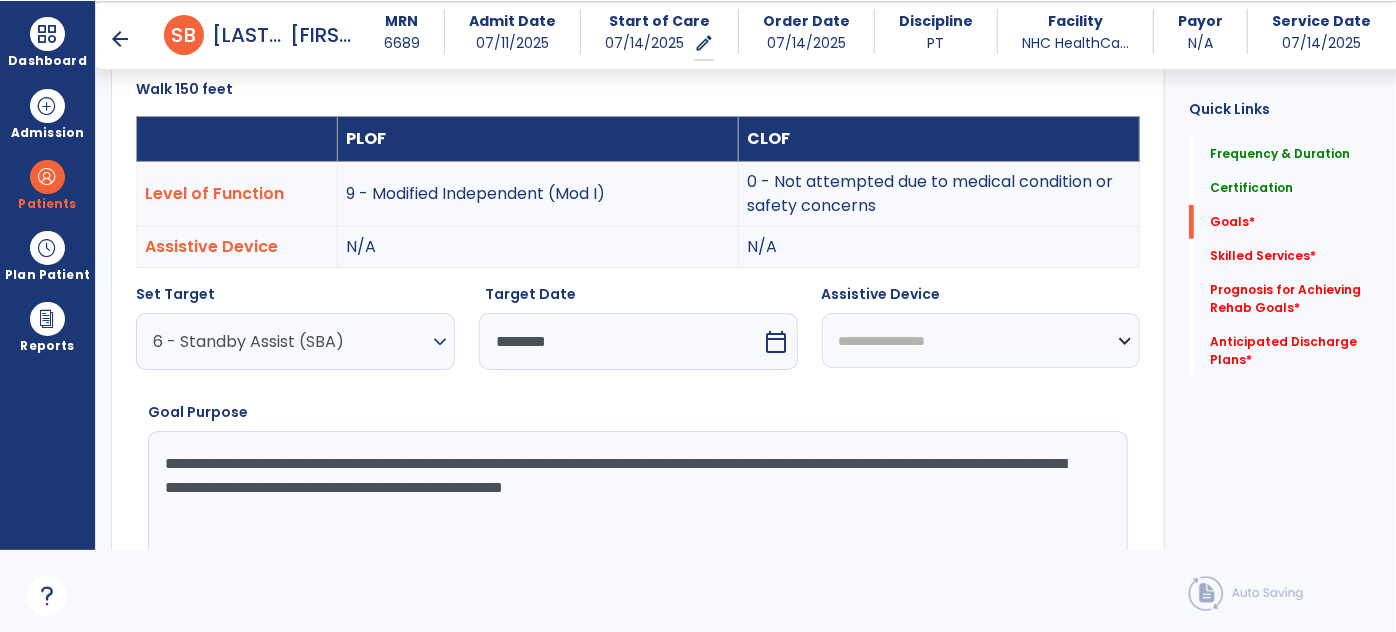 click on "6 - Standby Assist (SBA)" at bounding box center [290, 341] 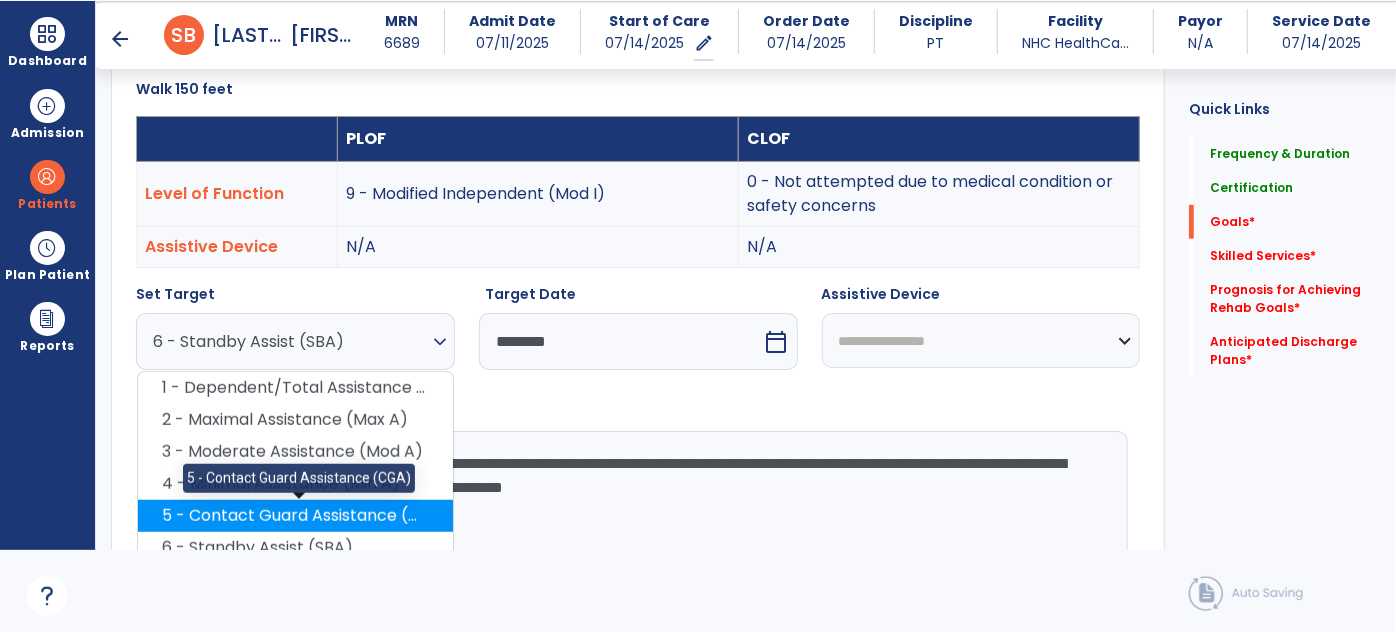 scroll, scrollTop: 716, scrollLeft: 0, axis: vertical 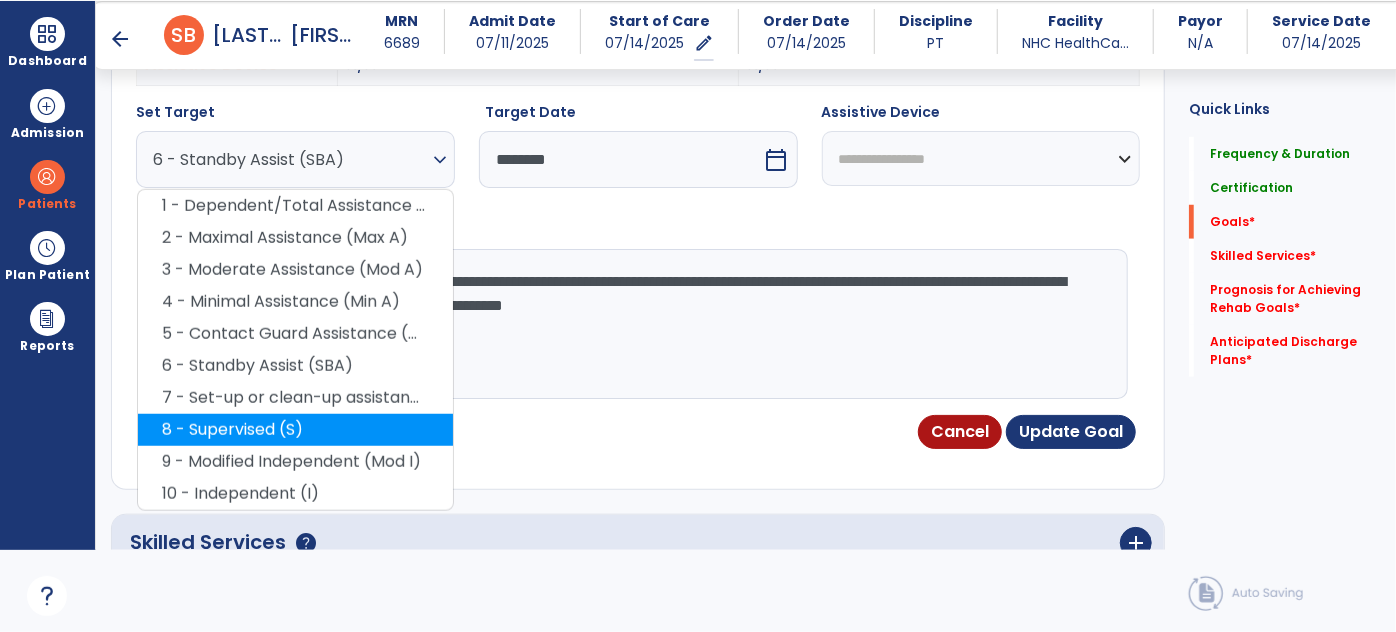 click on "8 - Supervised (S)" at bounding box center [295, 430] 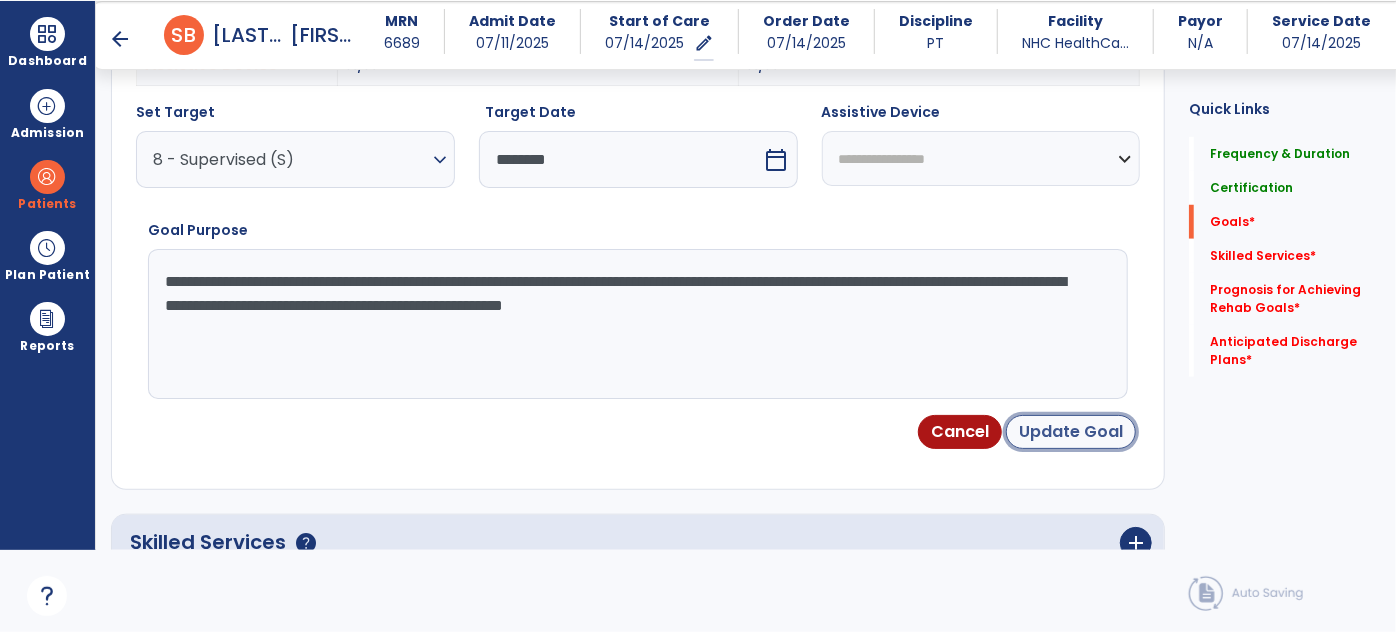 click on "Update Goal" at bounding box center (1071, 432) 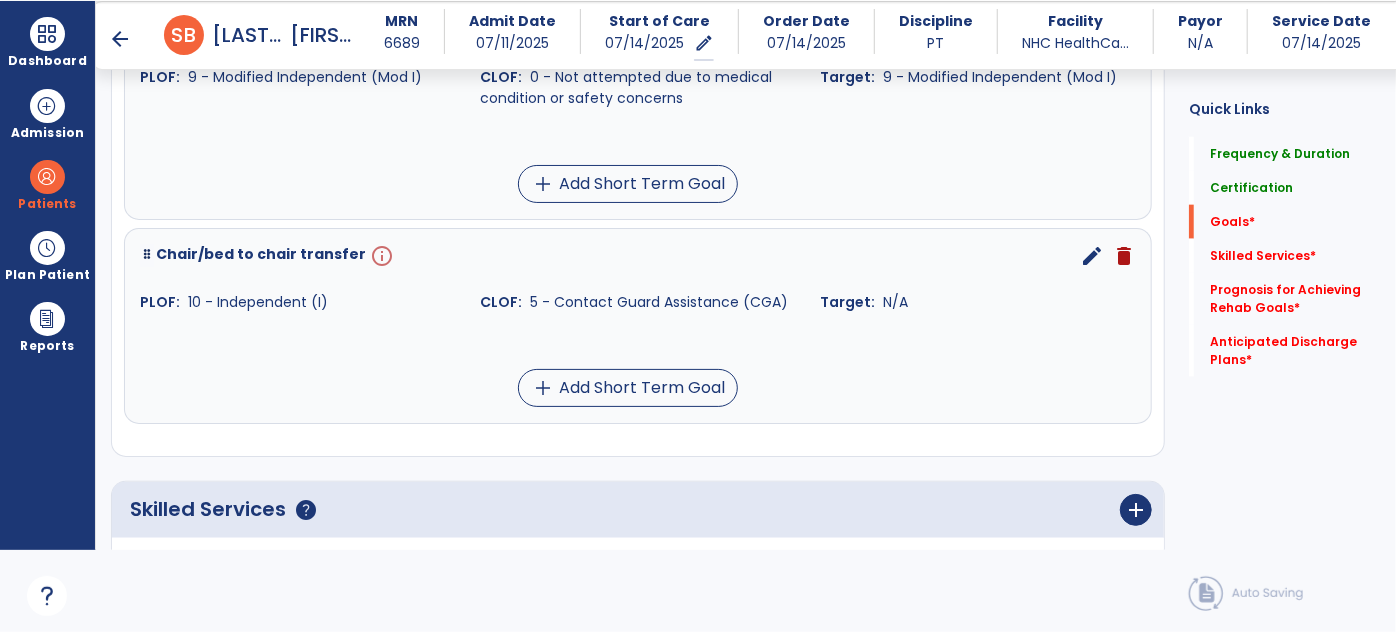 scroll, scrollTop: 1196, scrollLeft: 0, axis: vertical 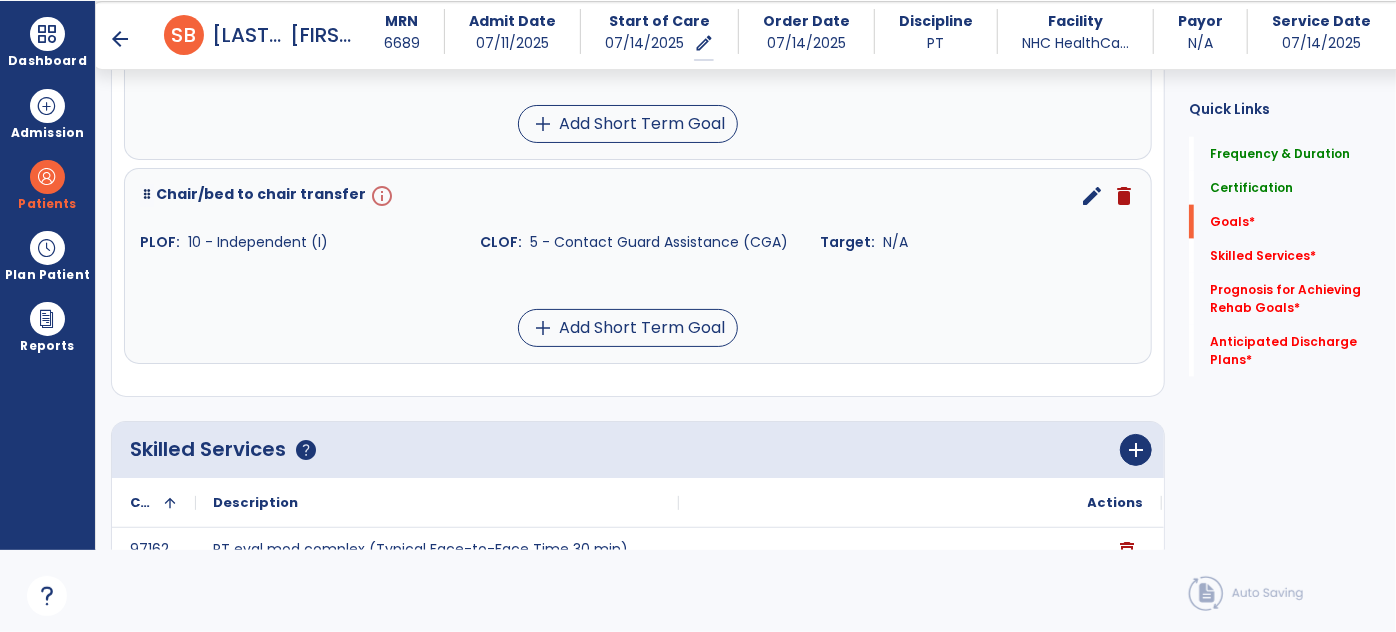 click on "edit" at bounding box center (1092, 196) 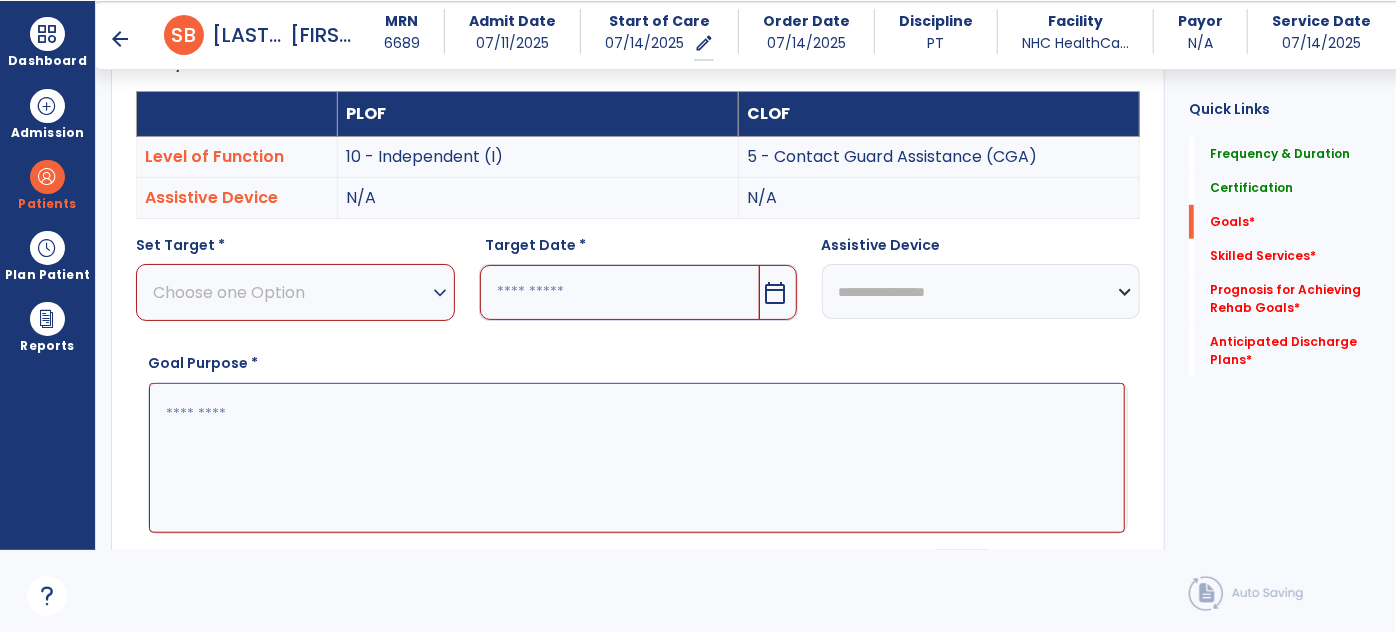 scroll, scrollTop: 534, scrollLeft: 0, axis: vertical 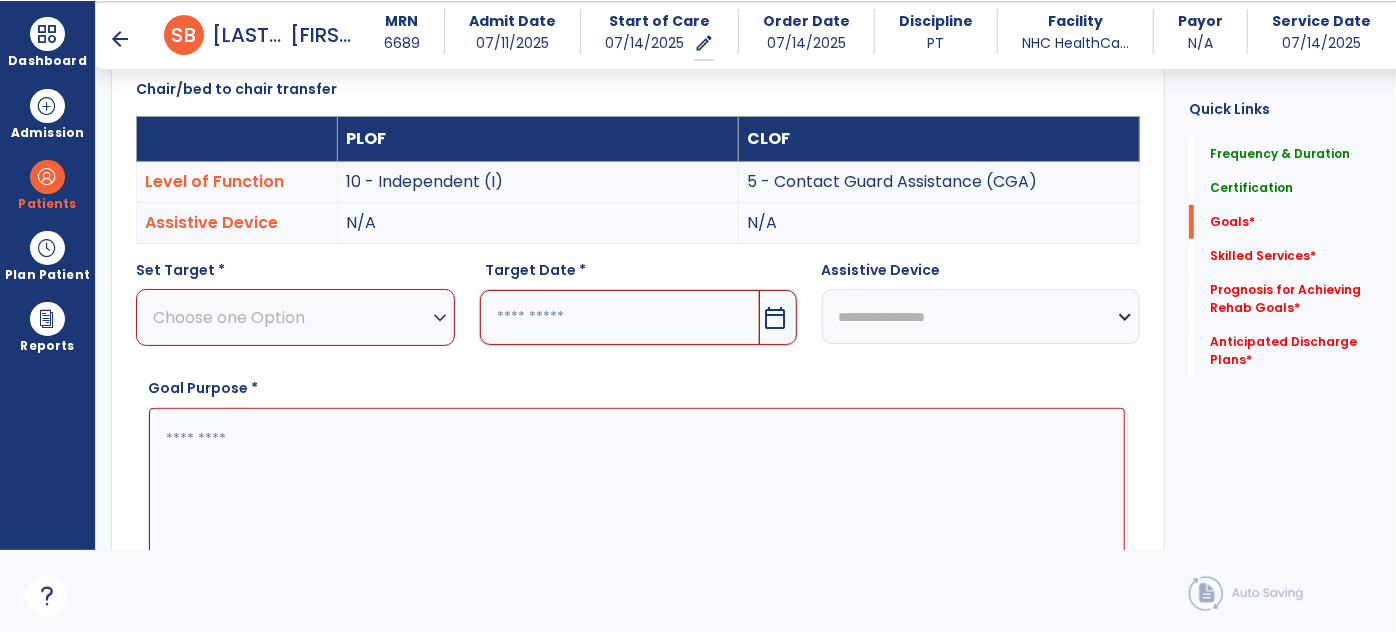 click on "Choose one Option" at bounding box center (290, 317) 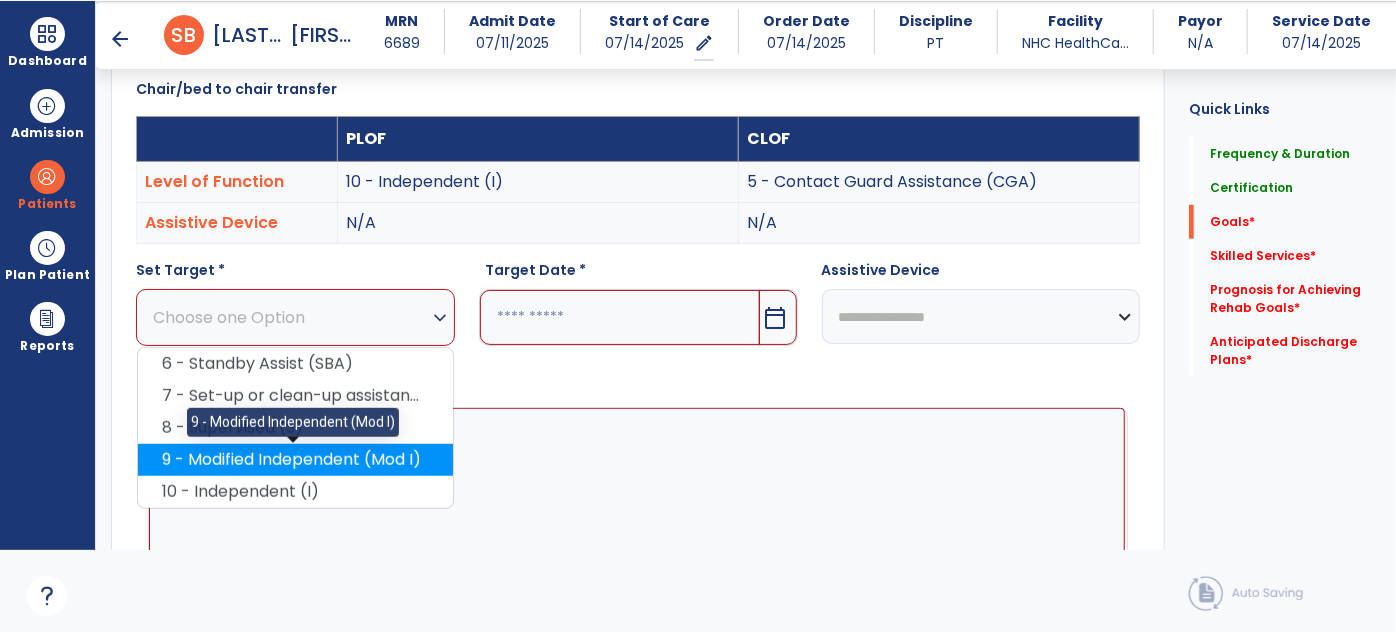click on "9 - Modified Independent (Mod I)" at bounding box center (295, 460) 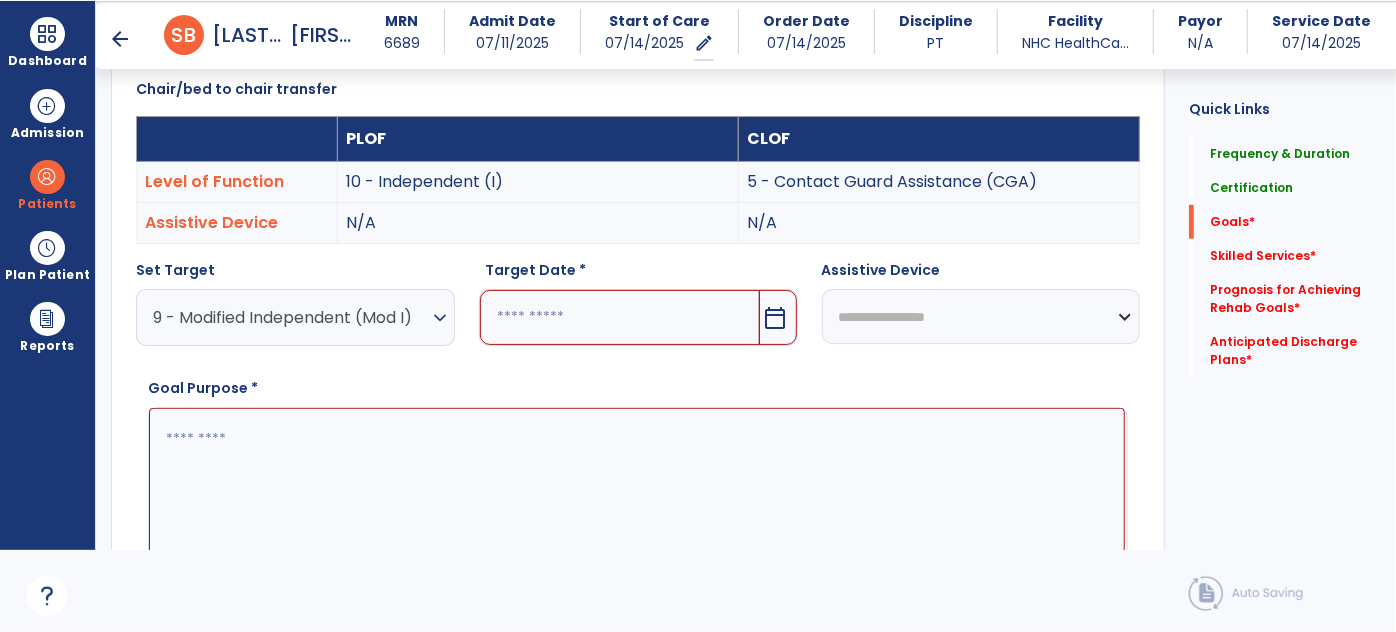 click on "calendar_today" at bounding box center (776, 318) 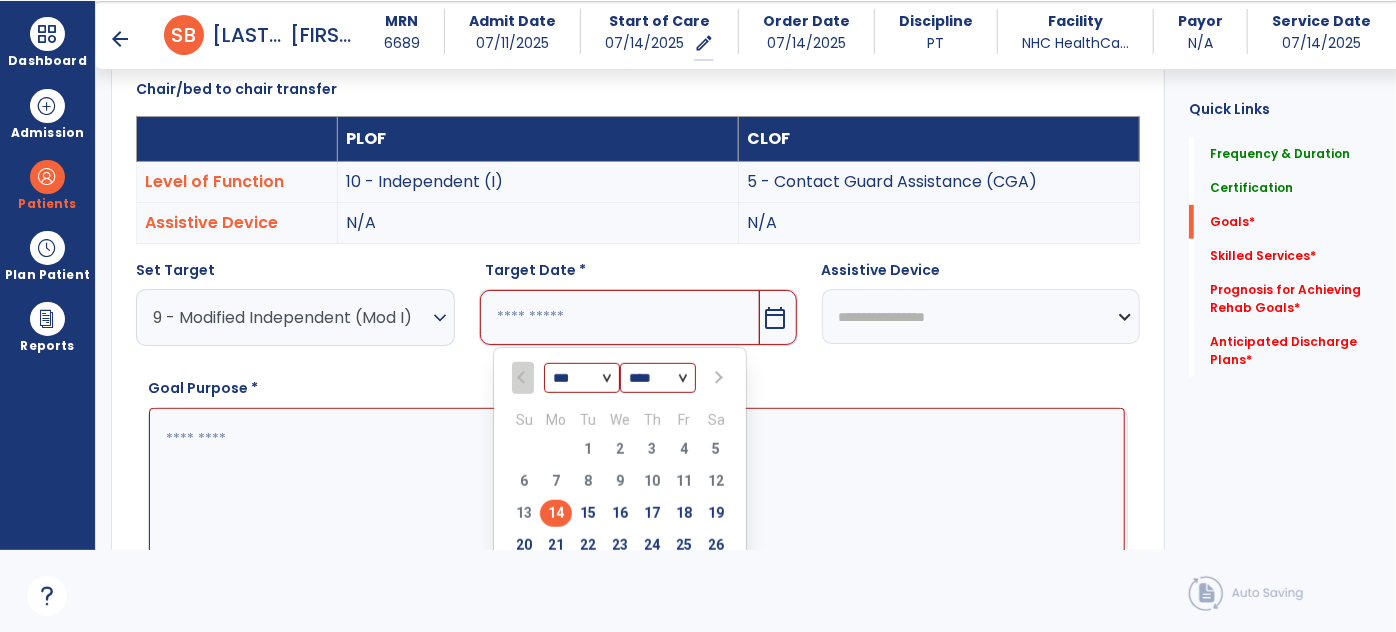 click at bounding box center (716, 378) 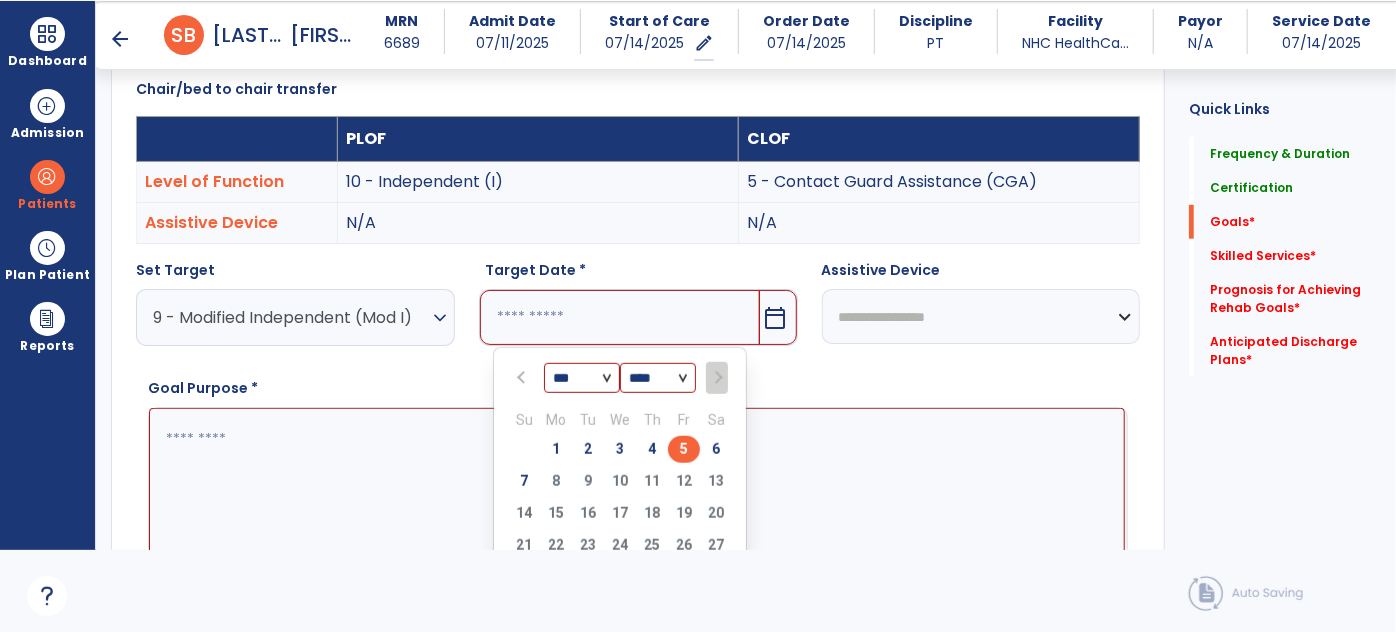 click on "5" at bounding box center [684, 449] 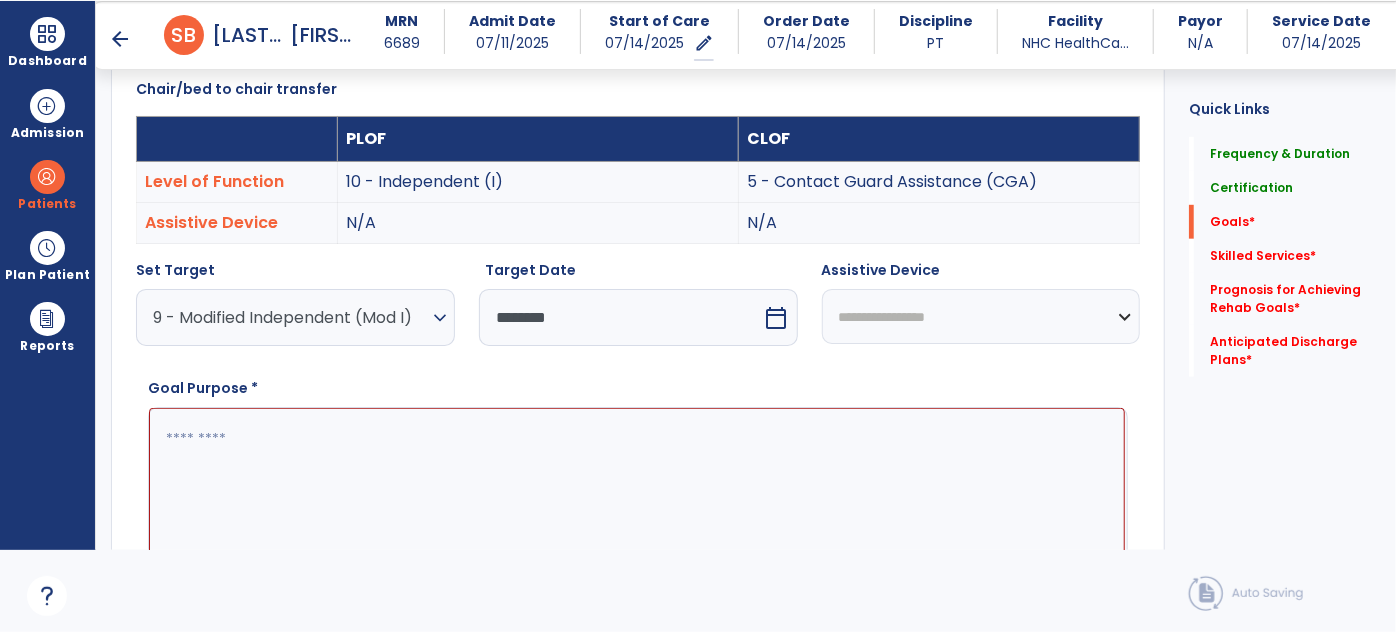 click at bounding box center [637, 482] 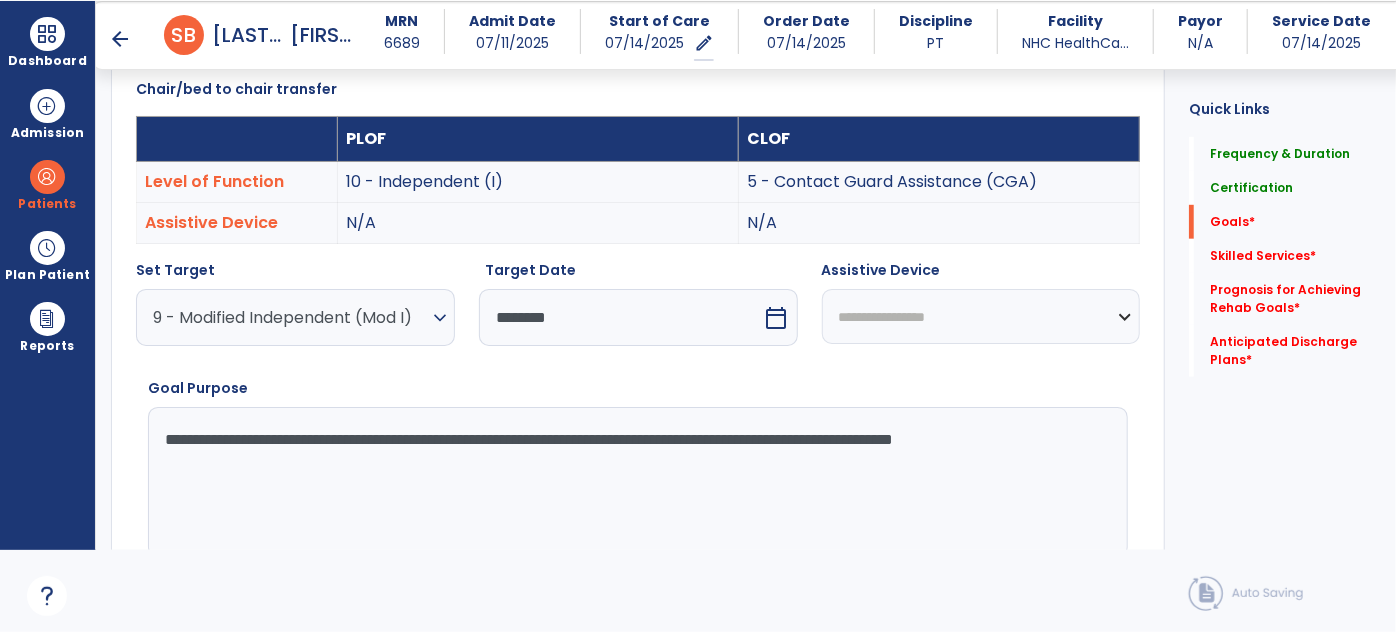 click on "**********" at bounding box center (637, 482) 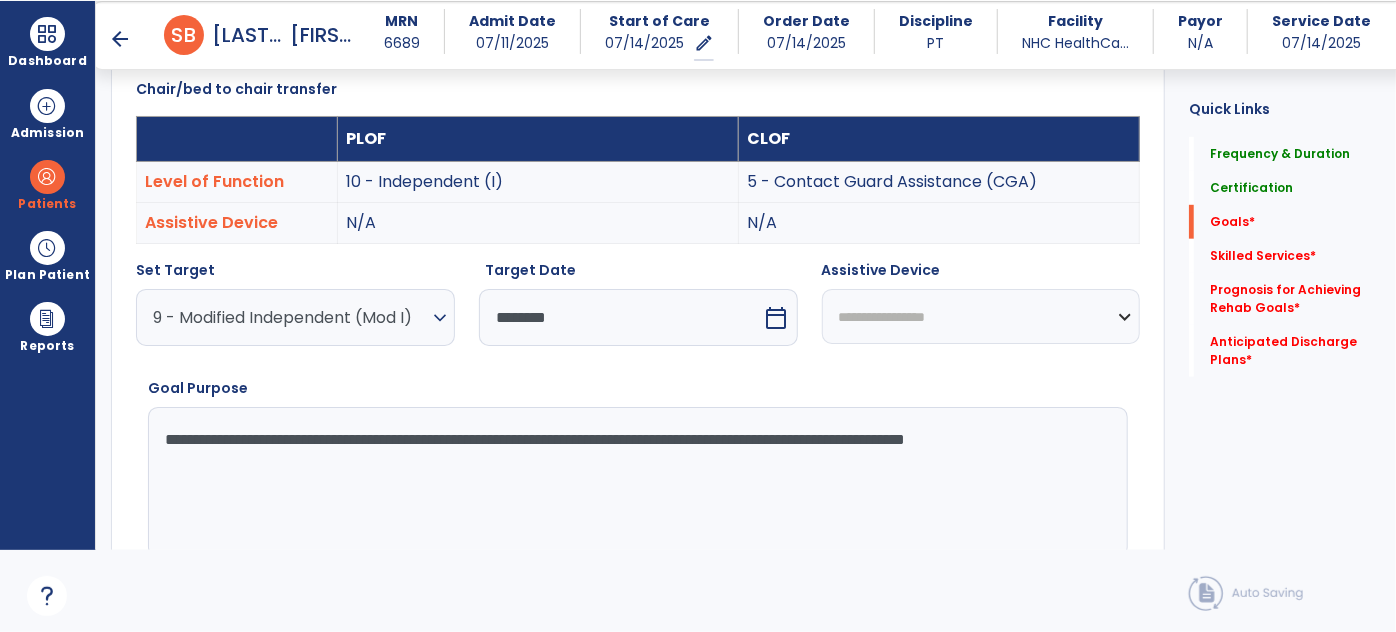 click on "**********" at bounding box center (637, 482) 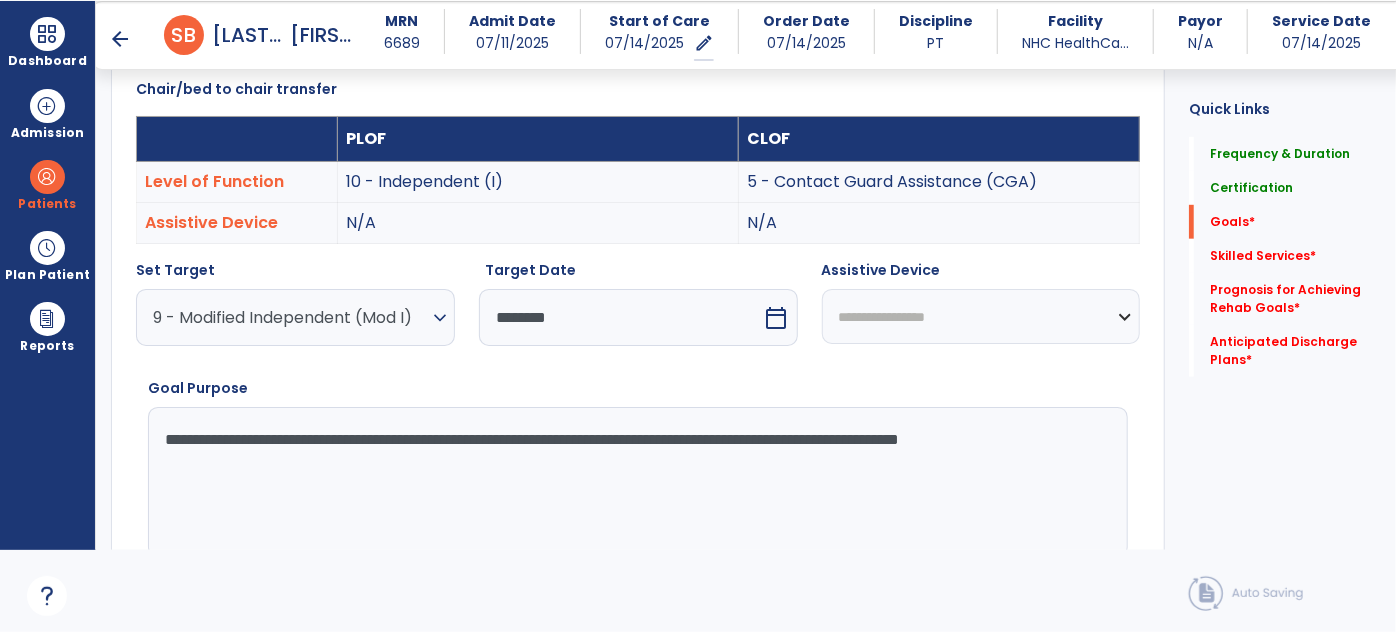 click on "**********" at bounding box center (637, 482) 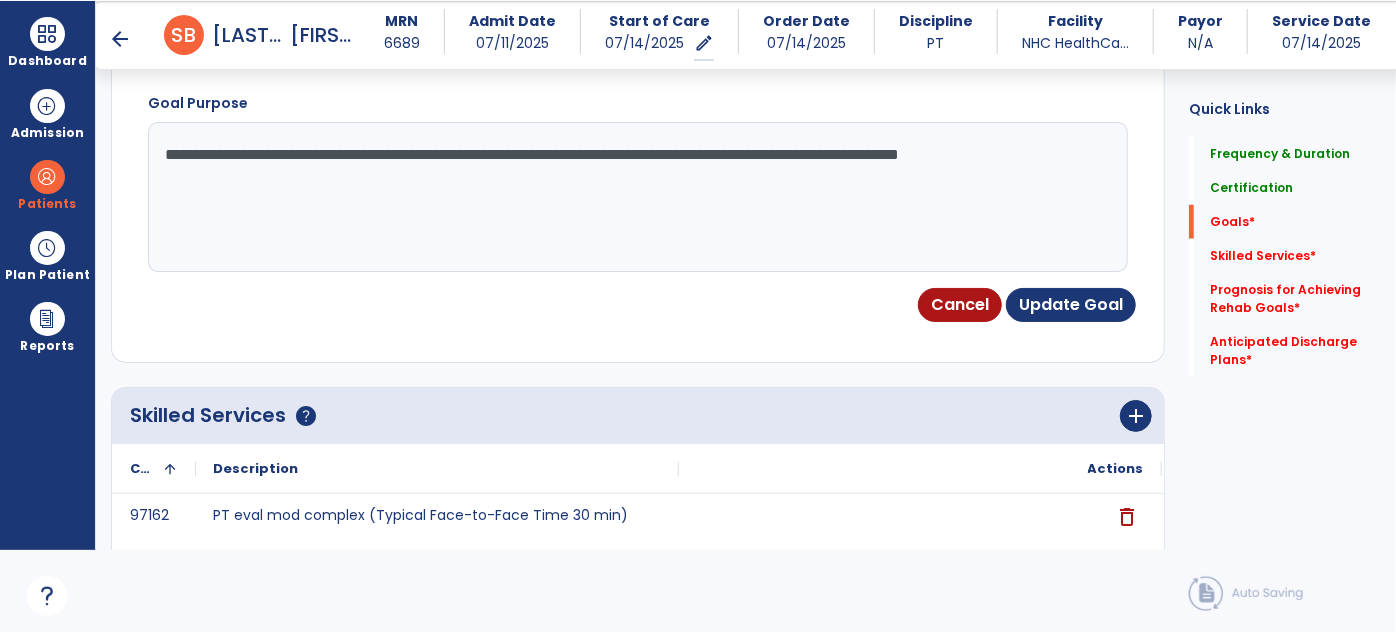 scroll, scrollTop: 898, scrollLeft: 0, axis: vertical 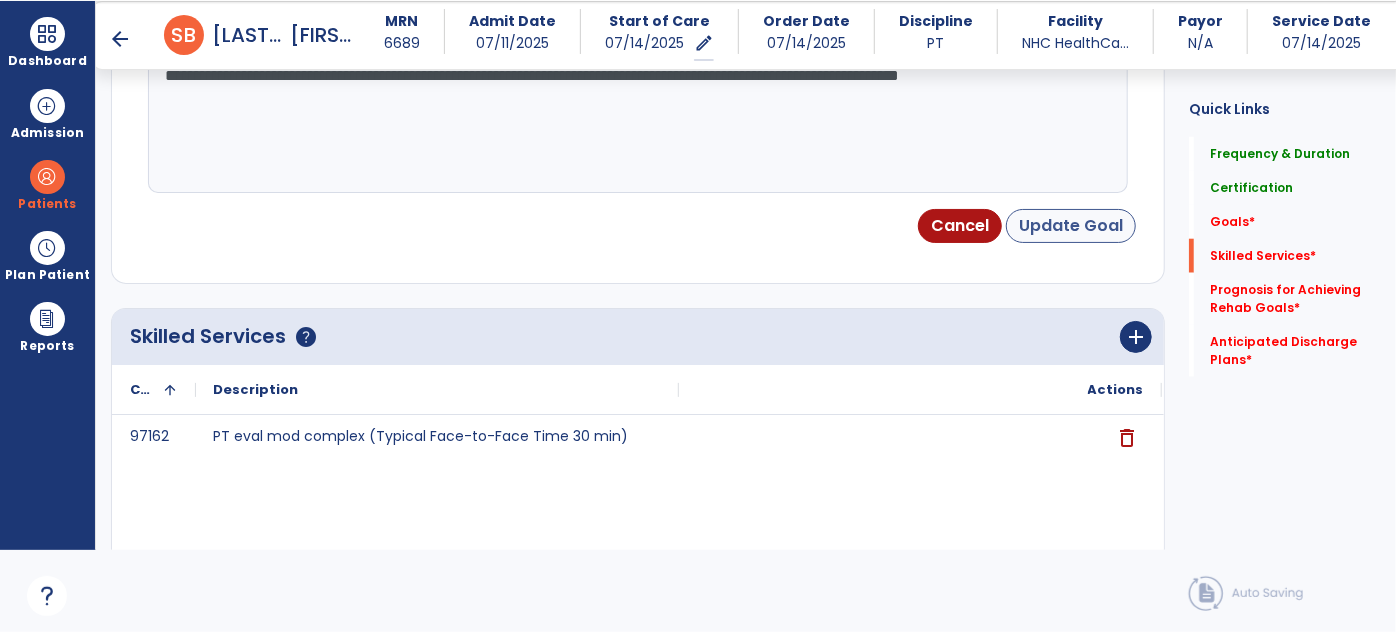 type on "**********" 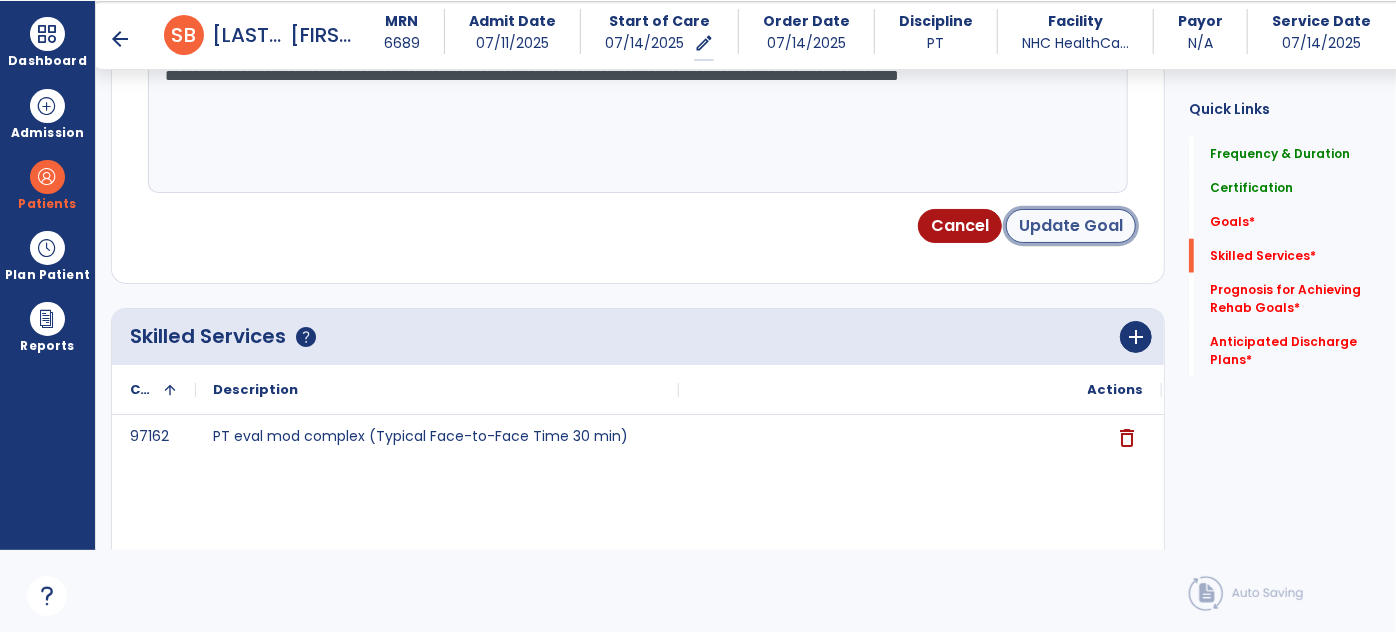 click on "Update Goal" at bounding box center (1071, 226) 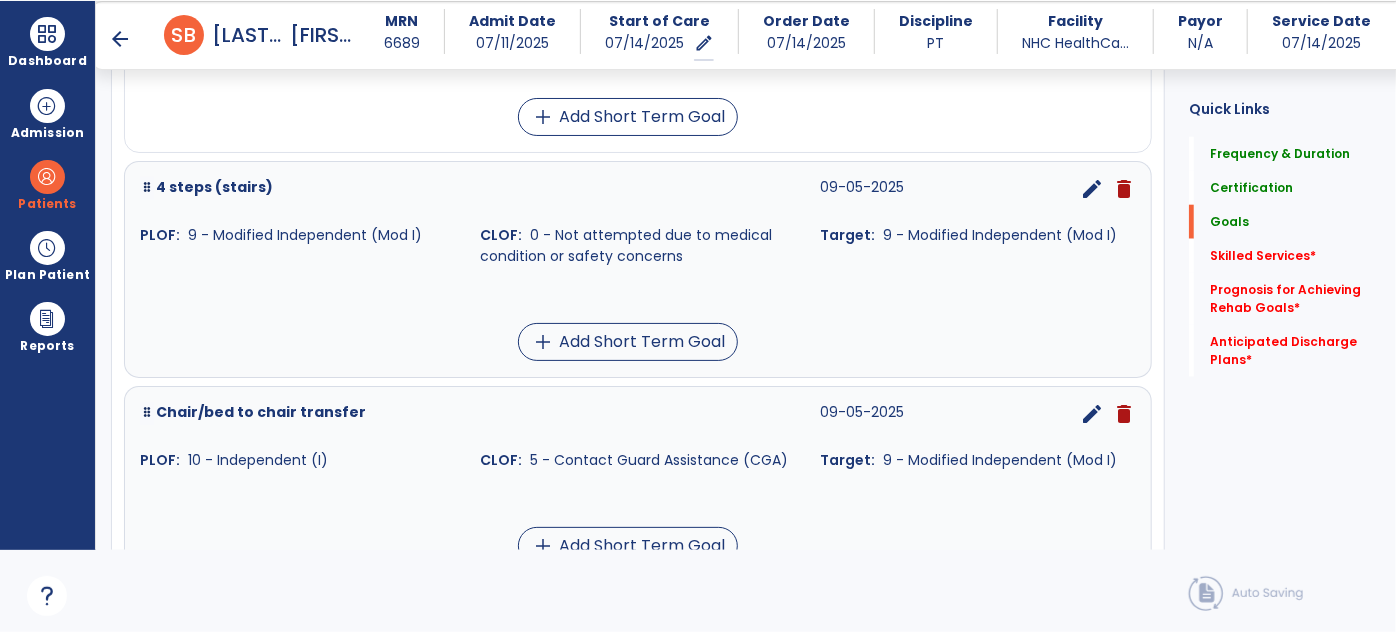 scroll, scrollTop: 946, scrollLeft: 0, axis: vertical 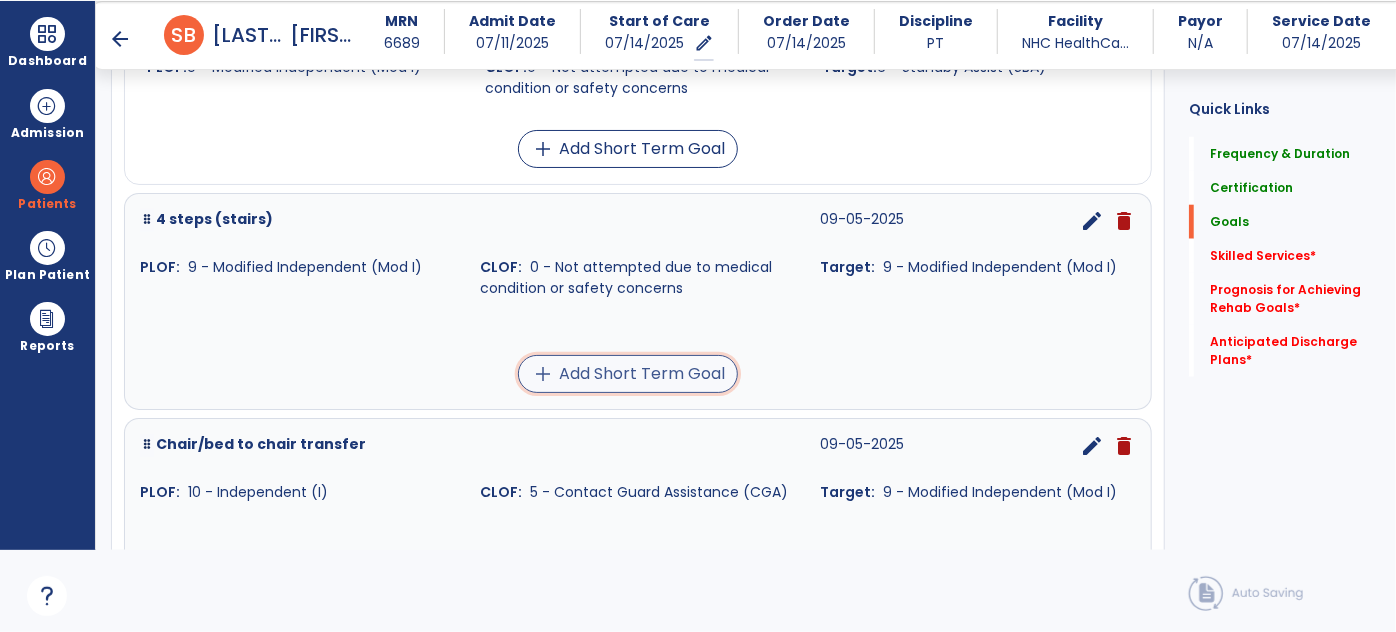 click on "add  Add Short Term Goal" at bounding box center (628, 374) 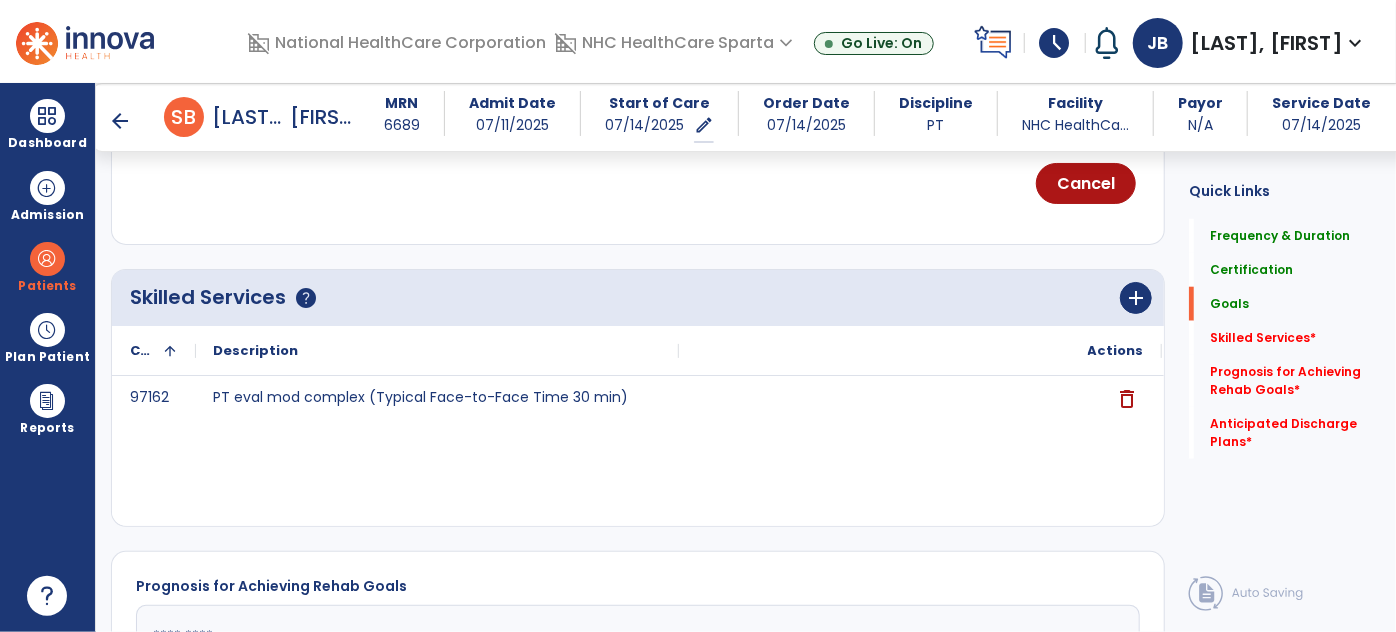 scroll, scrollTop: 0, scrollLeft: 0, axis: both 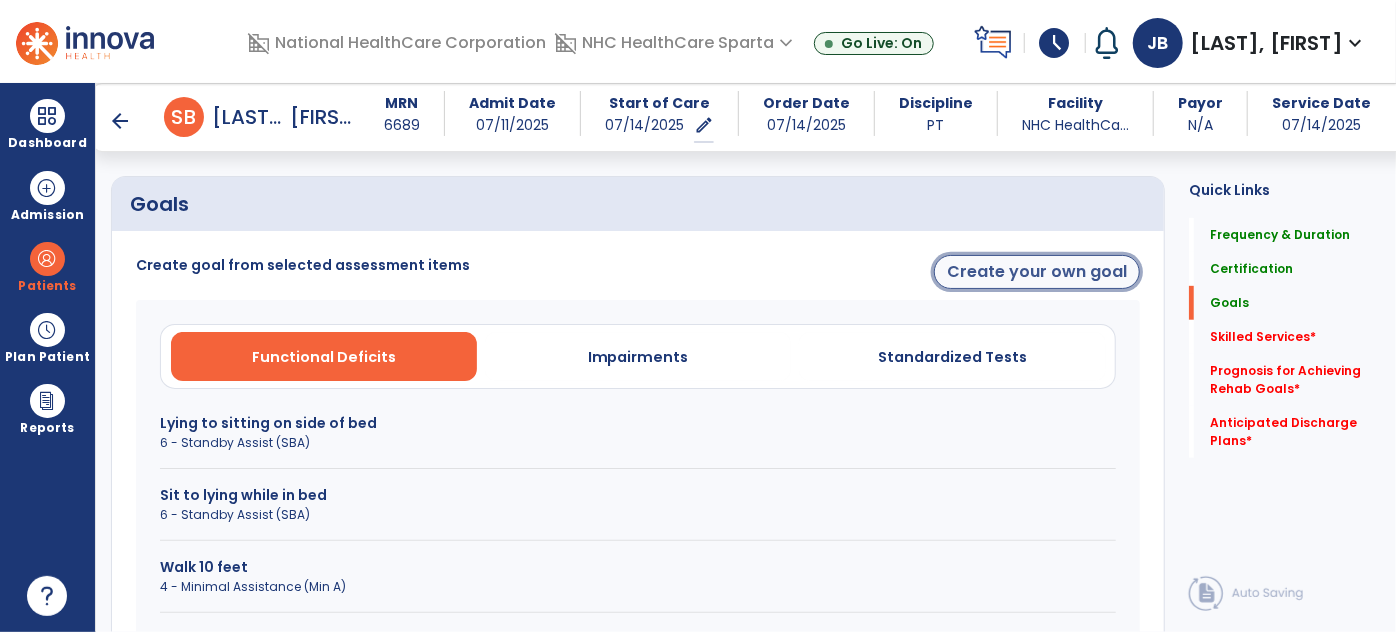 click on "Create your own goal" at bounding box center (1037, 272) 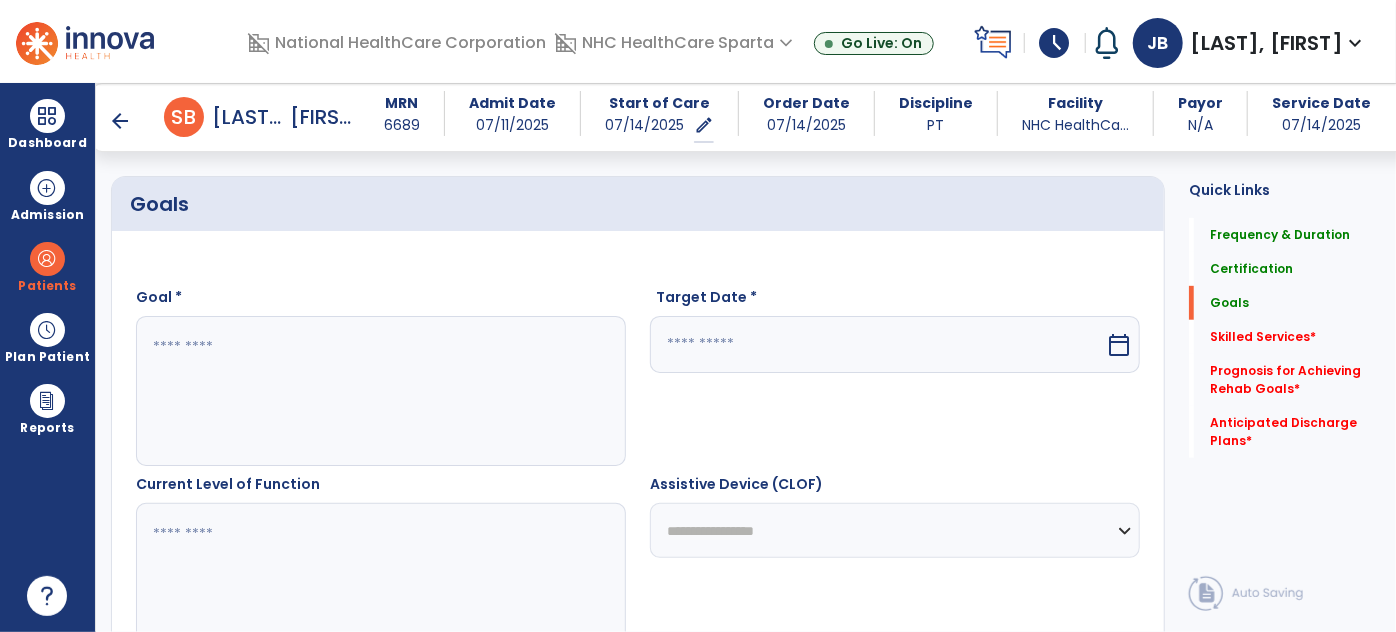 click at bounding box center [380, 391] 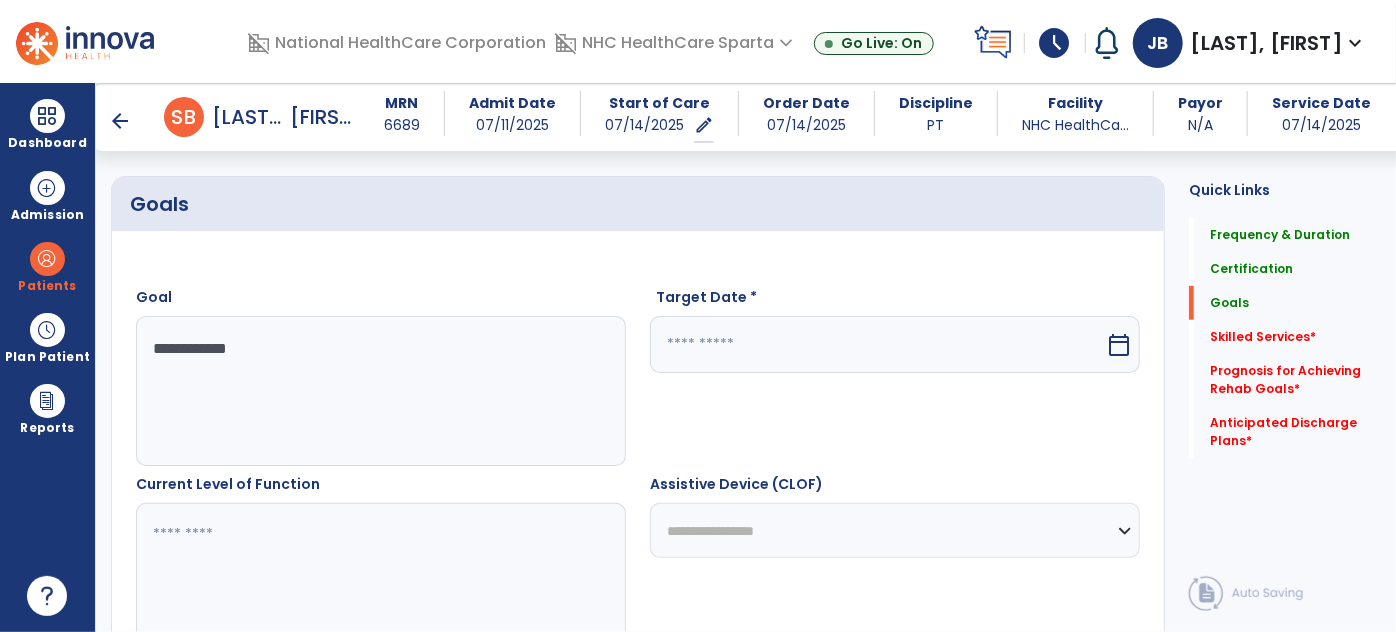 type on "**********" 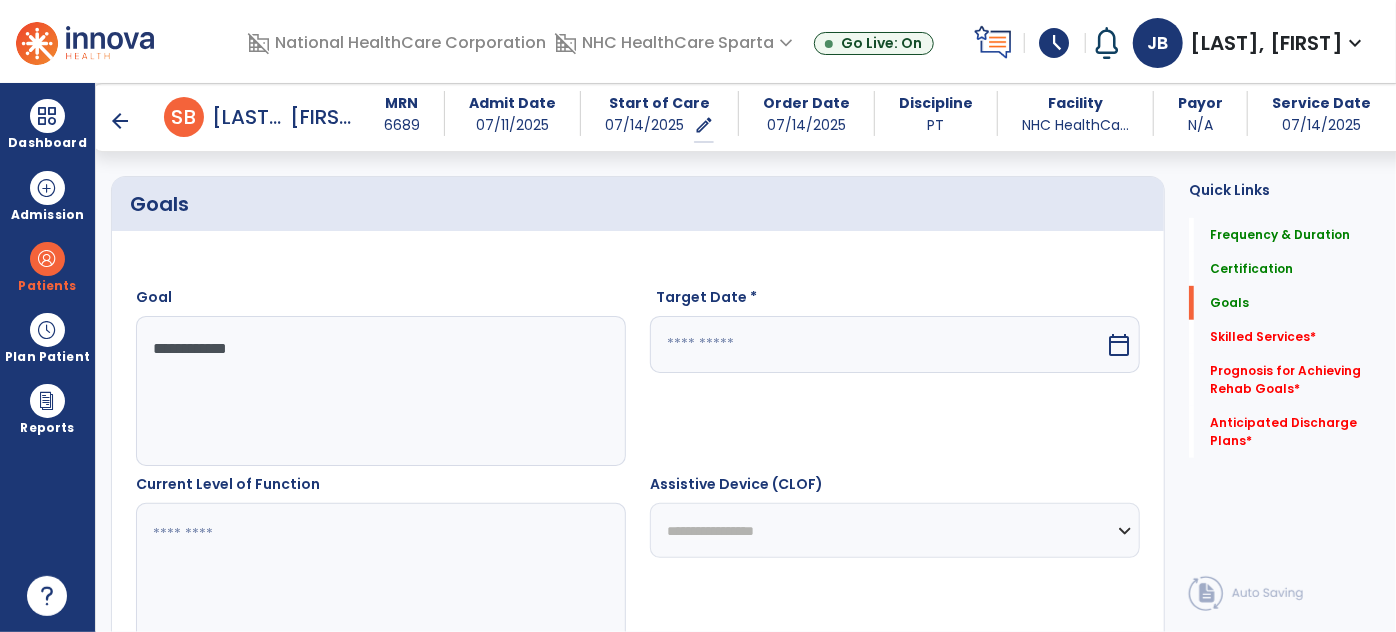 click at bounding box center [877, 344] 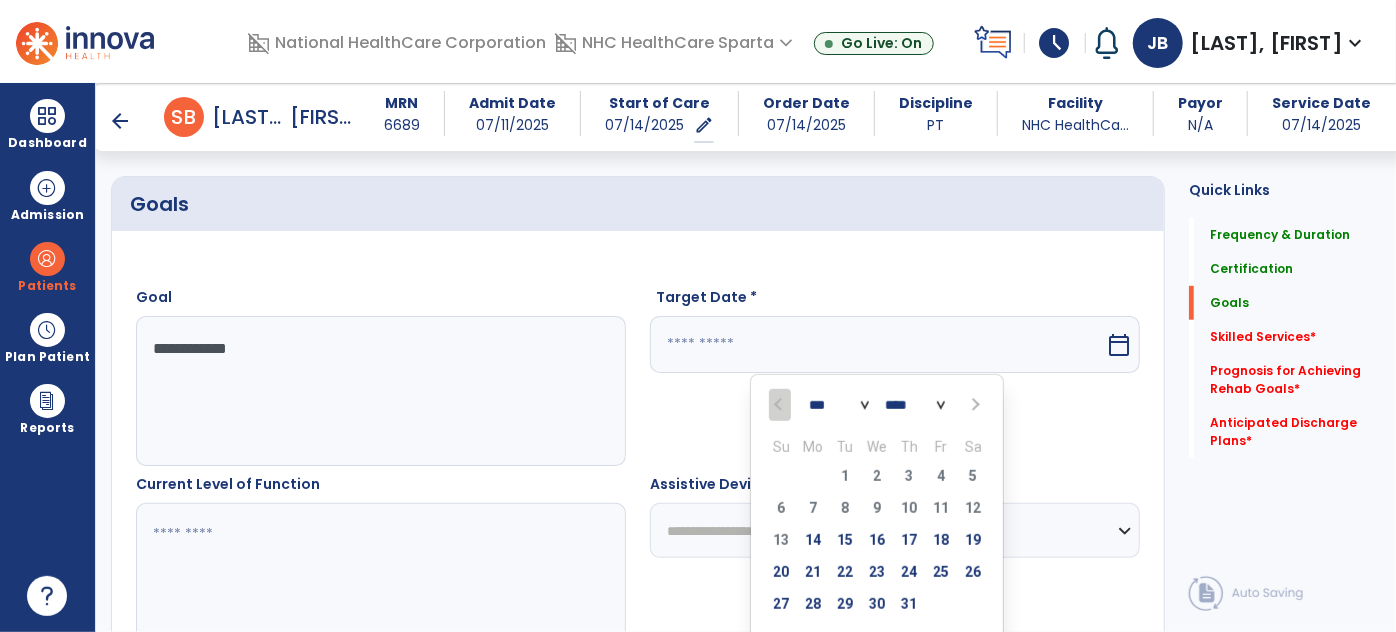 click at bounding box center [974, 405] 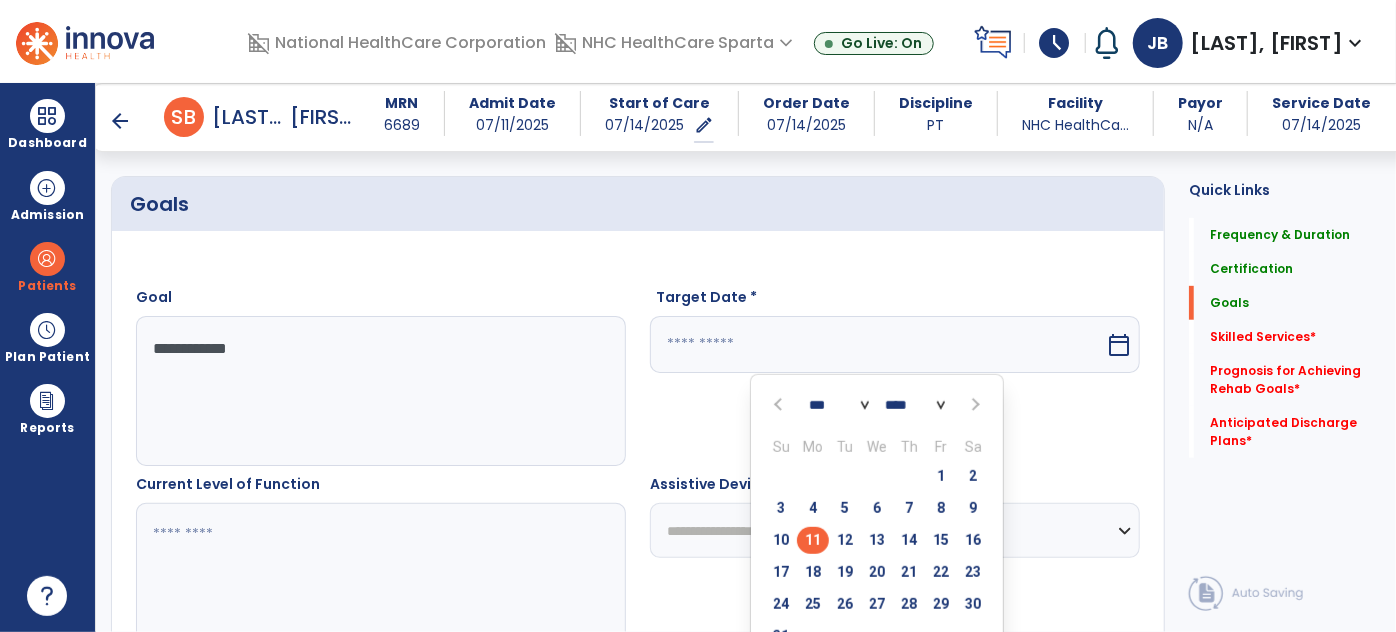 click on "11" at bounding box center (813, 540) 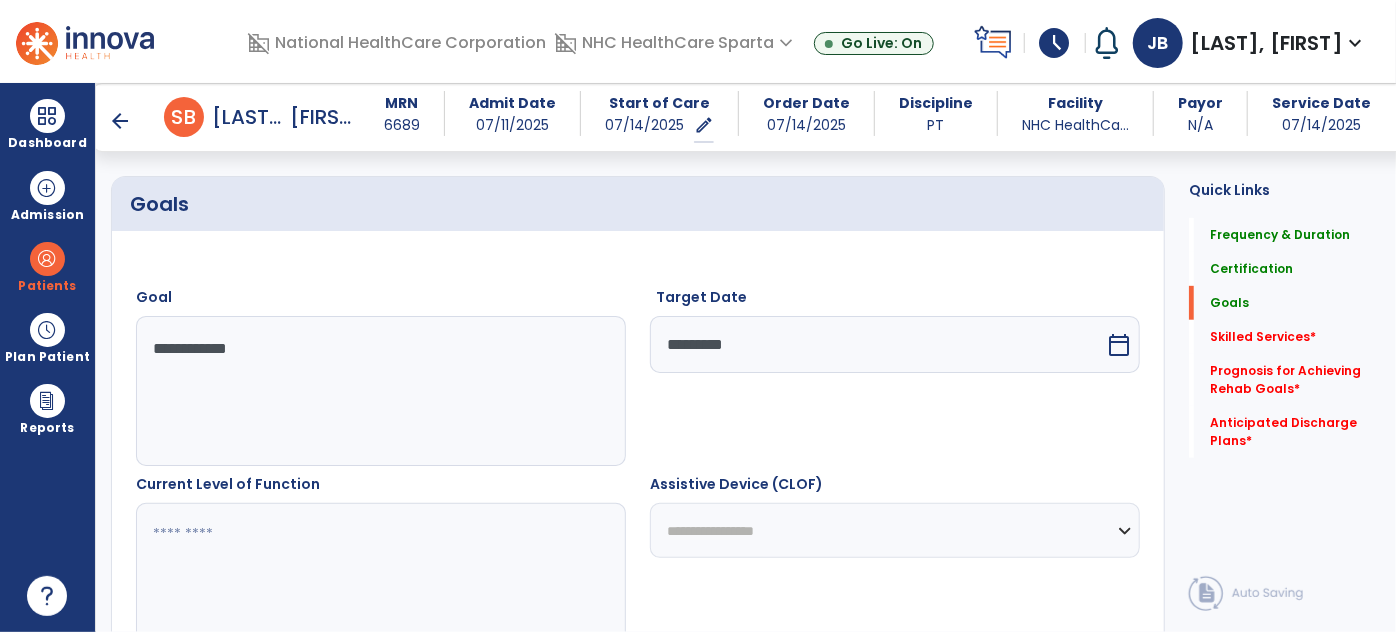 click at bounding box center (380, 578) 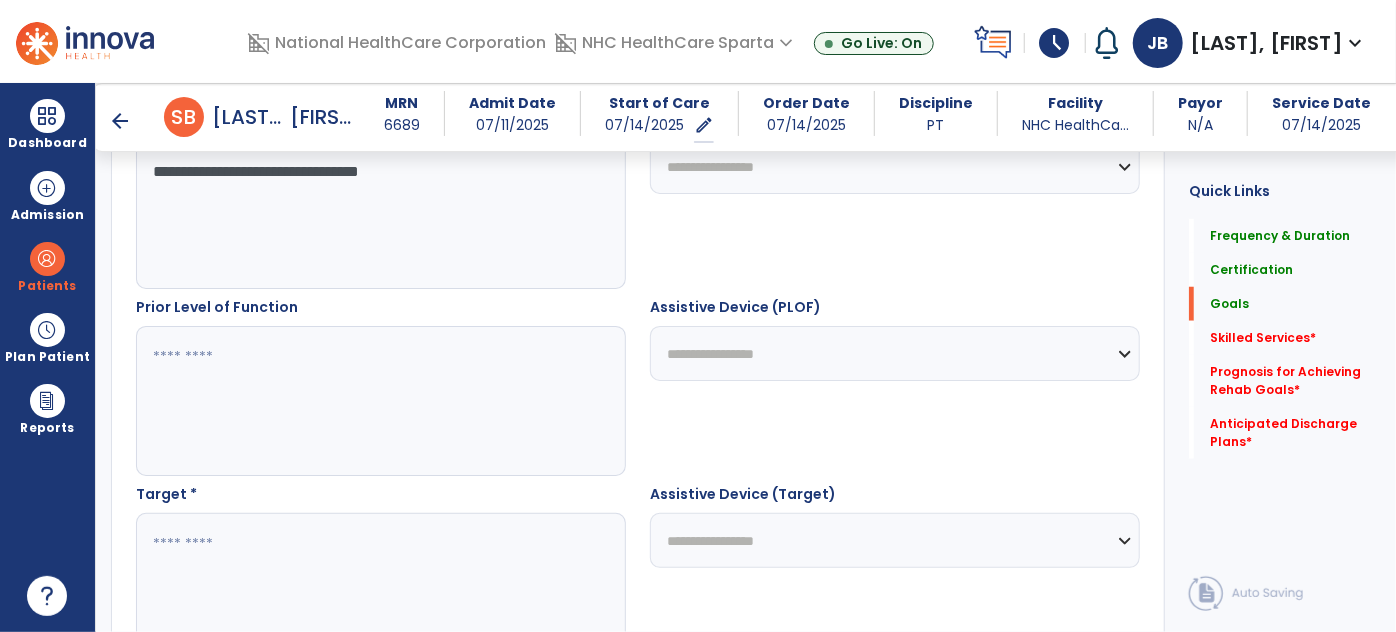 scroll, scrollTop: 1077, scrollLeft: 0, axis: vertical 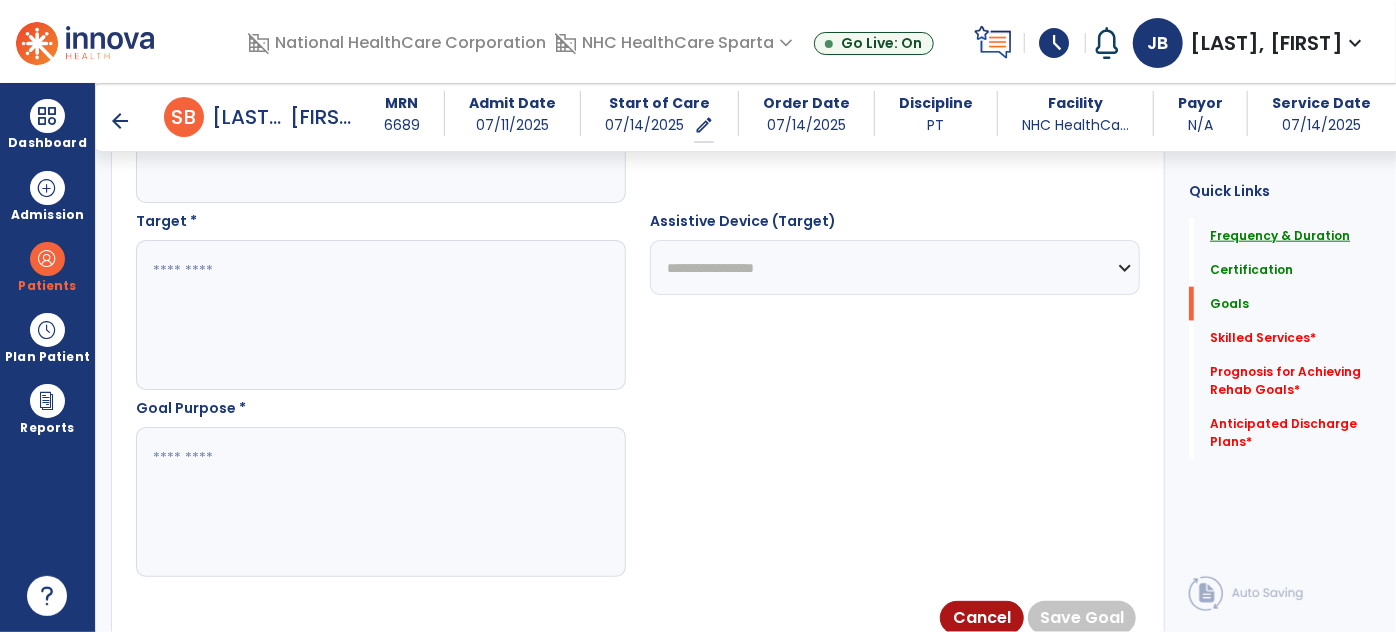 type on "**********" 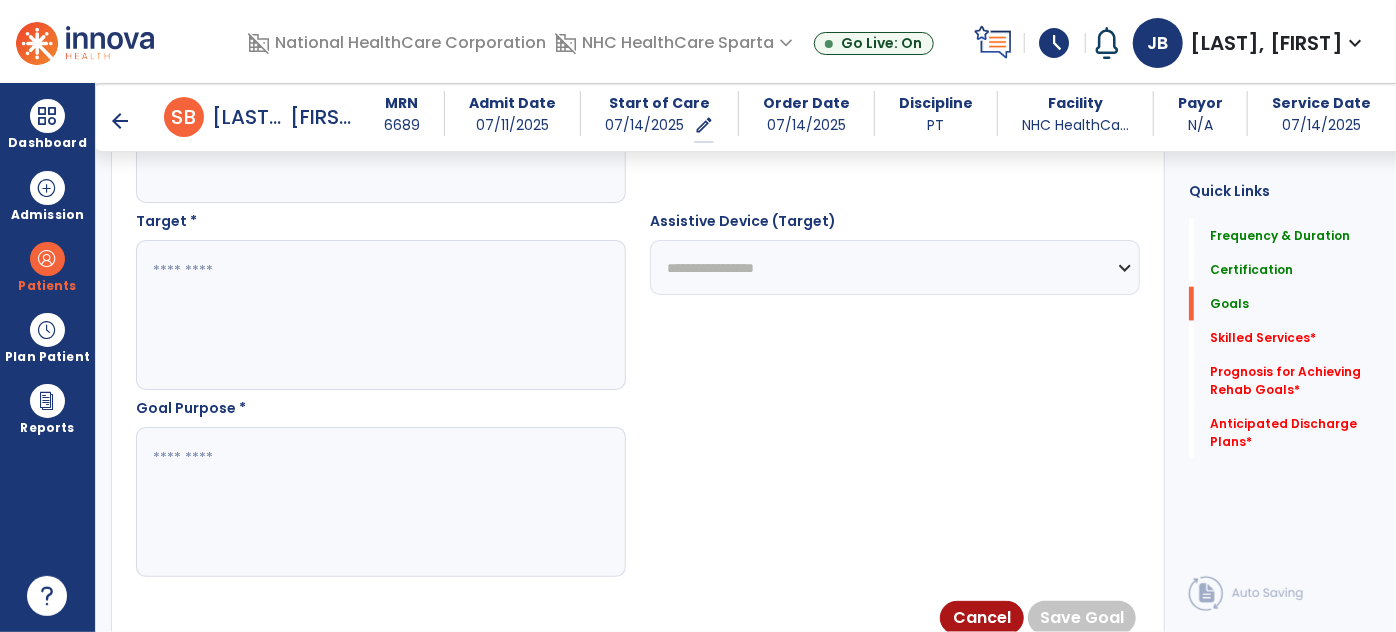 click at bounding box center [380, 315] 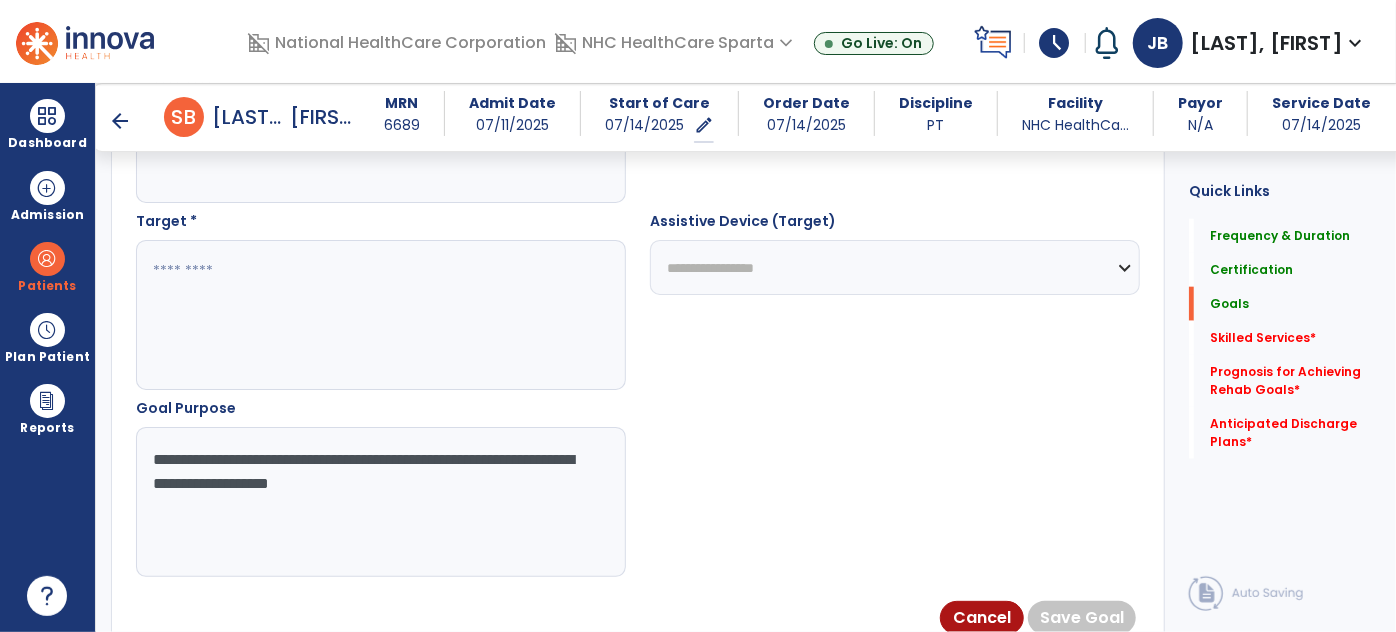 click on "**********" at bounding box center [380, 502] 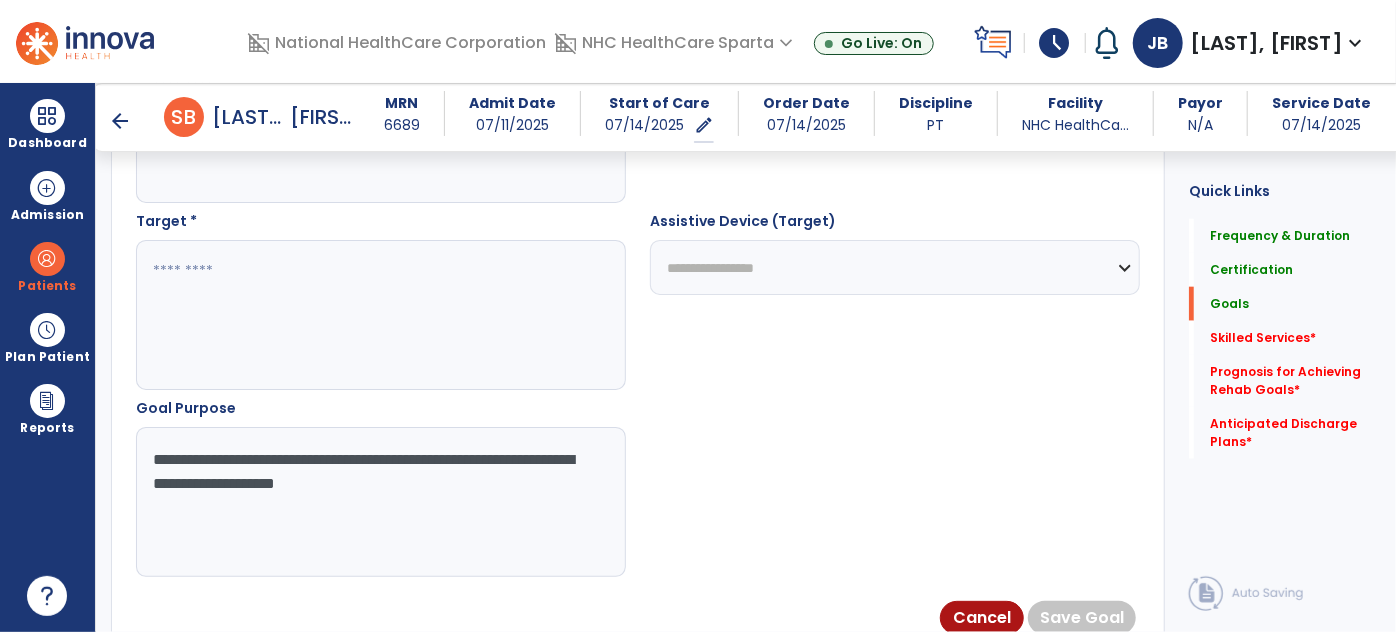 click on "**********" at bounding box center (380, 502) 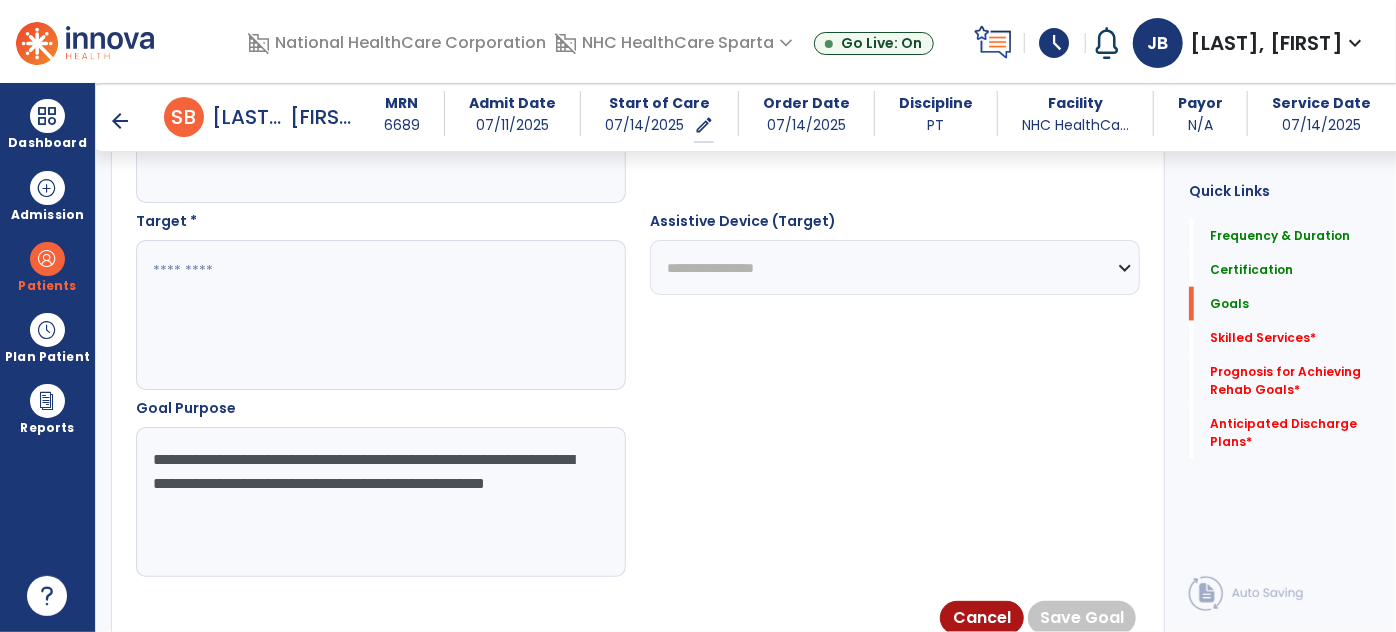 drag, startPoint x: 402, startPoint y: 487, endPoint x: 316, endPoint y: 462, distance: 89.560036 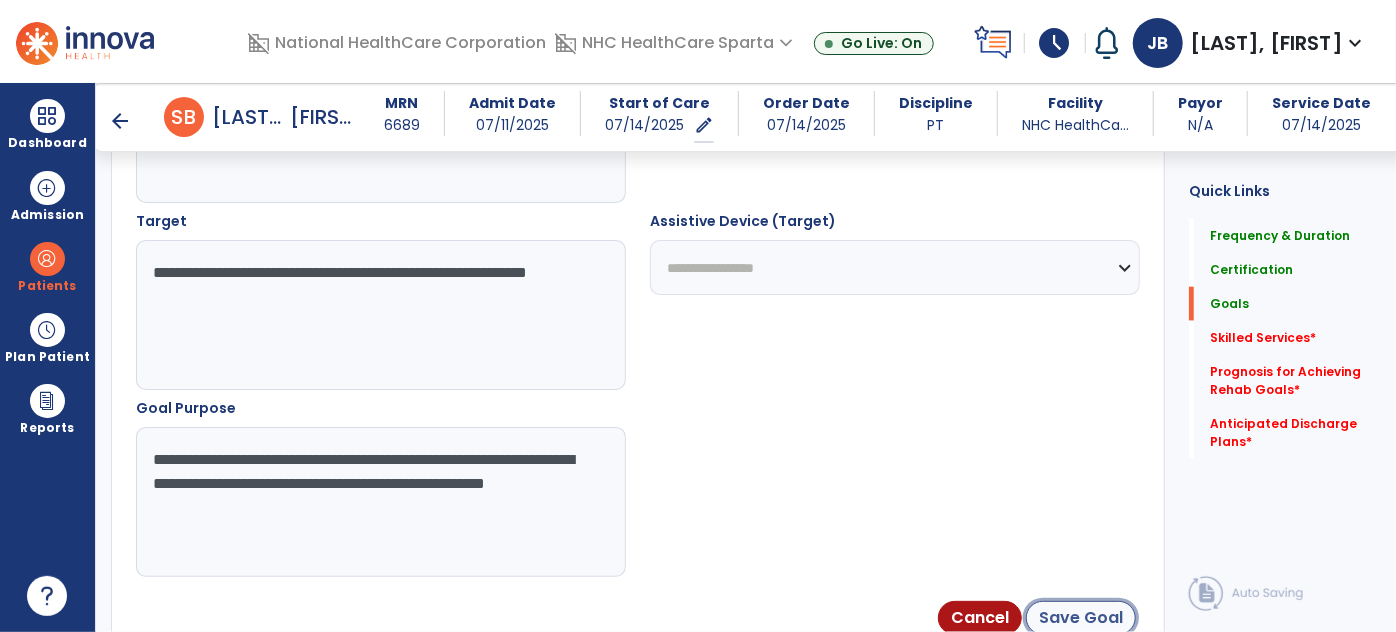 click on "Save Goal" at bounding box center [1081, 618] 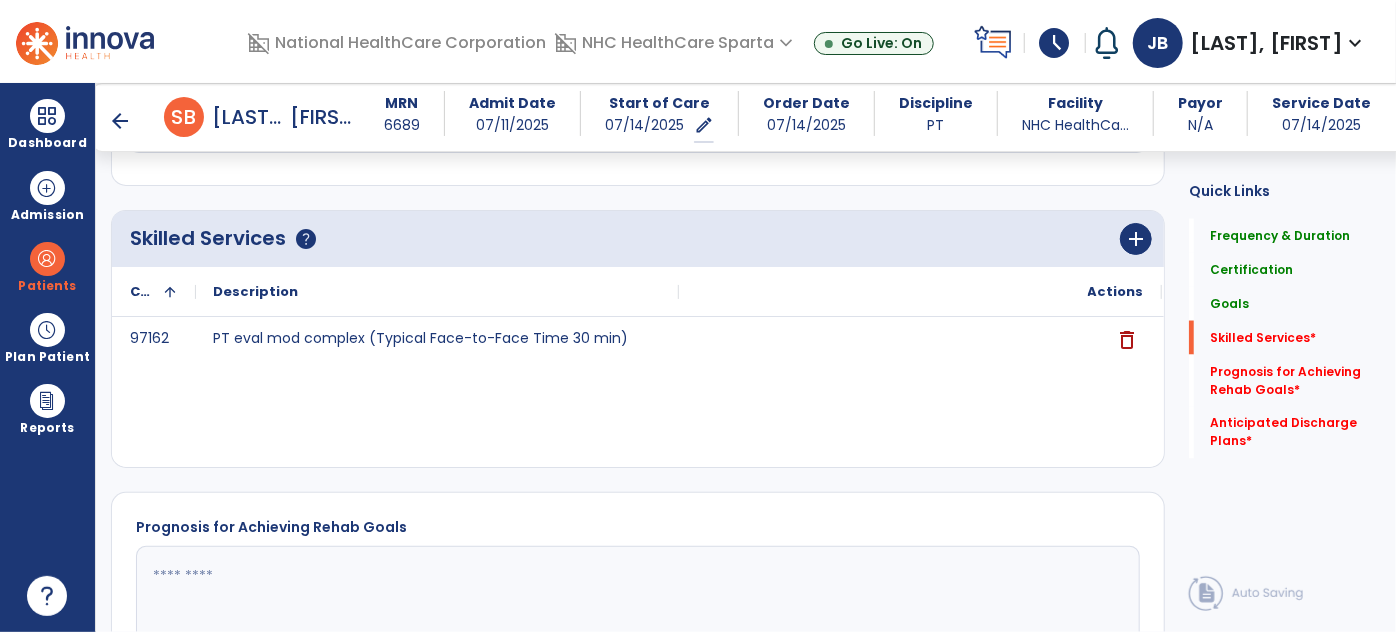 scroll, scrollTop: 1379, scrollLeft: 0, axis: vertical 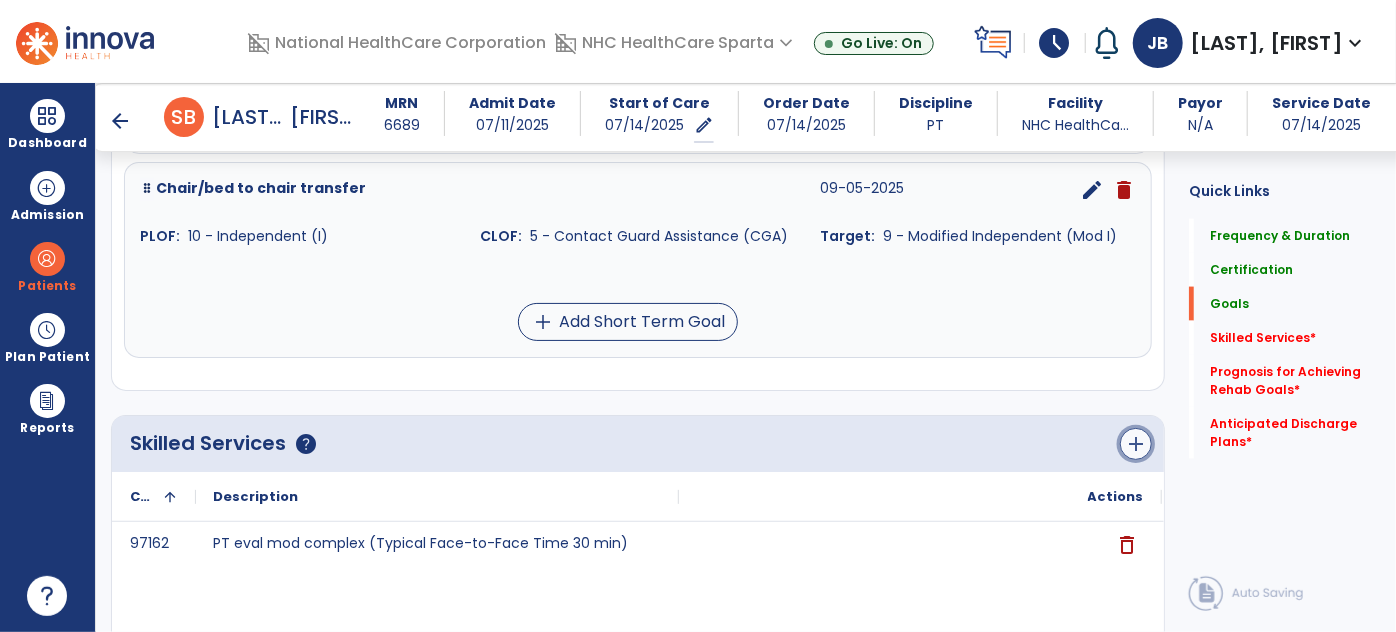 click on "add" 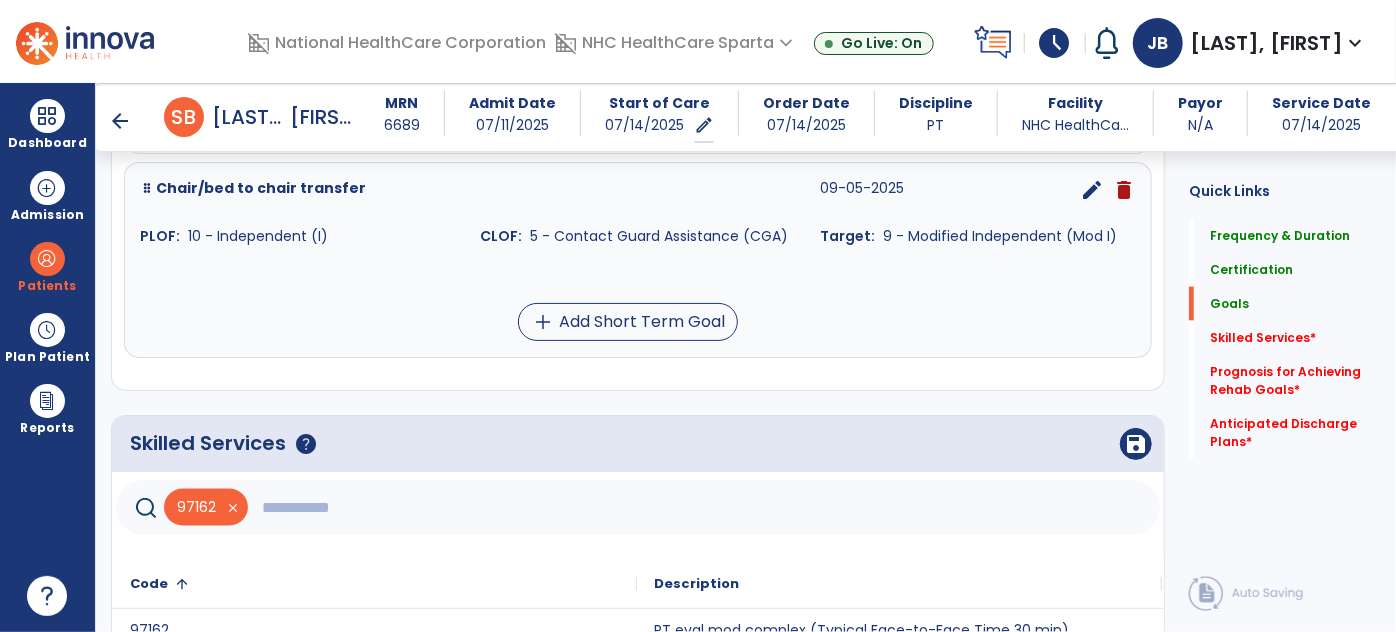 click 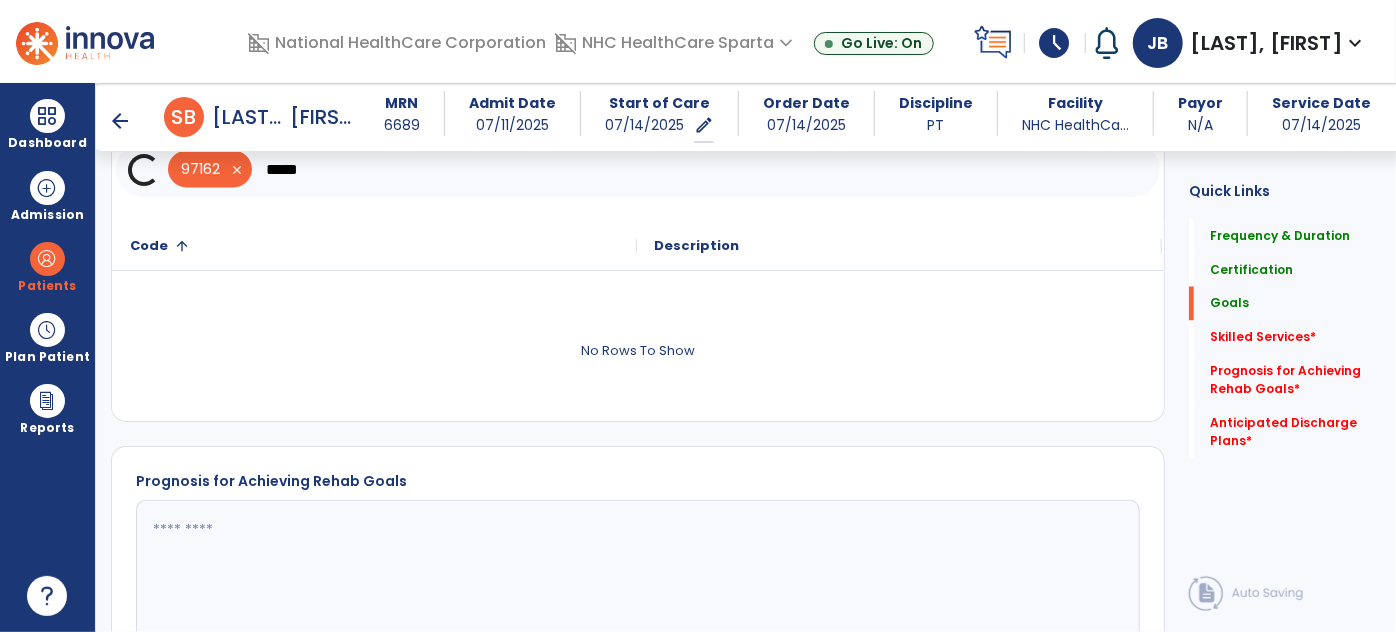 scroll, scrollTop: 1743, scrollLeft: 0, axis: vertical 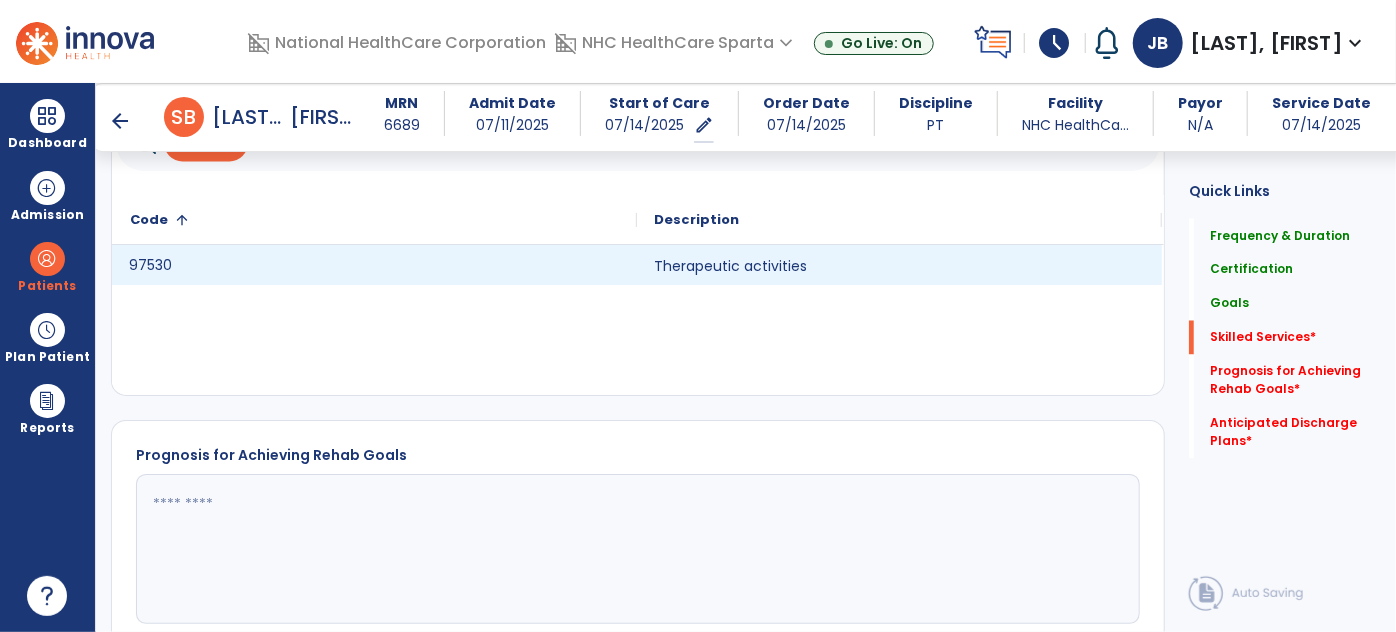 click on "97530" 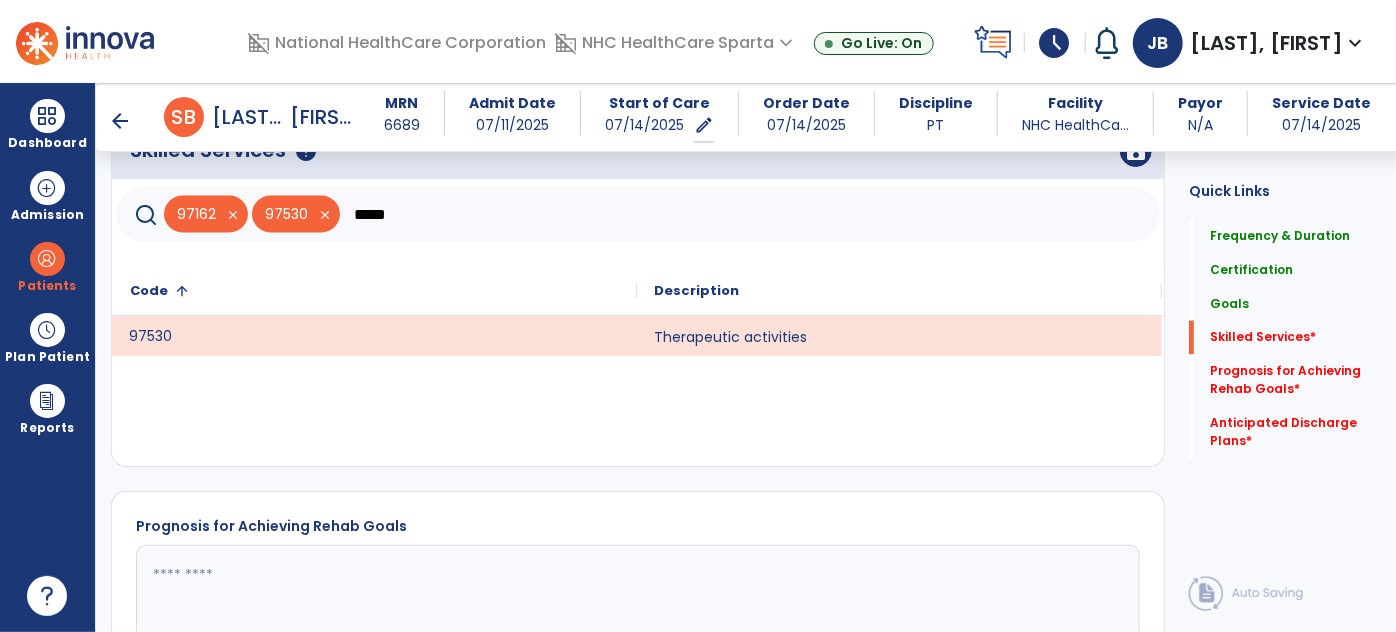 scroll, scrollTop: 1561, scrollLeft: 0, axis: vertical 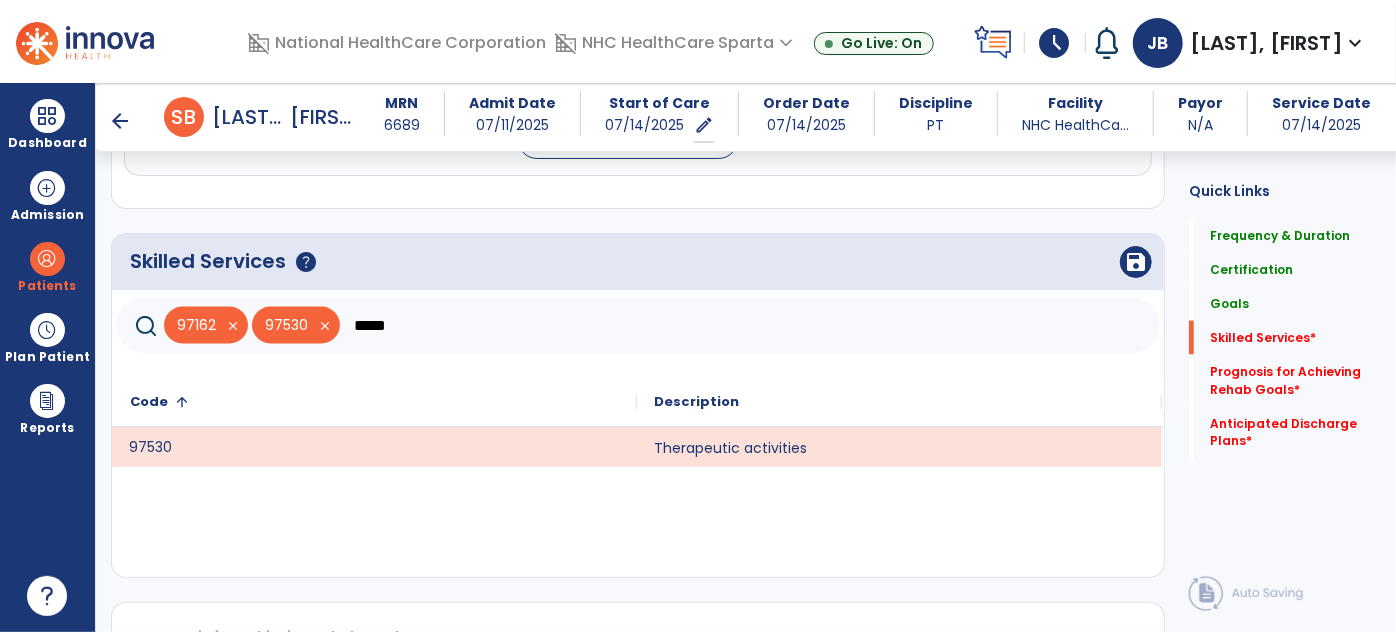 click on "*****" 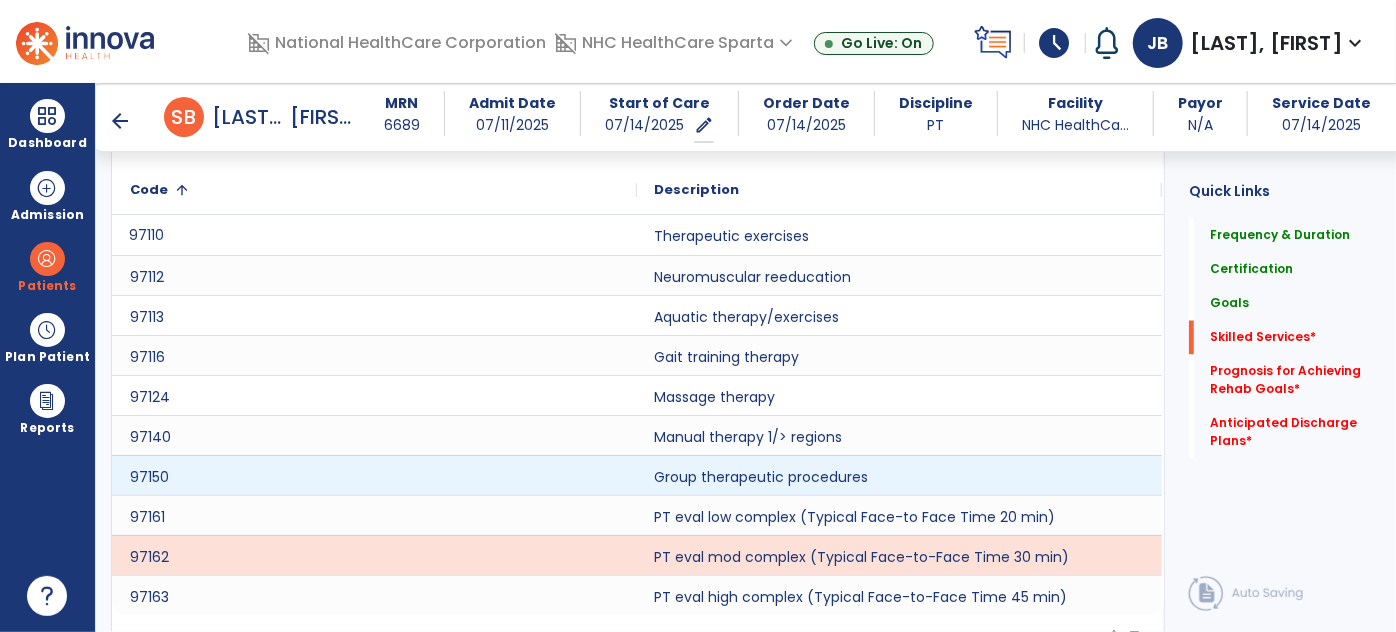 scroll, scrollTop: 1797, scrollLeft: 0, axis: vertical 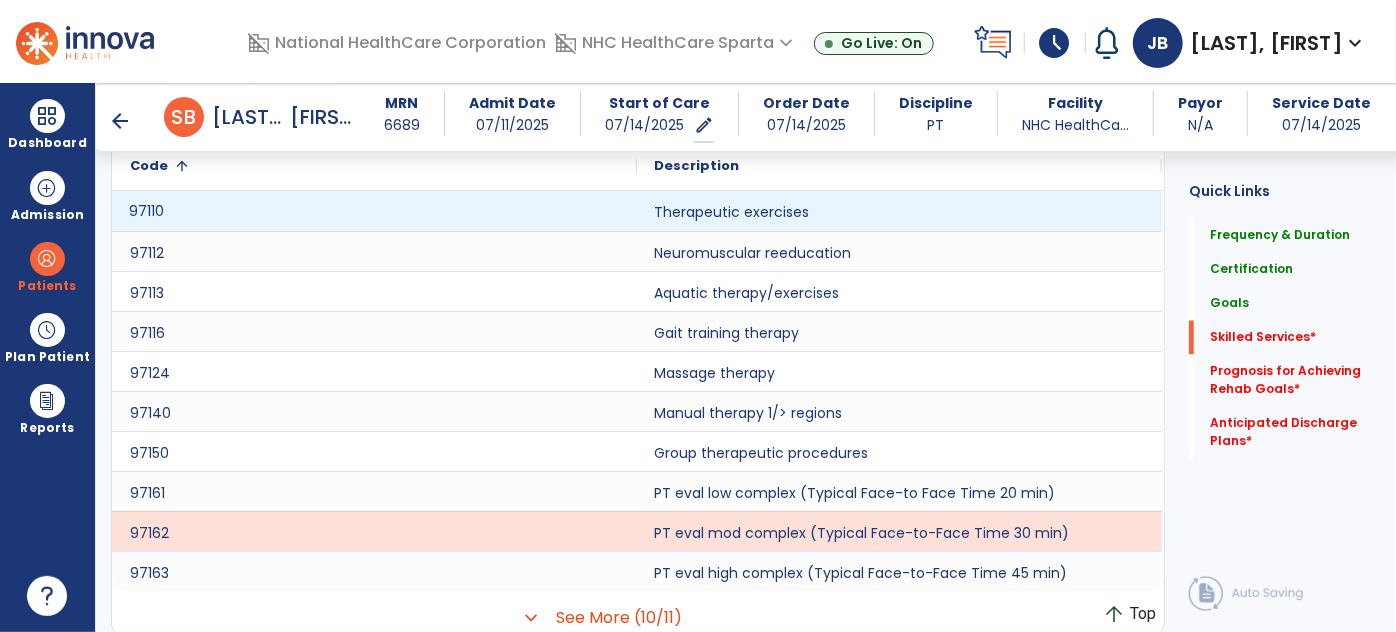 type on "***" 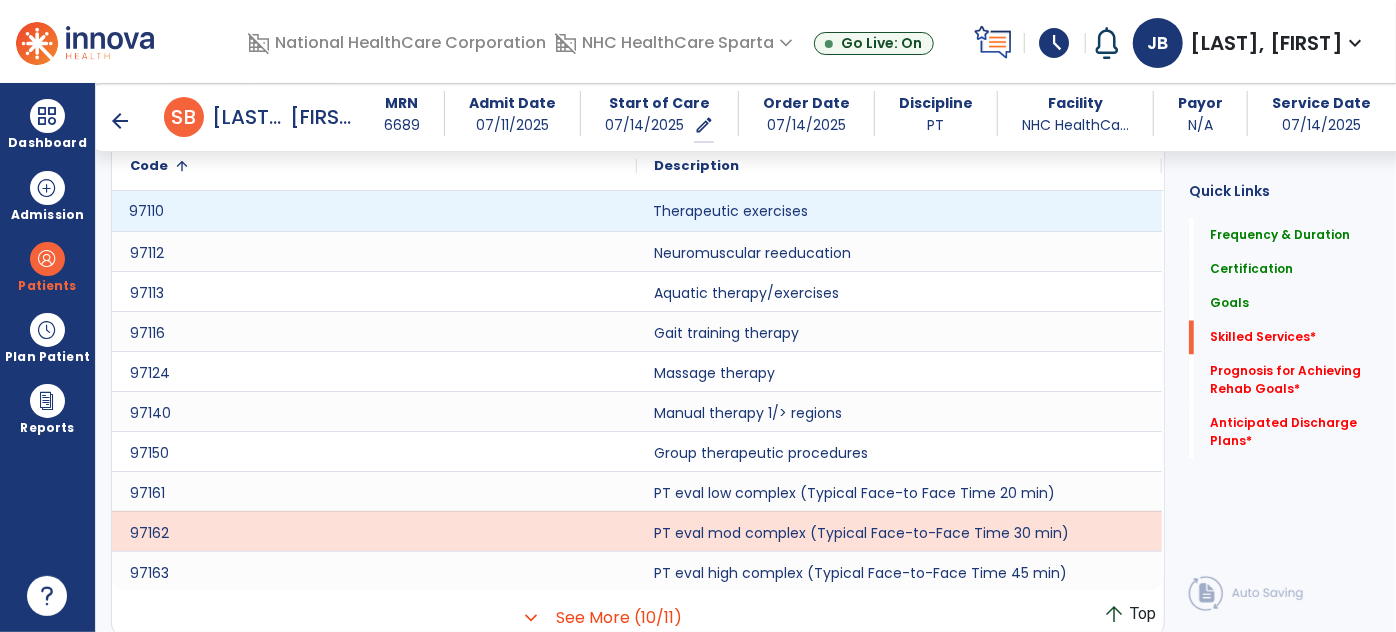 click on "Therapeutic exercises" 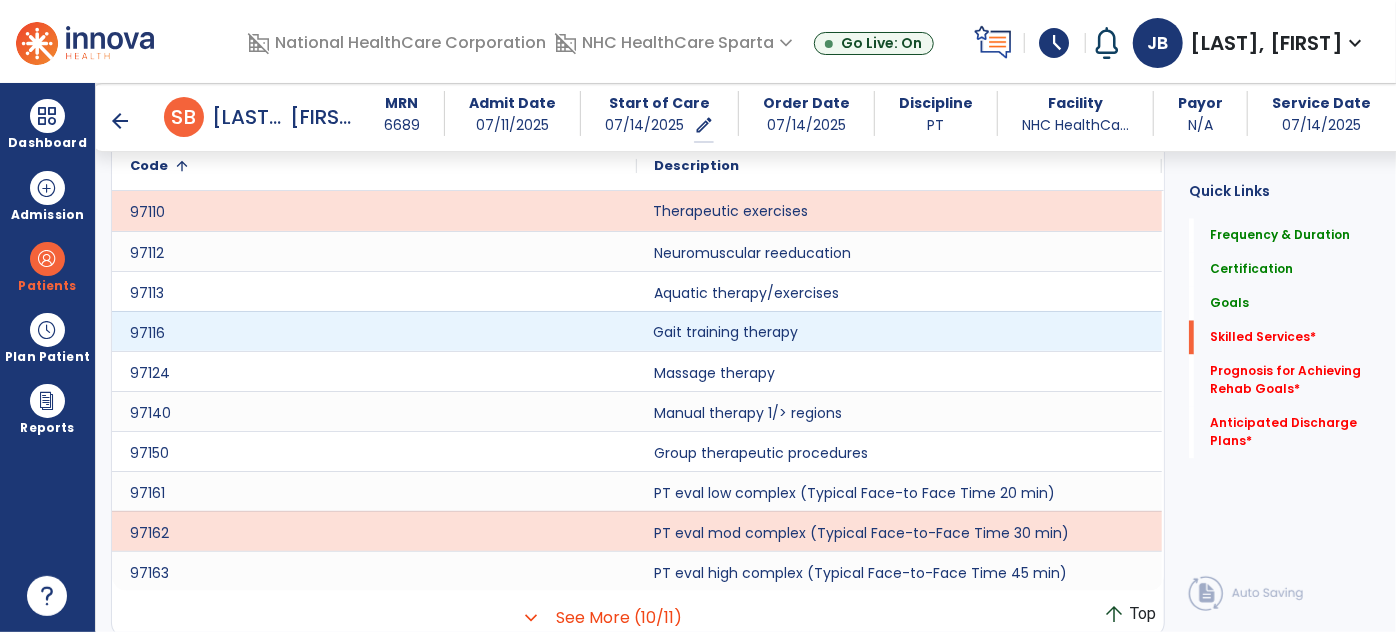 click on "Gait training therapy" 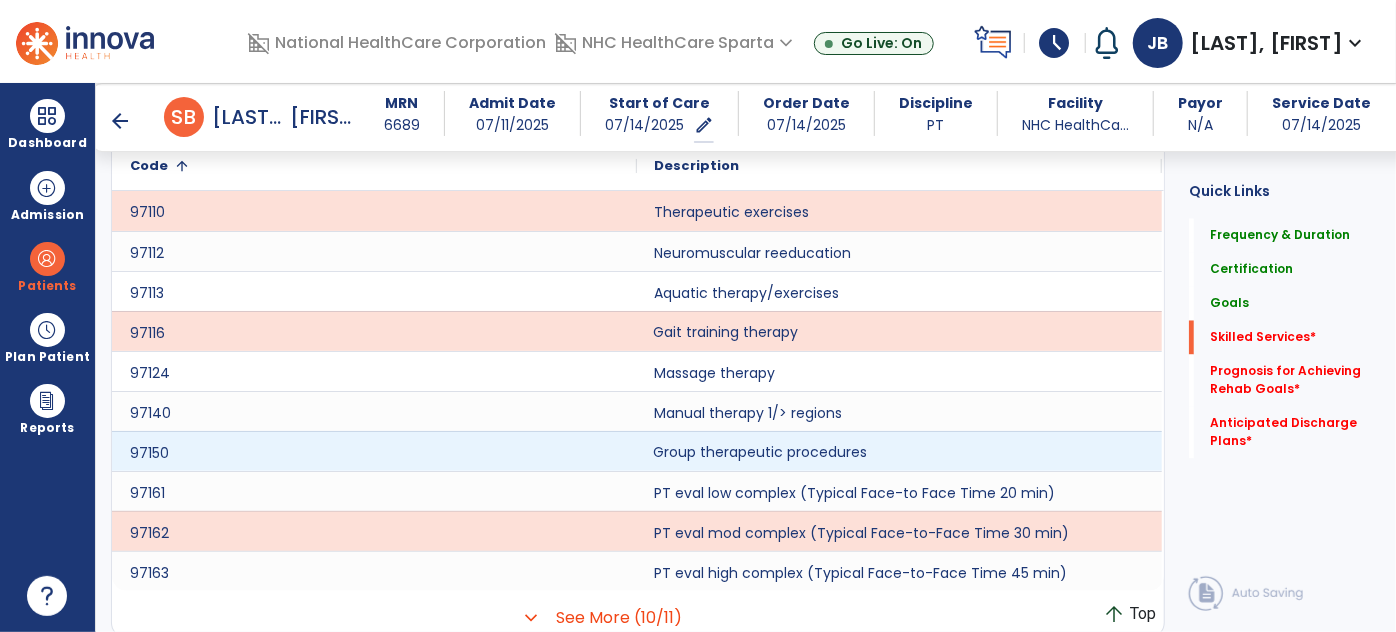 click on "Group therapeutic procedures" 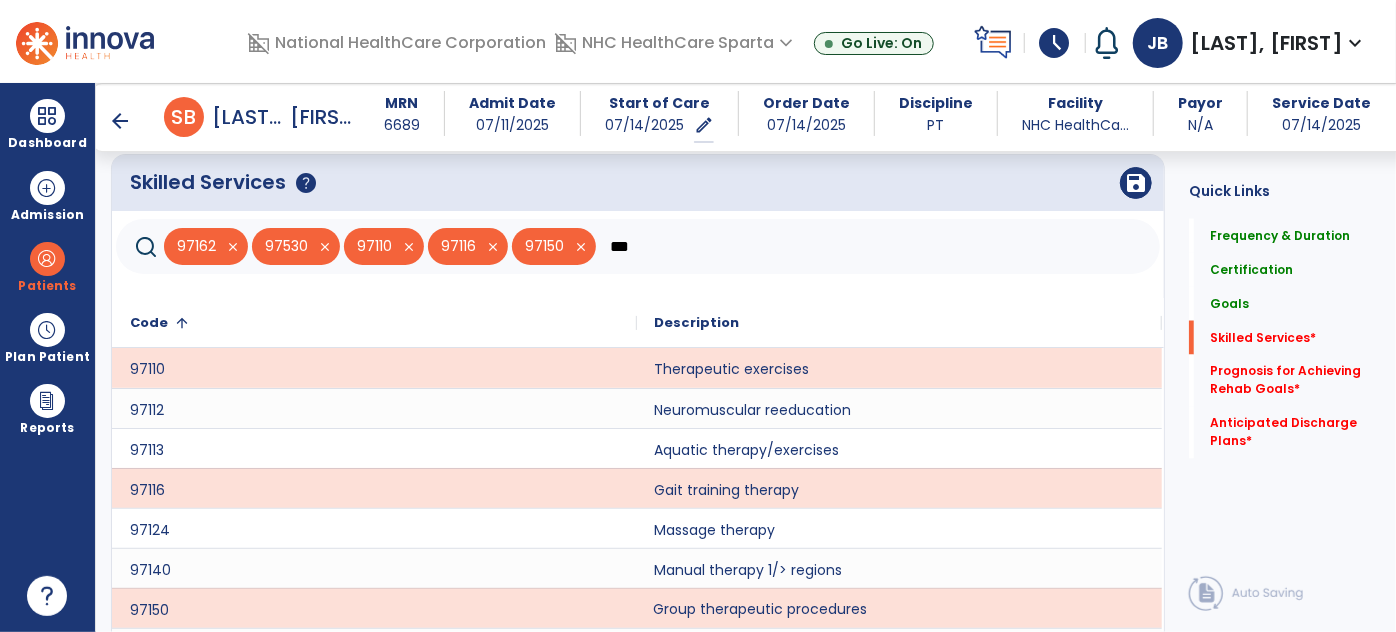 scroll, scrollTop: 1616, scrollLeft: 0, axis: vertical 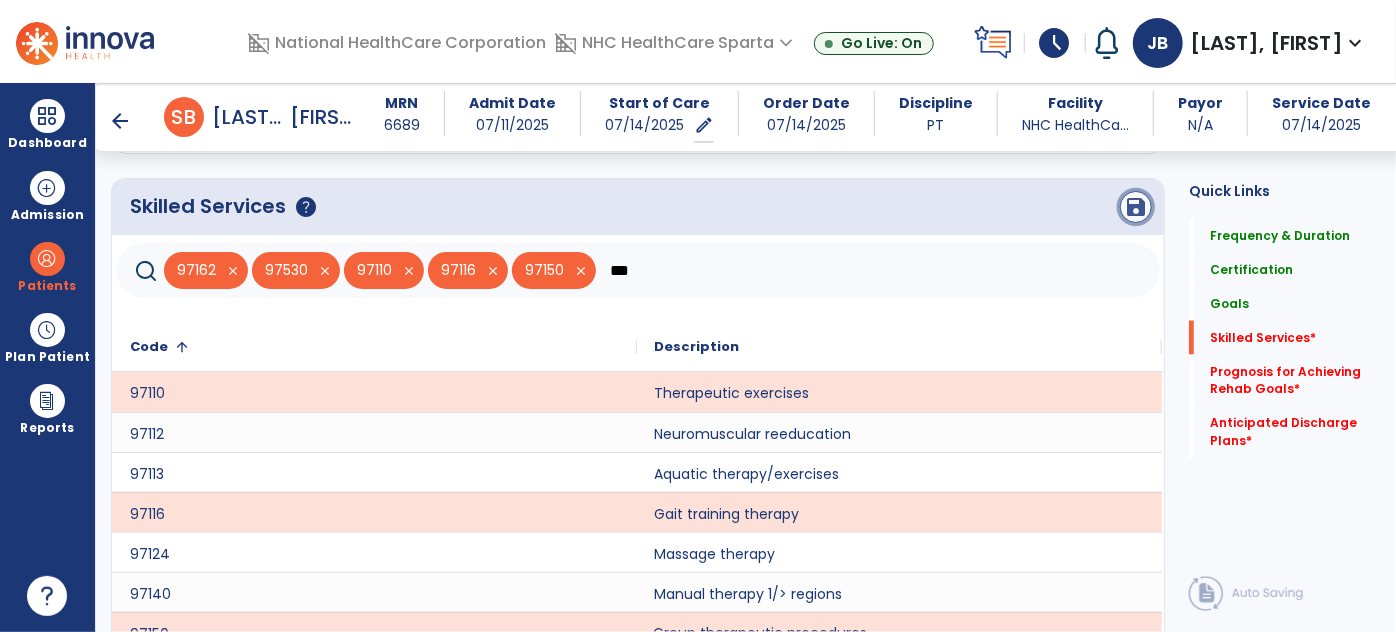 click on "save" 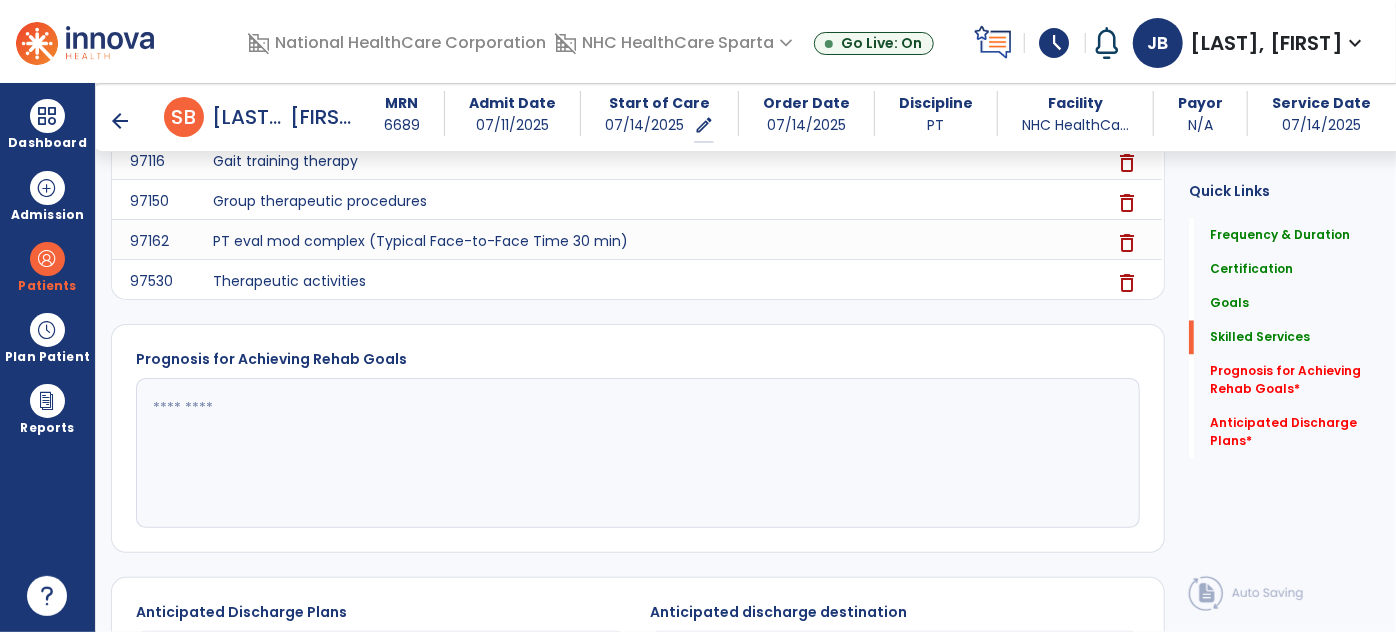 scroll, scrollTop: 1936, scrollLeft: 0, axis: vertical 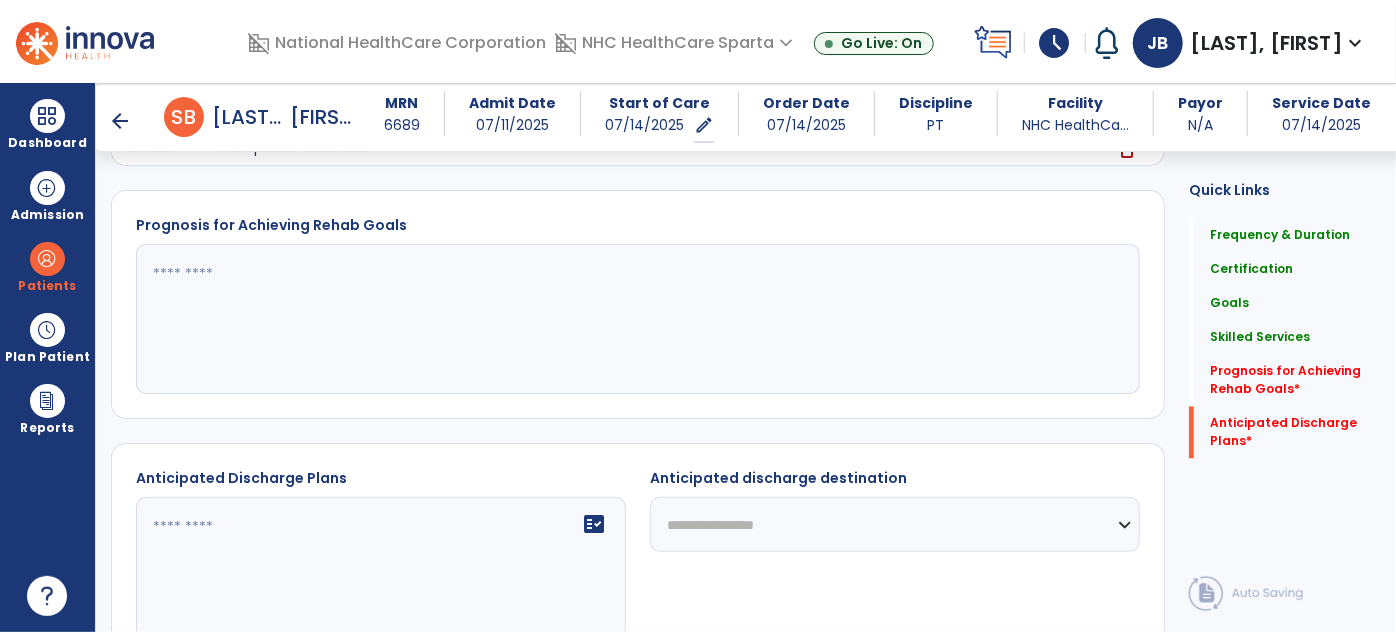 click 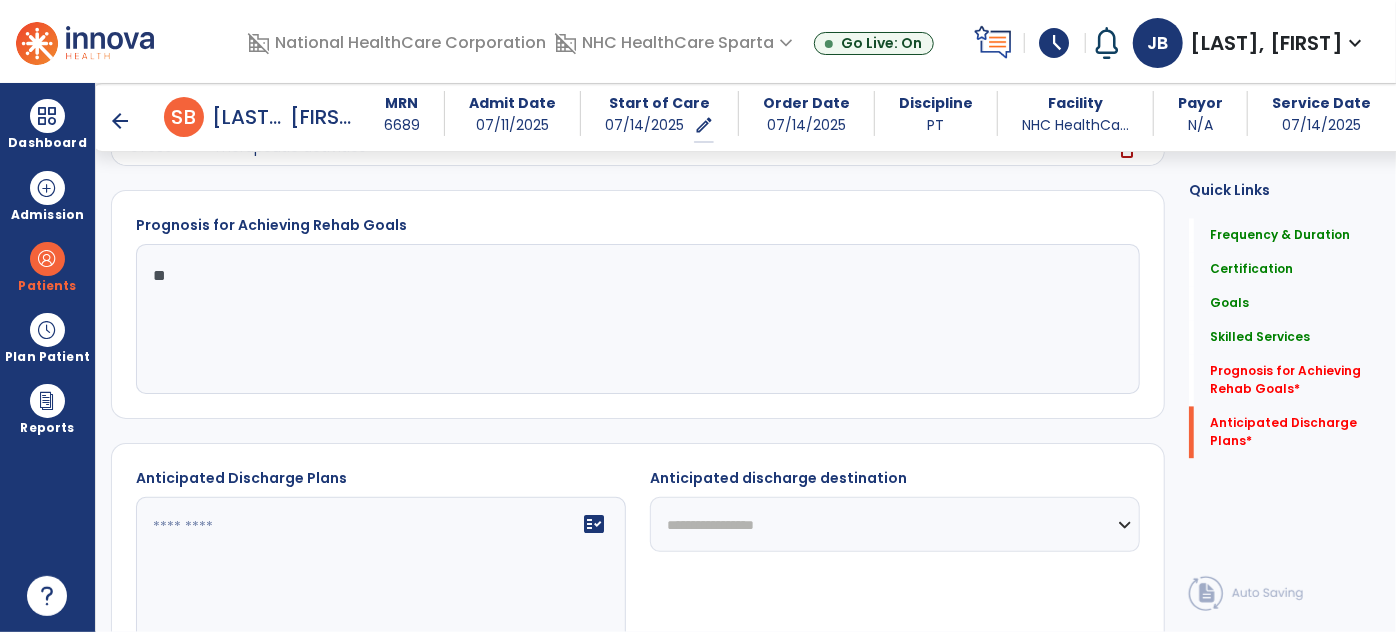 type on "*" 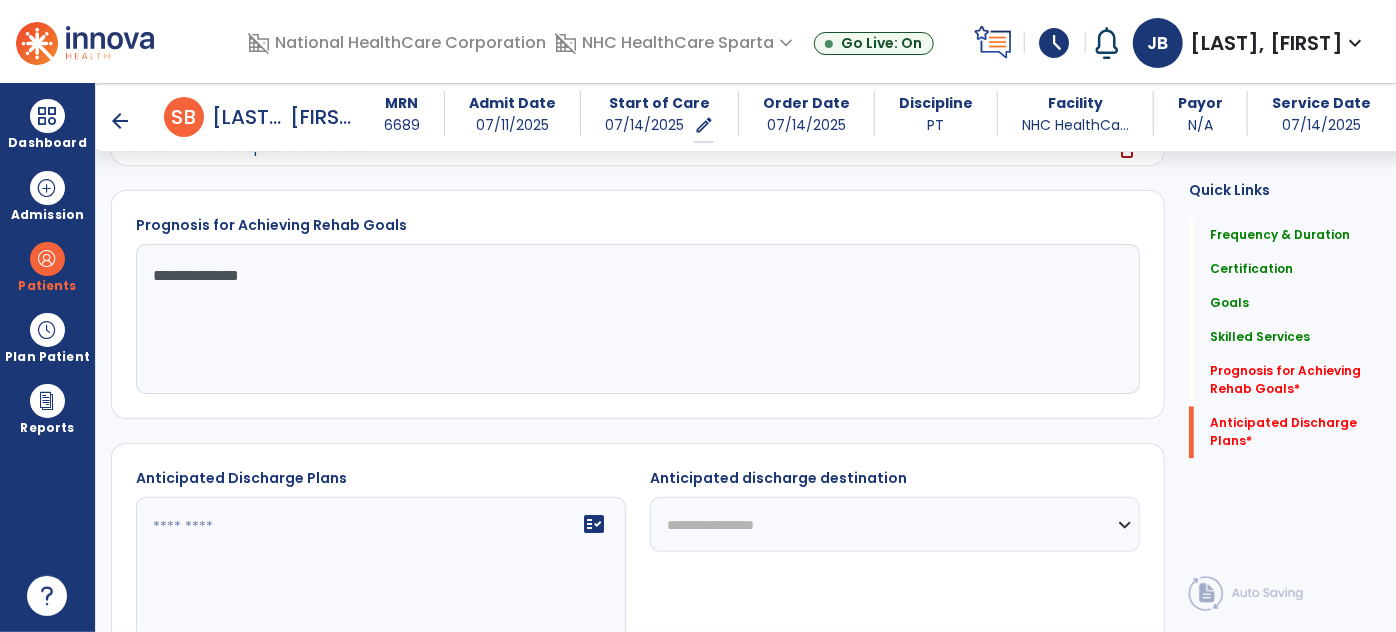 type on "**********" 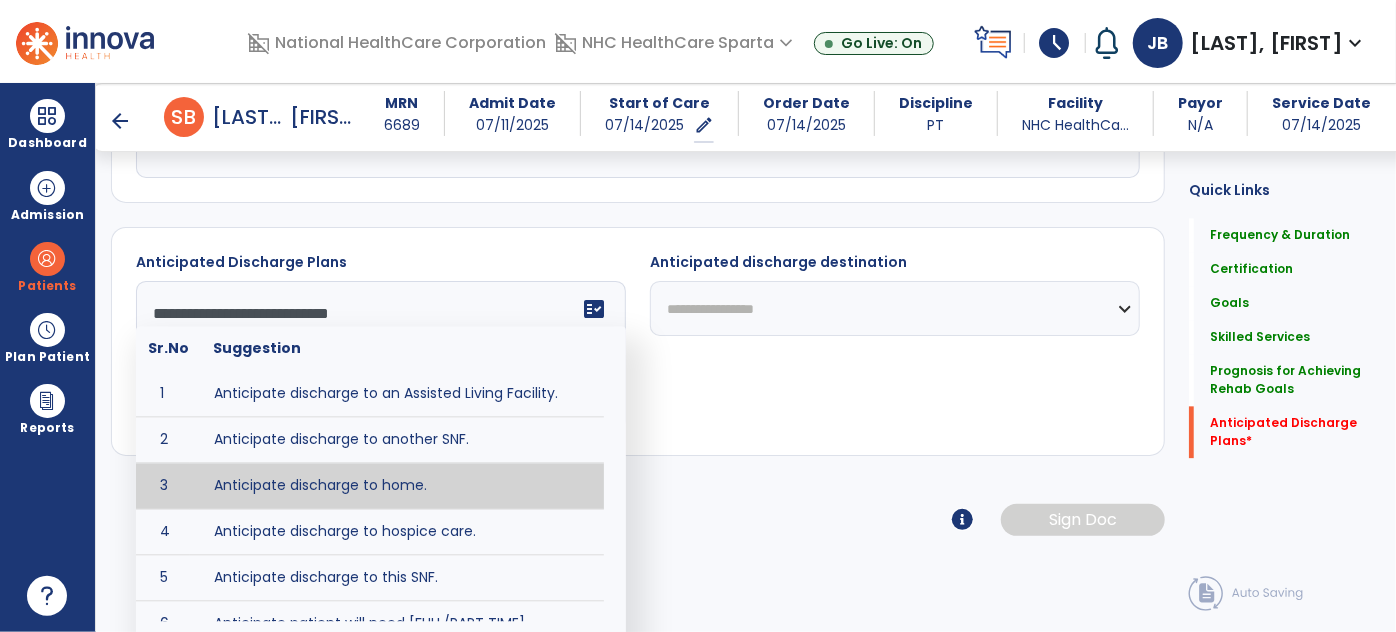 scroll, scrollTop: 2066, scrollLeft: 0, axis: vertical 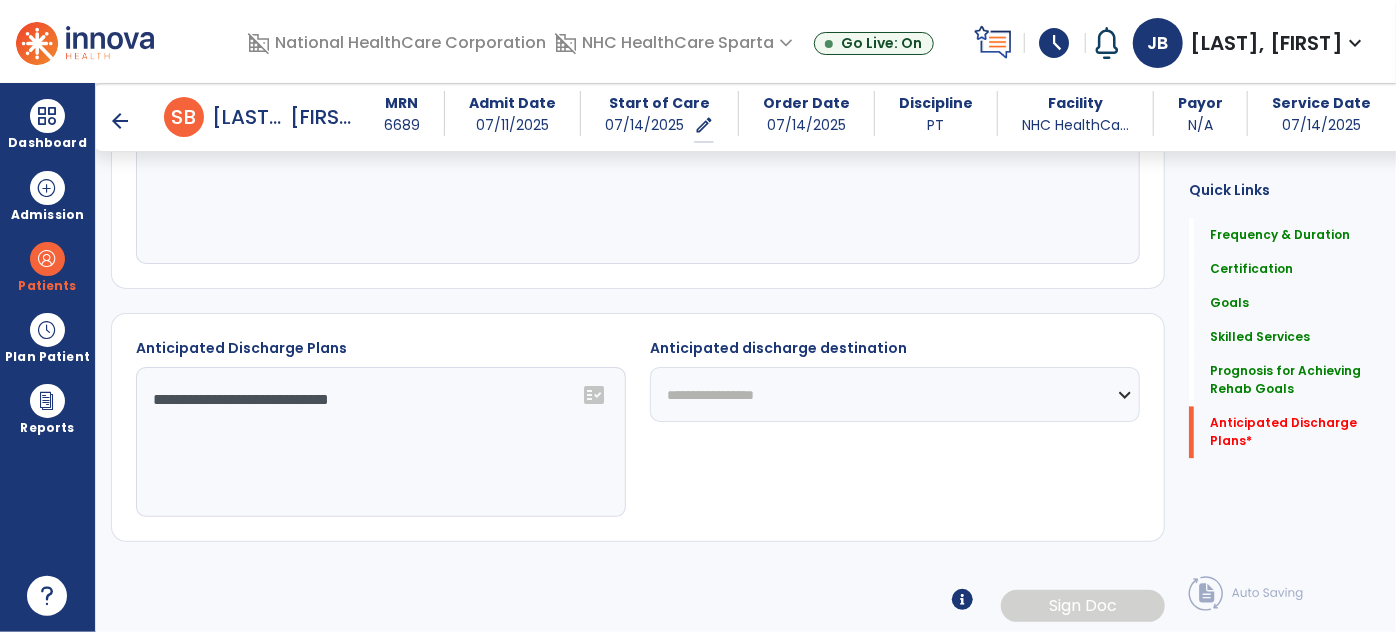 click on "**********" 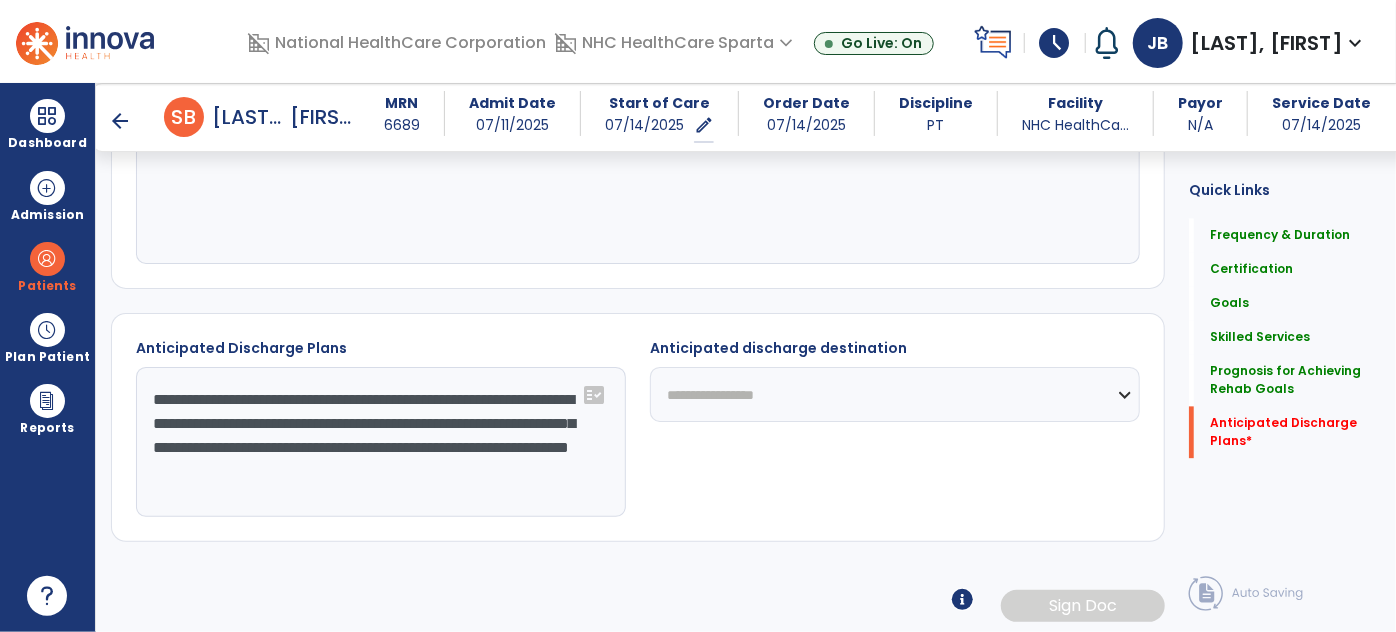 type on "**********" 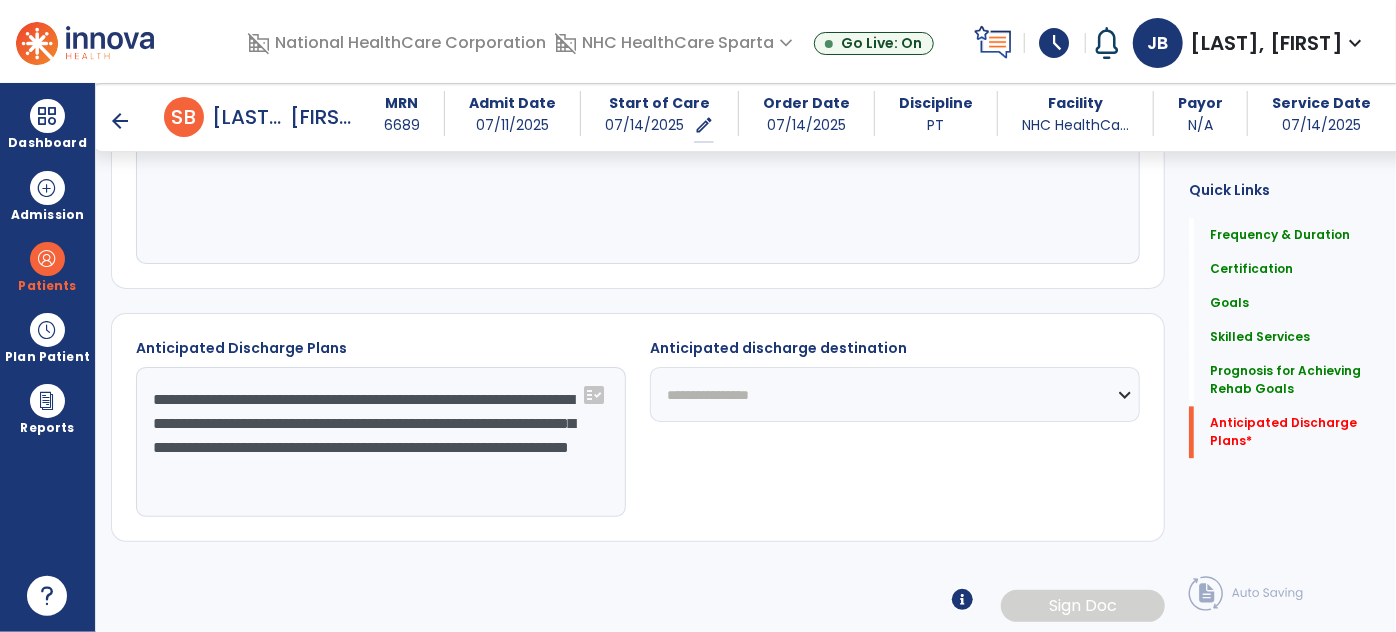 click on "**********" 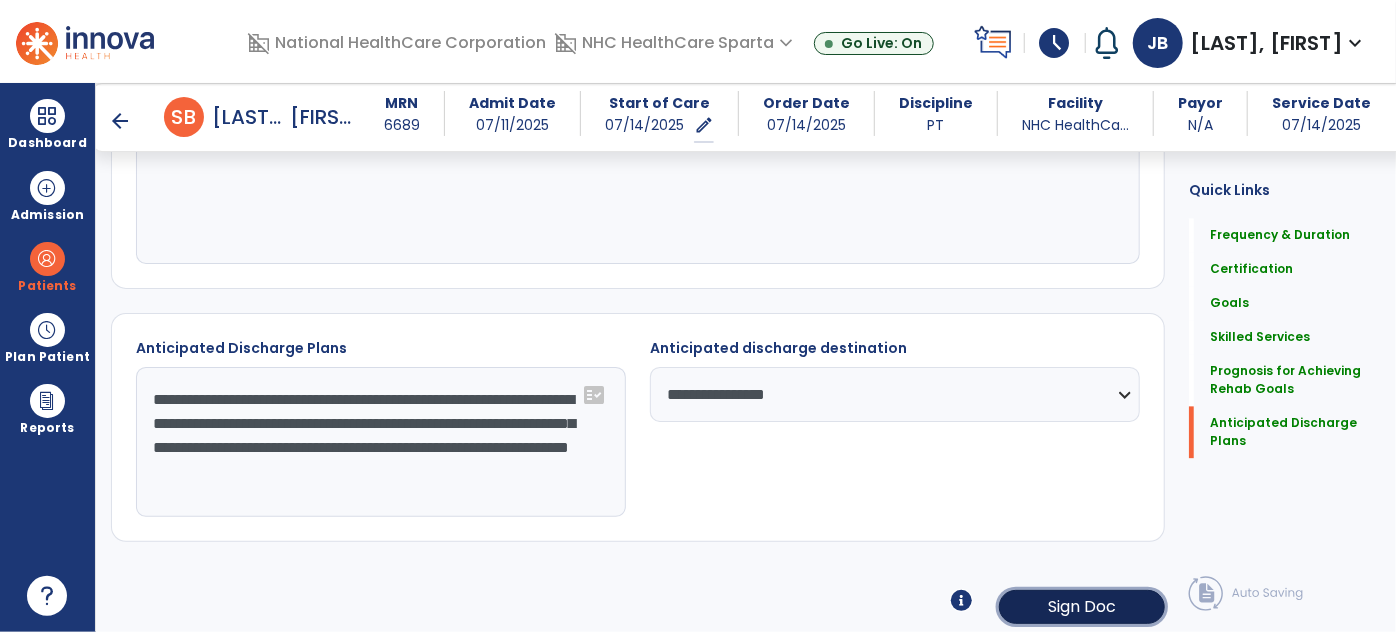 click on "Sign Doc" 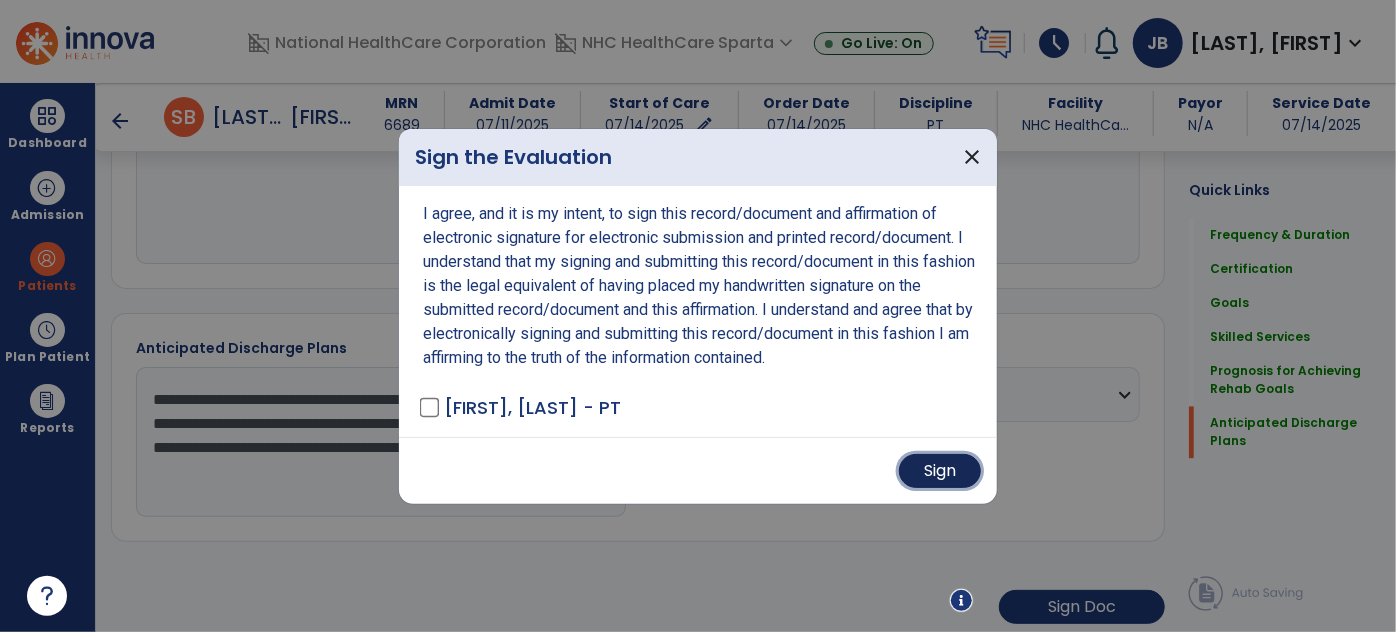 click on "Sign" at bounding box center (940, 471) 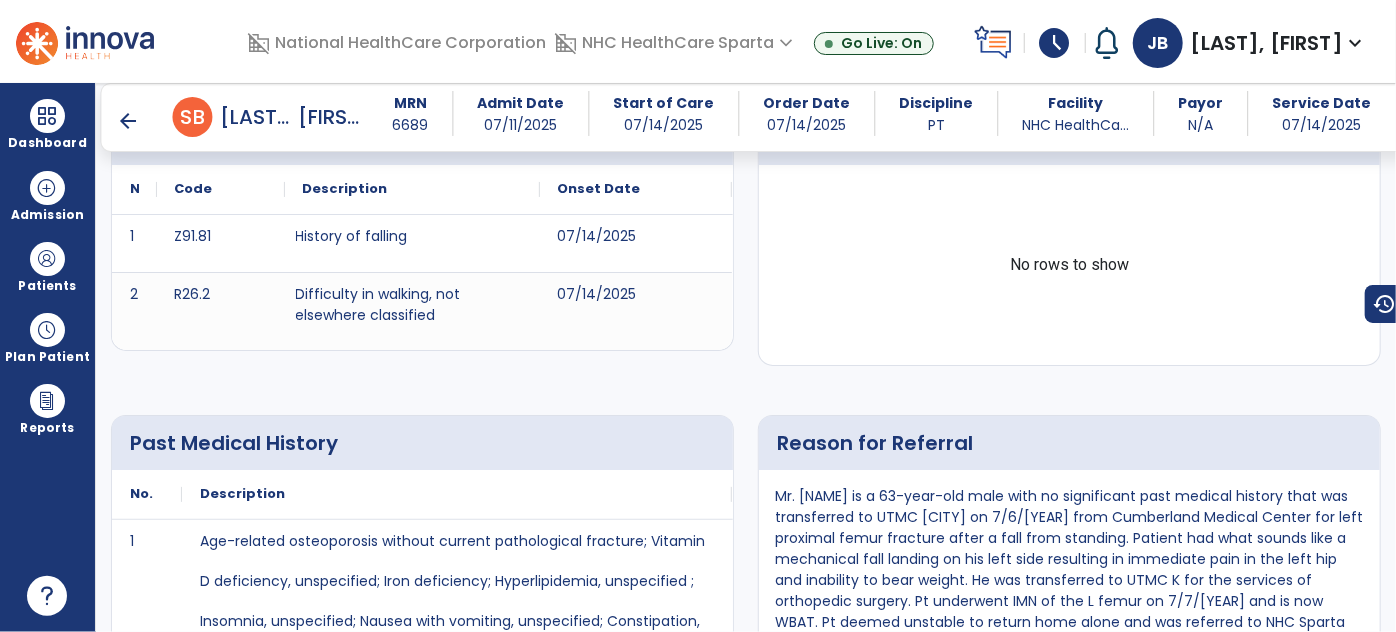 scroll, scrollTop: 789, scrollLeft: 0, axis: vertical 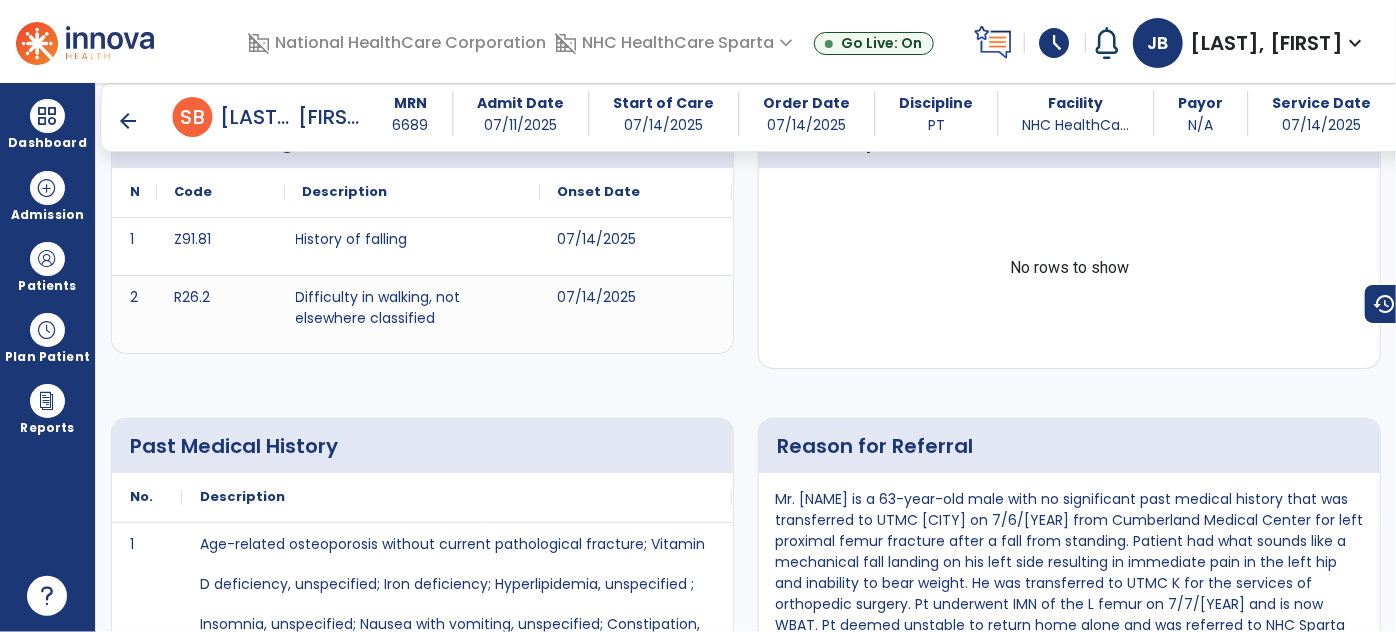 click on "arrow_back" at bounding box center (129, 121) 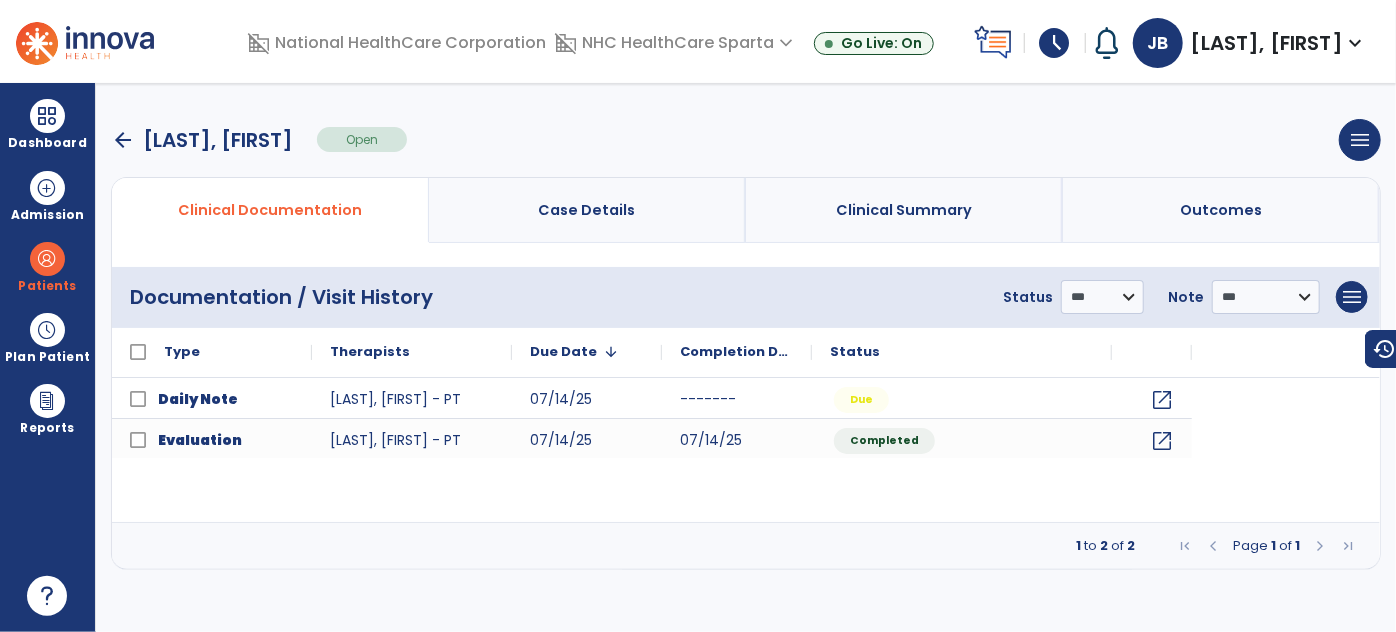scroll, scrollTop: 0, scrollLeft: 0, axis: both 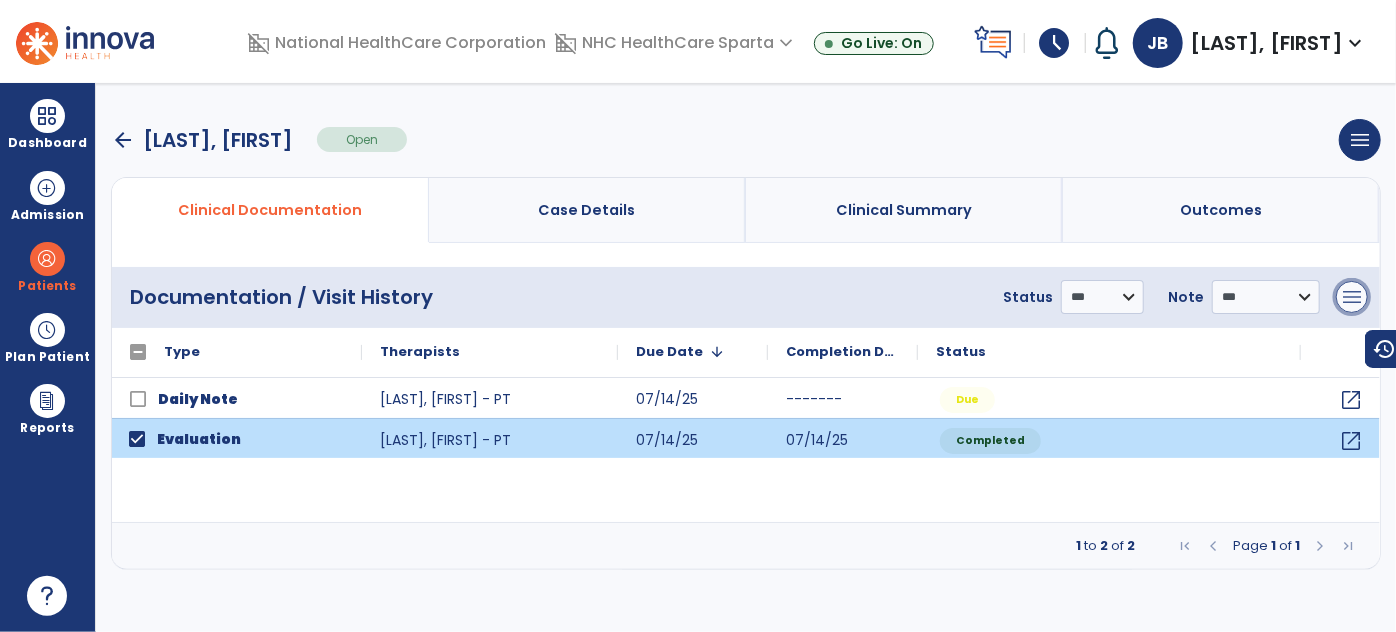 click on "menu" at bounding box center (1352, 297) 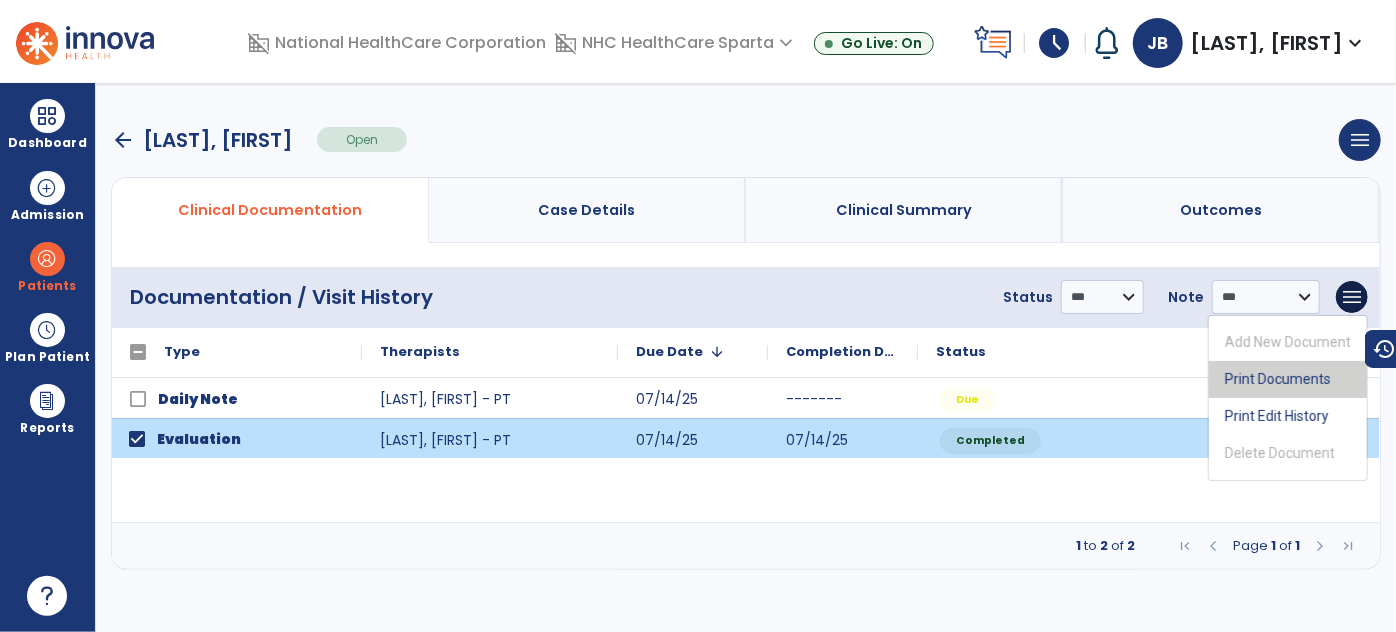 click on "Print Documents" at bounding box center [1288, 379] 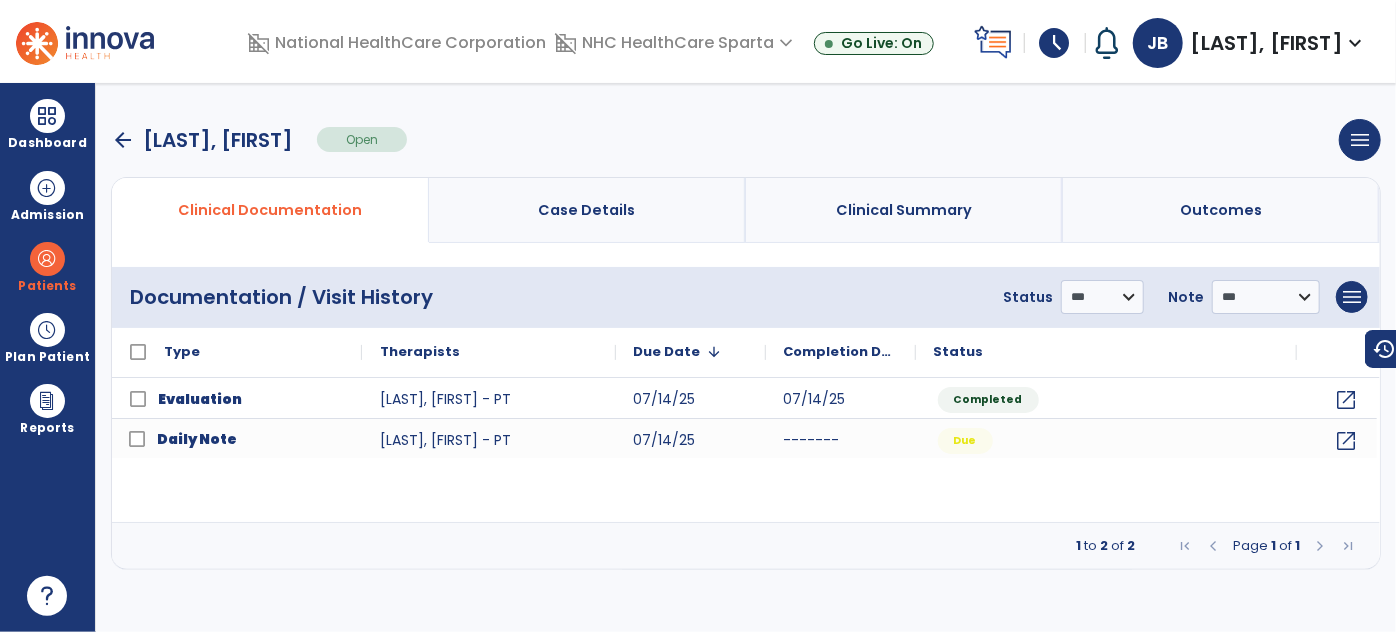 click on "arrow_back   [FIRST] [LAST]  Open  menu   Edit Therapy Case   Delete Therapy Case   Close Therapy Case" at bounding box center [746, 140] 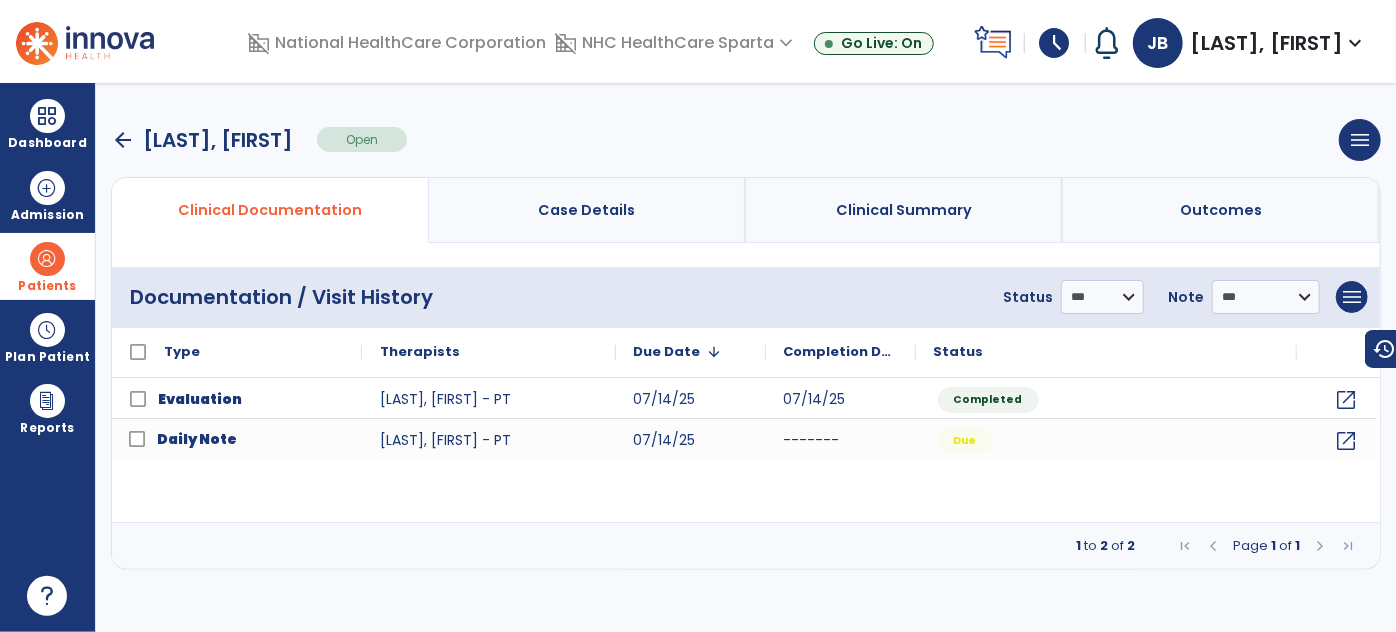 click on "Patients" at bounding box center (47, 266) 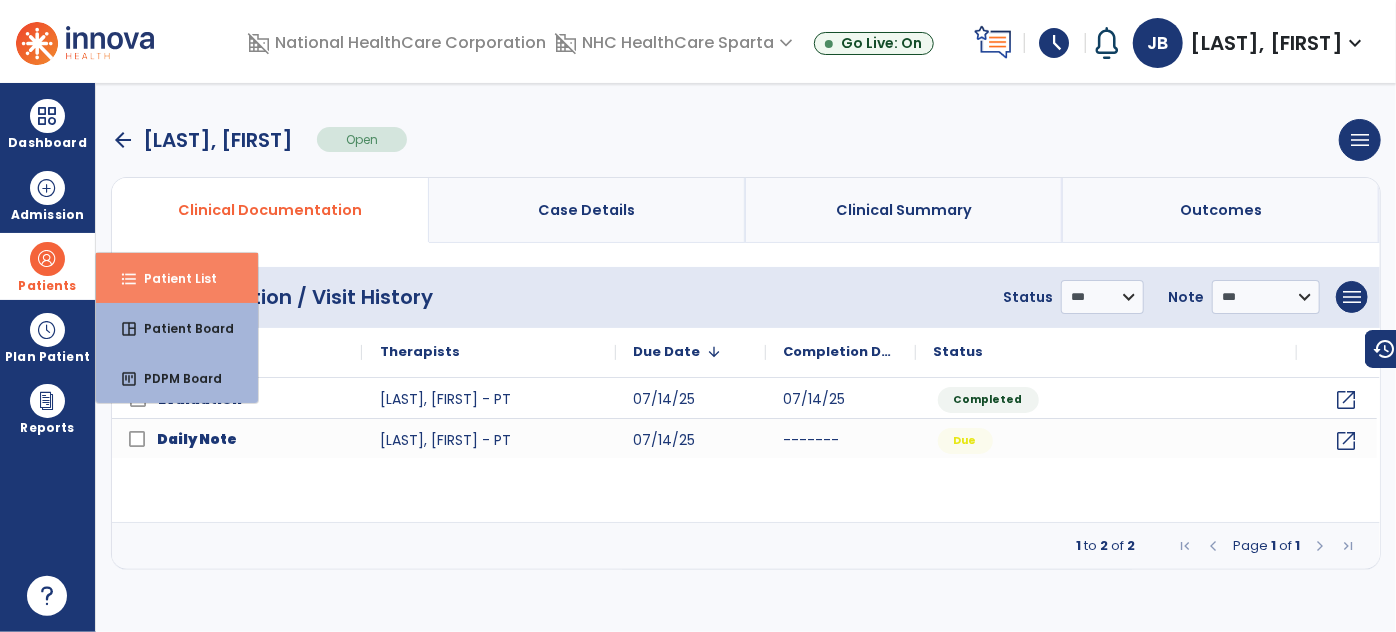 click on "Patient List" at bounding box center [172, 278] 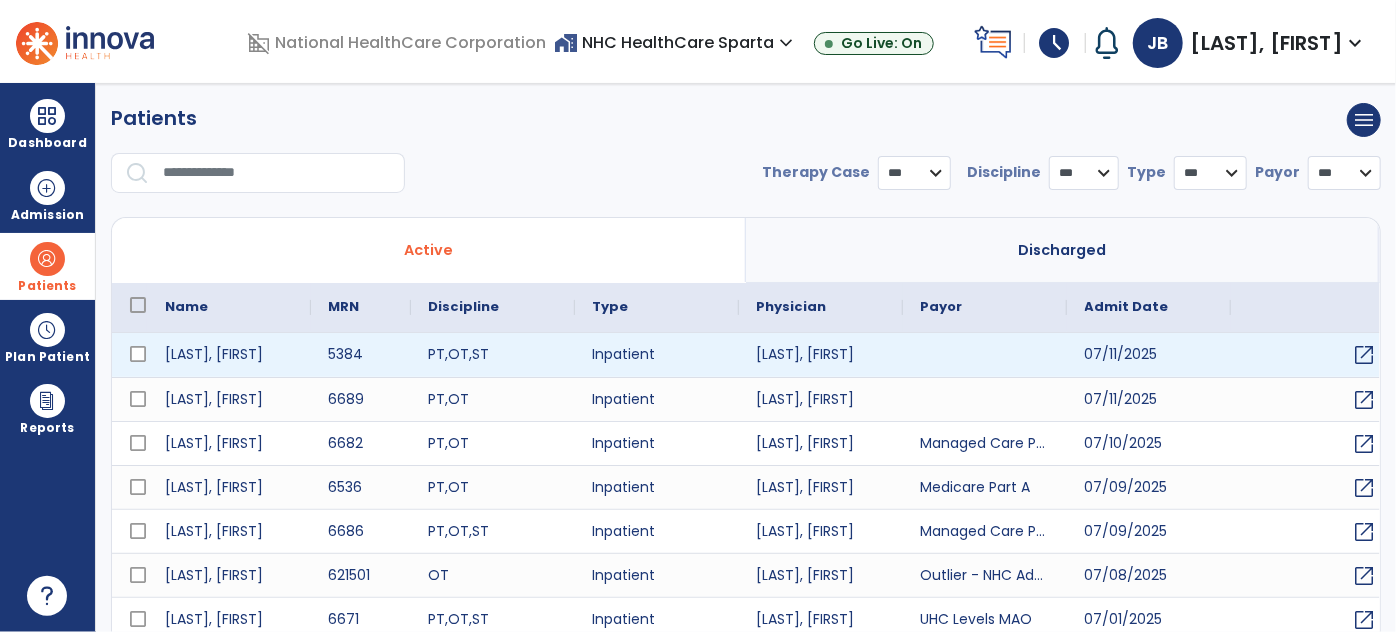 select on "***" 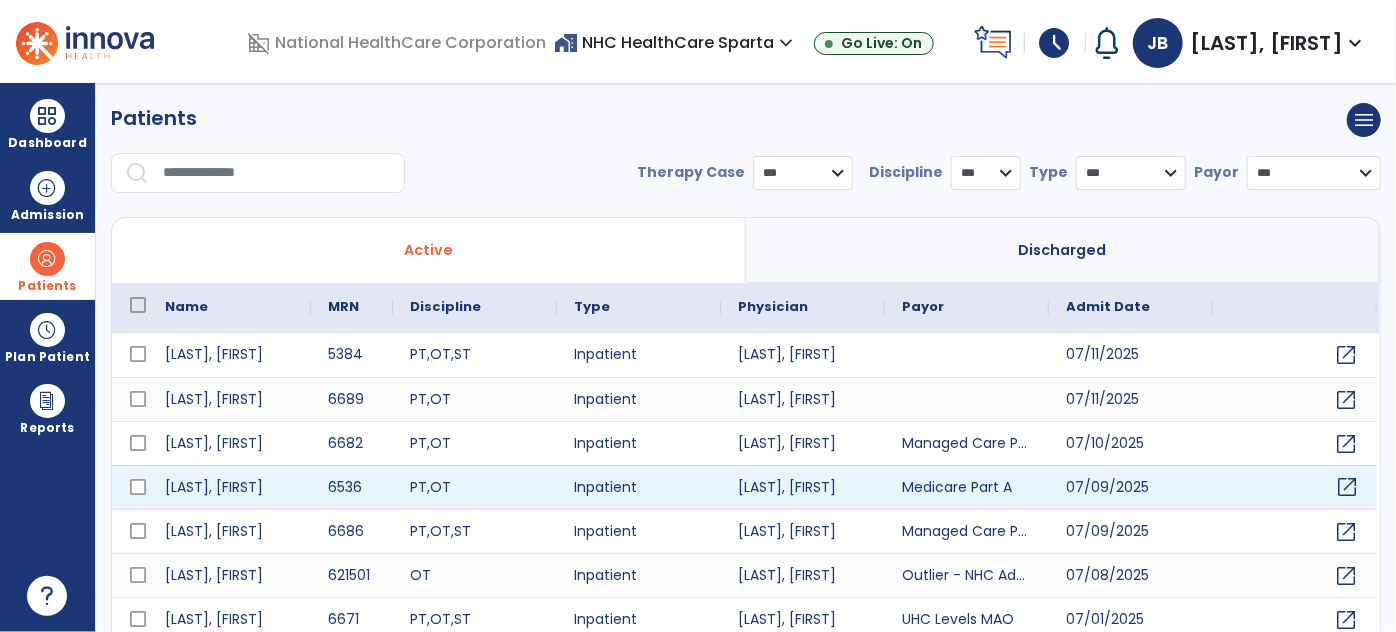 click on "open_in_new" at bounding box center [1348, 487] 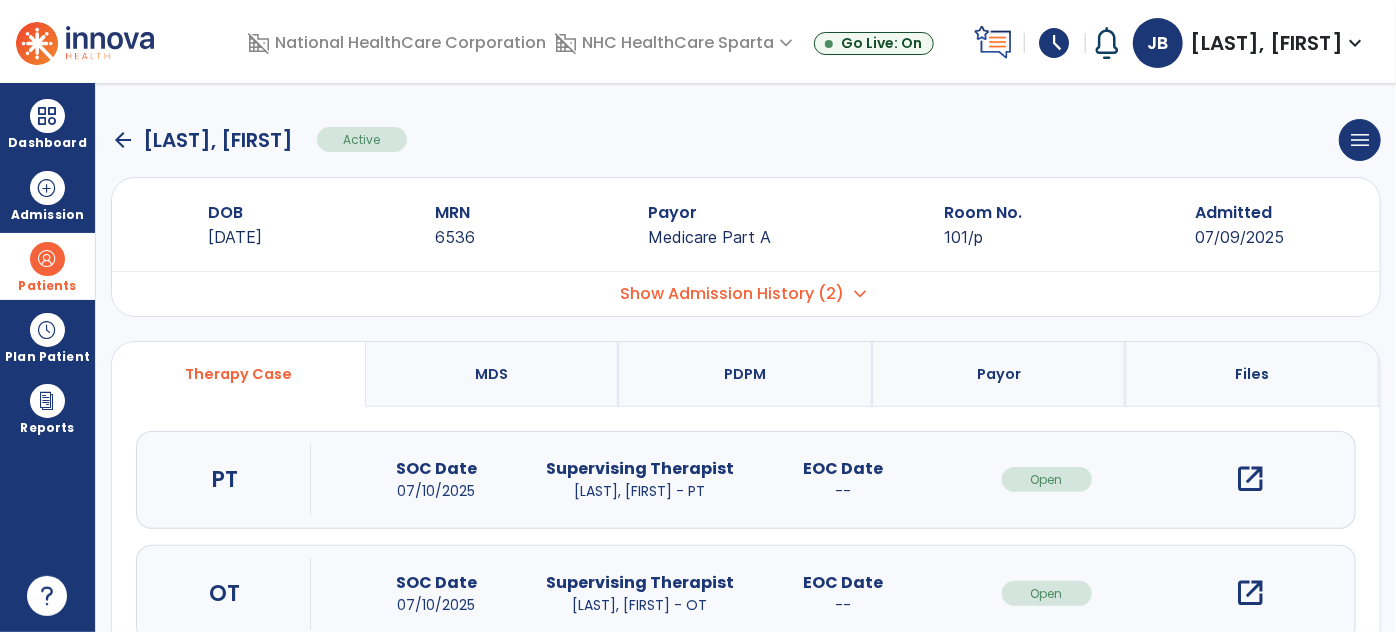click on "open_in_new" at bounding box center (1250, 479) 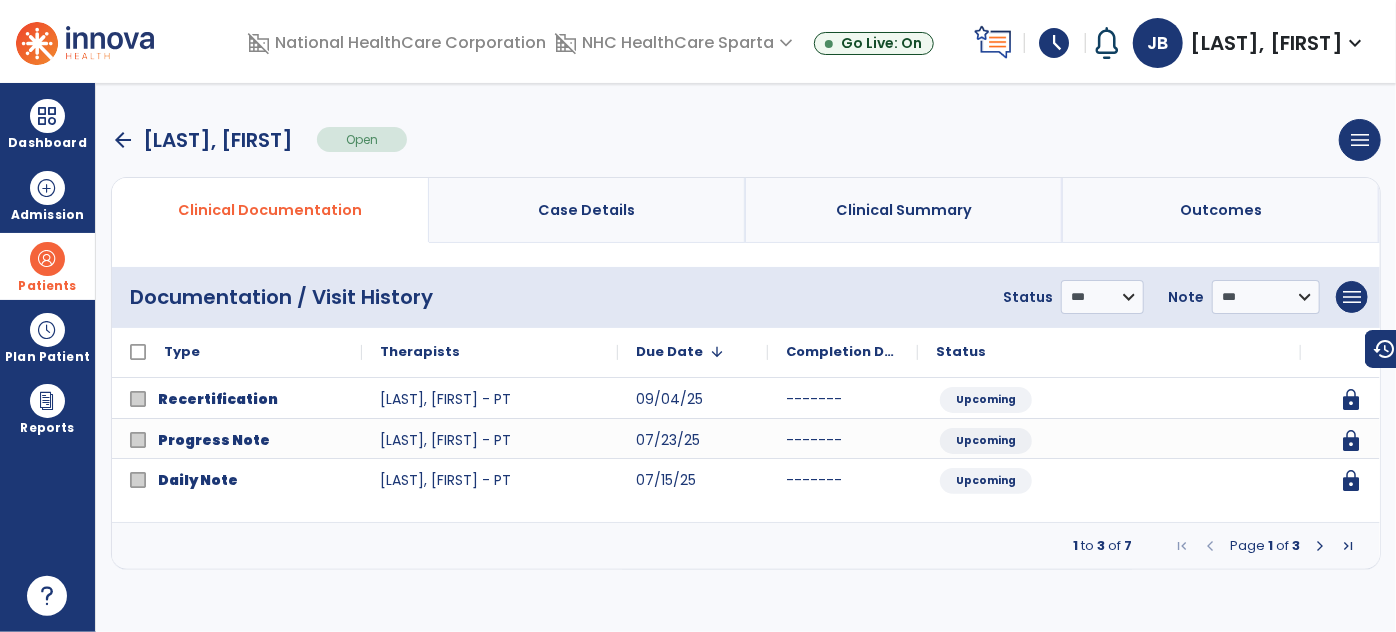 click at bounding box center (1320, 546) 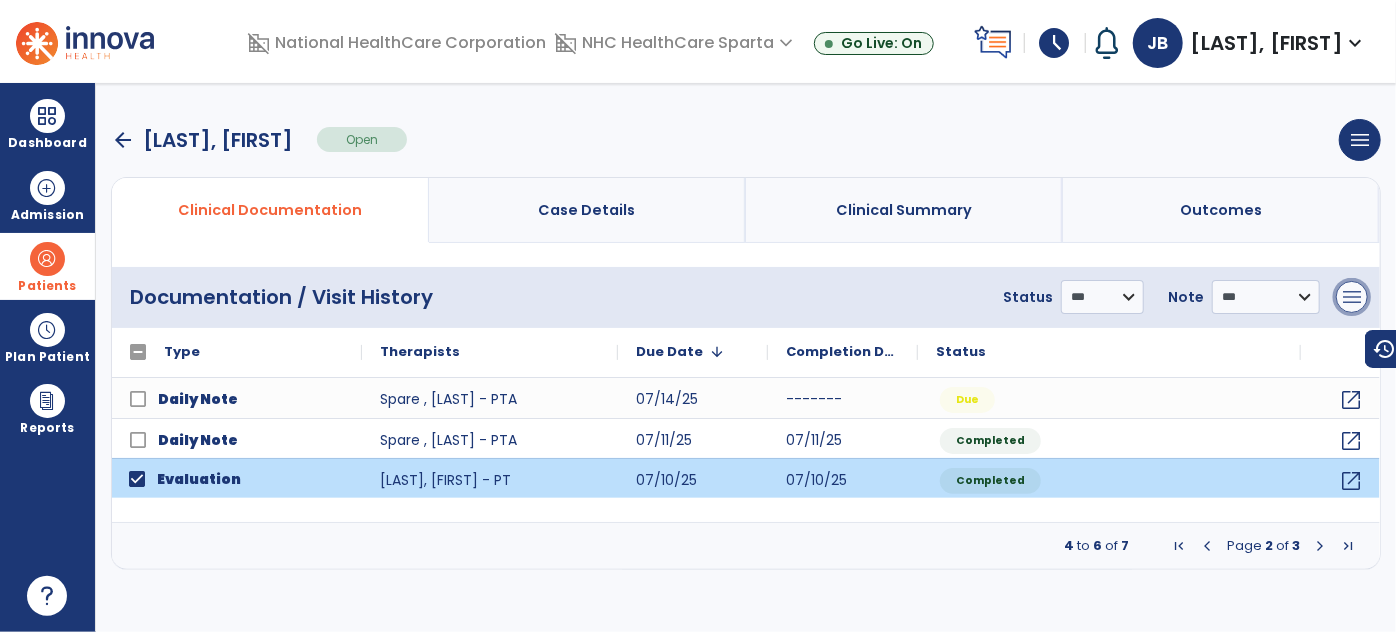 click on "menu" at bounding box center [1352, 297] 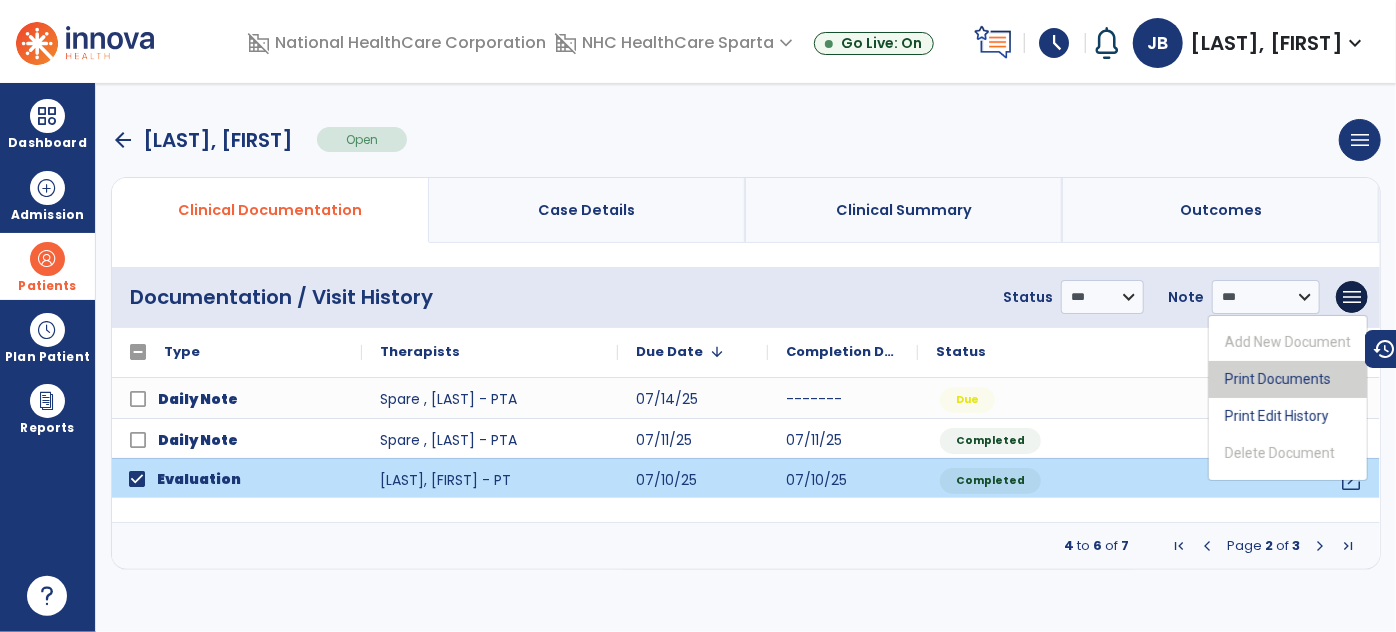 click on "Print Documents" at bounding box center [1288, 379] 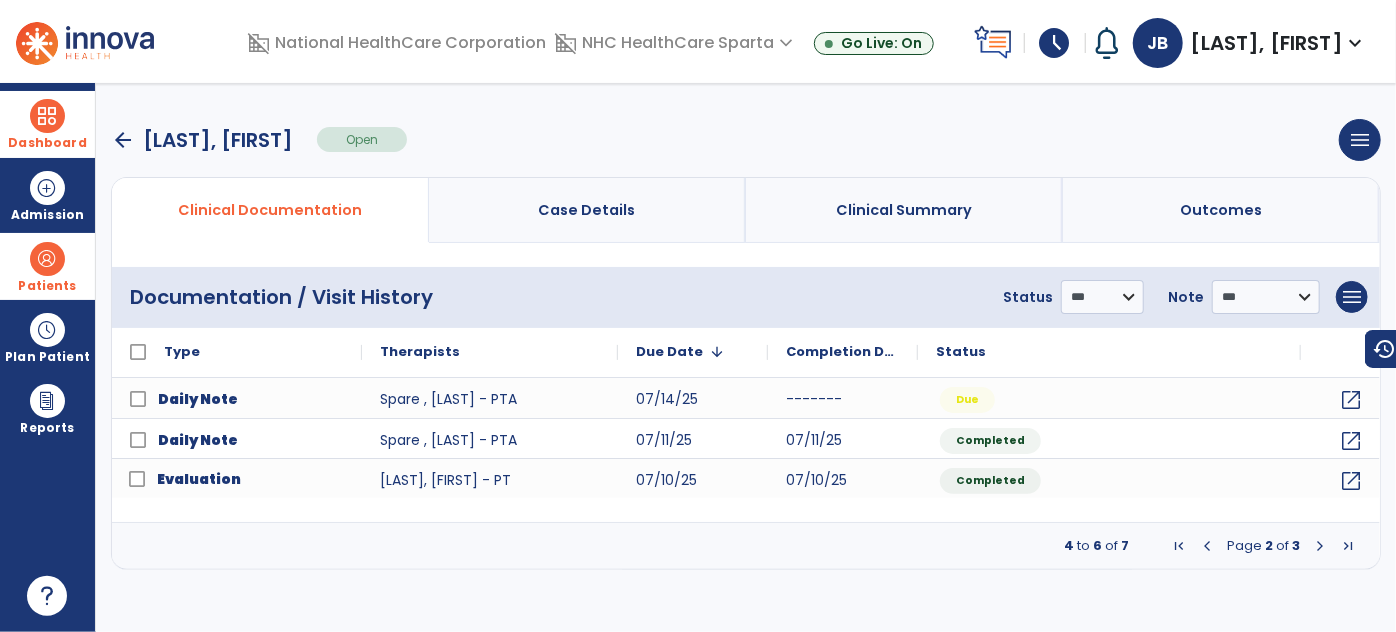 drag, startPoint x: 85, startPoint y: 121, endPoint x: 184, endPoint y: 143, distance: 101.414986 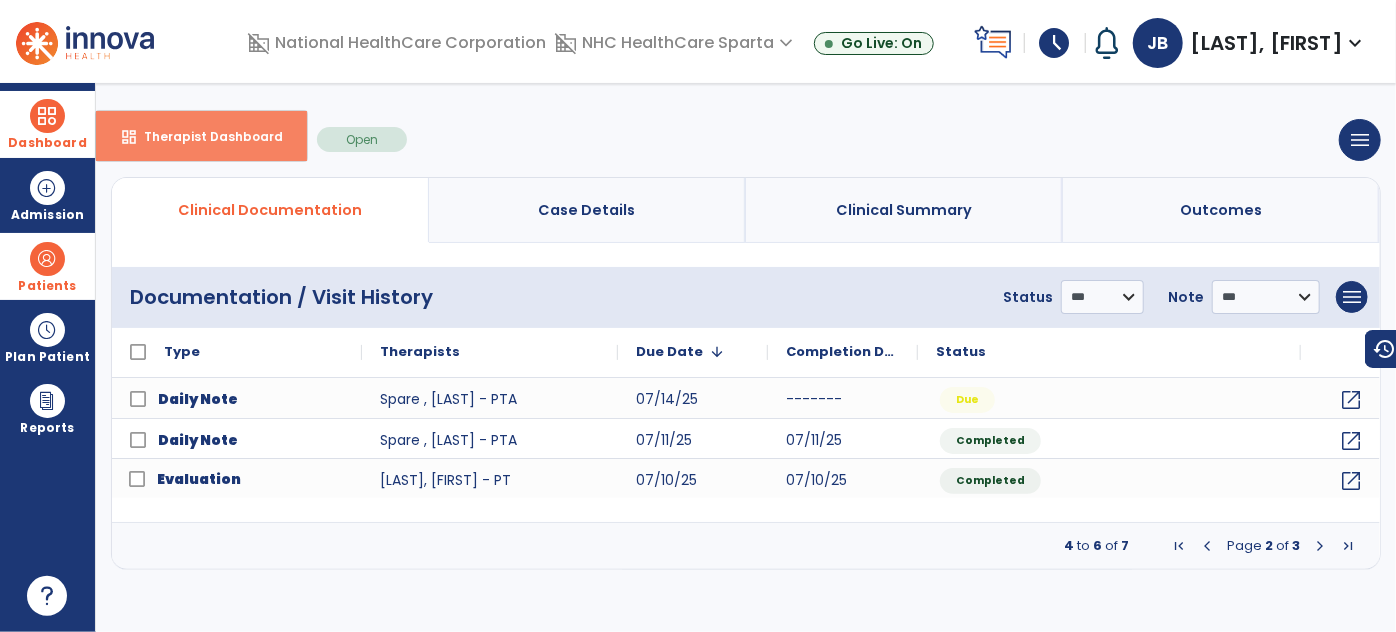 click on "Therapist Dashboard" at bounding box center (205, 136) 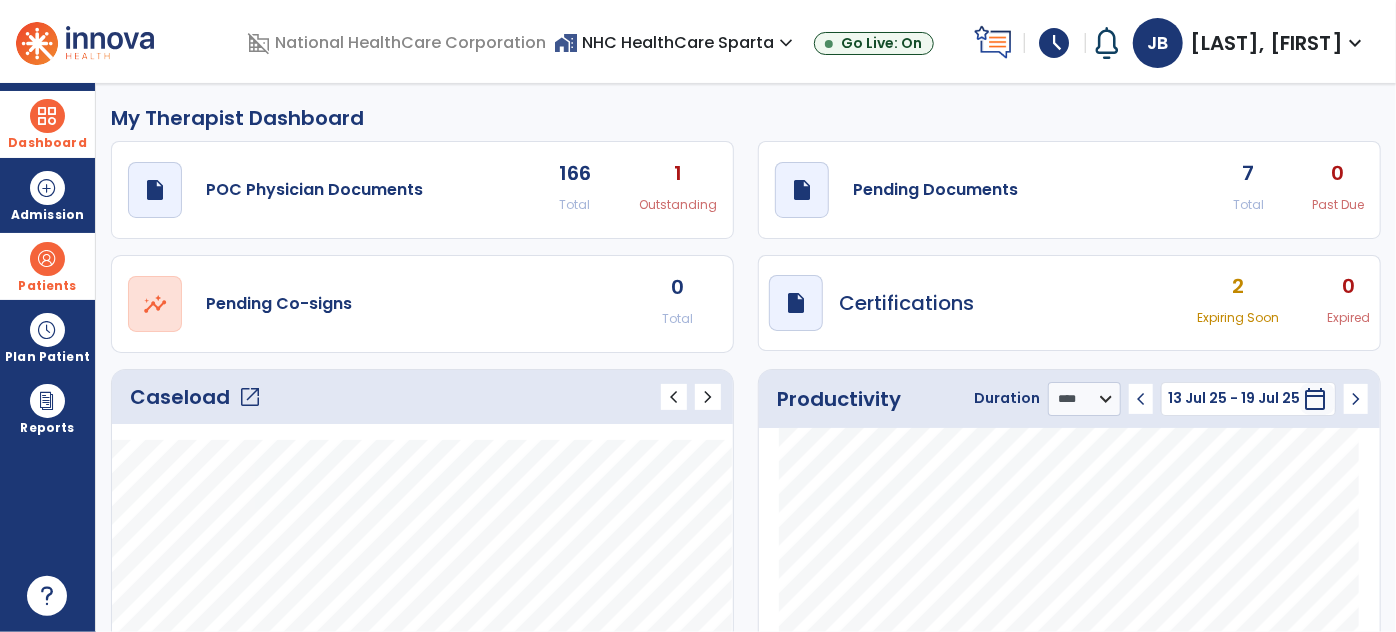 click on "open_in_new" 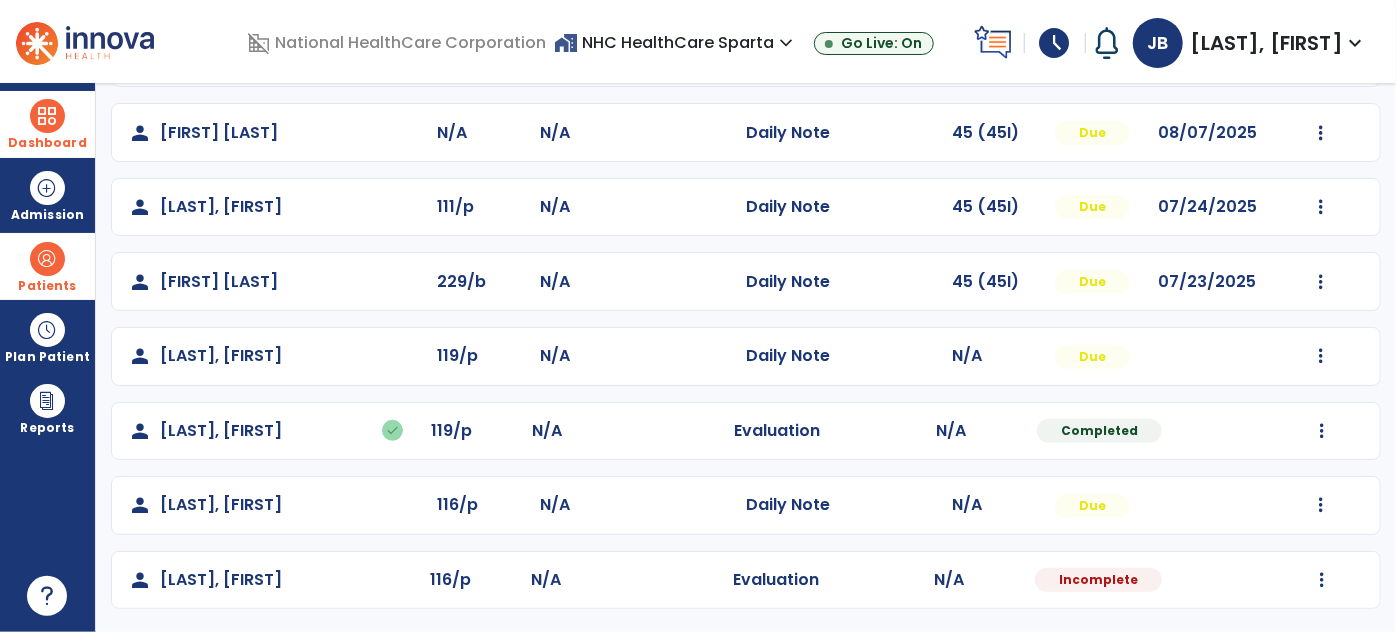 scroll, scrollTop: 0, scrollLeft: 0, axis: both 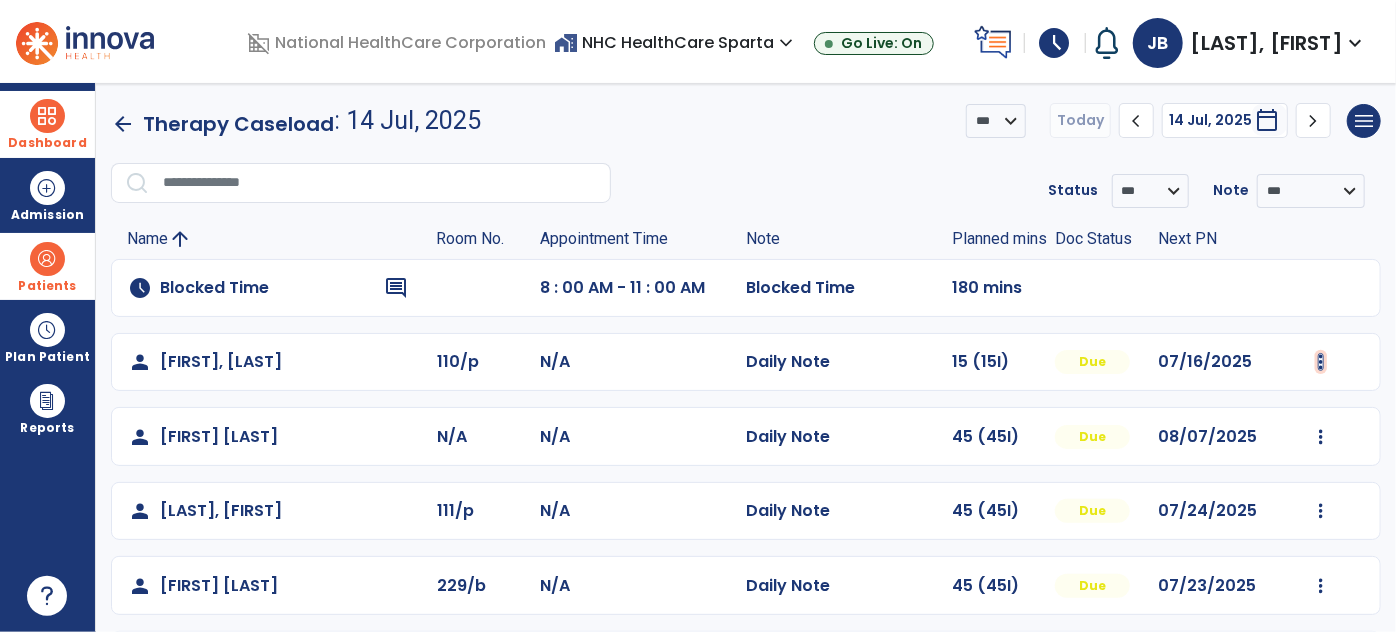 click at bounding box center [1321, 362] 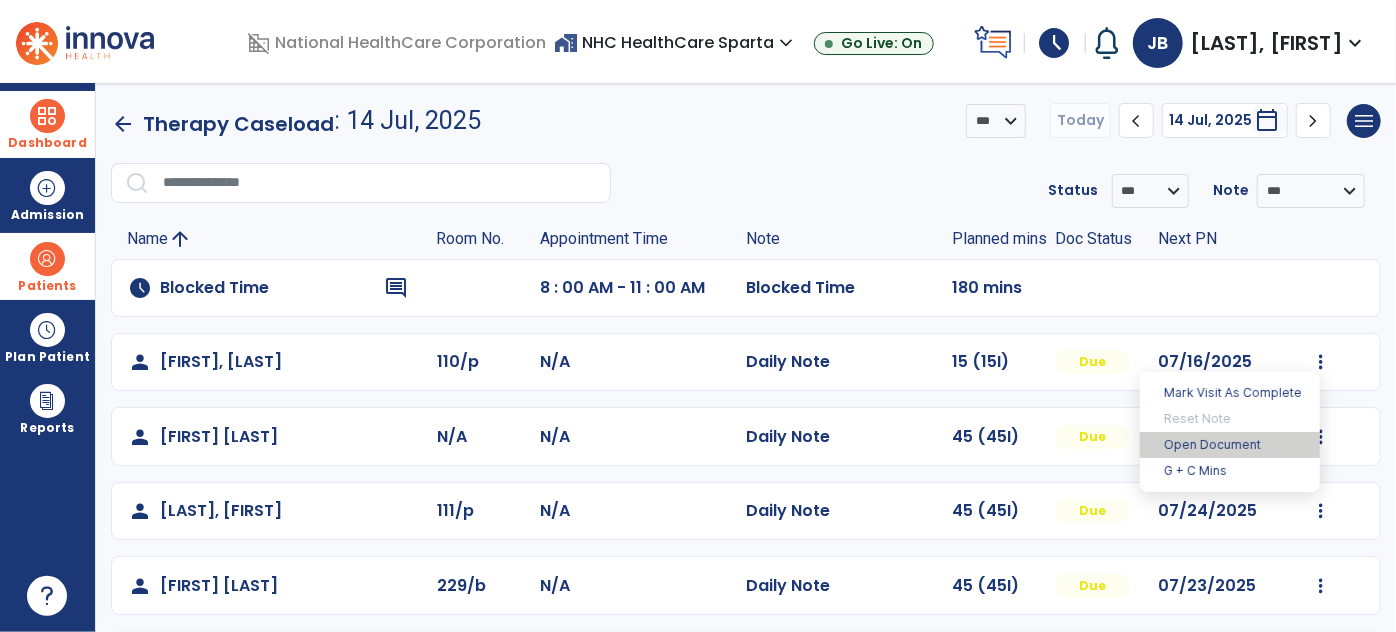 click on "Open Document" at bounding box center [1230, 445] 